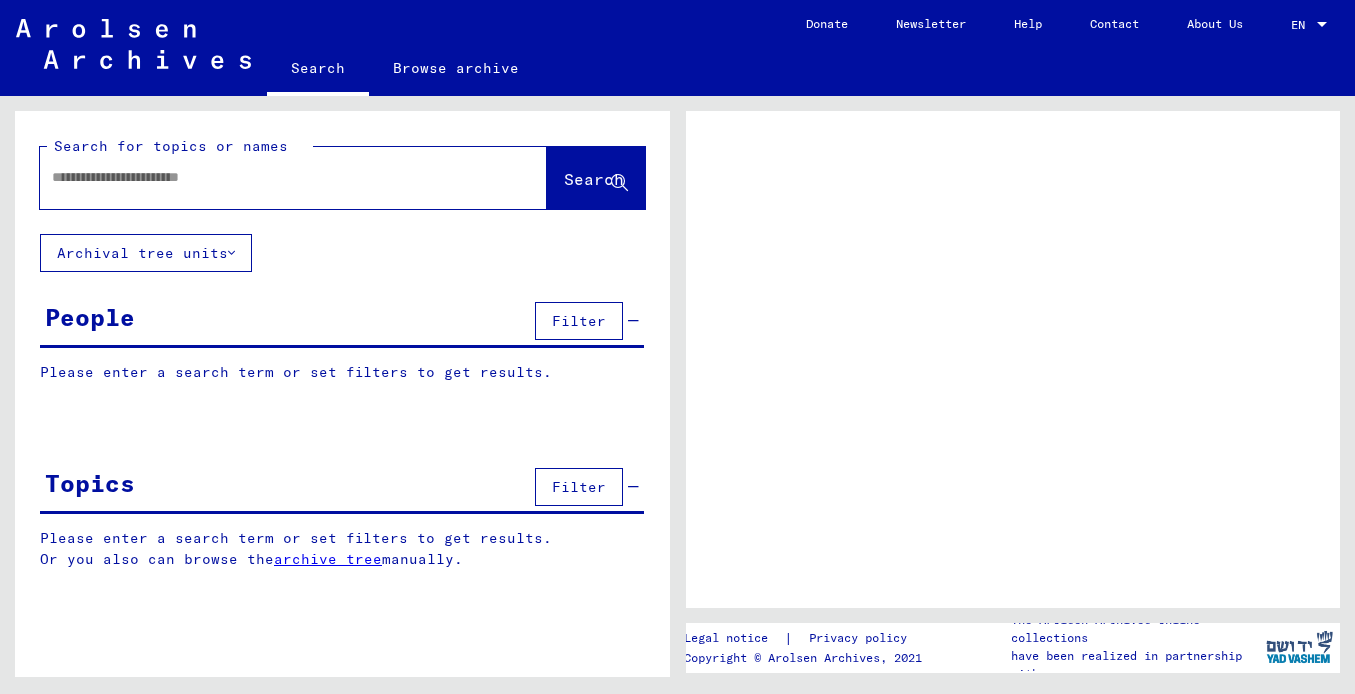 scroll, scrollTop: 0, scrollLeft: 0, axis: both 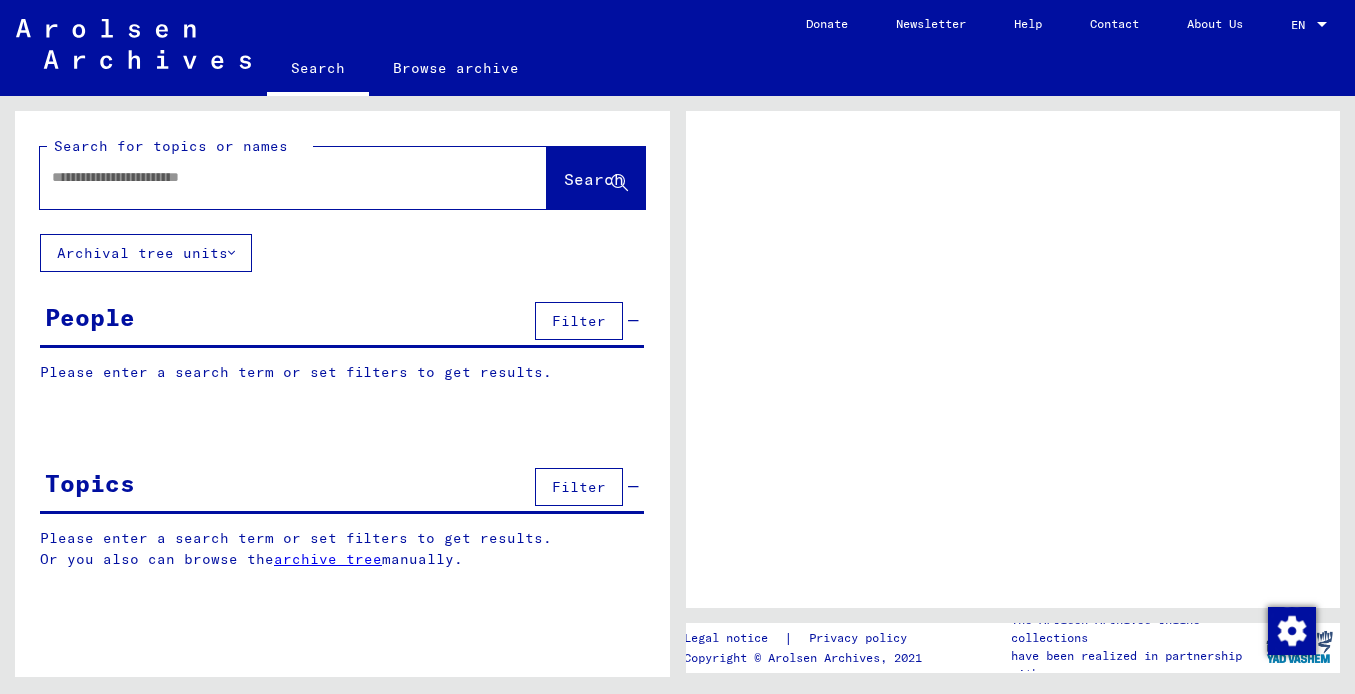 click at bounding box center [275, 177] 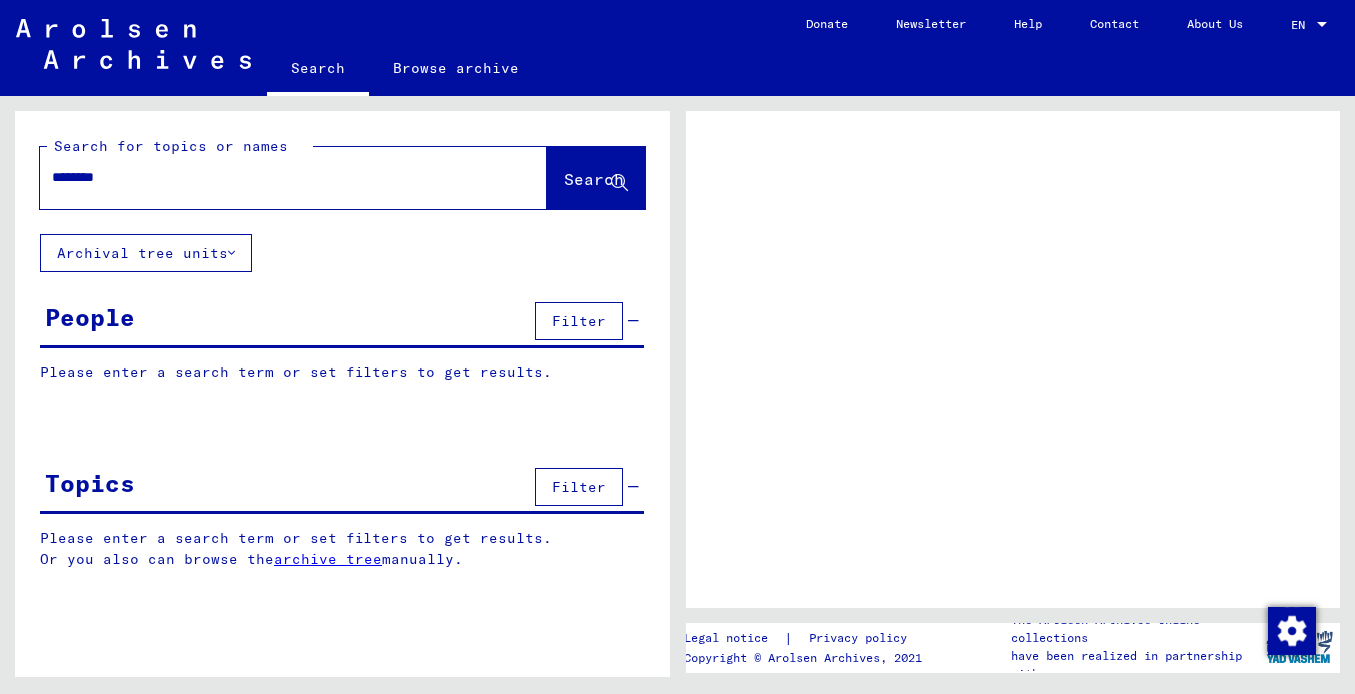 type on "********" 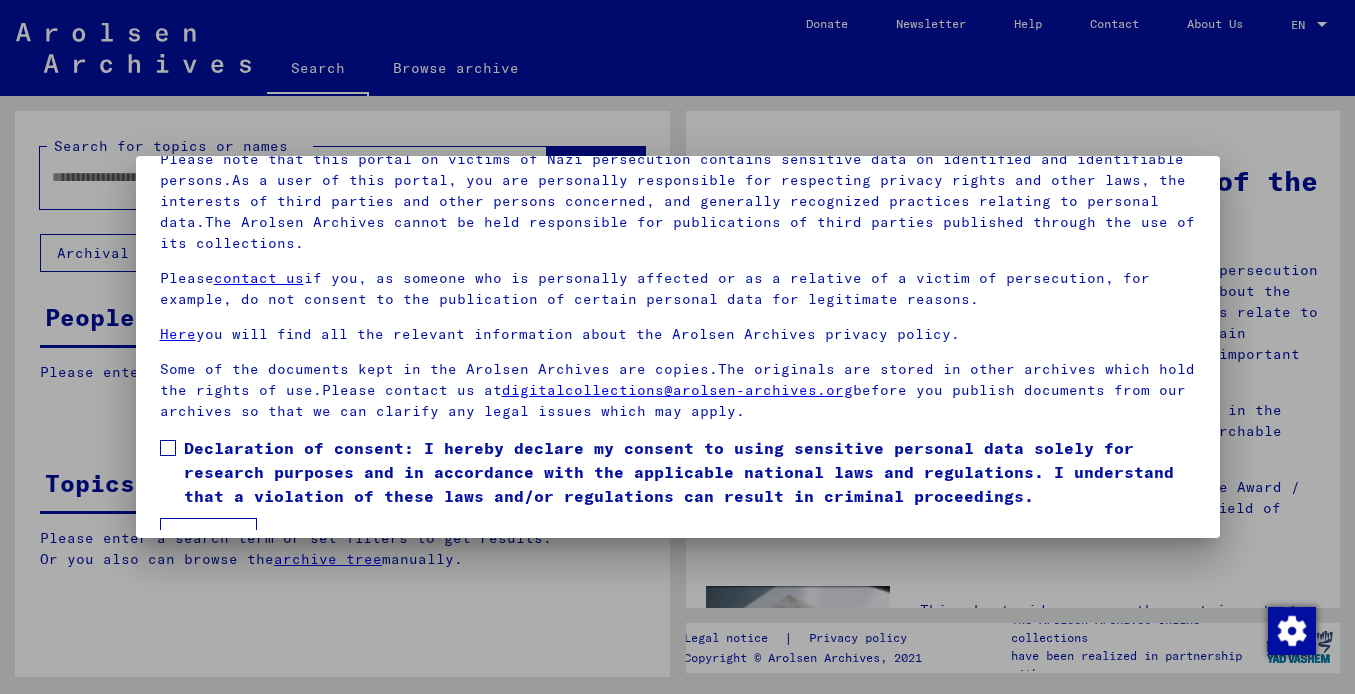 scroll, scrollTop: 169, scrollLeft: 0, axis: vertical 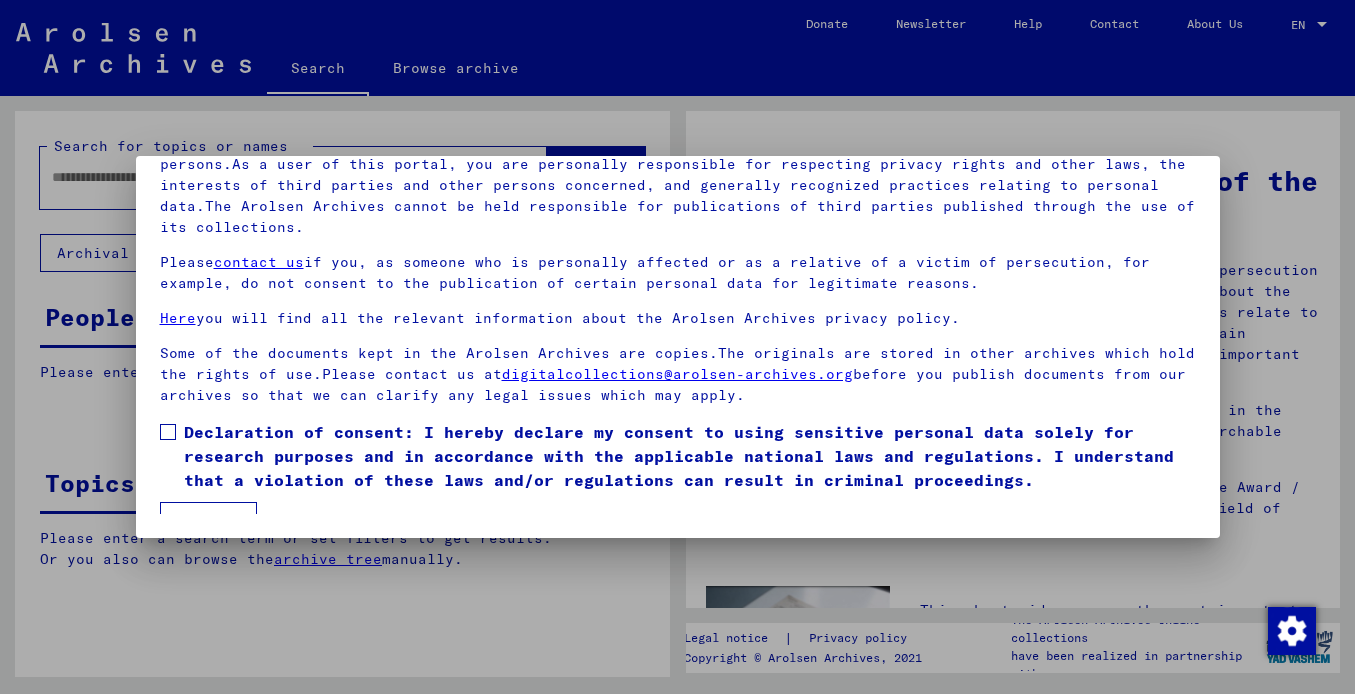 click at bounding box center (168, 432) 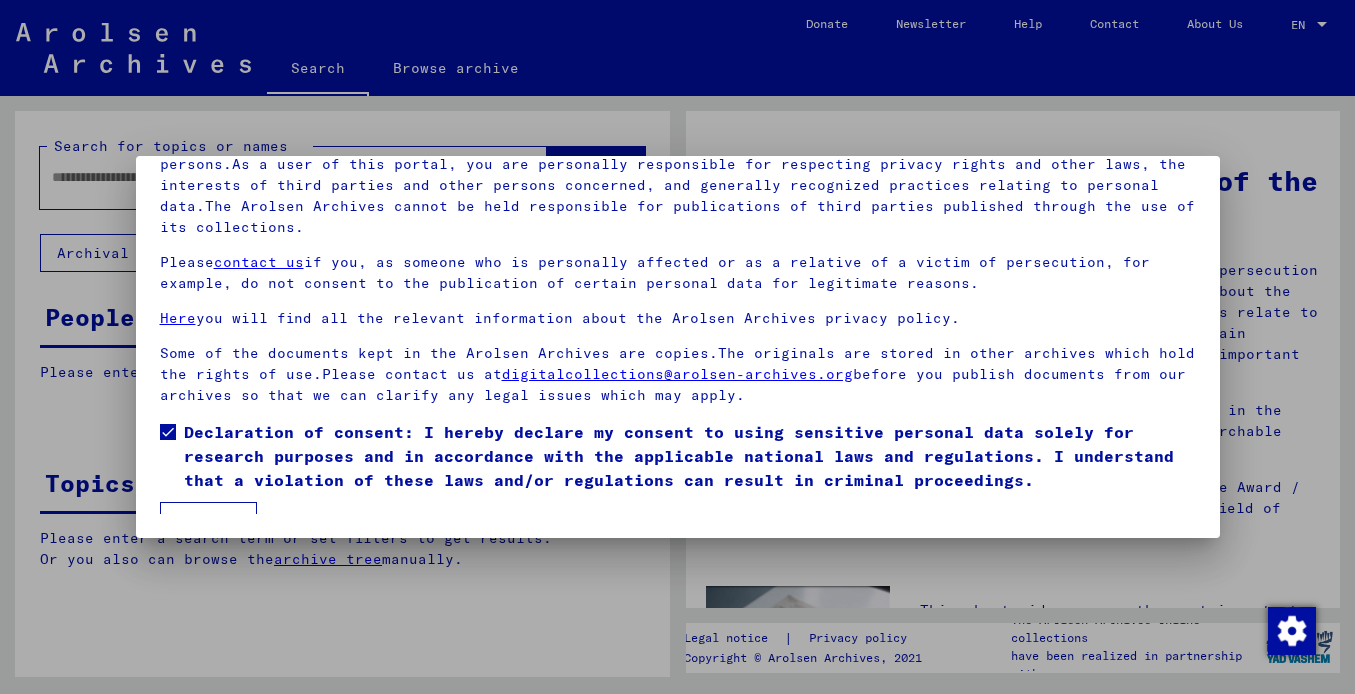 click on "I agree" at bounding box center [208, 521] 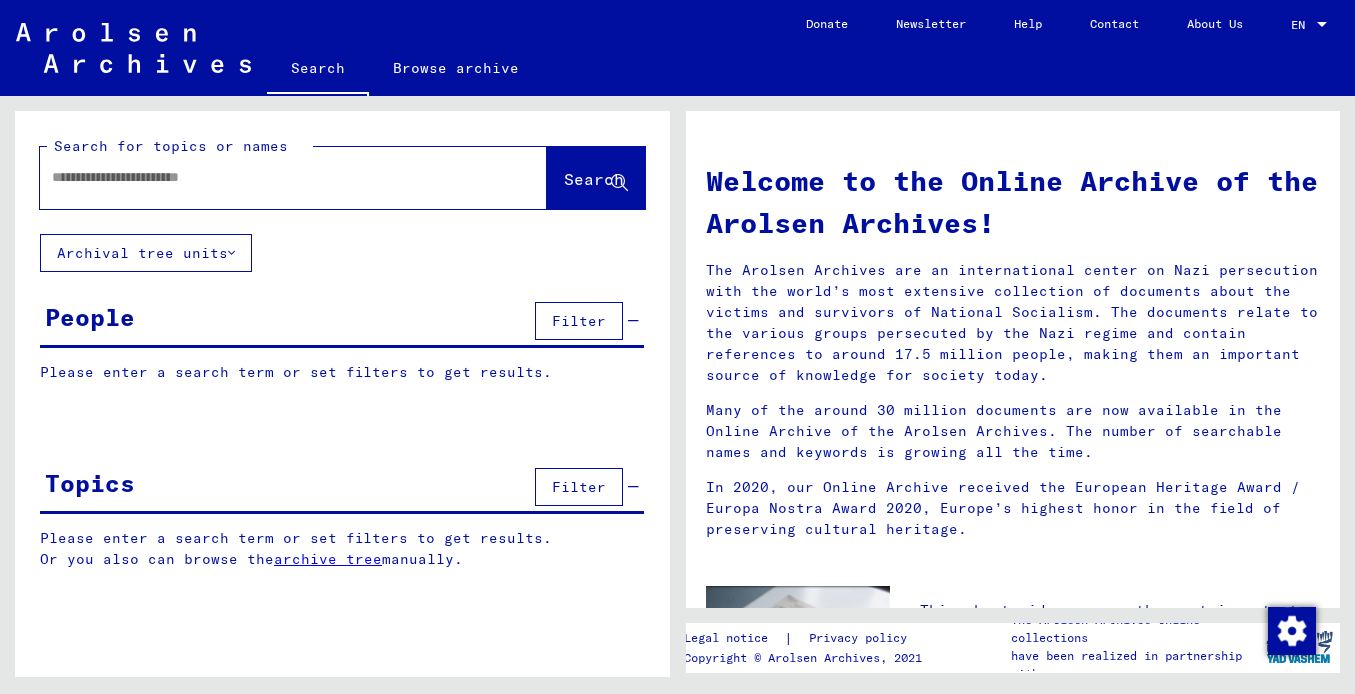 click at bounding box center [269, 177] 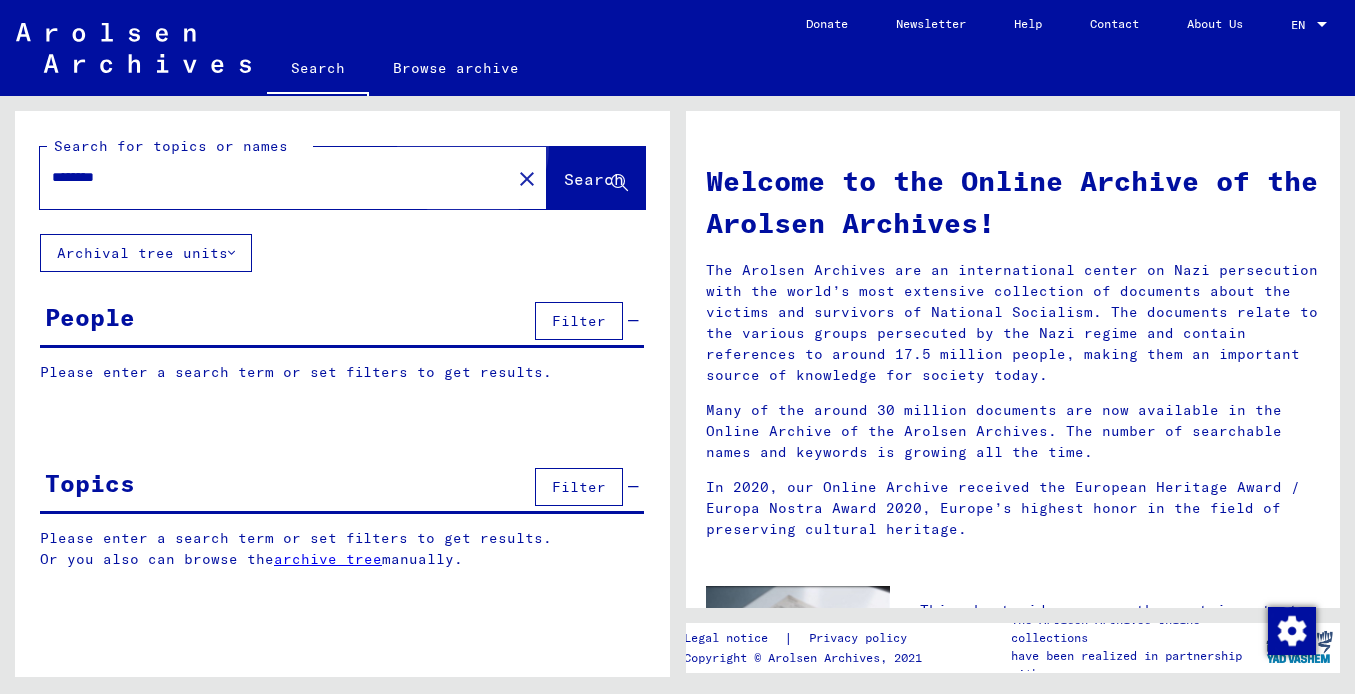 click on "Search" 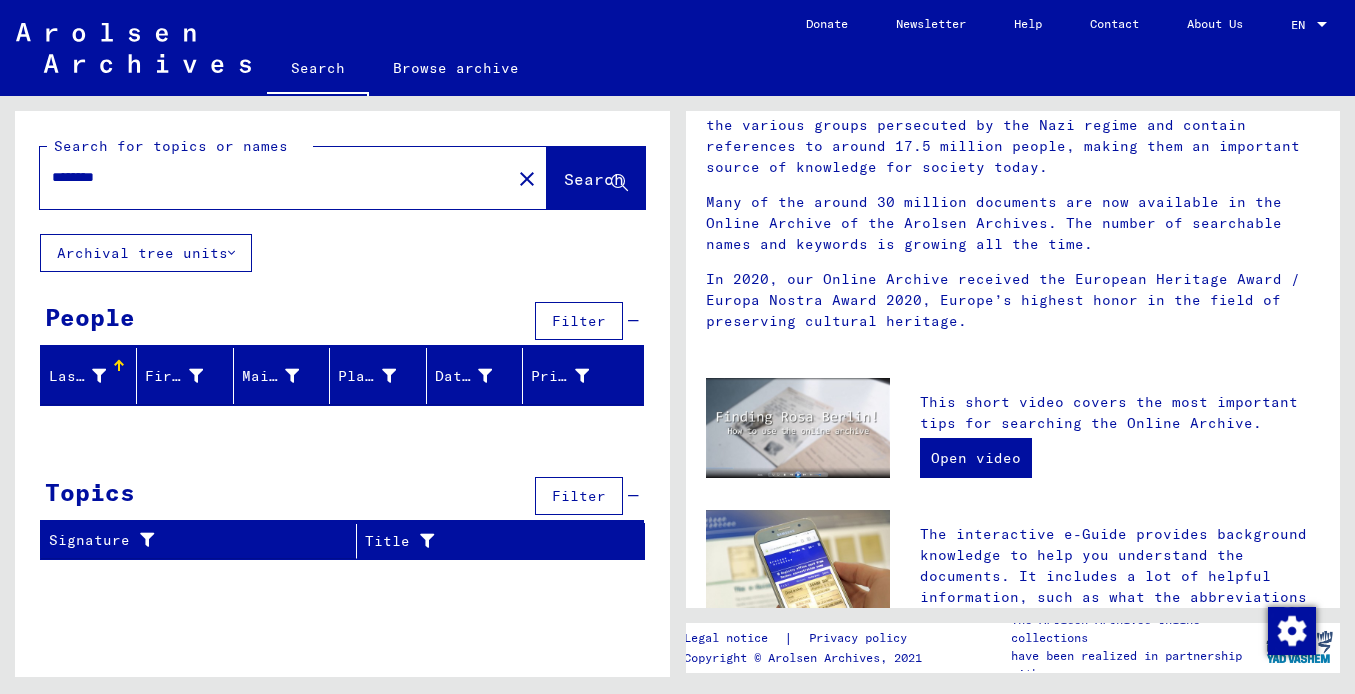 scroll, scrollTop: 208, scrollLeft: 0, axis: vertical 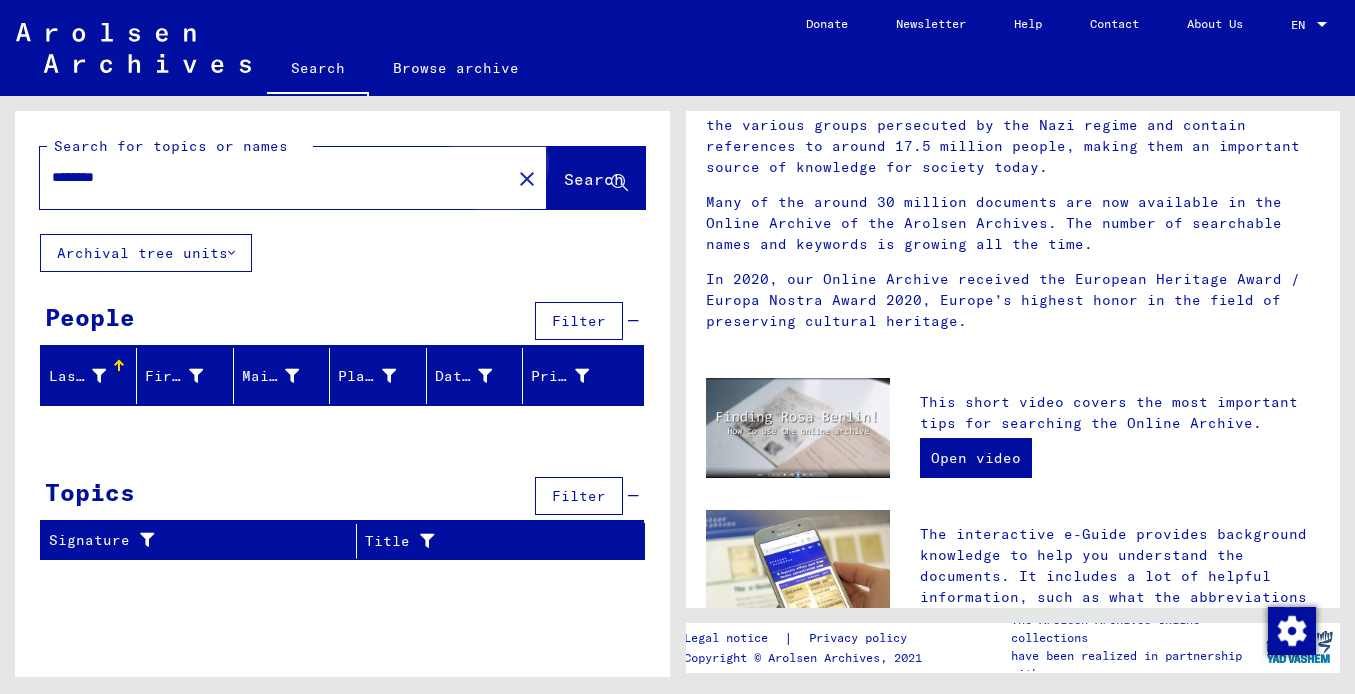 click on "Search" 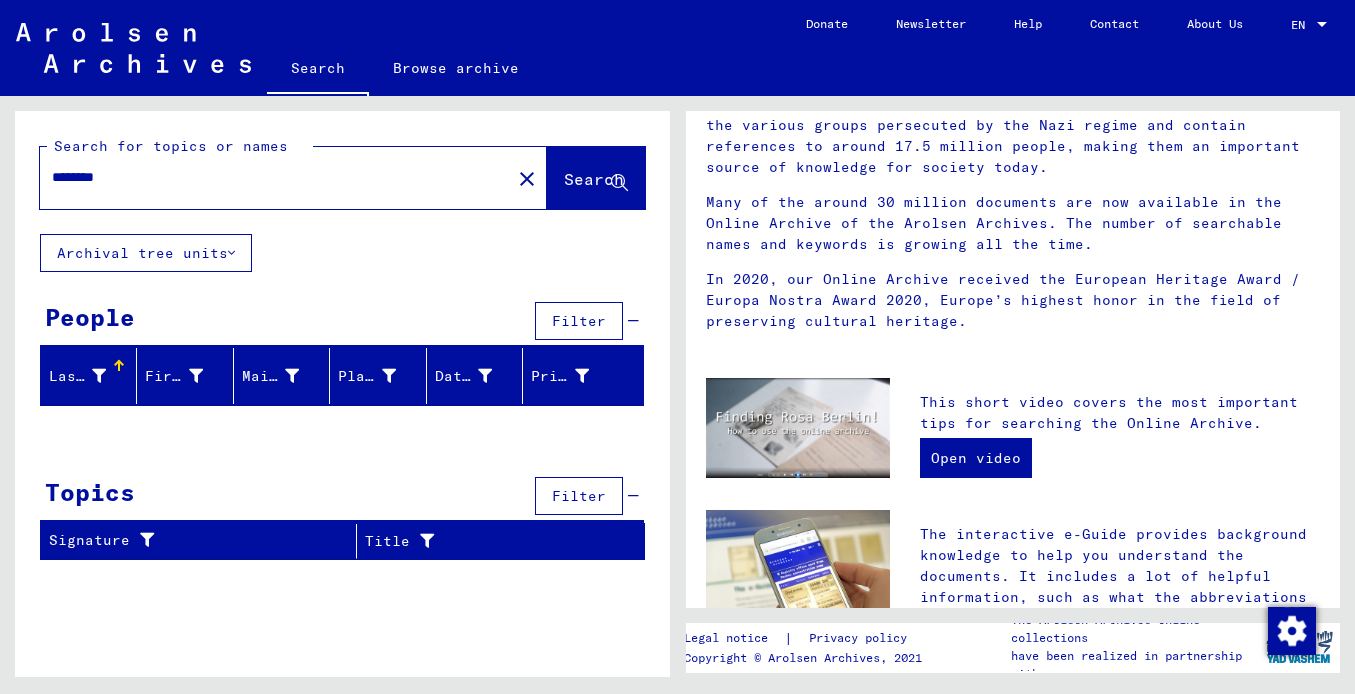 click on "********" 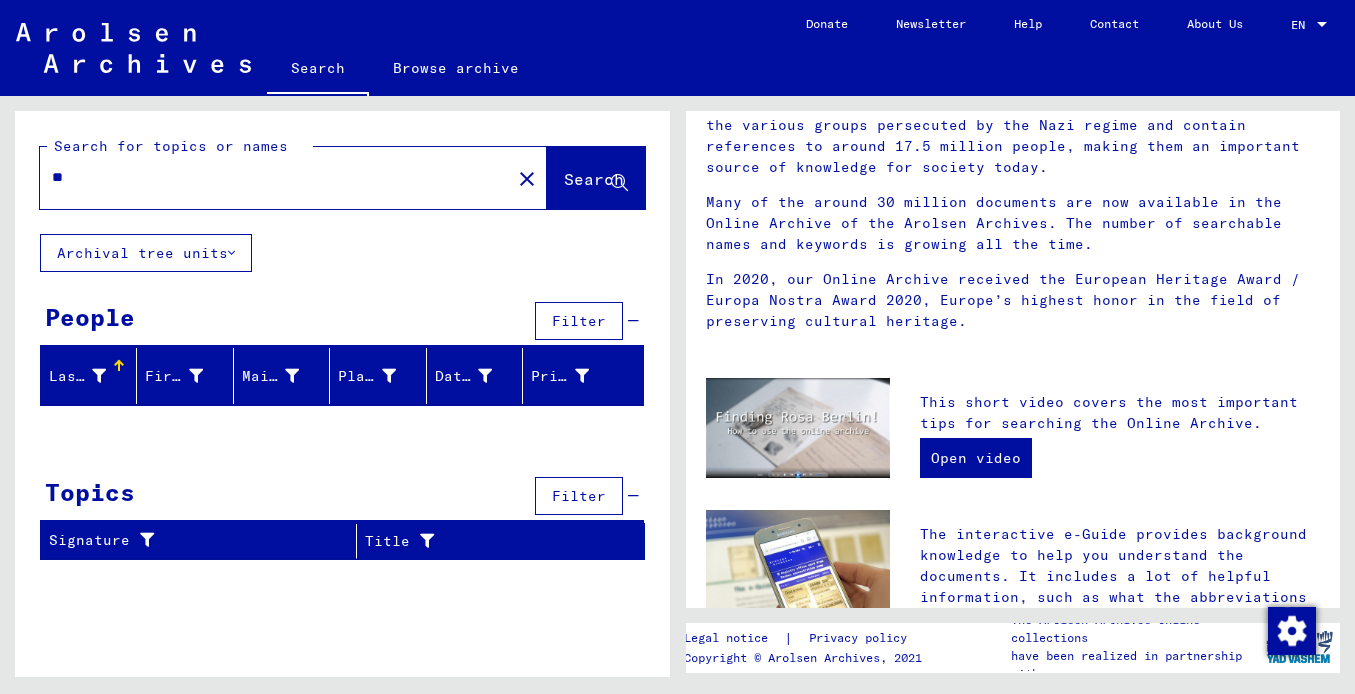 type on "*" 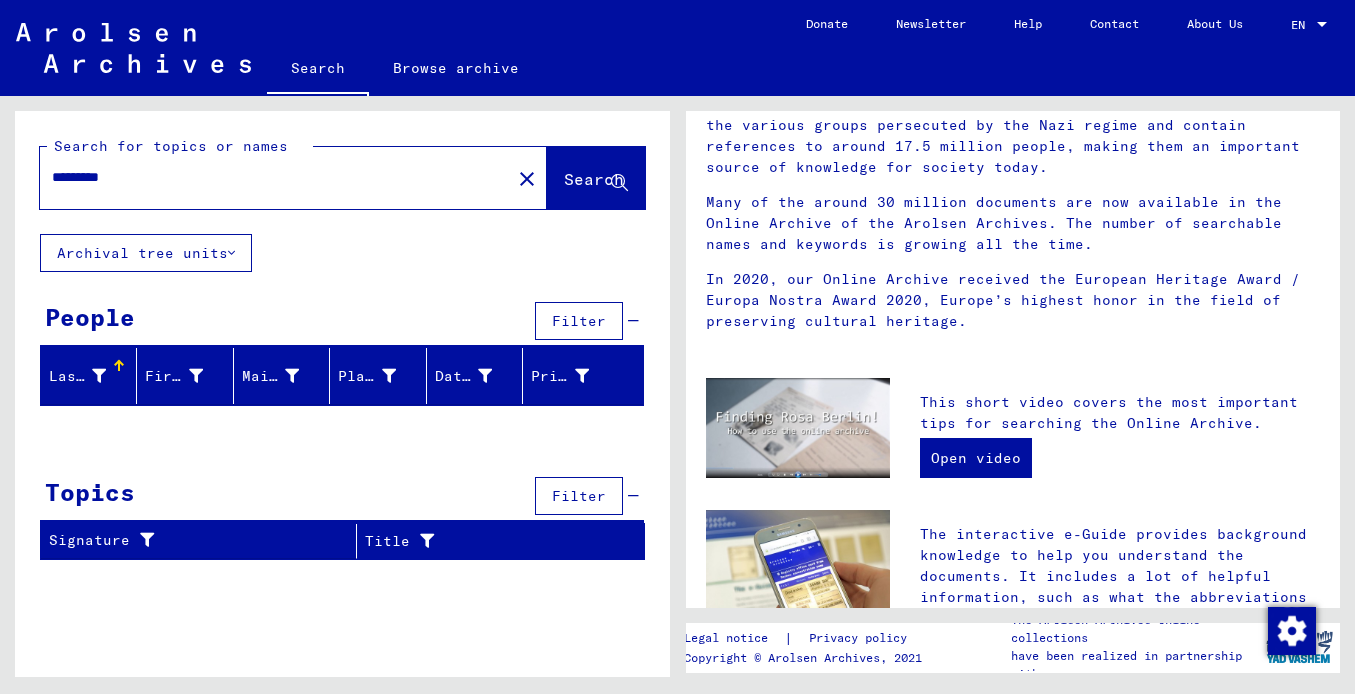 type on "*********" 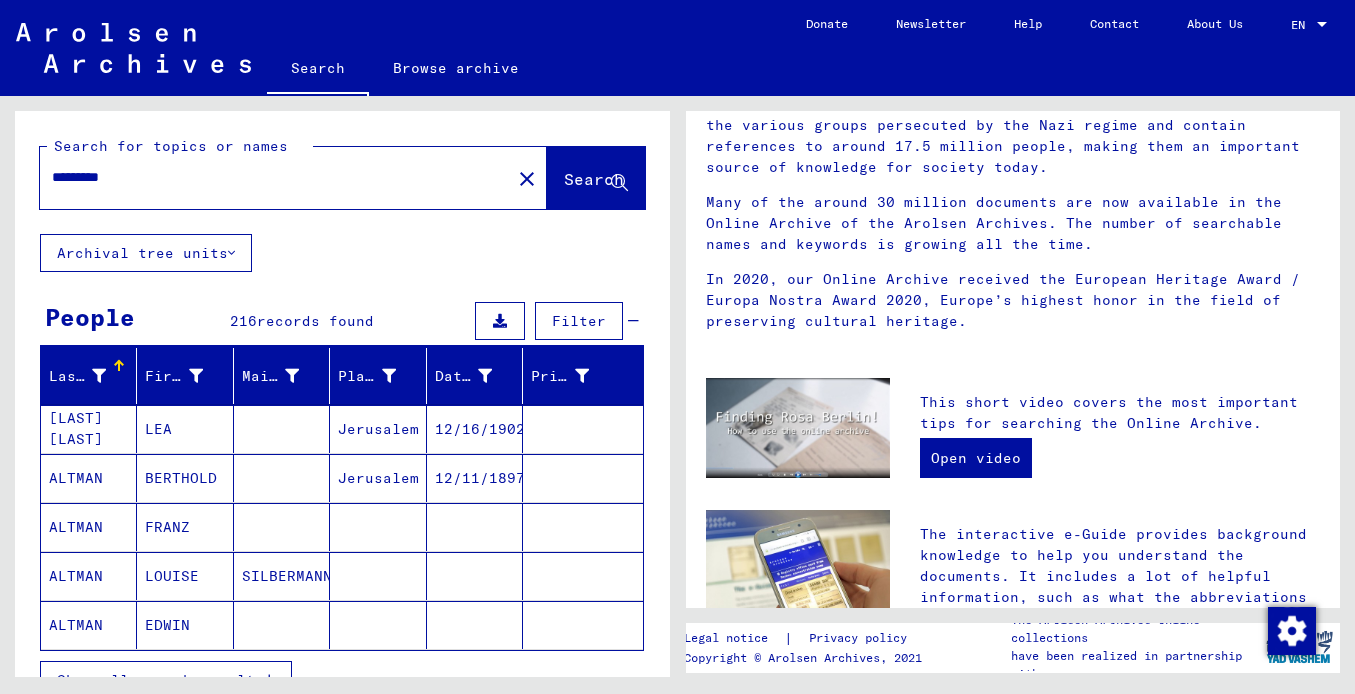 type 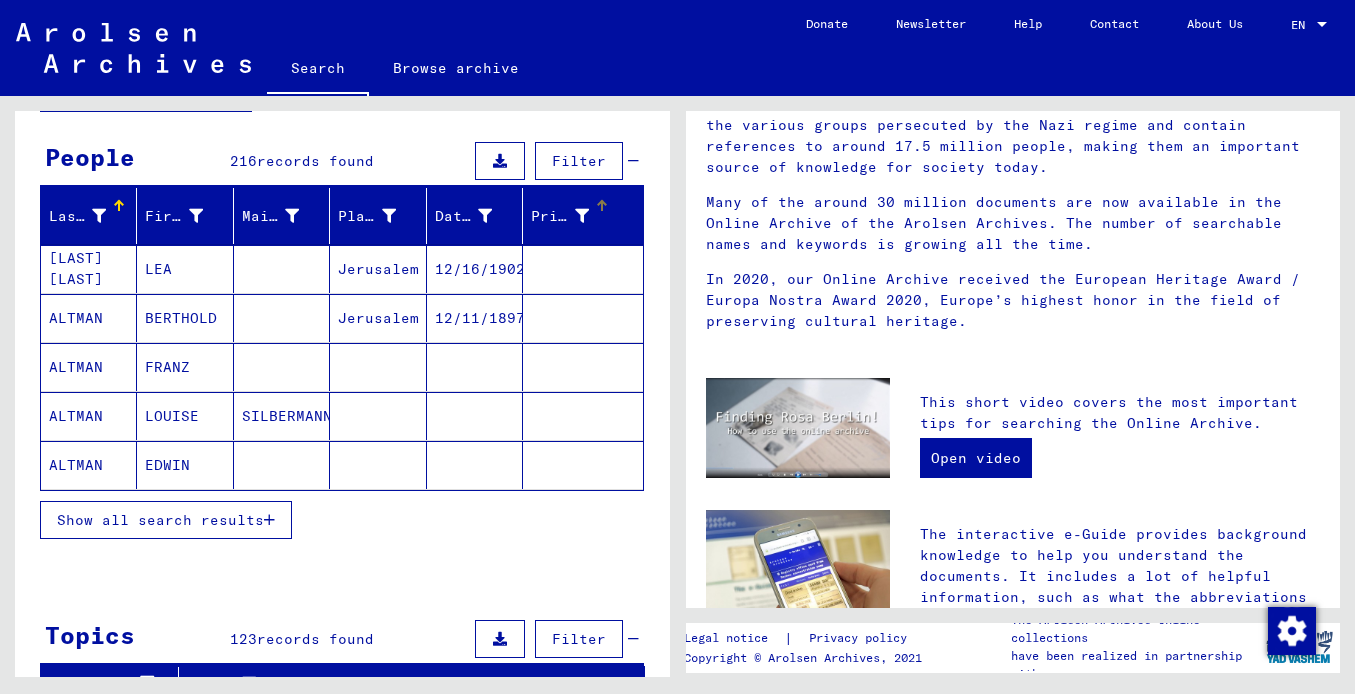 scroll, scrollTop: 200, scrollLeft: 0, axis: vertical 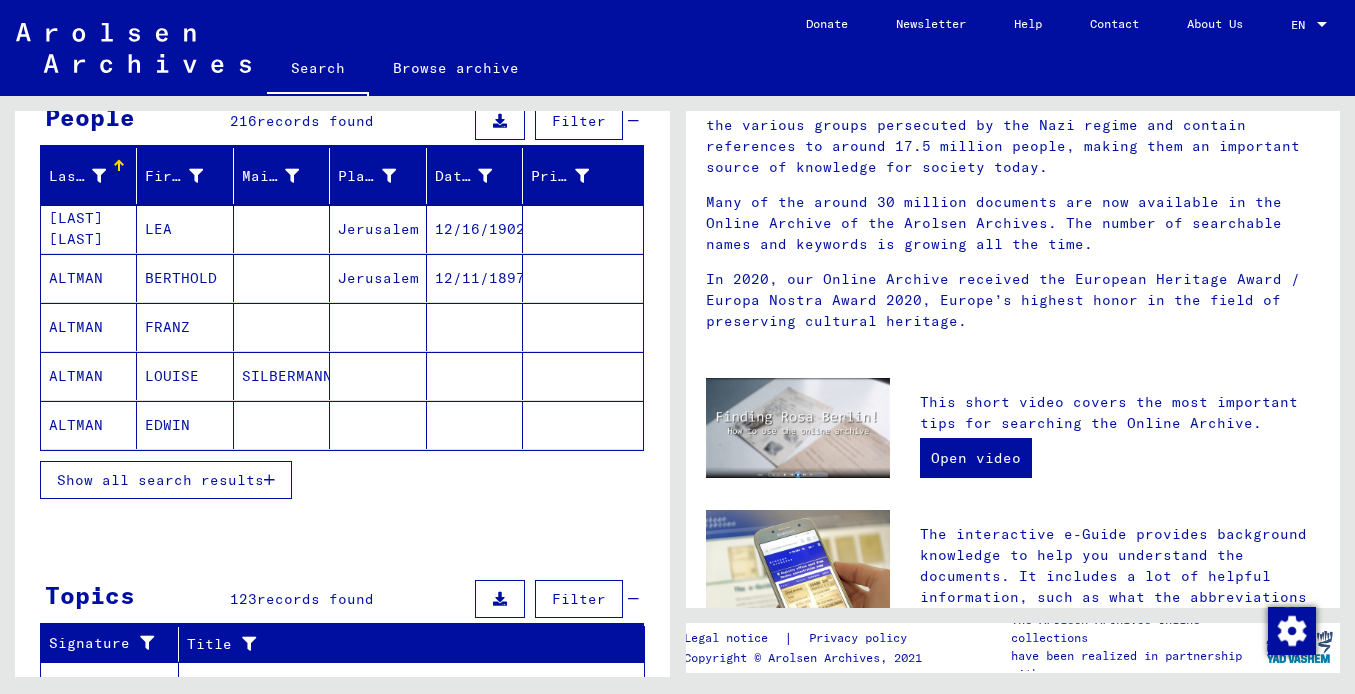 click on "Show all search results" at bounding box center (160, 480) 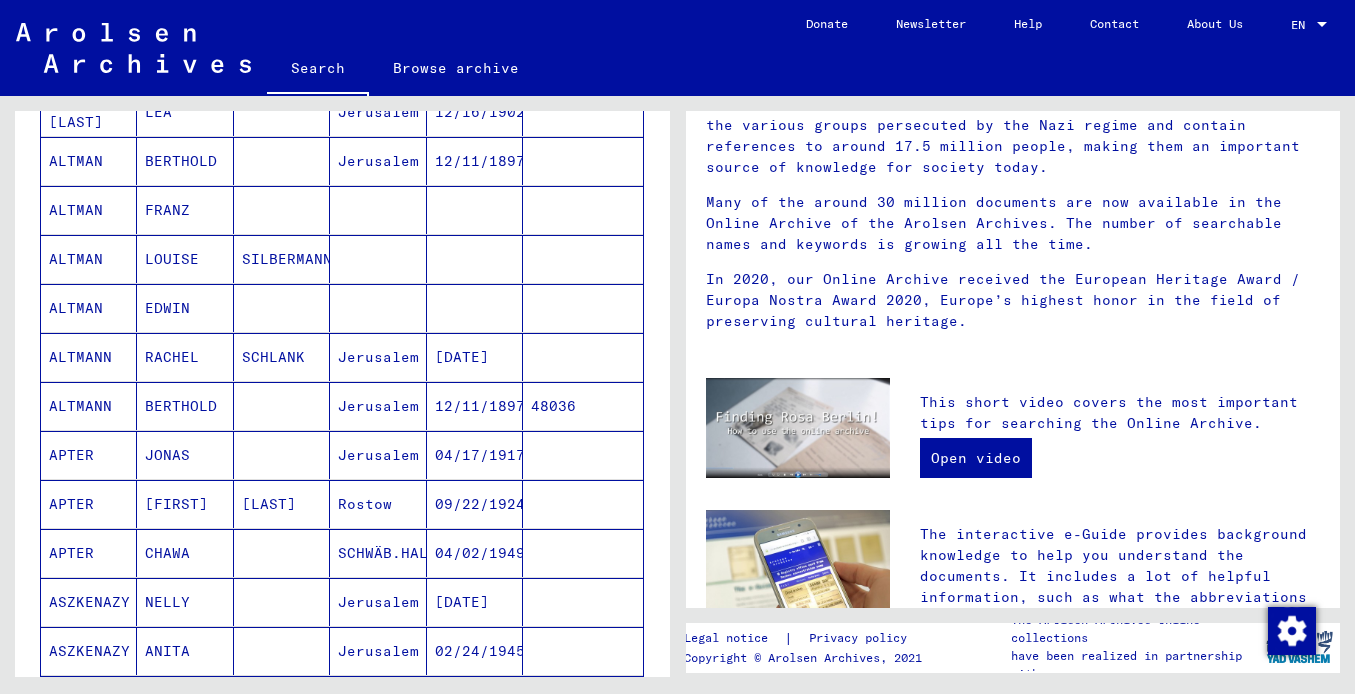 scroll, scrollTop: 320, scrollLeft: 0, axis: vertical 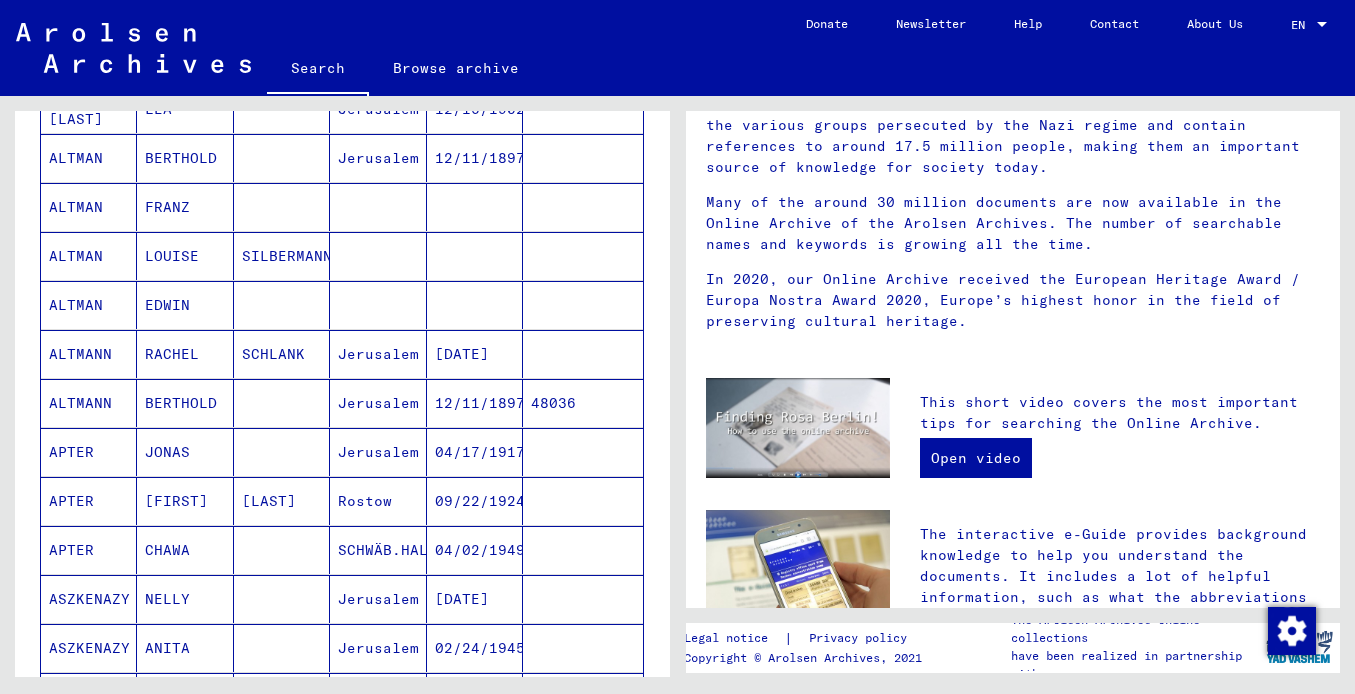 click on "ALTMANN" at bounding box center (89, 452) 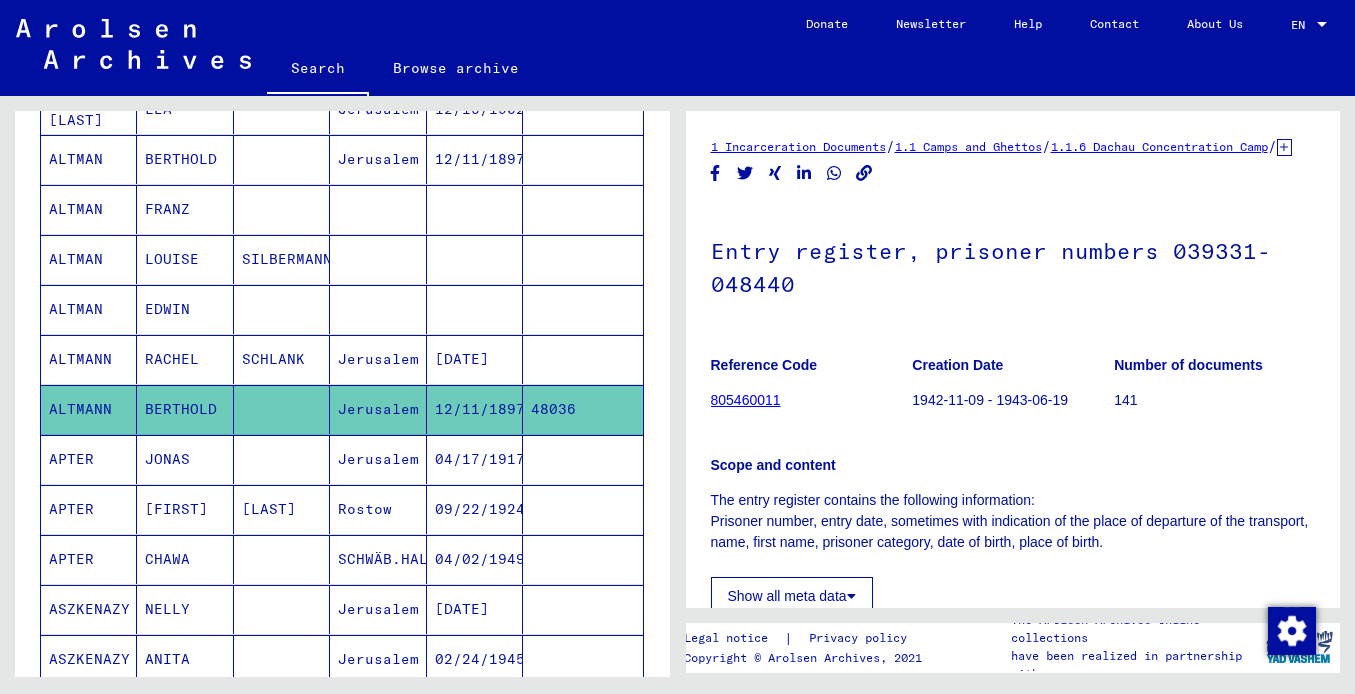 scroll, scrollTop: 0, scrollLeft: 0, axis: both 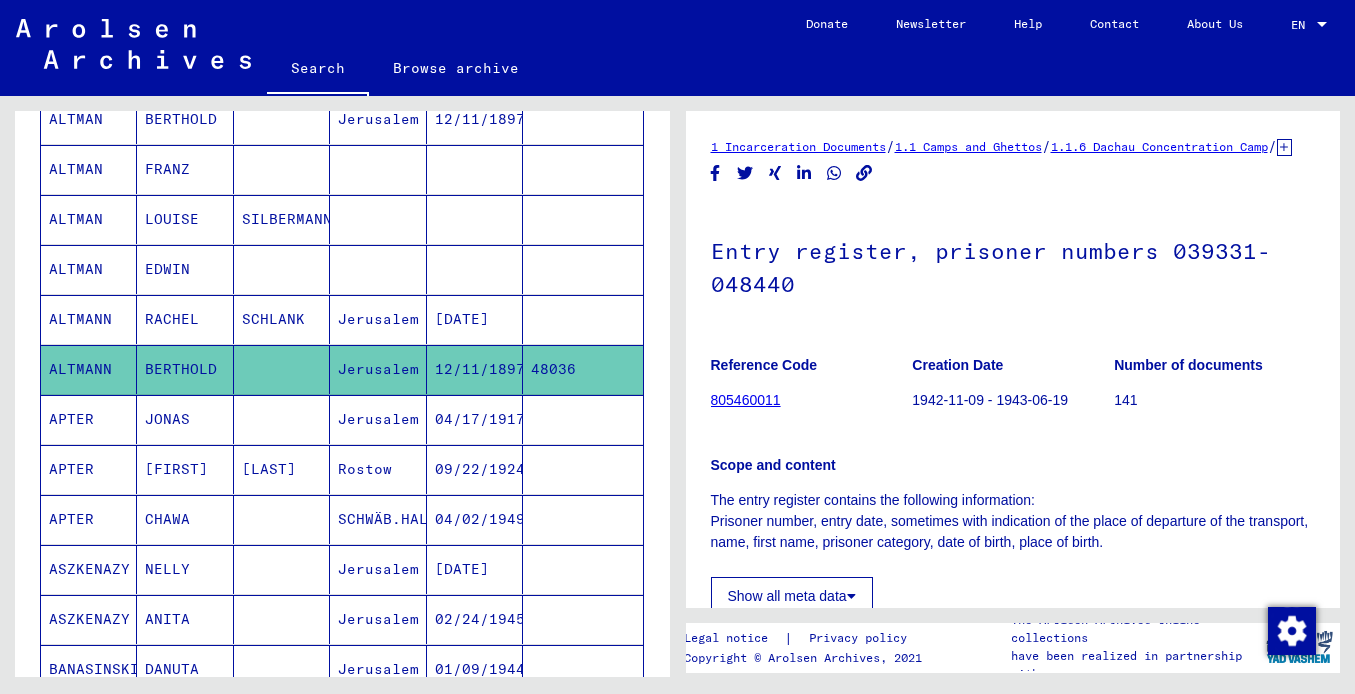 click on "Entry register, prisoner numbers 039331- 048440" 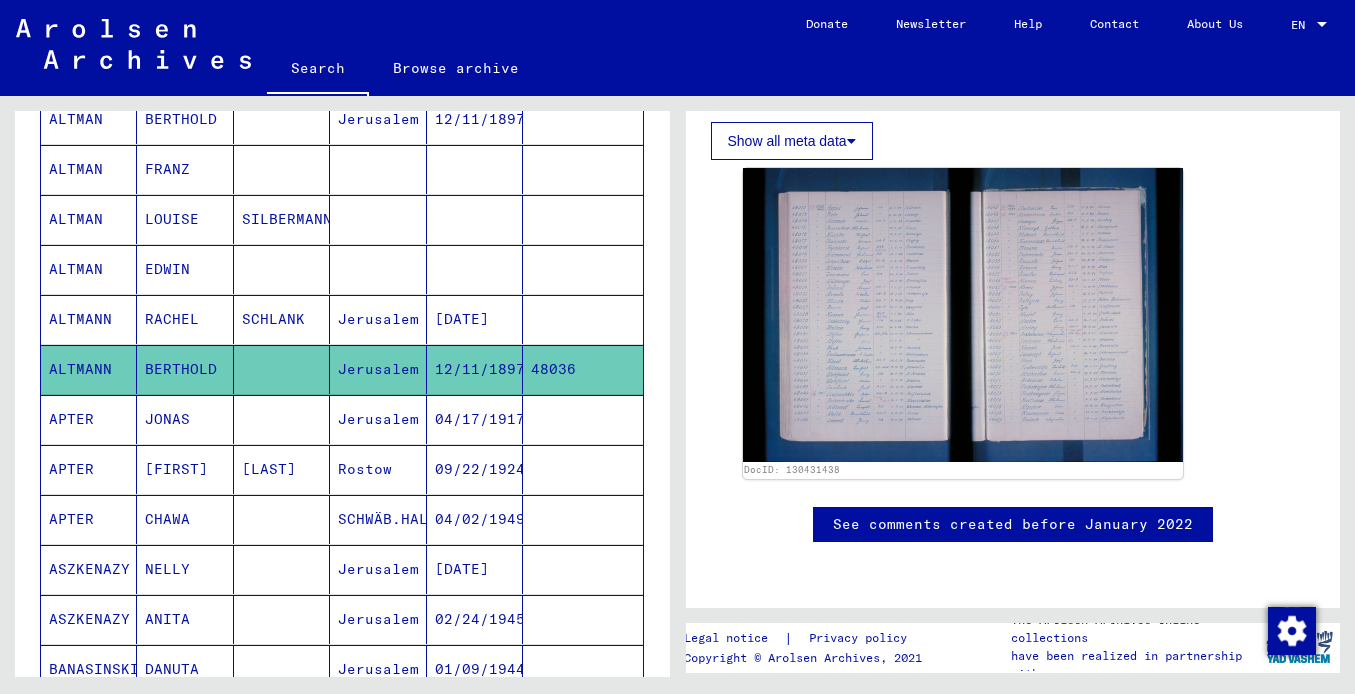 scroll, scrollTop: 560, scrollLeft: 0, axis: vertical 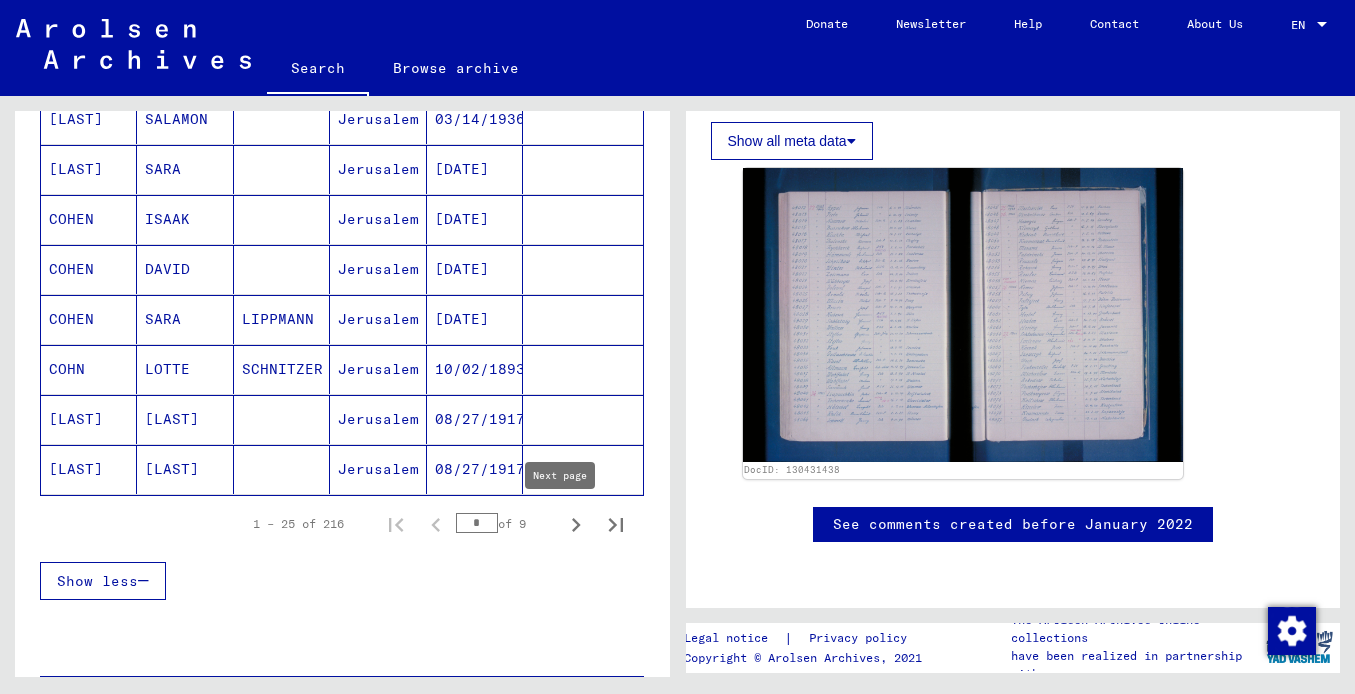 click 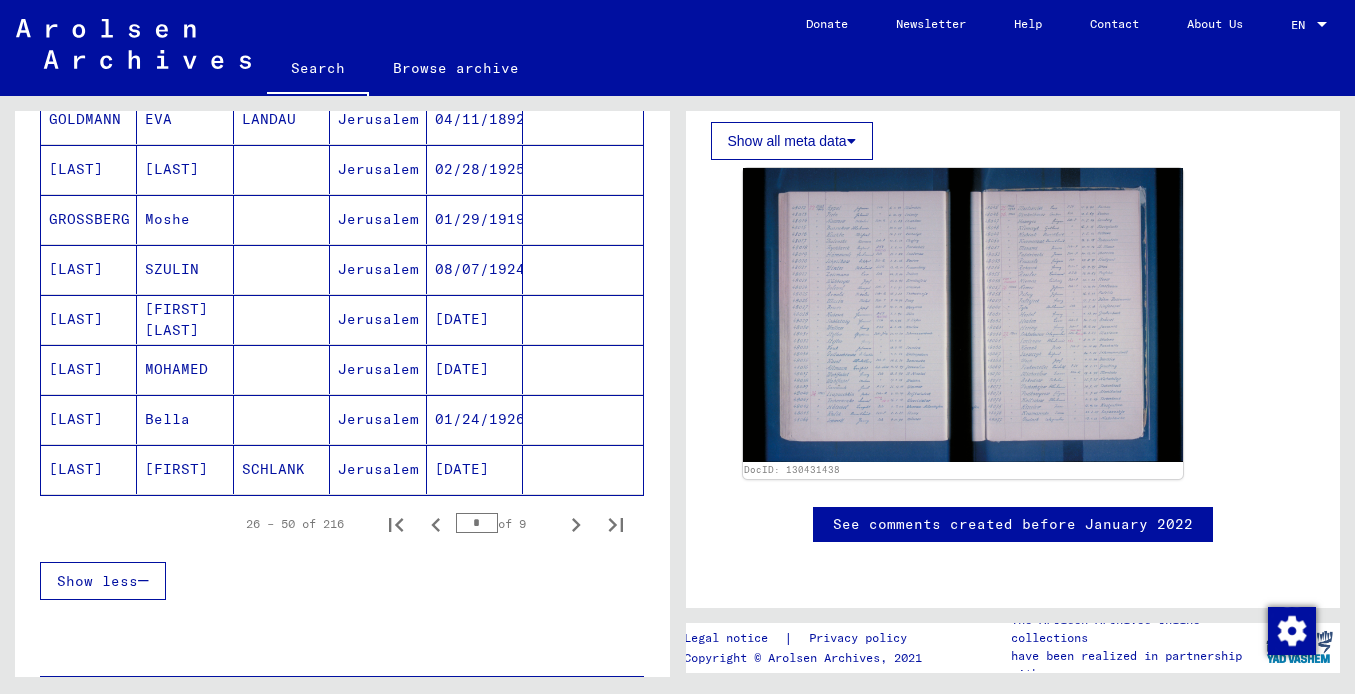 type 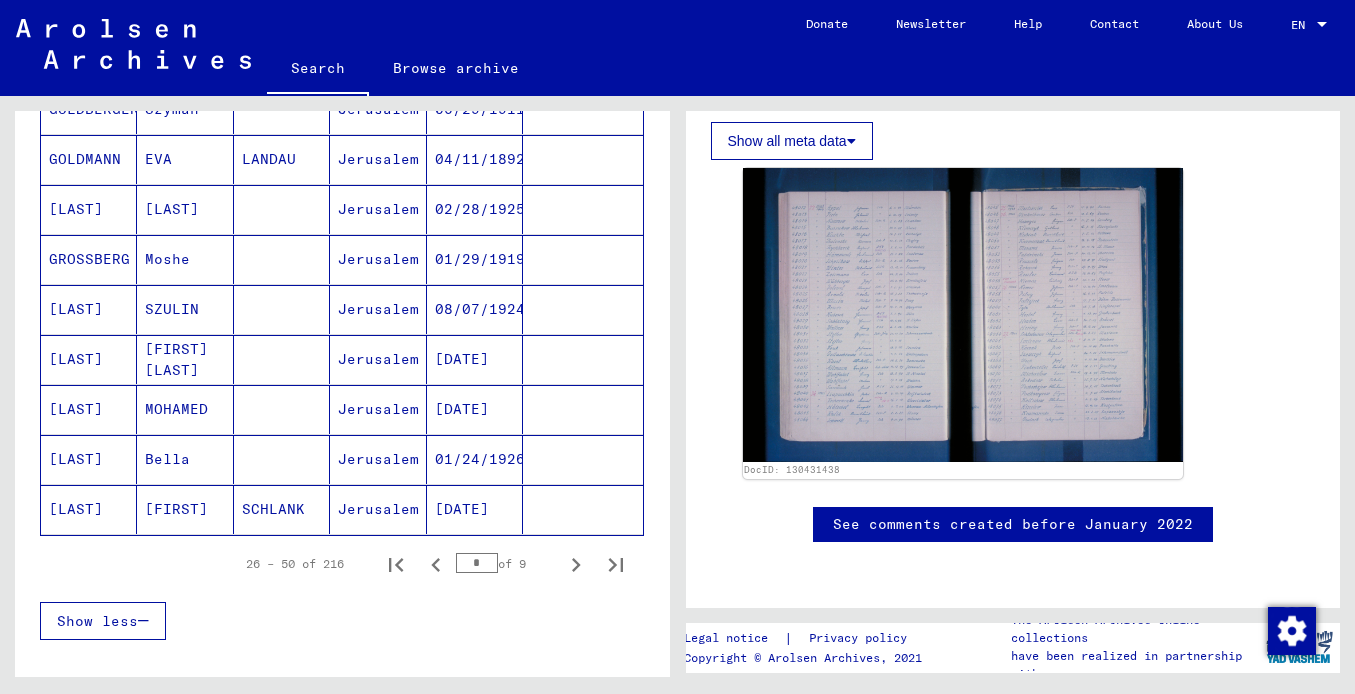 scroll, scrollTop: 1080, scrollLeft: 0, axis: vertical 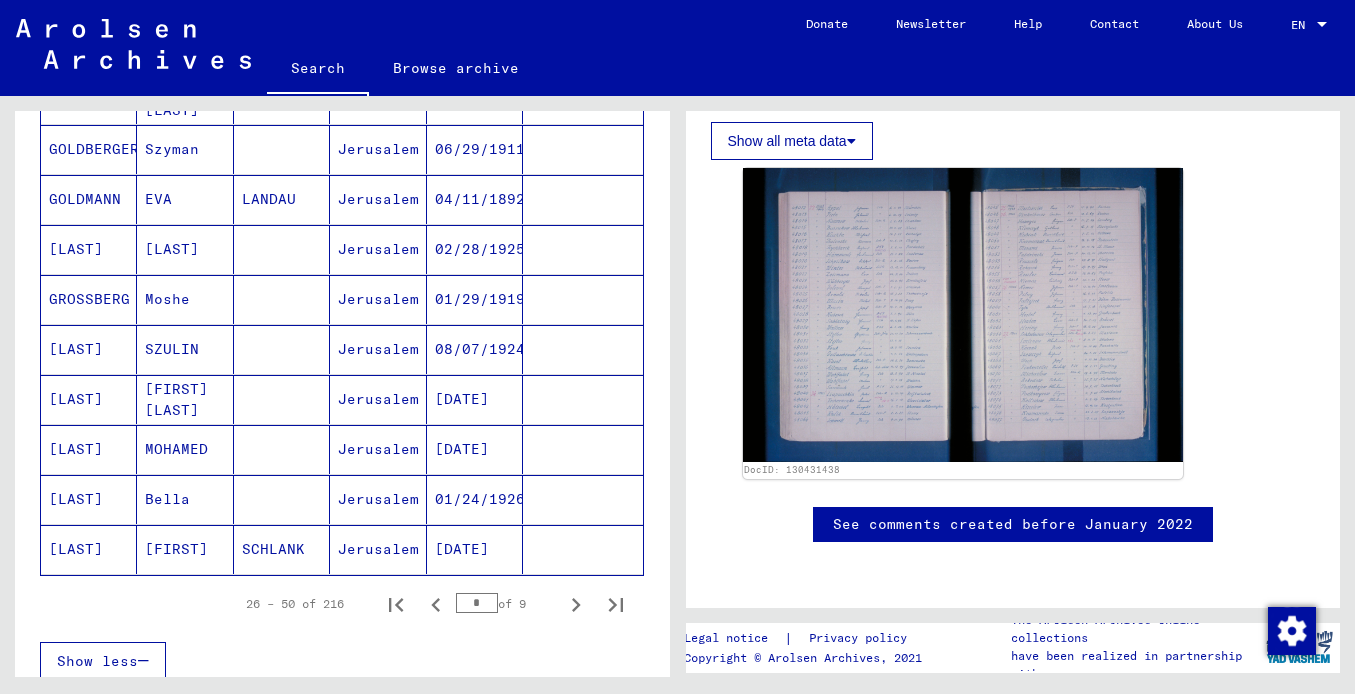 click on "[LAST]" at bounding box center [89, 449] 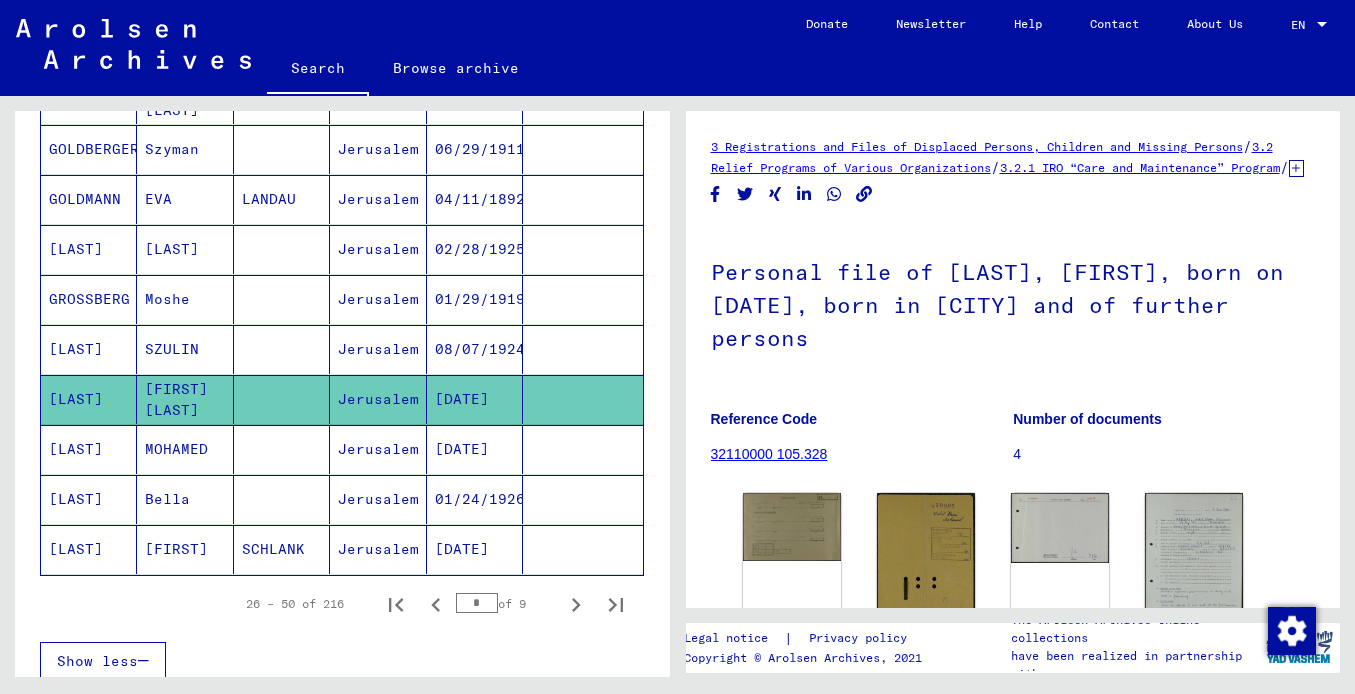 scroll, scrollTop: 0, scrollLeft: 0, axis: both 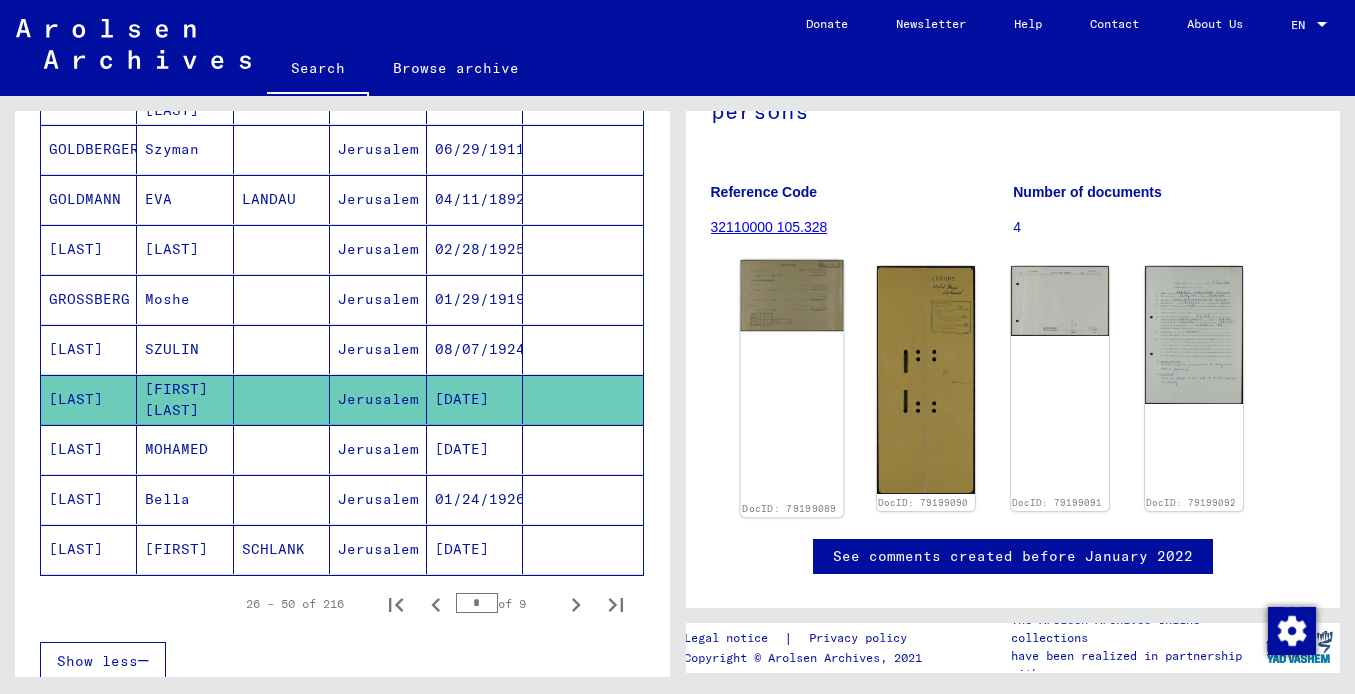 click 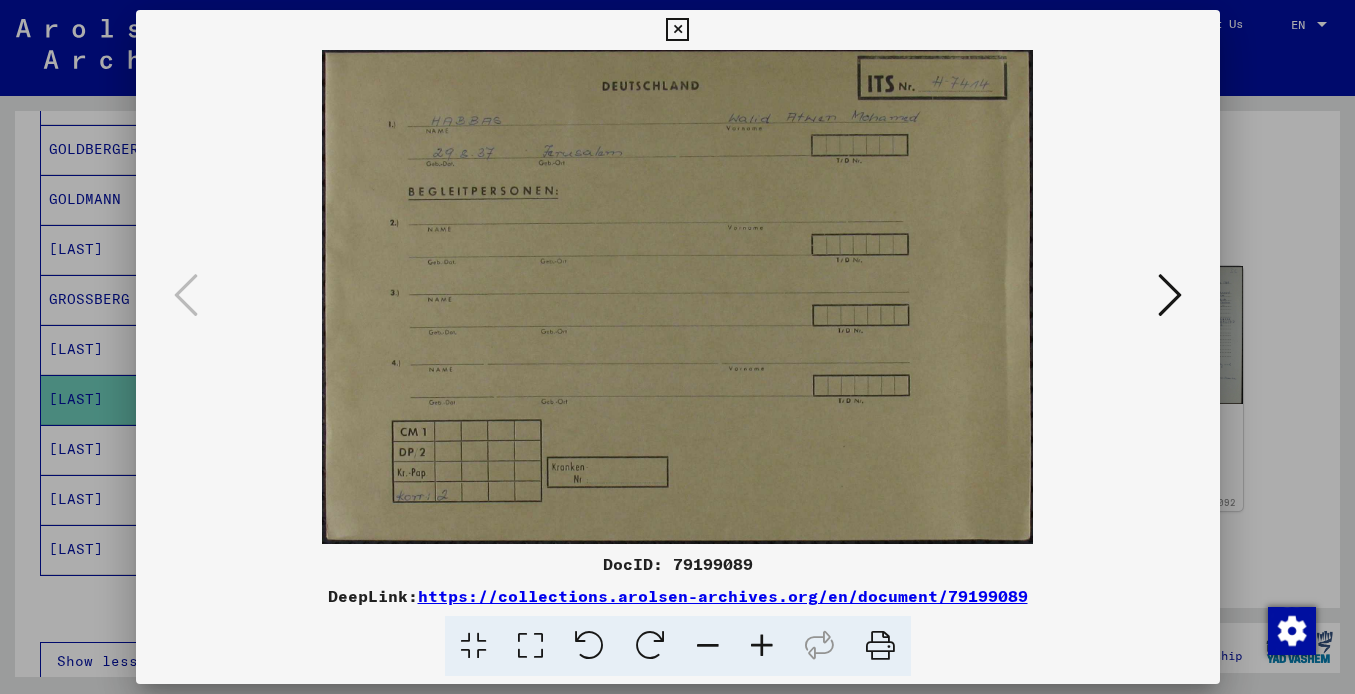 type 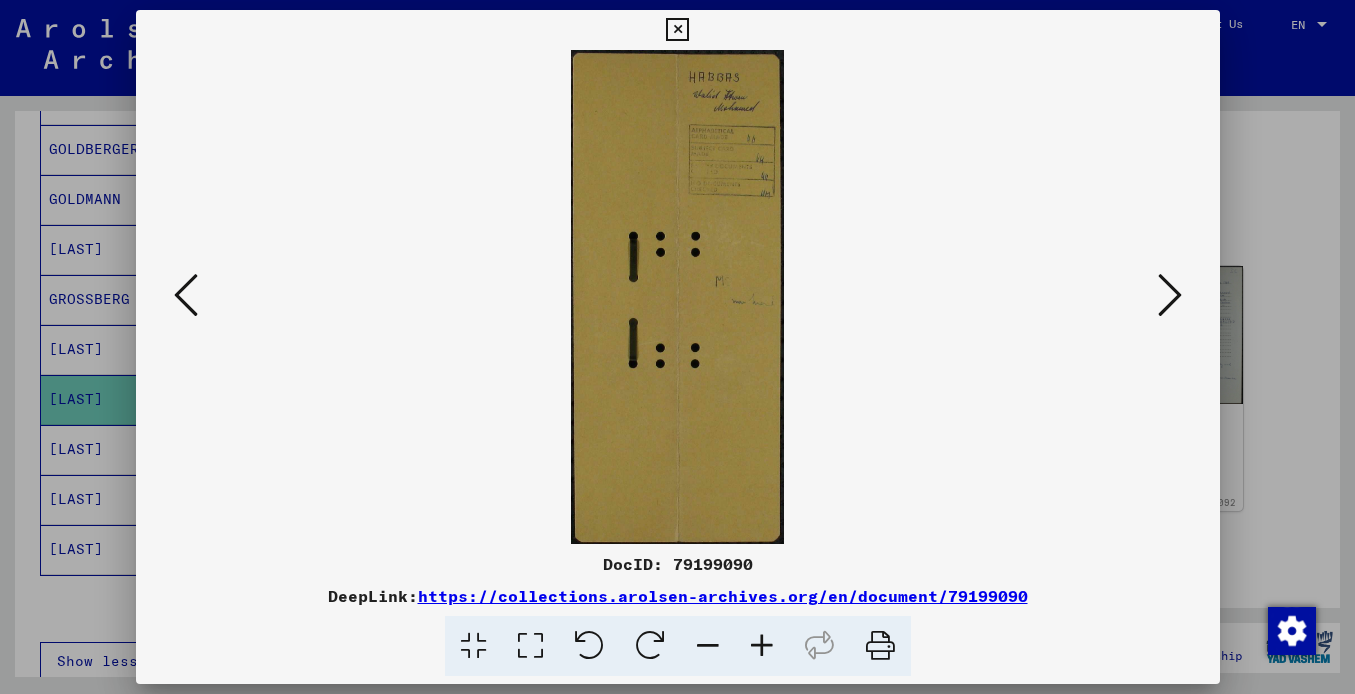 click at bounding box center [1170, 295] 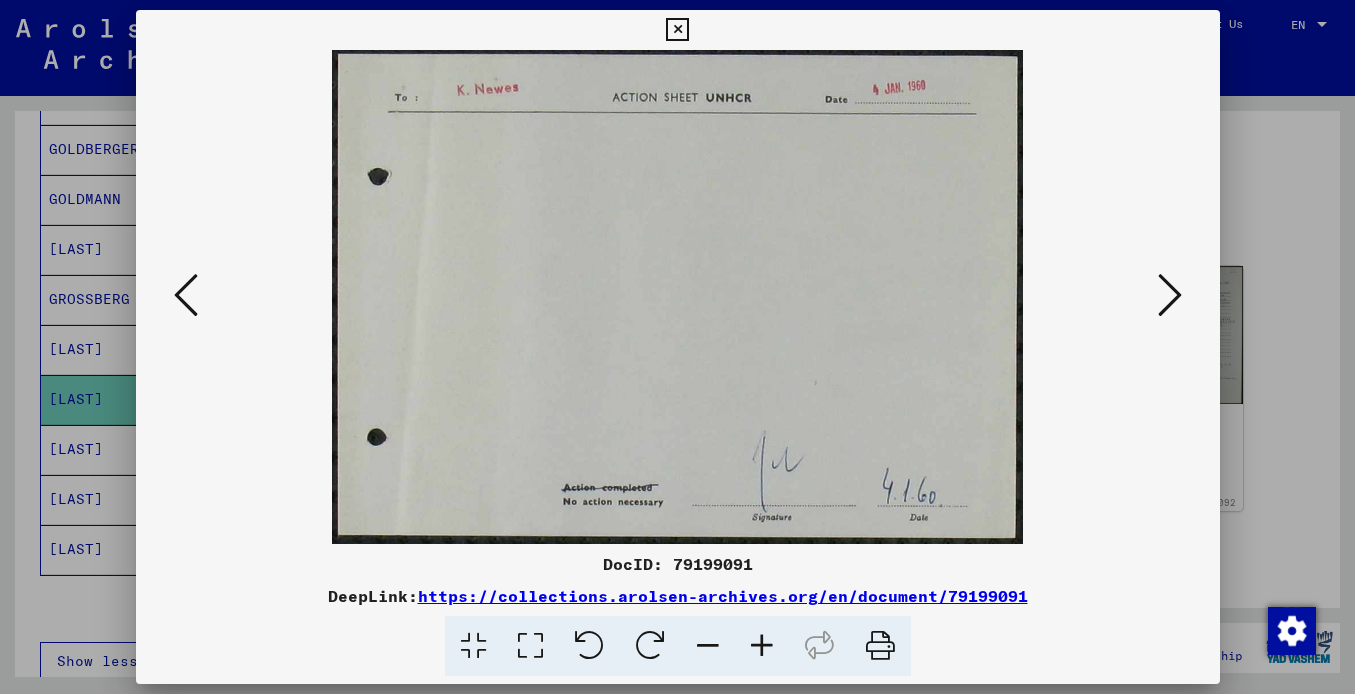 click at bounding box center (1170, 295) 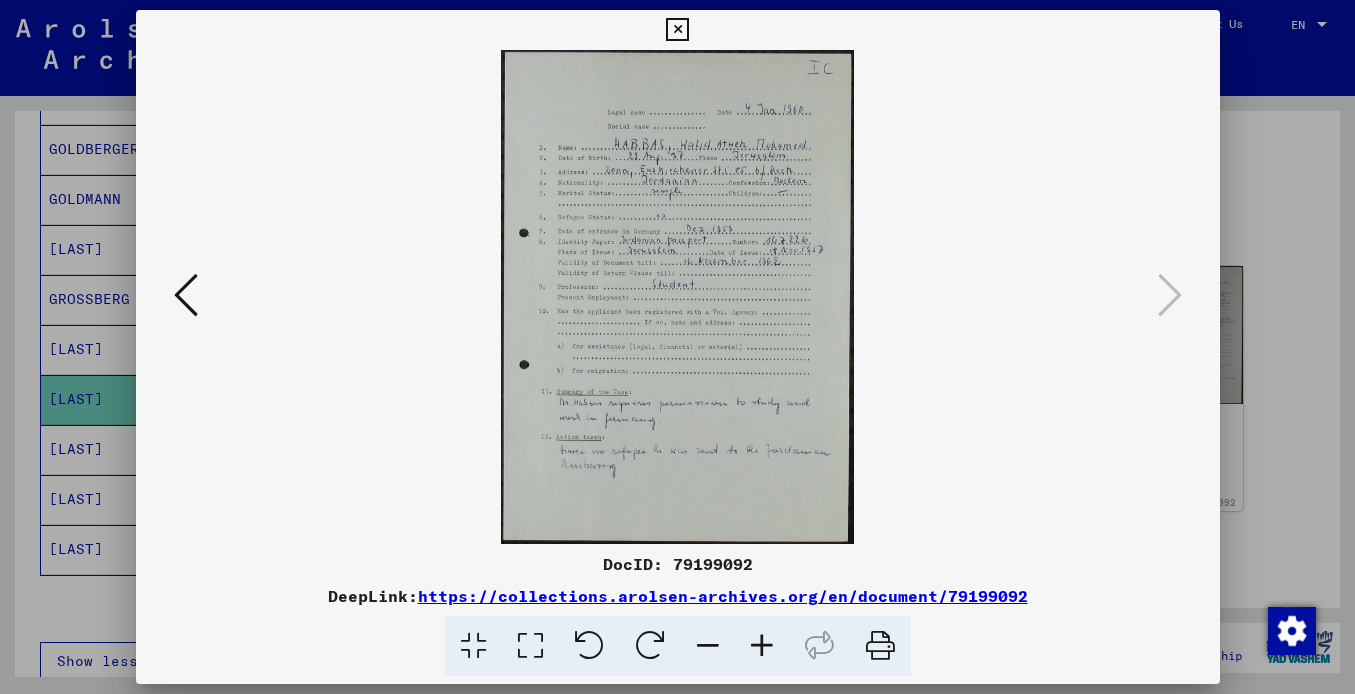 click at bounding box center [762, 646] 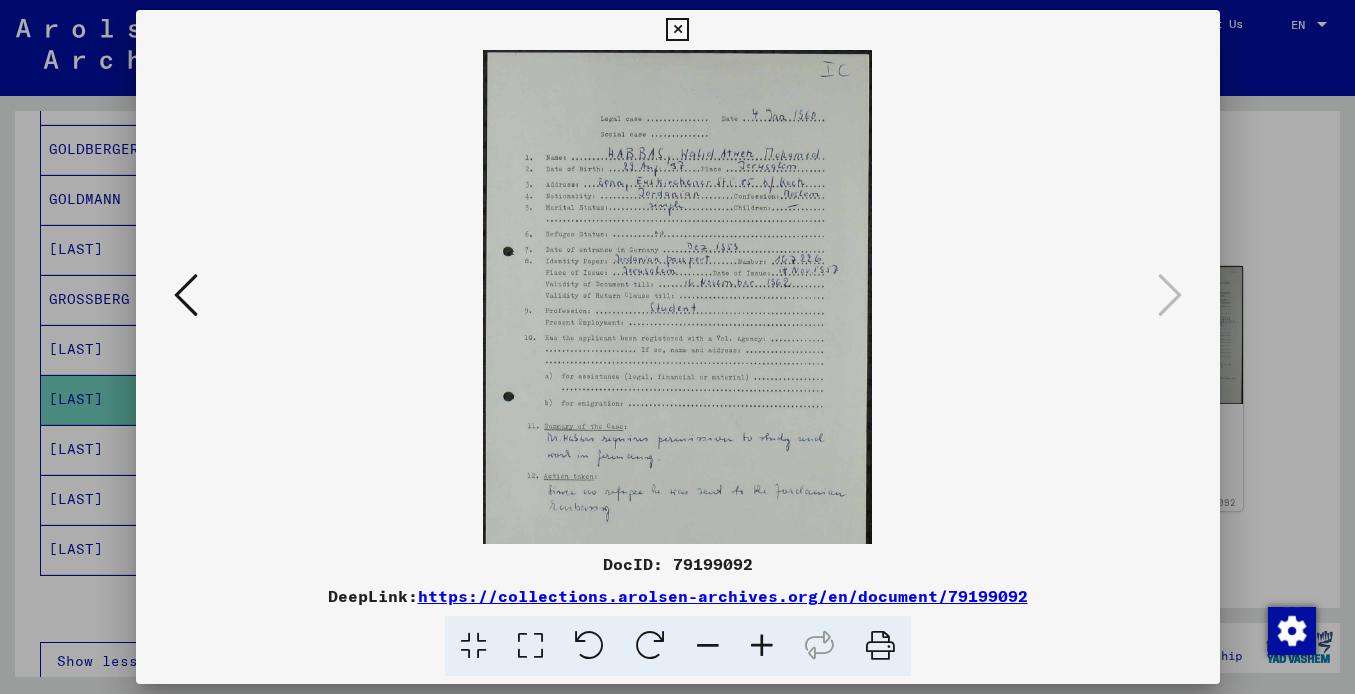 click at bounding box center [762, 646] 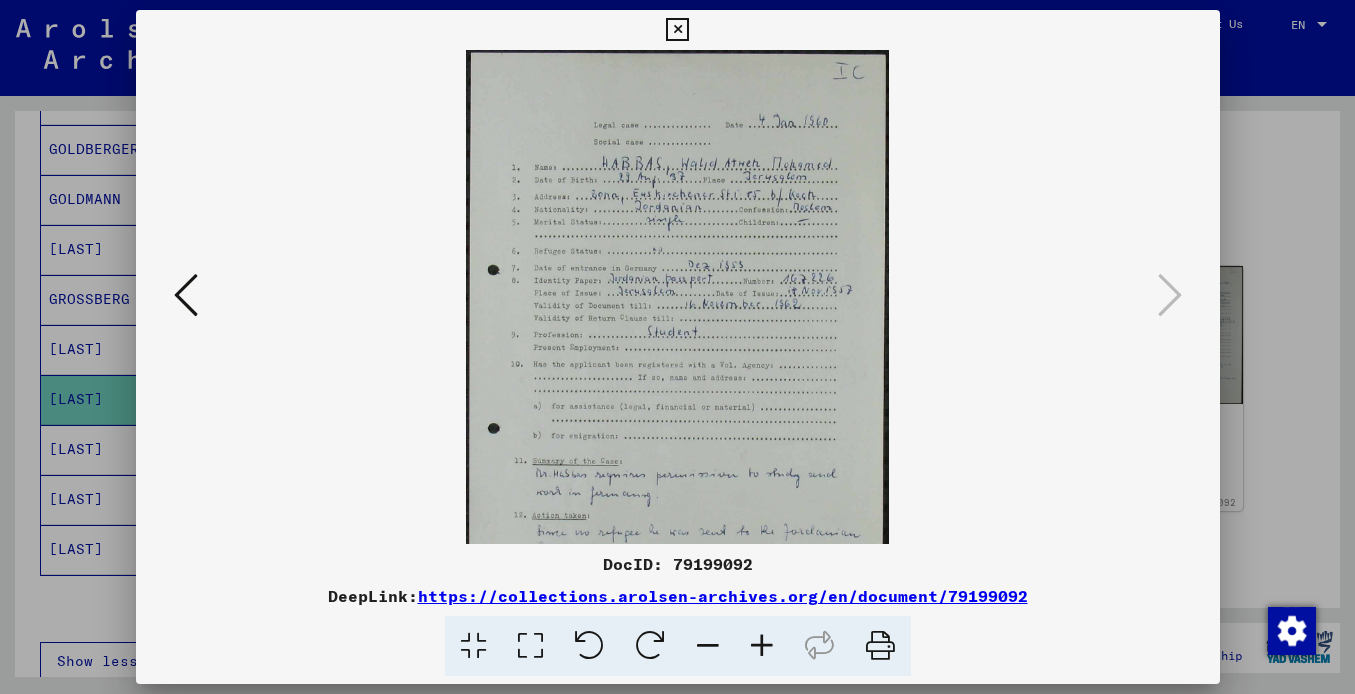click at bounding box center [762, 646] 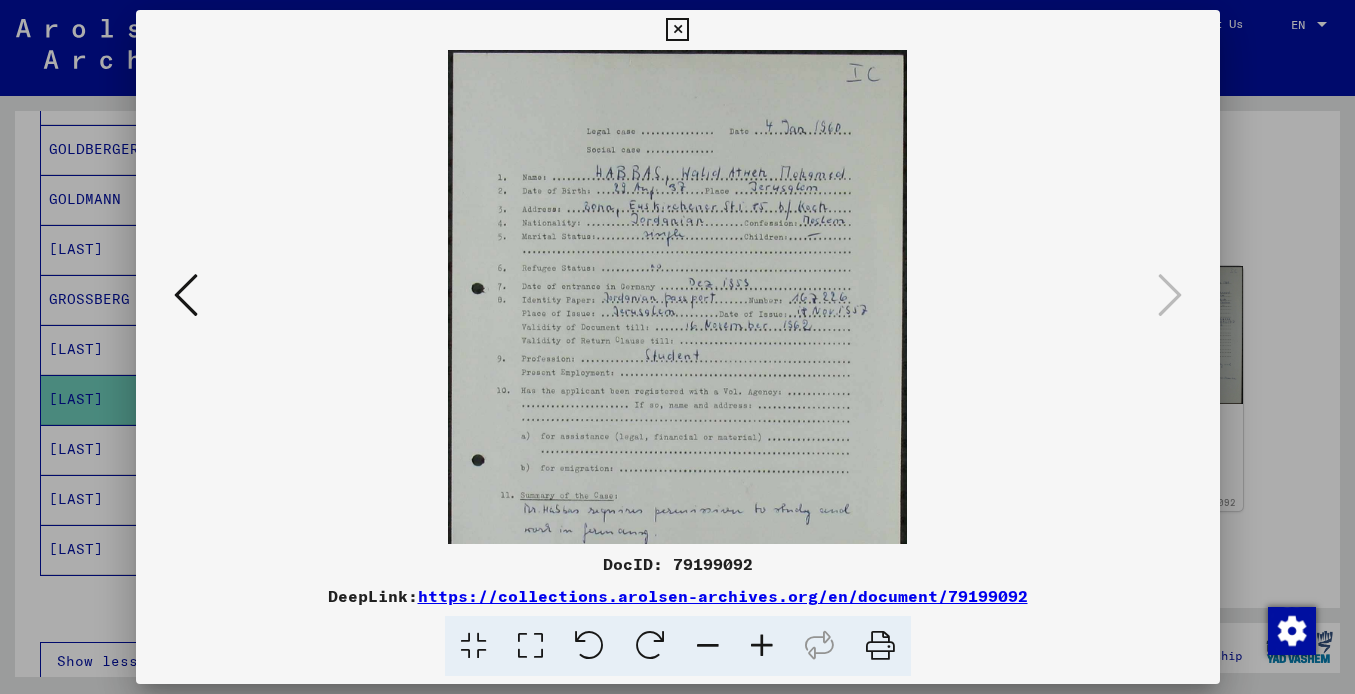 click at bounding box center [762, 646] 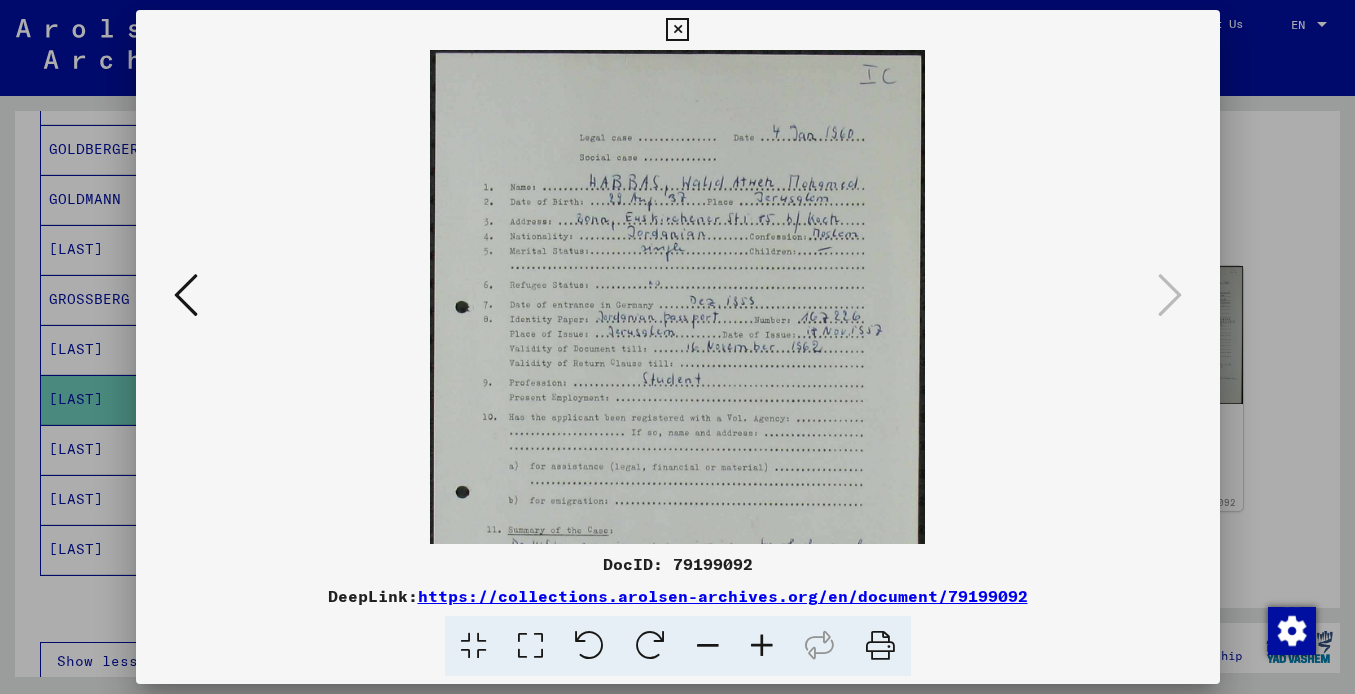 click at bounding box center (762, 646) 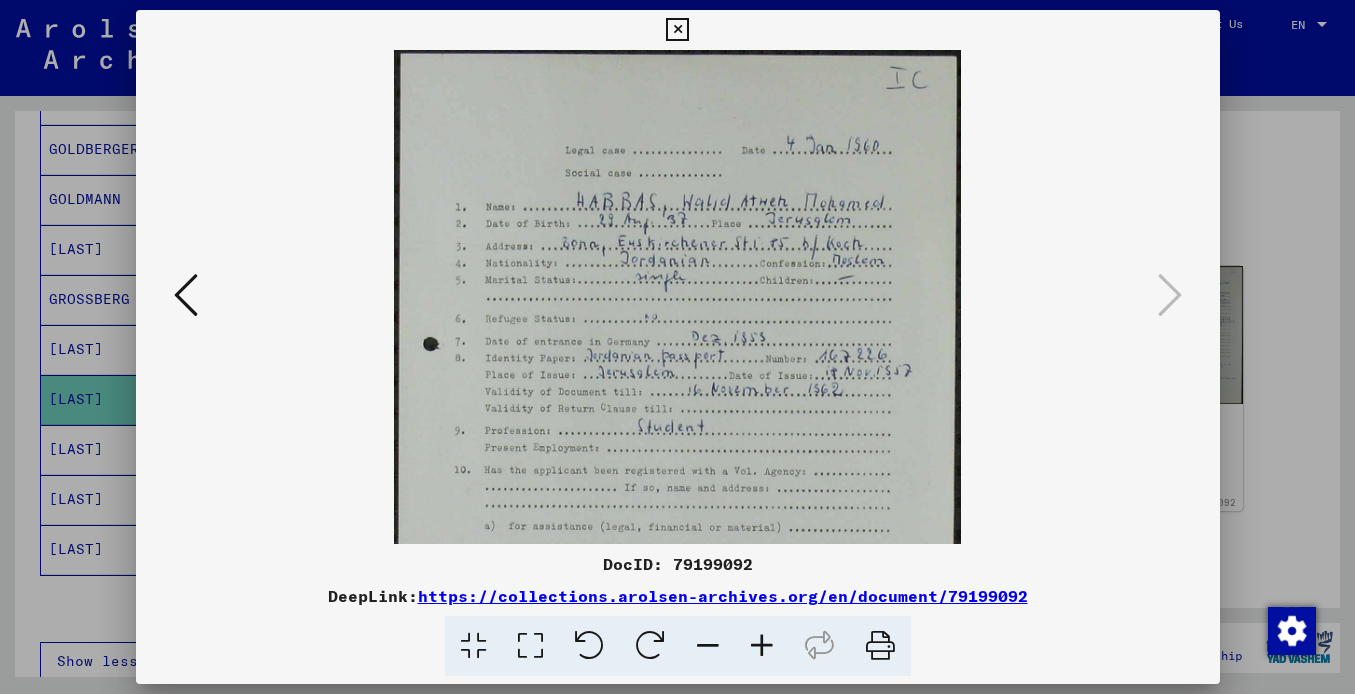 click at bounding box center [762, 646] 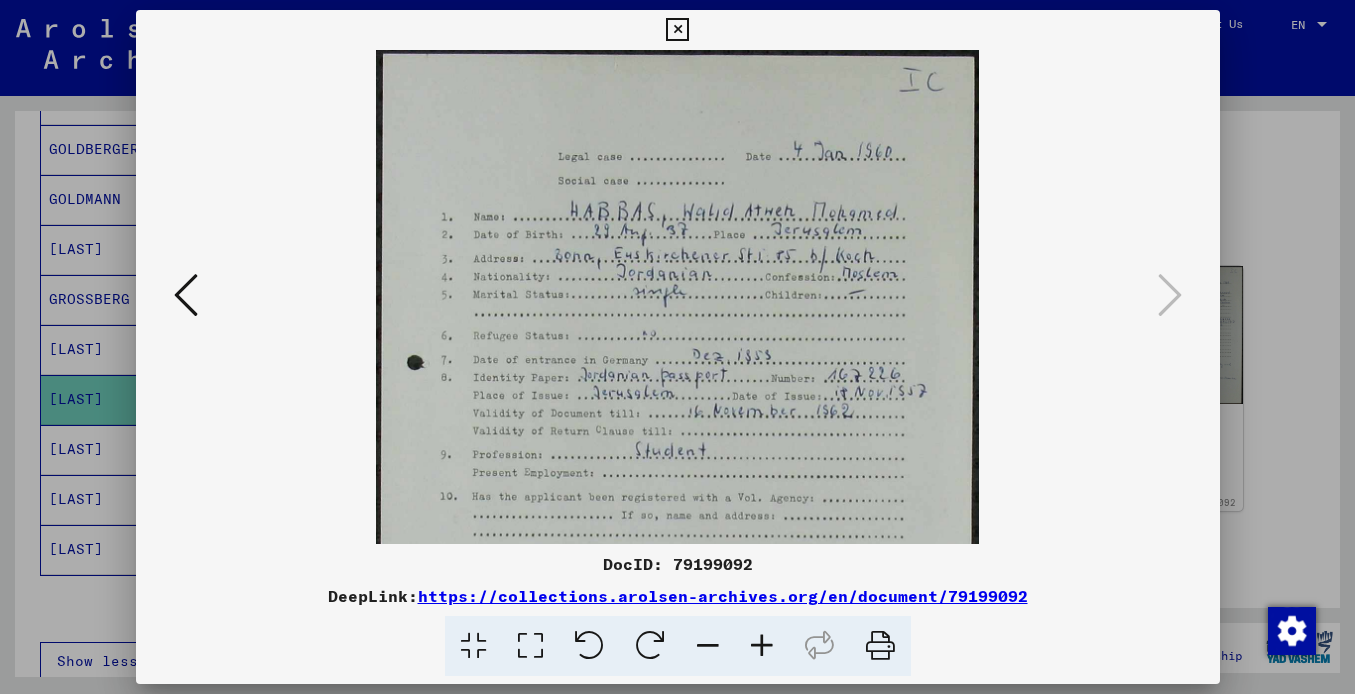 click at bounding box center [762, 646] 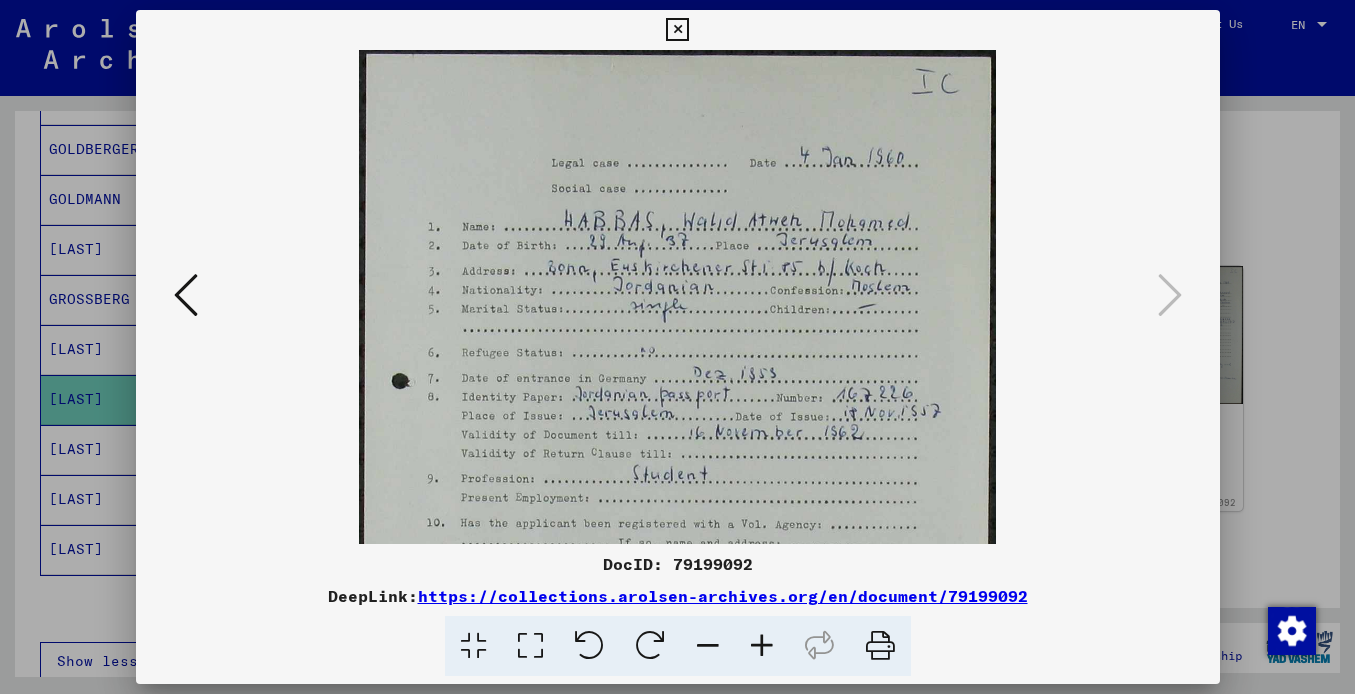 click at bounding box center [677, 30] 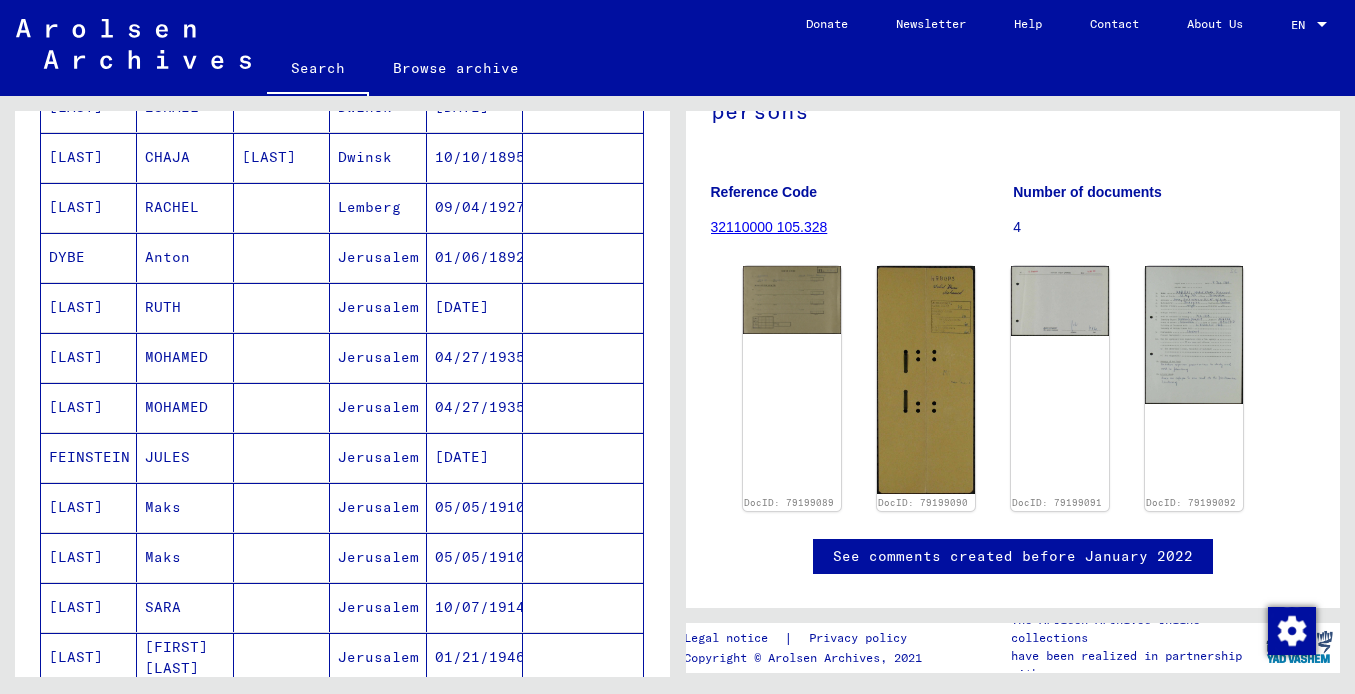 scroll, scrollTop: 526, scrollLeft: 0, axis: vertical 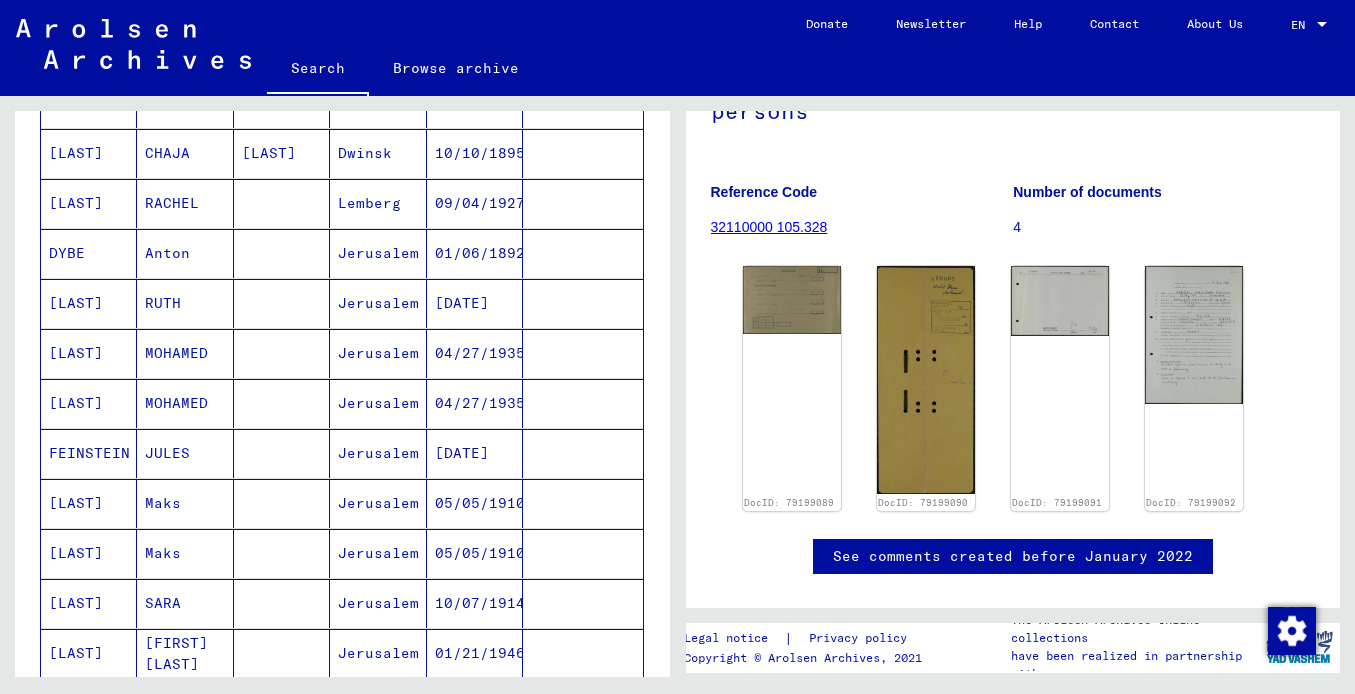 click on "[LAST]" at bounding box center [89, 403] 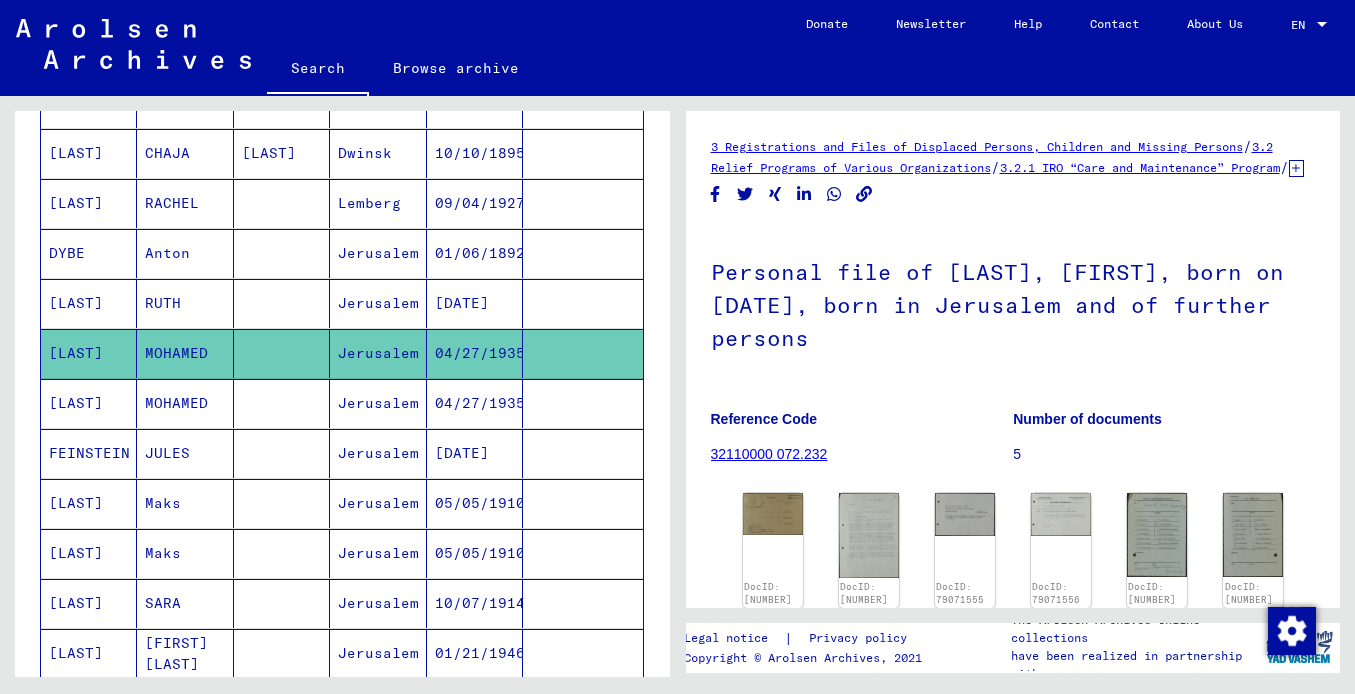 scroll, scrollTop: 0, scrollLeft: 0, axis: both 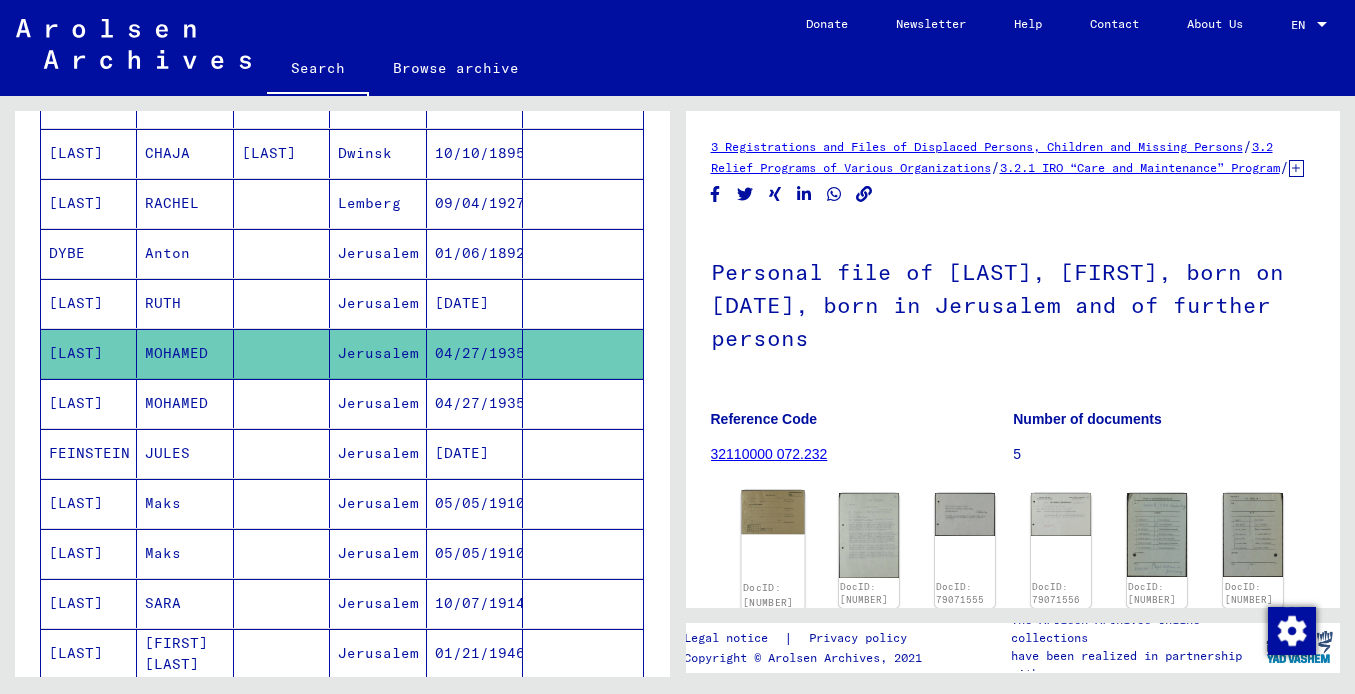 click 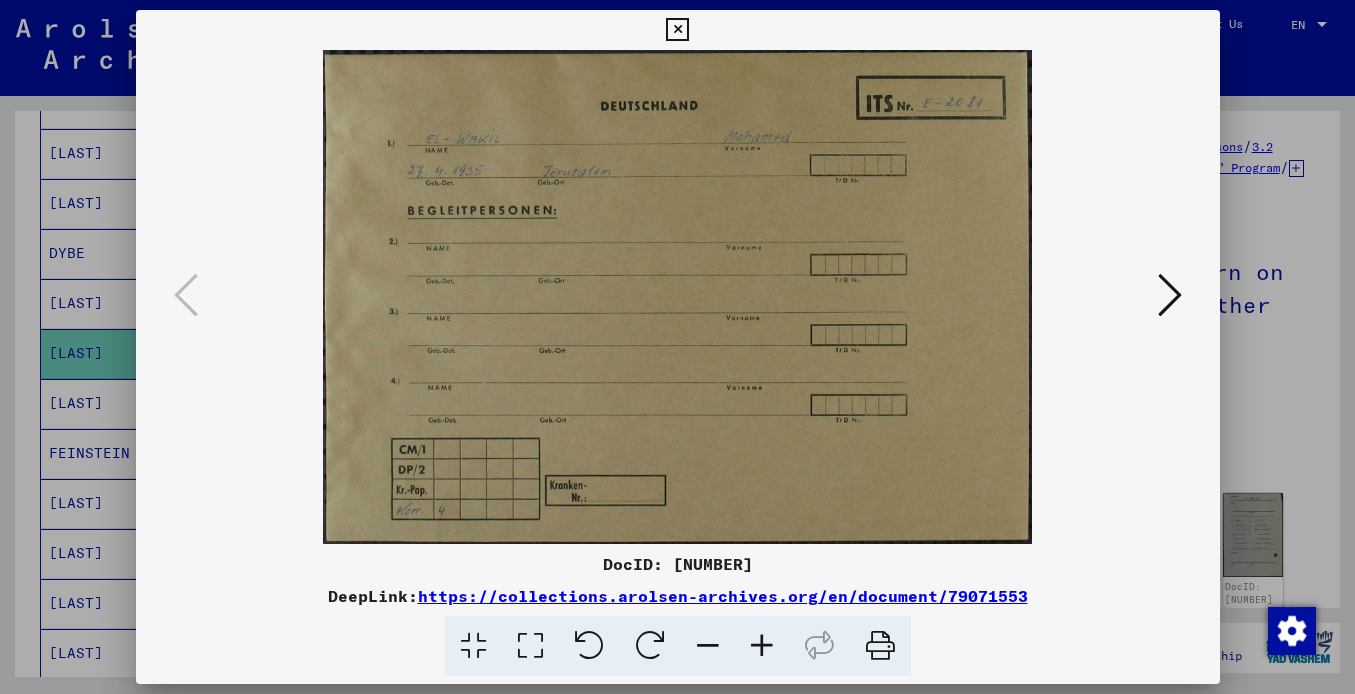 click at bounding box center (677, 30) 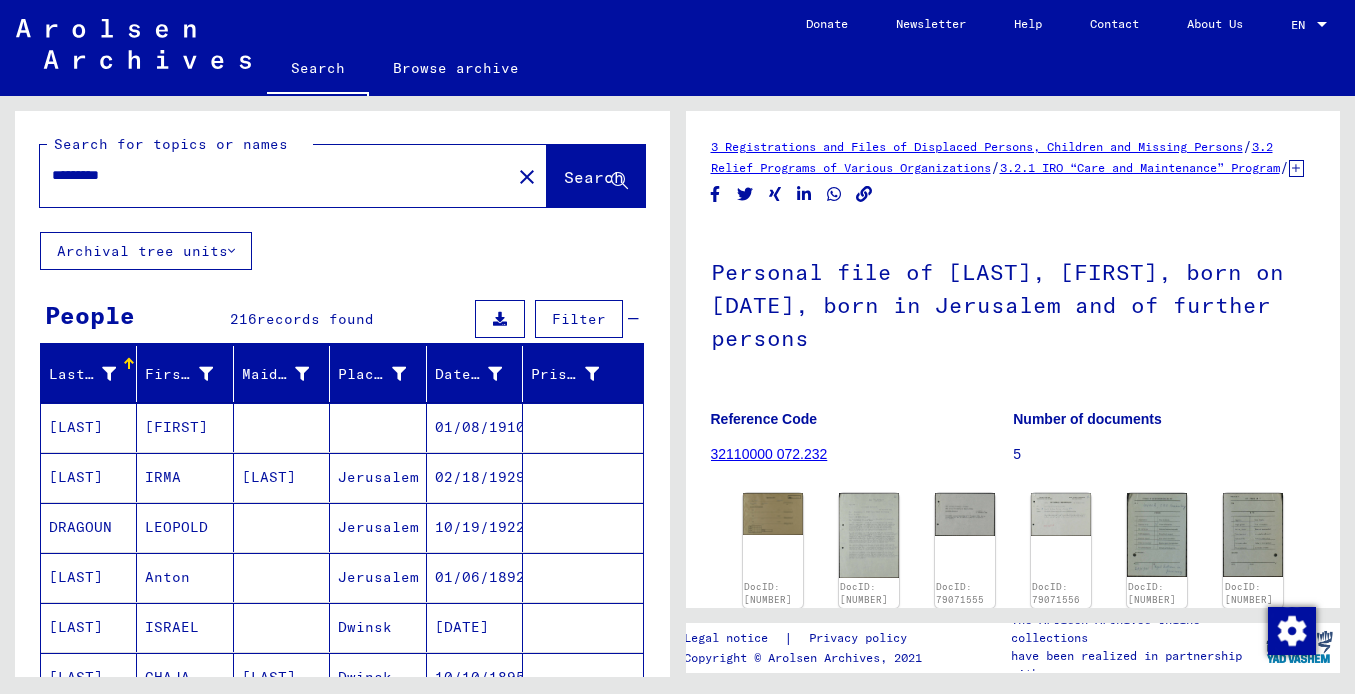 scroll, scrollTop: 0, scrollLeft: 0, axis: both 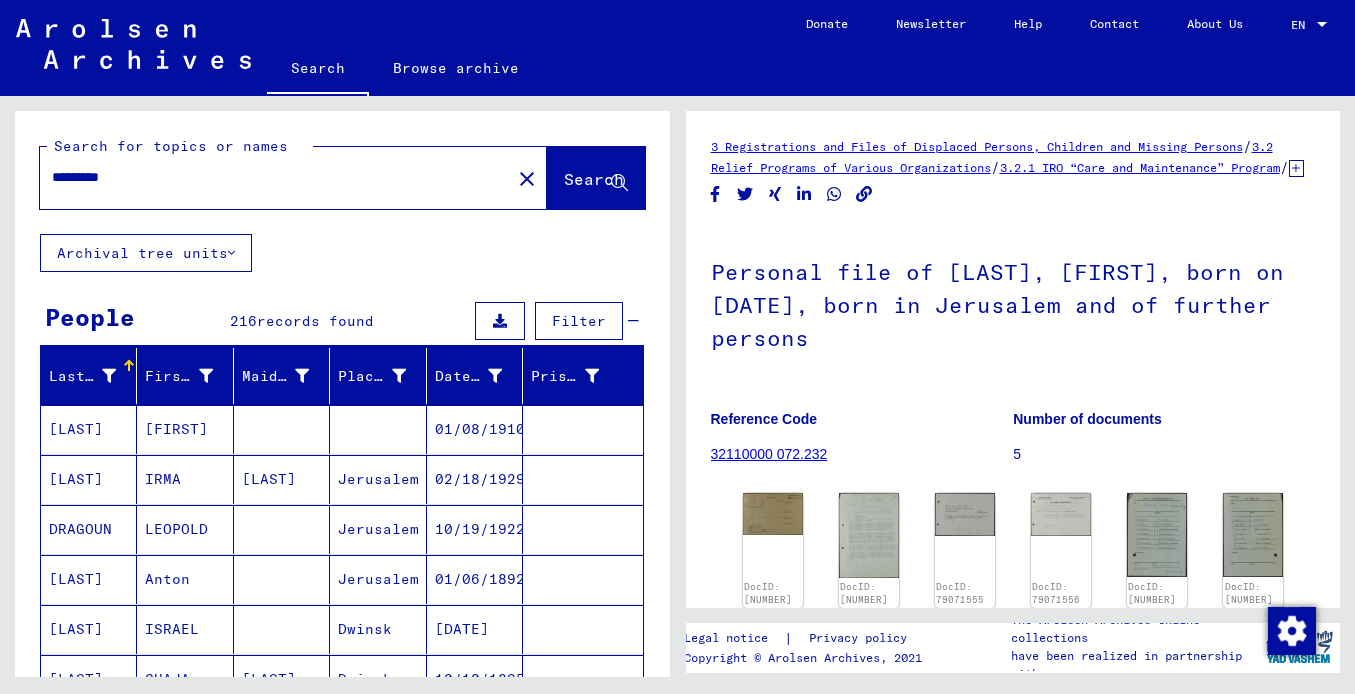 click on "*********" at bounding box center (275, 177) 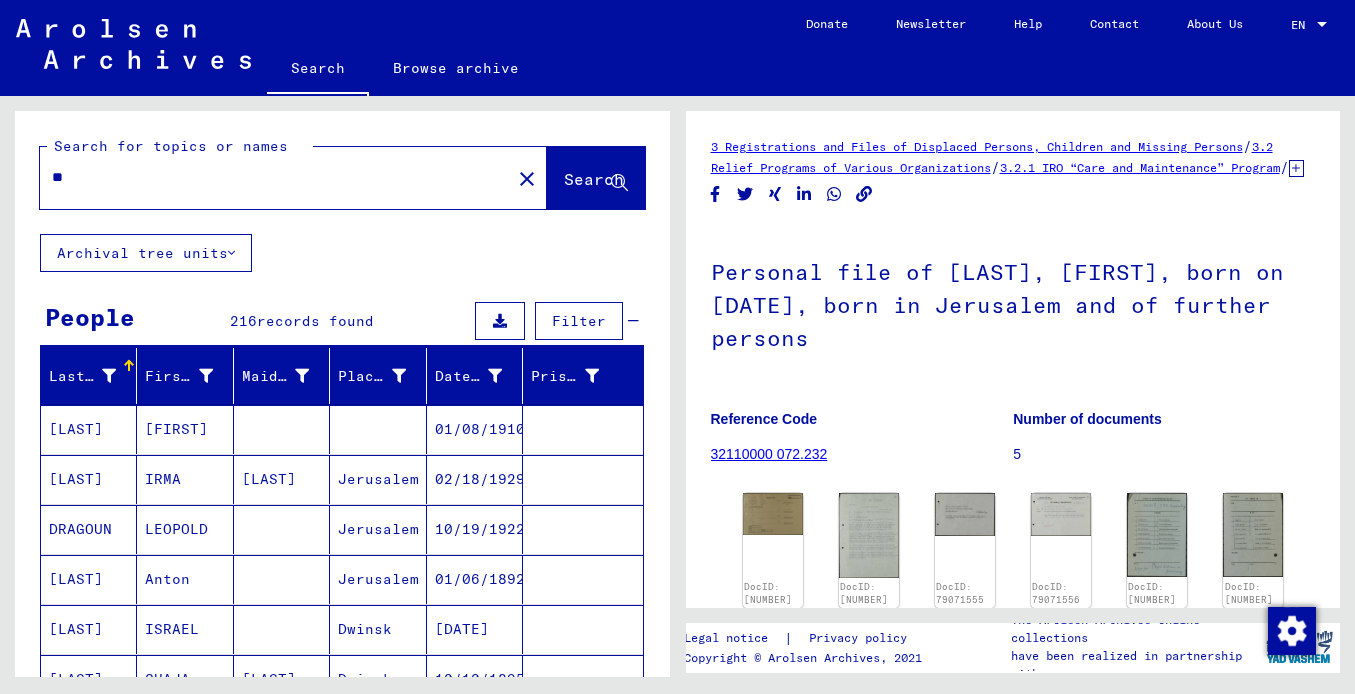 type on "*" 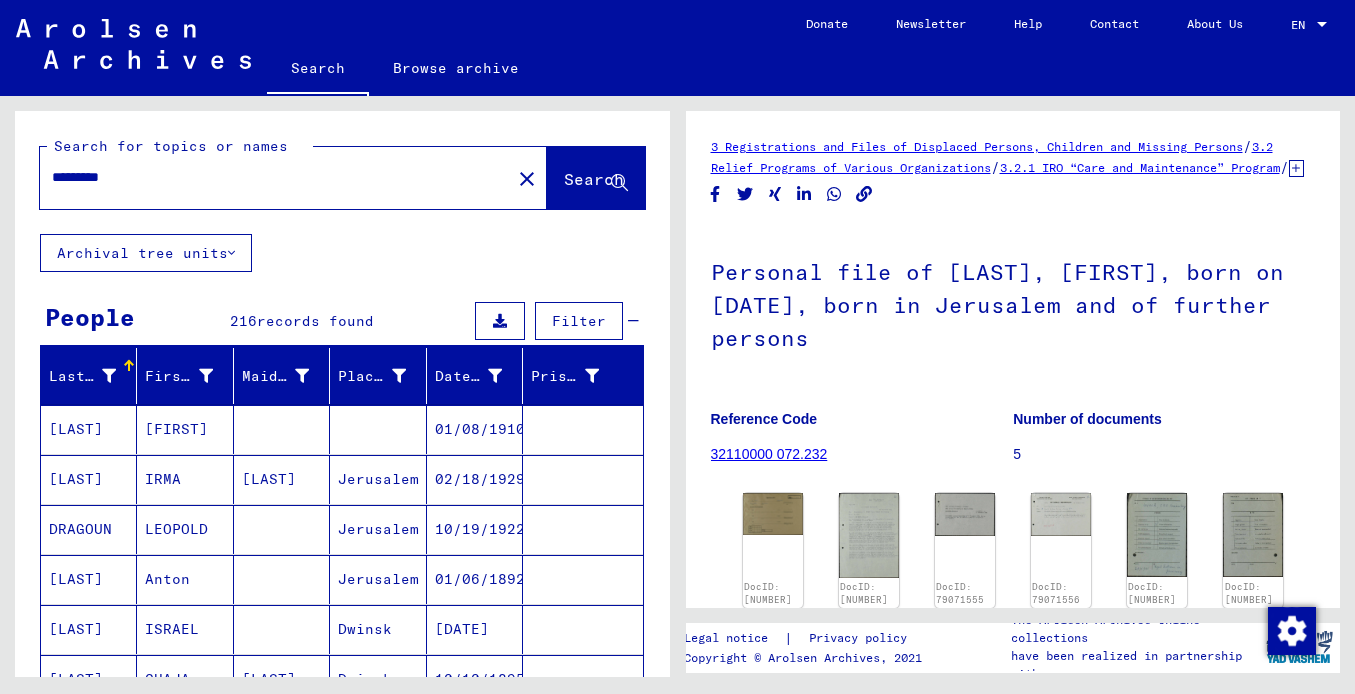 type on "*********" 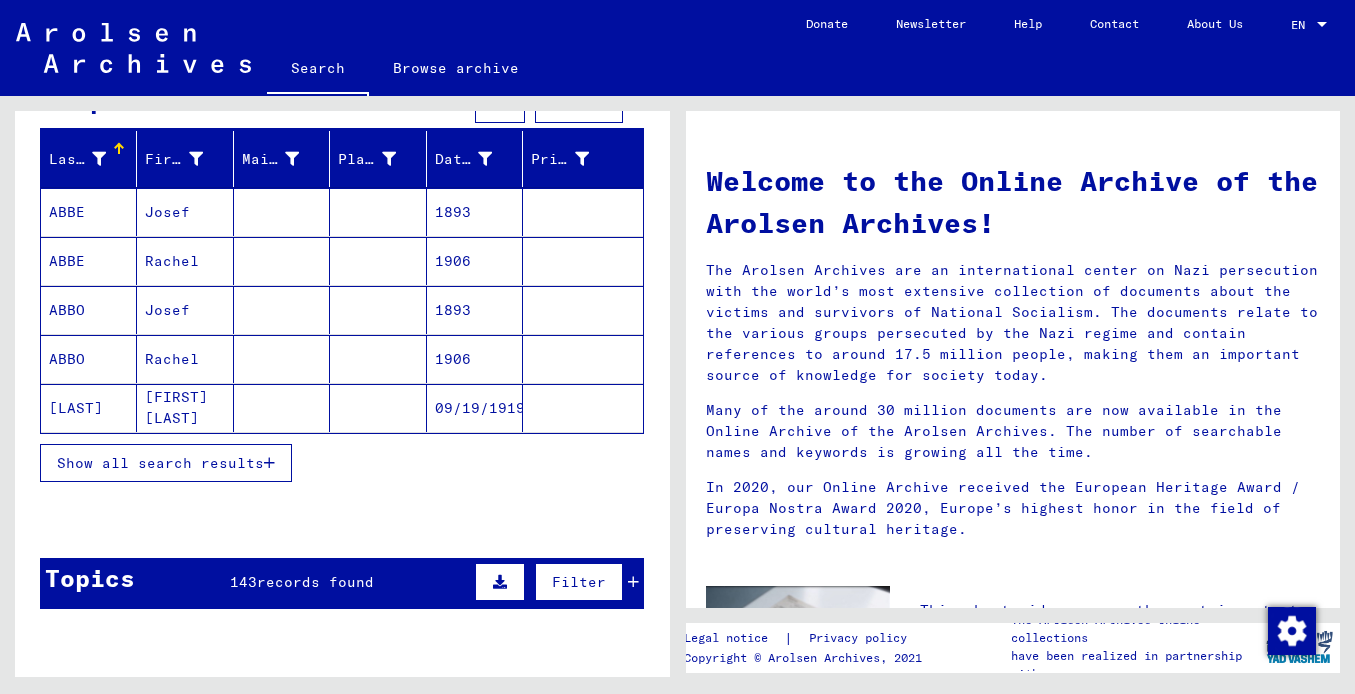 scroll, scrollTop: 209, scrollLeft: 0, axis: vertical 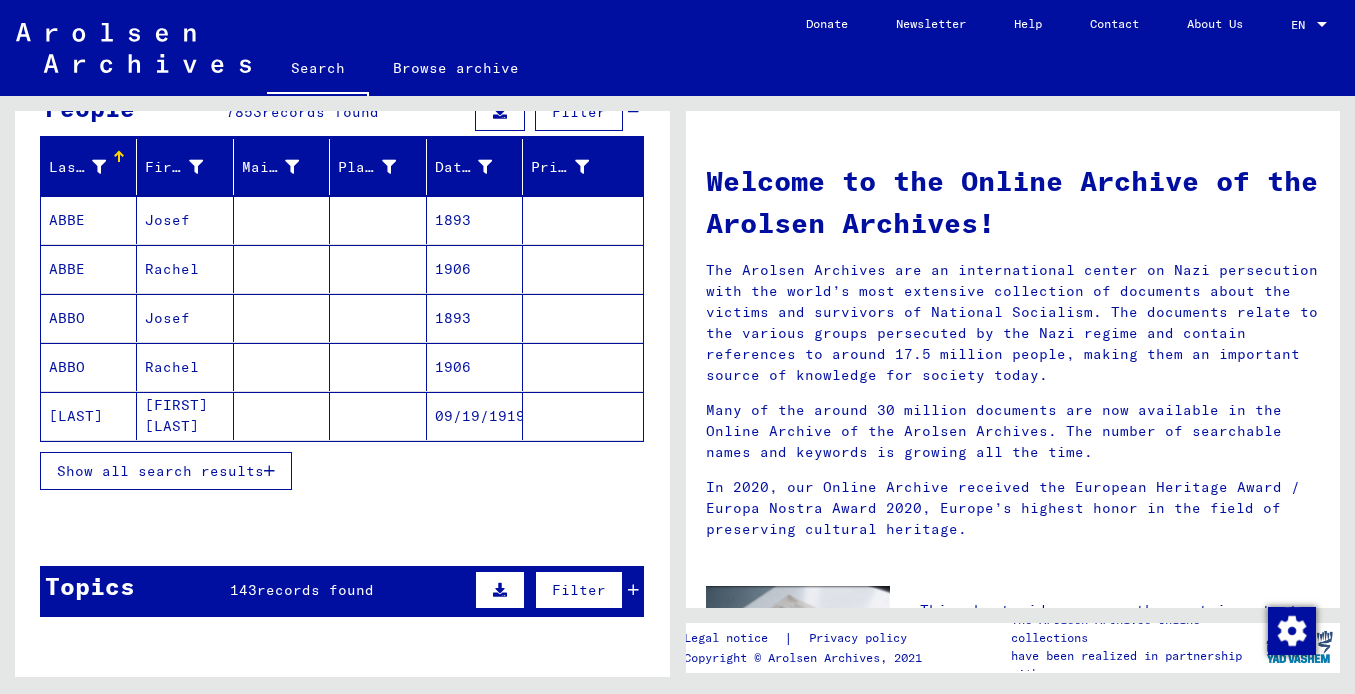 click on "Show all search results" at bounding box center [160, 471] 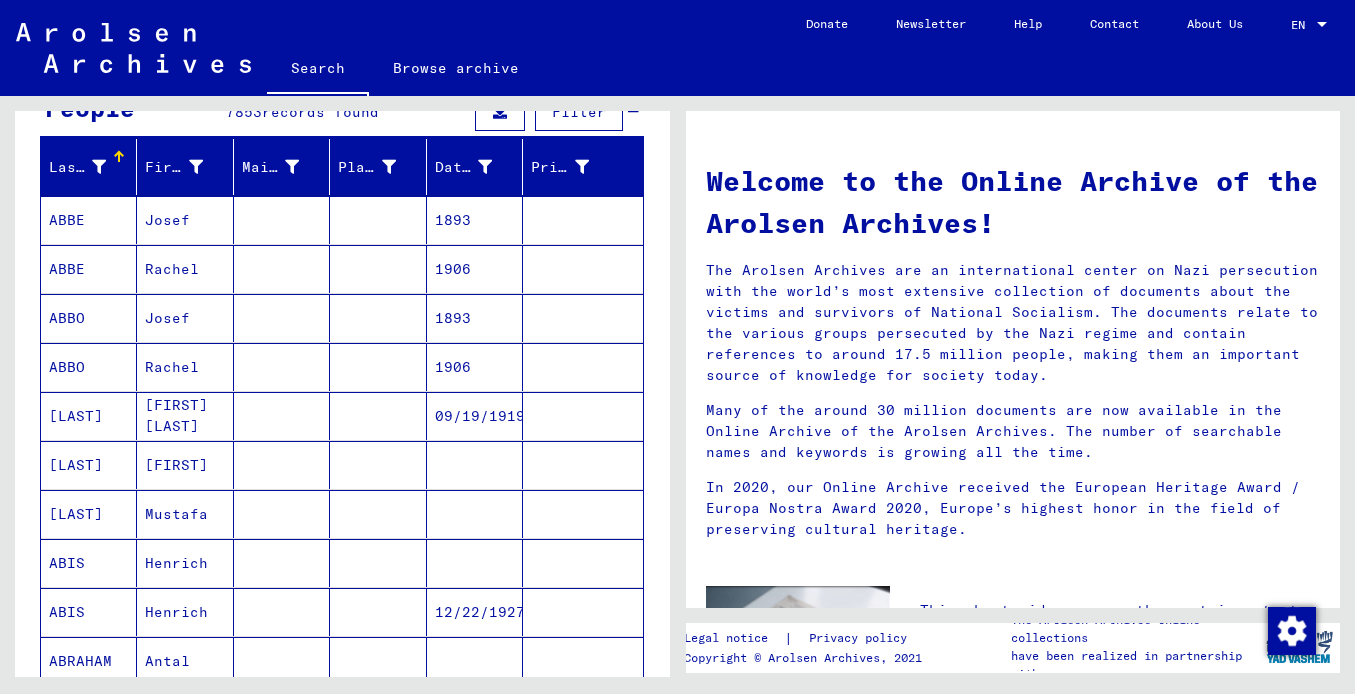 click on "[LAST]" at bounding box center [89, 465] 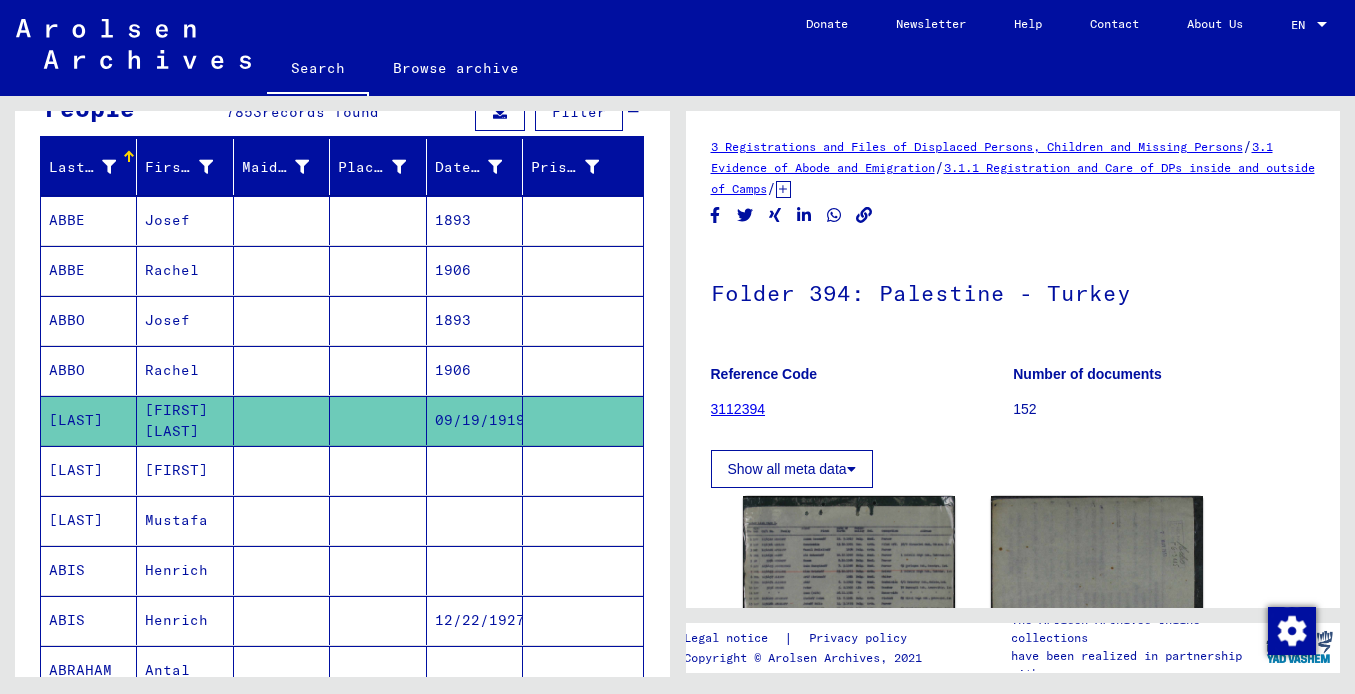 scroll, scrollTop: 0, scrollLeft: 0, axis: both 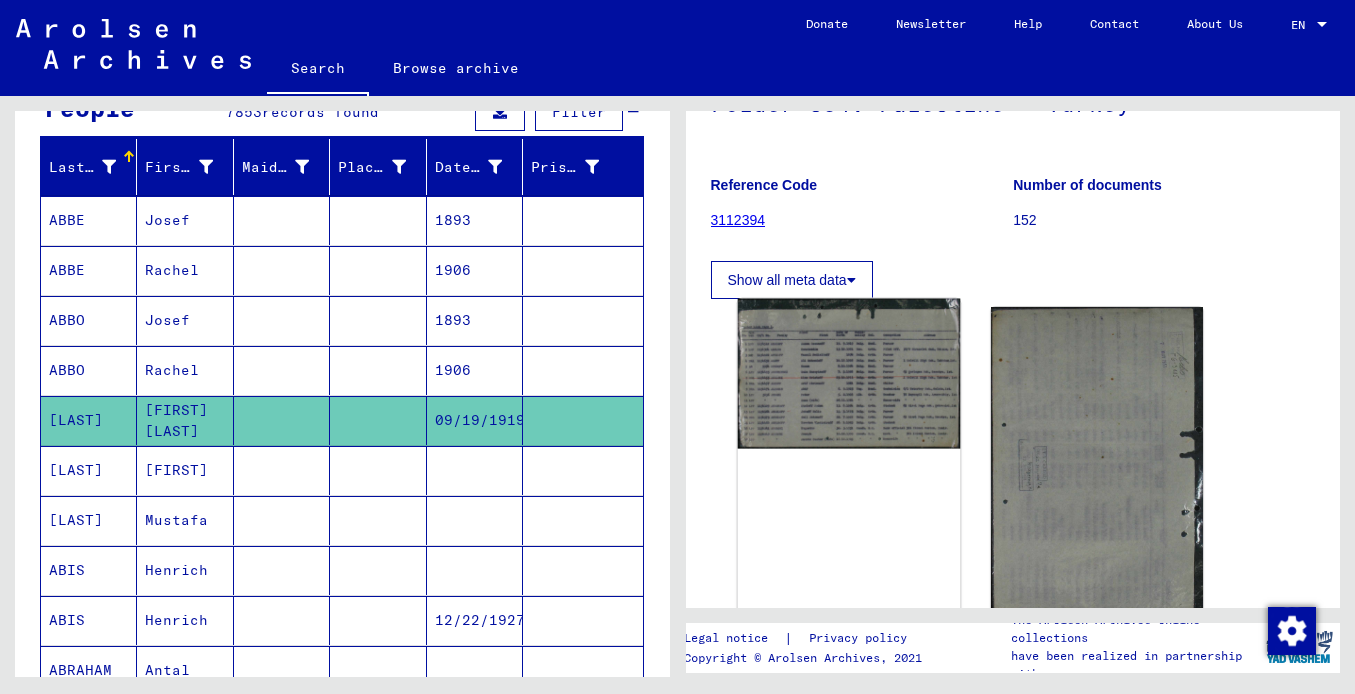 click 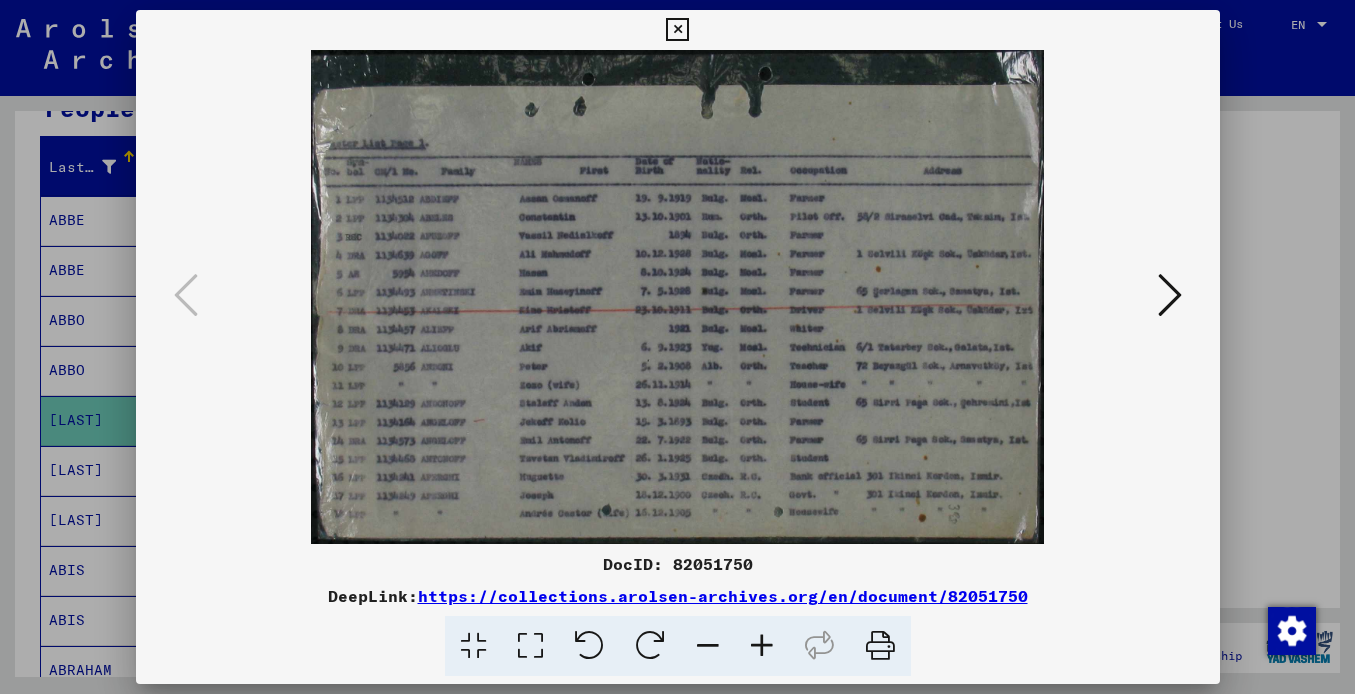 click at bounding box center (762, 646) 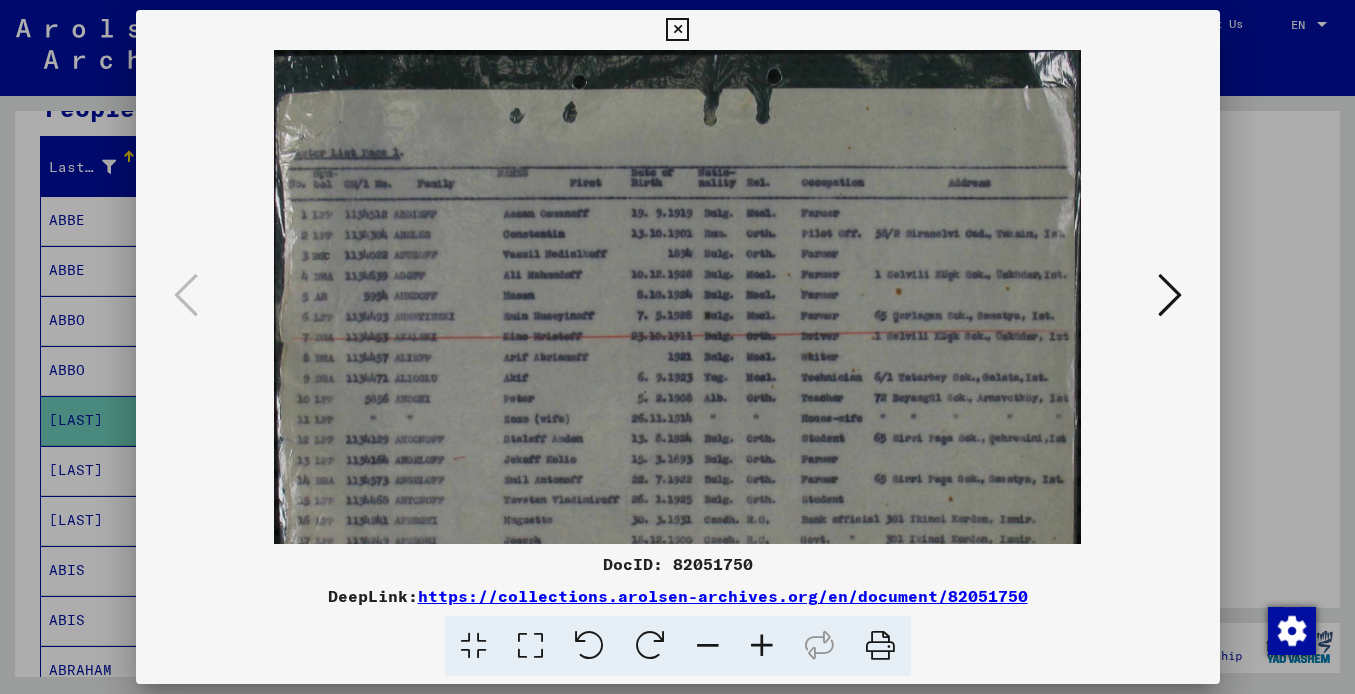 click at bounding box center (762, 646) 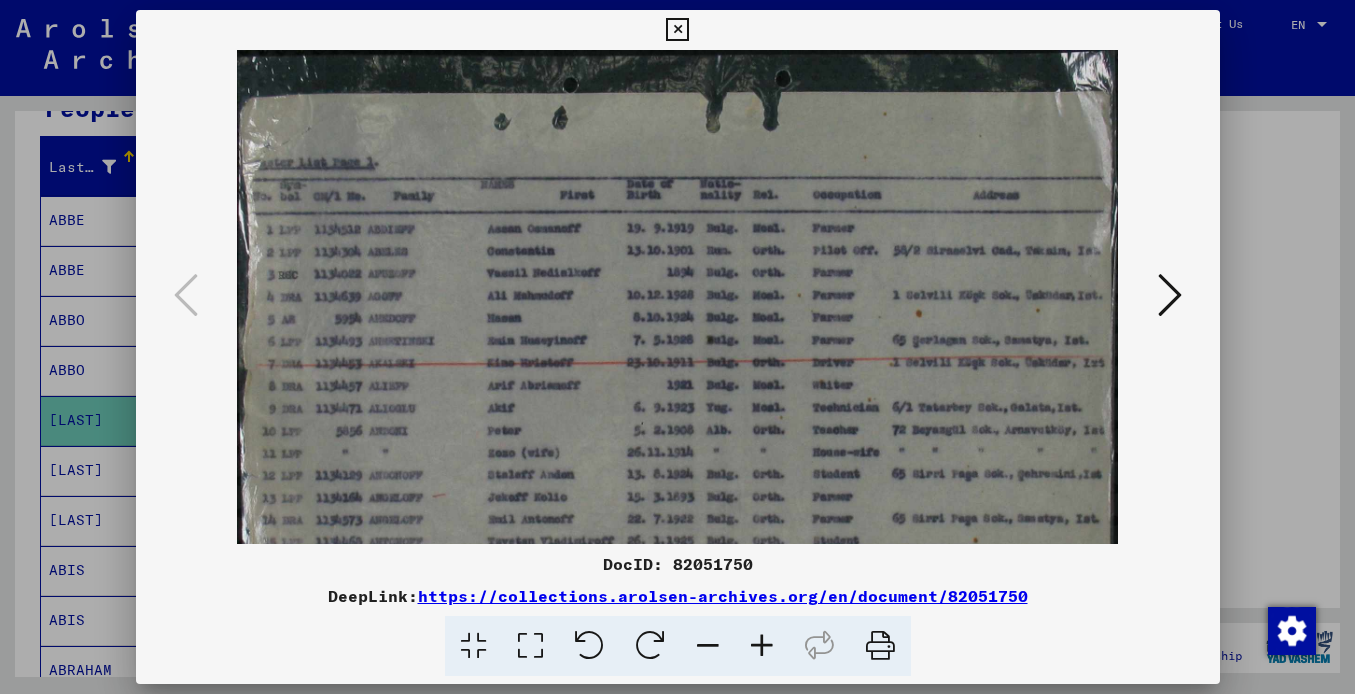 click at bounding box center (762, 646) 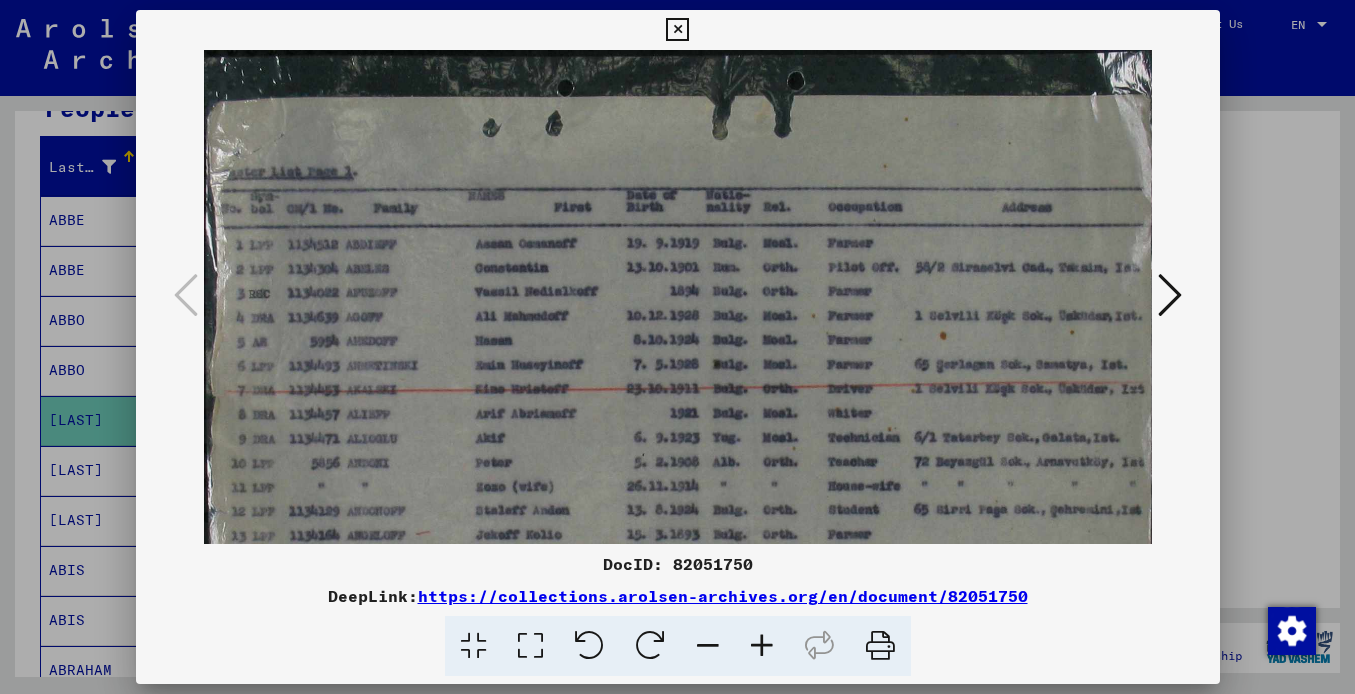 click at bounding box center [762, 646] 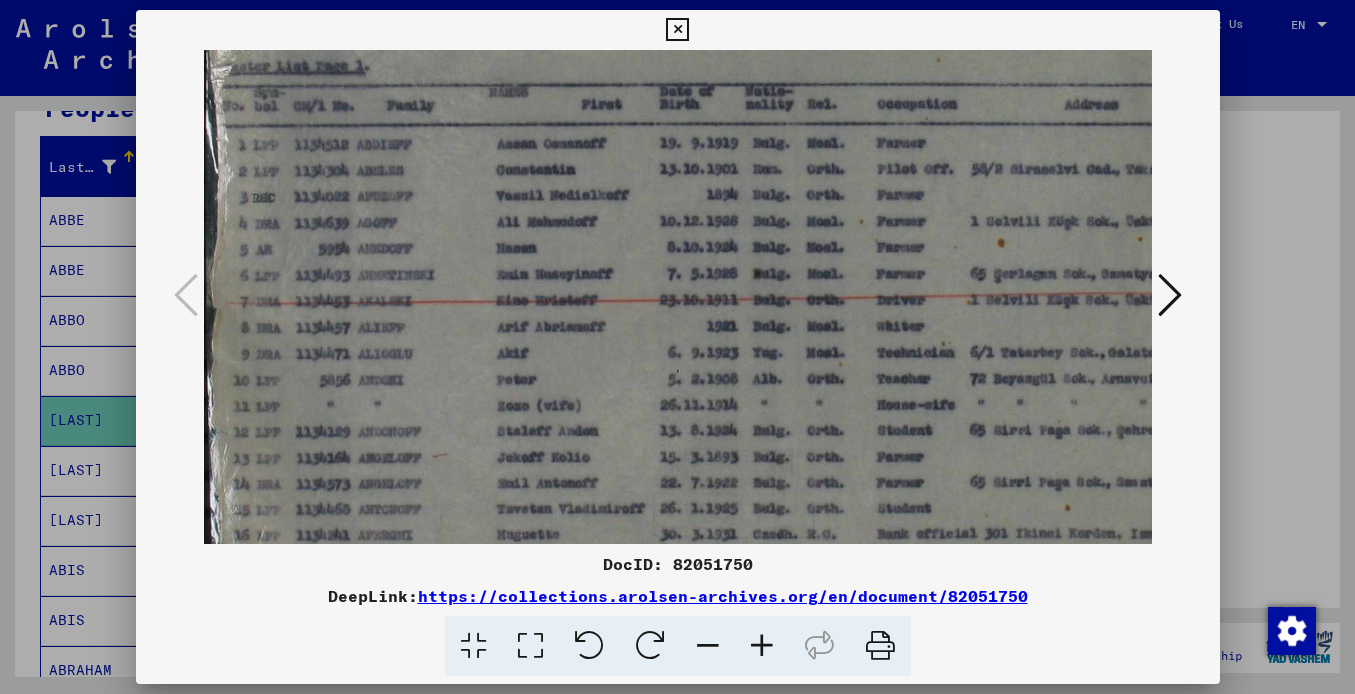 drag, startPoint x: 784, startPoint y: 427, endPoint x: 819, endPoint y: 268, distance: 162.80664 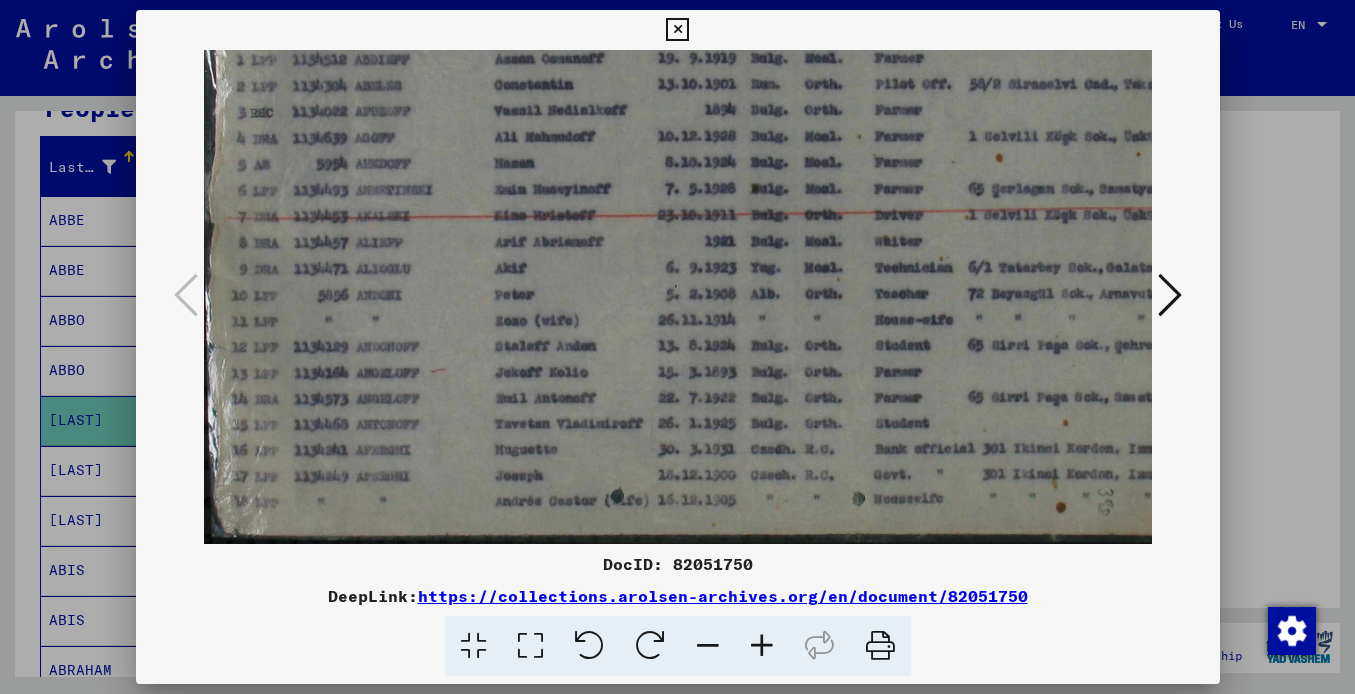 scroll, scrollTop: 200, scrollLeft: 3, axis: both 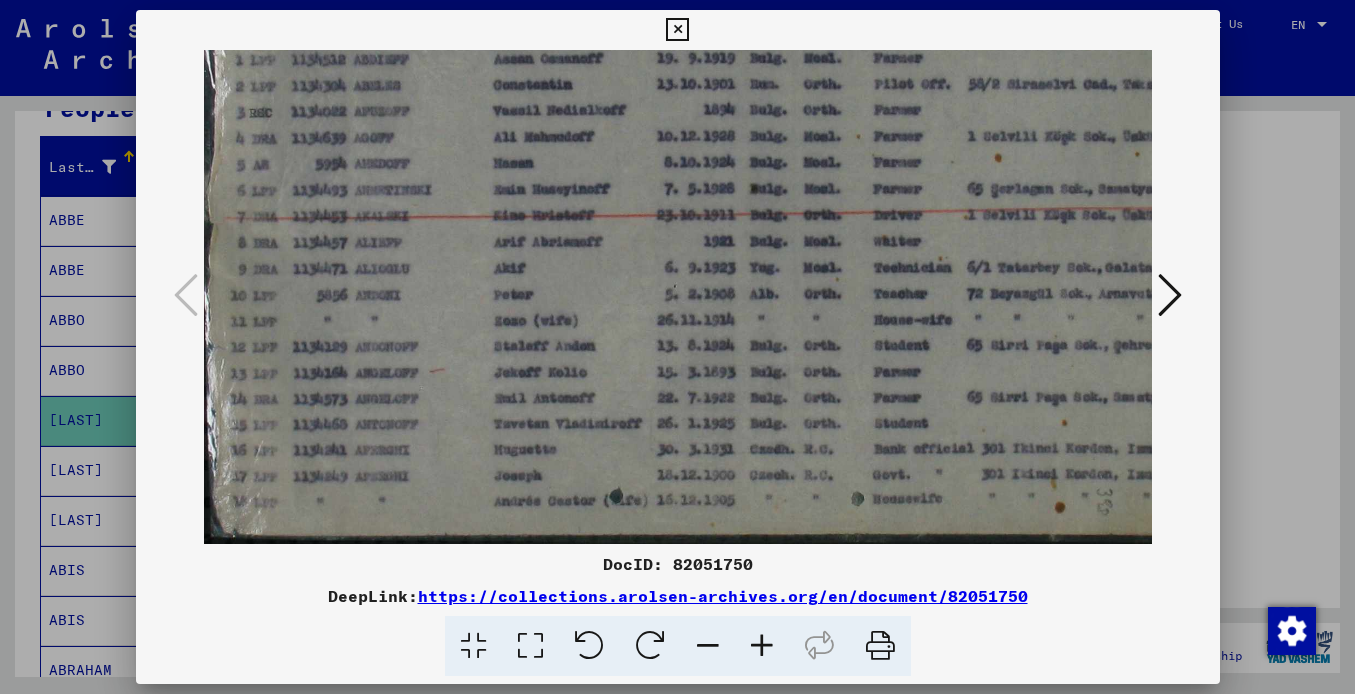 drag, startPoint x: 739, startPoint y: 438, endPoint x: 736, endPoint y: 320, distance: 118.03813 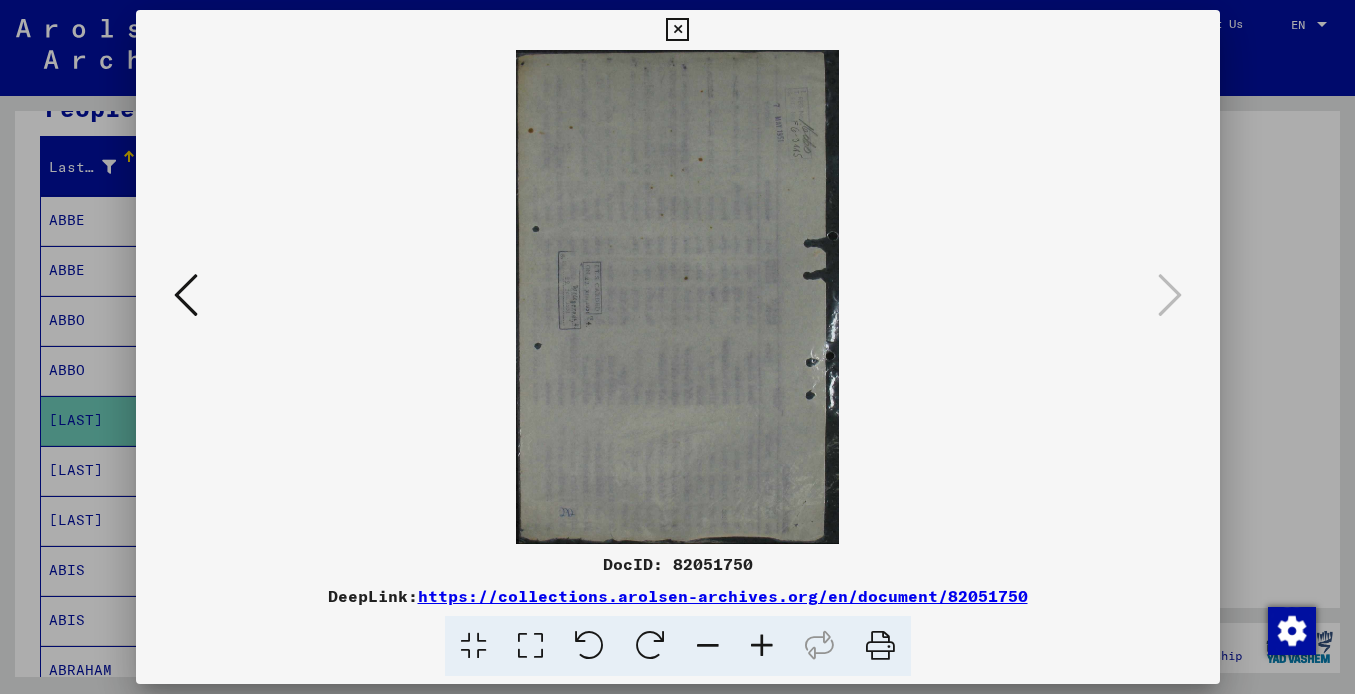 scroll, scrollTop: 0, scrollLeft: 0, axis: both 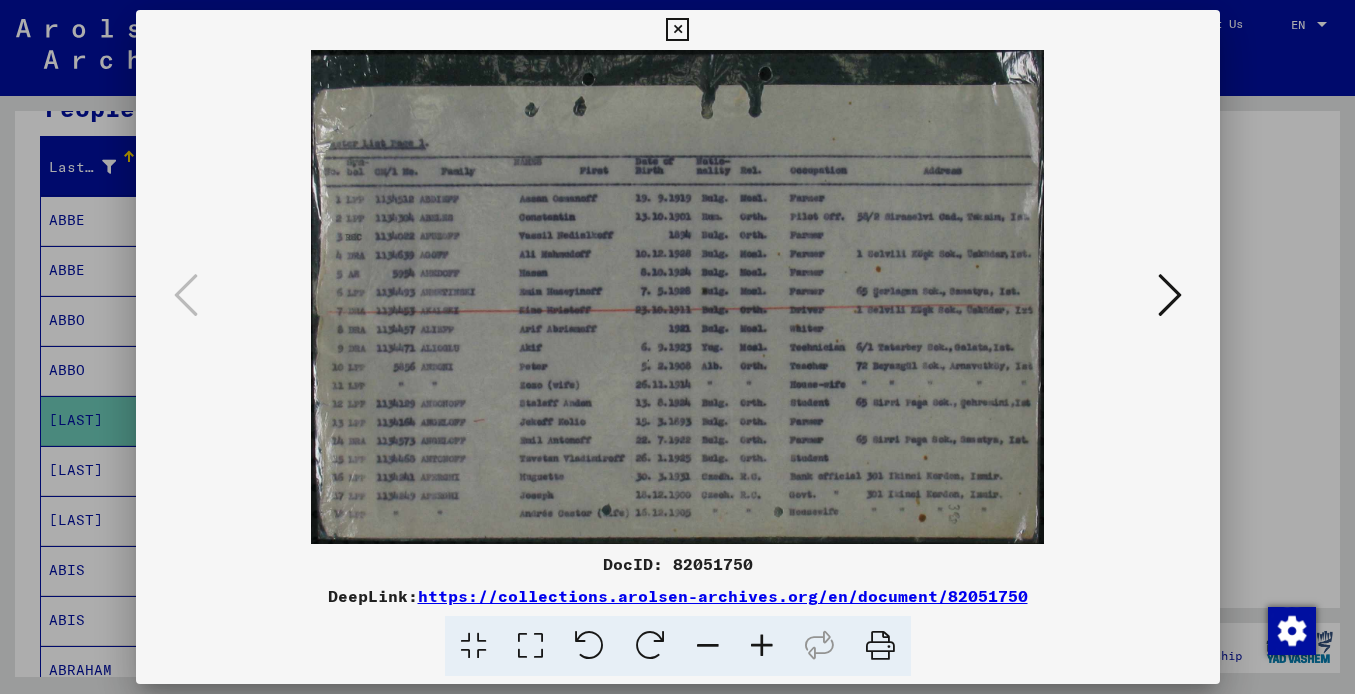 click at bounding box center (677, 30) 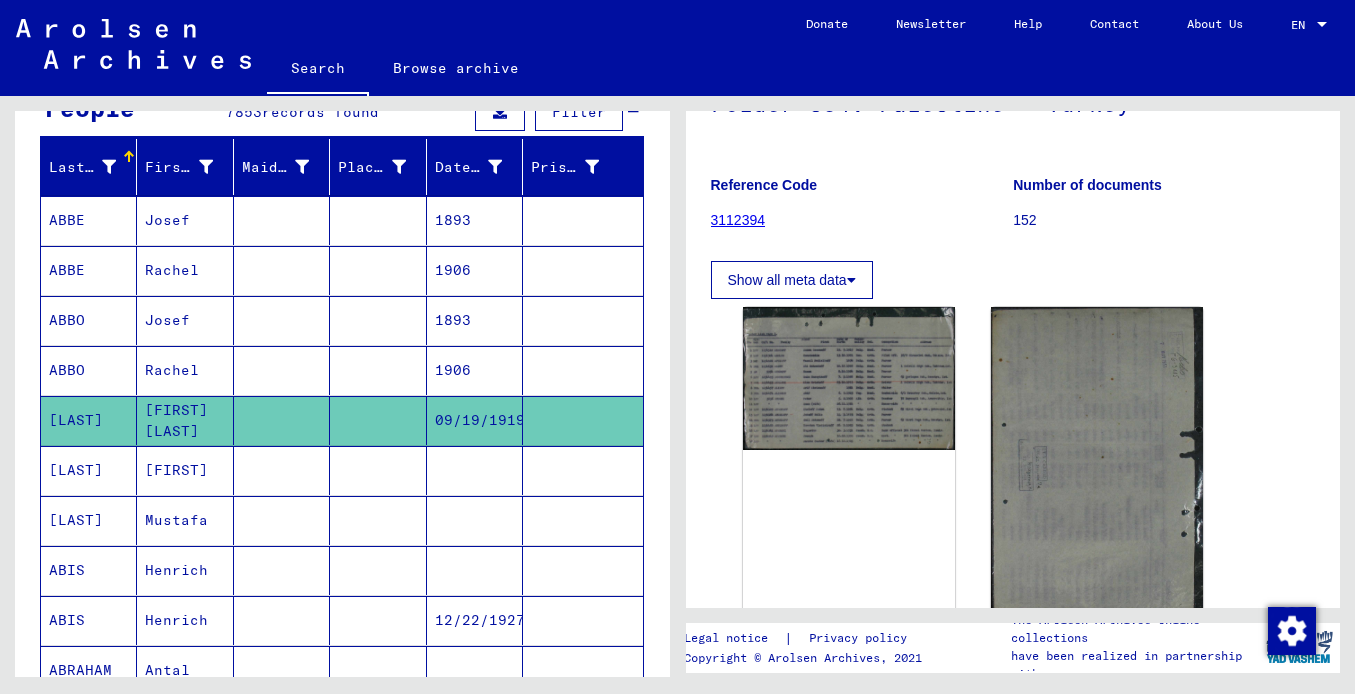 click on "Last Name   First Name   Maiden Name   Place of Birth   Date of Birth   Prisoner #   [LAST]   [FIRST]         [YEAR]      [LAST]   [FIRST]         [YEAR]      [LAST]   [FIRST]               [LAST]   [FIRST]         [DATE]      [LAST]   [FIRST]               [LAST]   [FIRST]               [LAST]   [FIRST]         [DATE]      [LAST]   [FIRST]         [DATE]      [LAST]   [FIRST]               [LAST]   [FIRST]               [LAST]   [FIRST]         [DATE]      [LAST]   [FIRST]         [YEAR]      [LAST]   [FIRST]         [YEAR]      [LAST]   [FIRST]         [YEAR]      [LAST]   [FIRST]               [LAST]   [FIRST]         [DATE]      [LAST]               [LAST]         [YEAR]      [NUMBER] – [NUMBER] of [NUMBER]  *  of [NUMBER]  Show less  P" at bounding box center (342, 858) 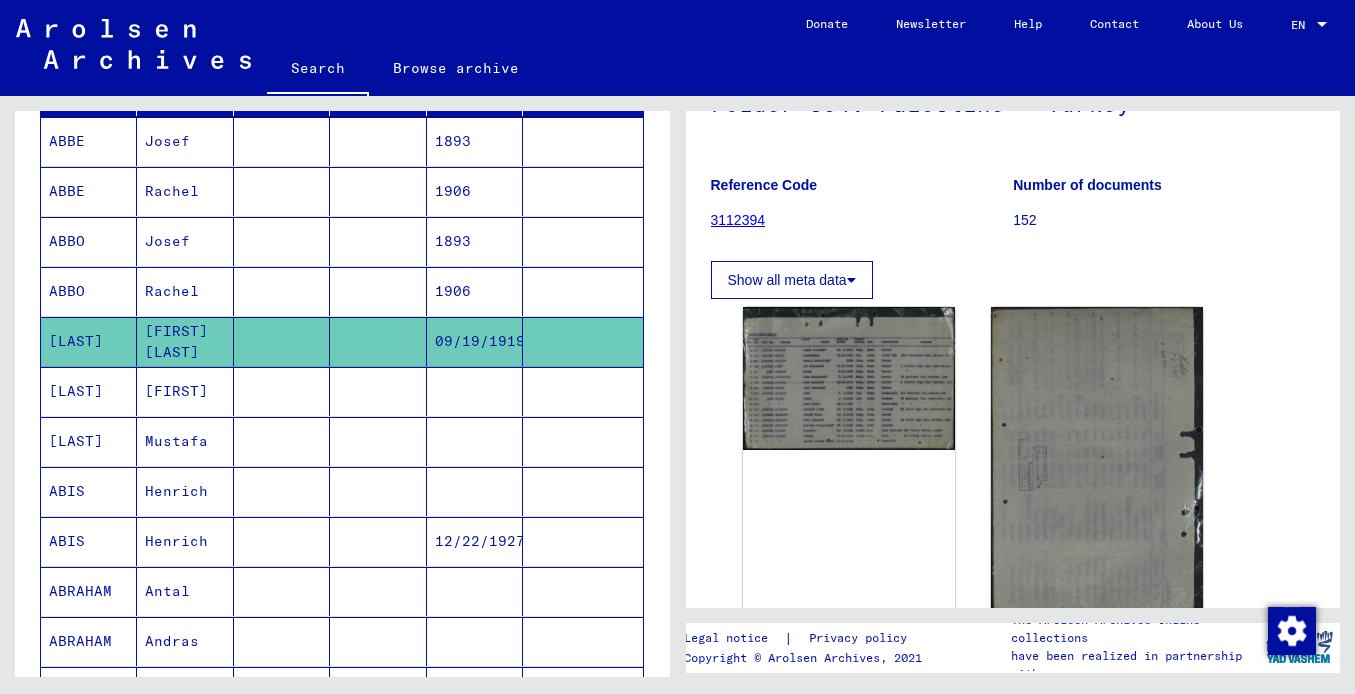 scroll, scrollTop: 289, scrollLeft: 0, axis: vertical 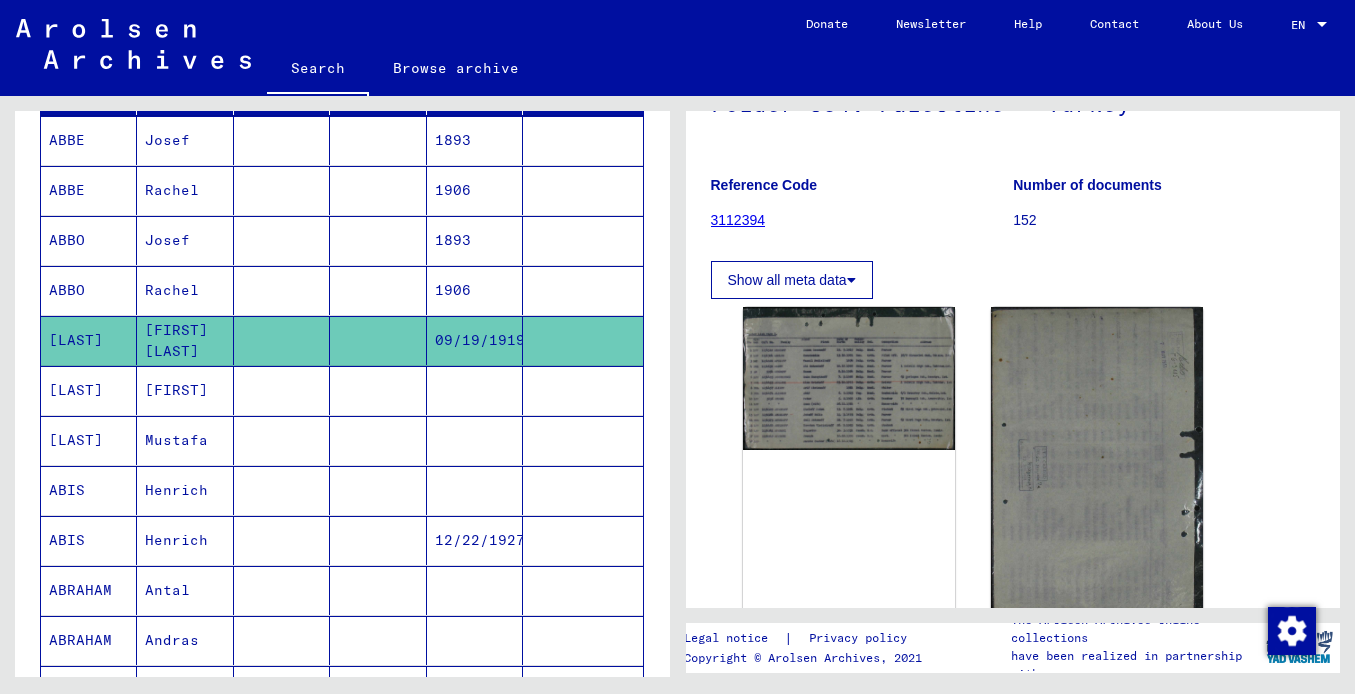 click on "[LAST]" at bounding box center [89, 440] 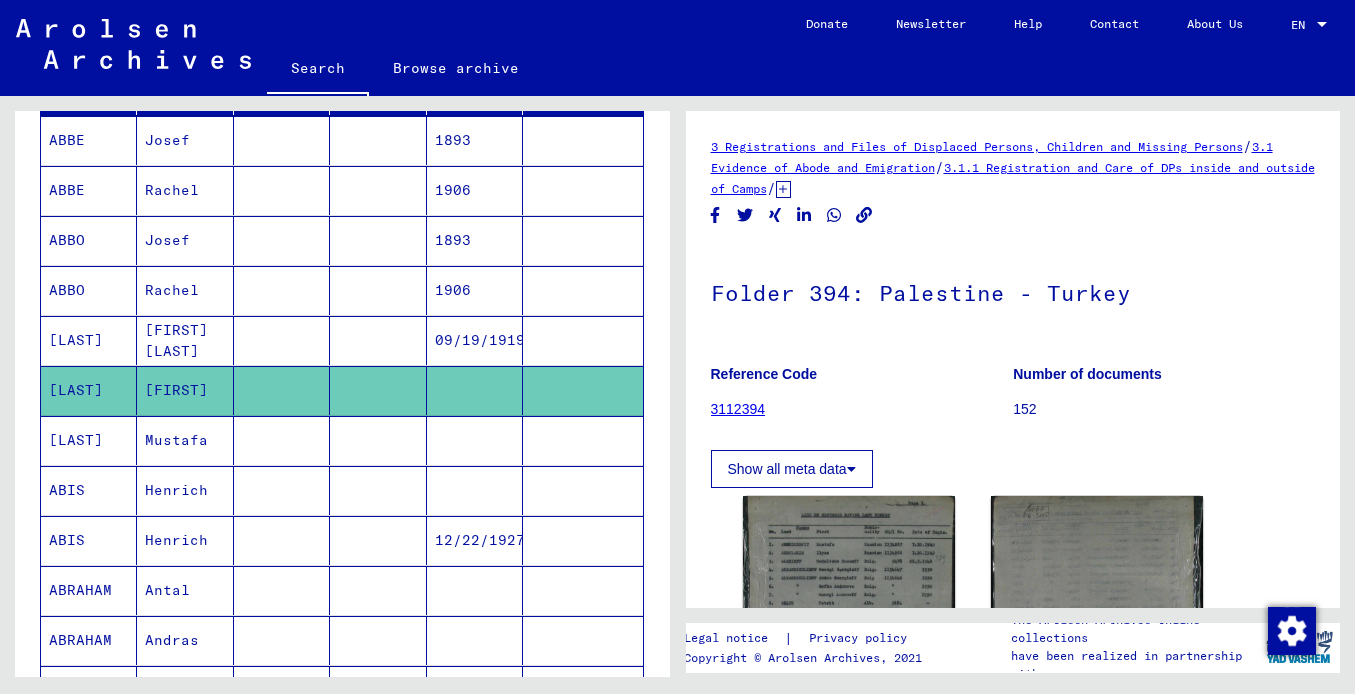 scroll, scrollTop: 0, scrollLeft: 0, axis: both 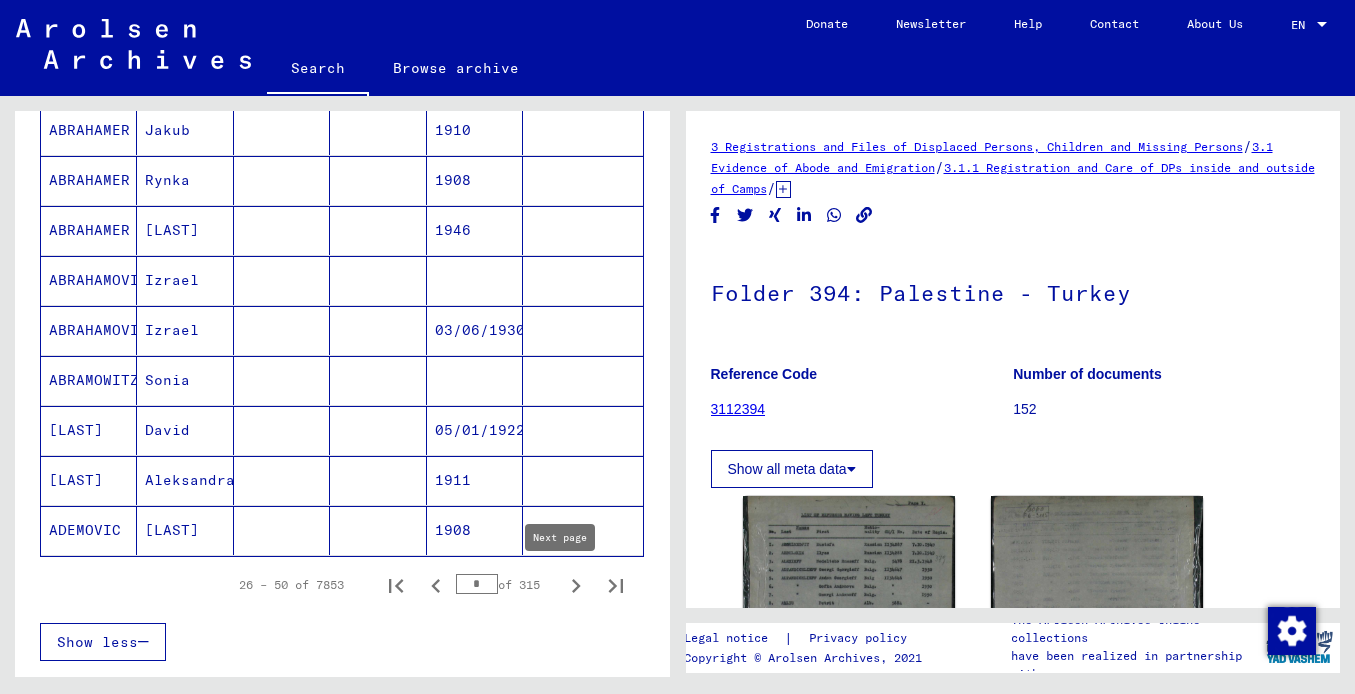 click 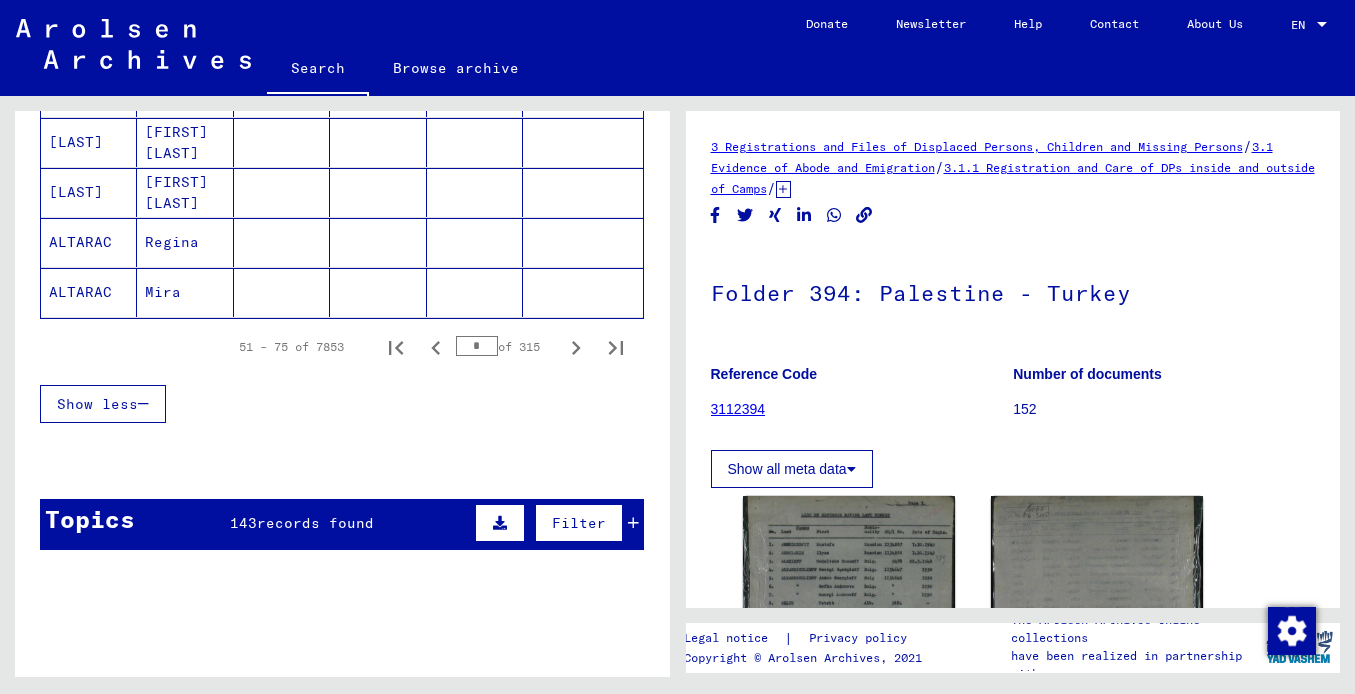 scroll, scrollTop: 1343, scrollLeft: 0, axis: vertical 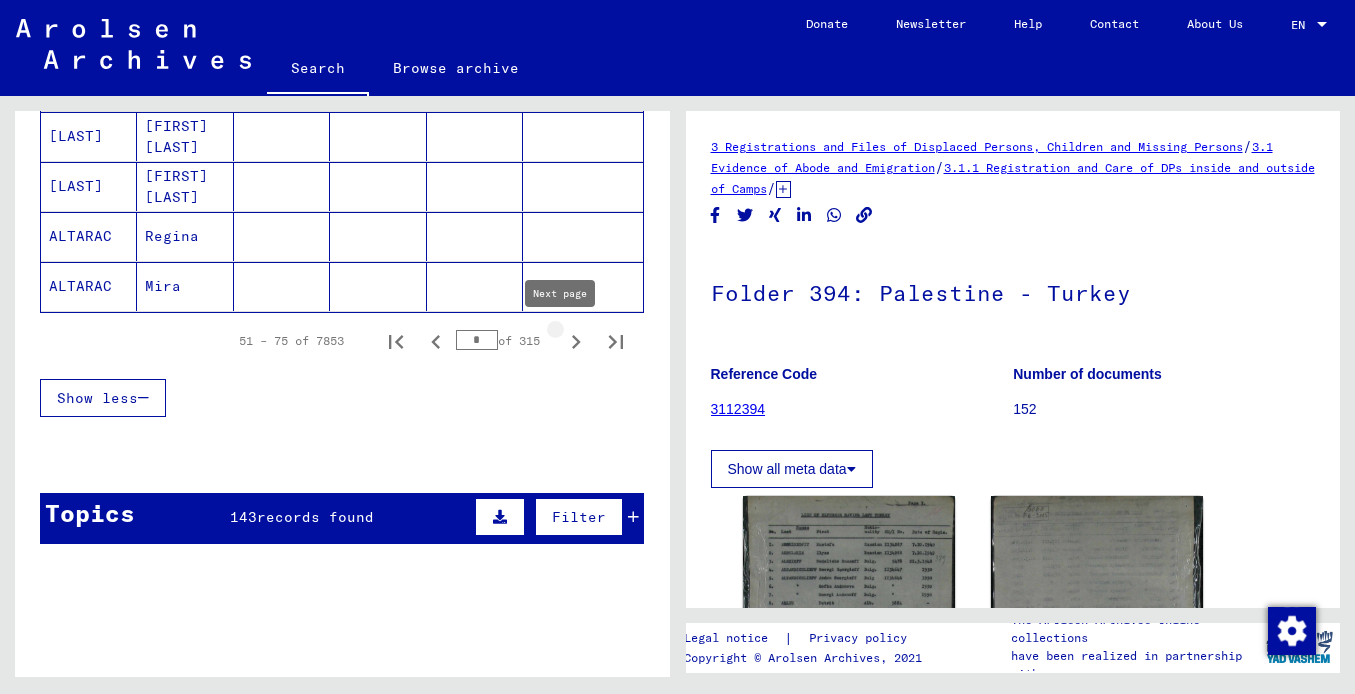 click 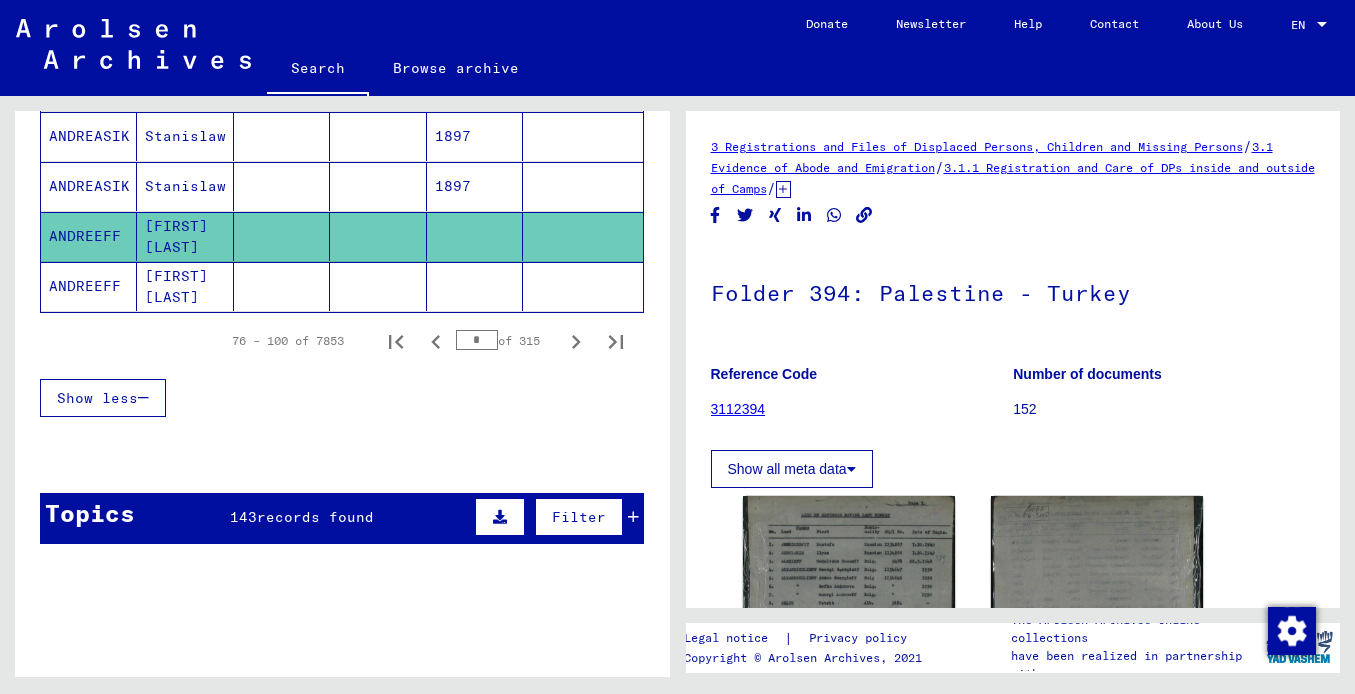 type 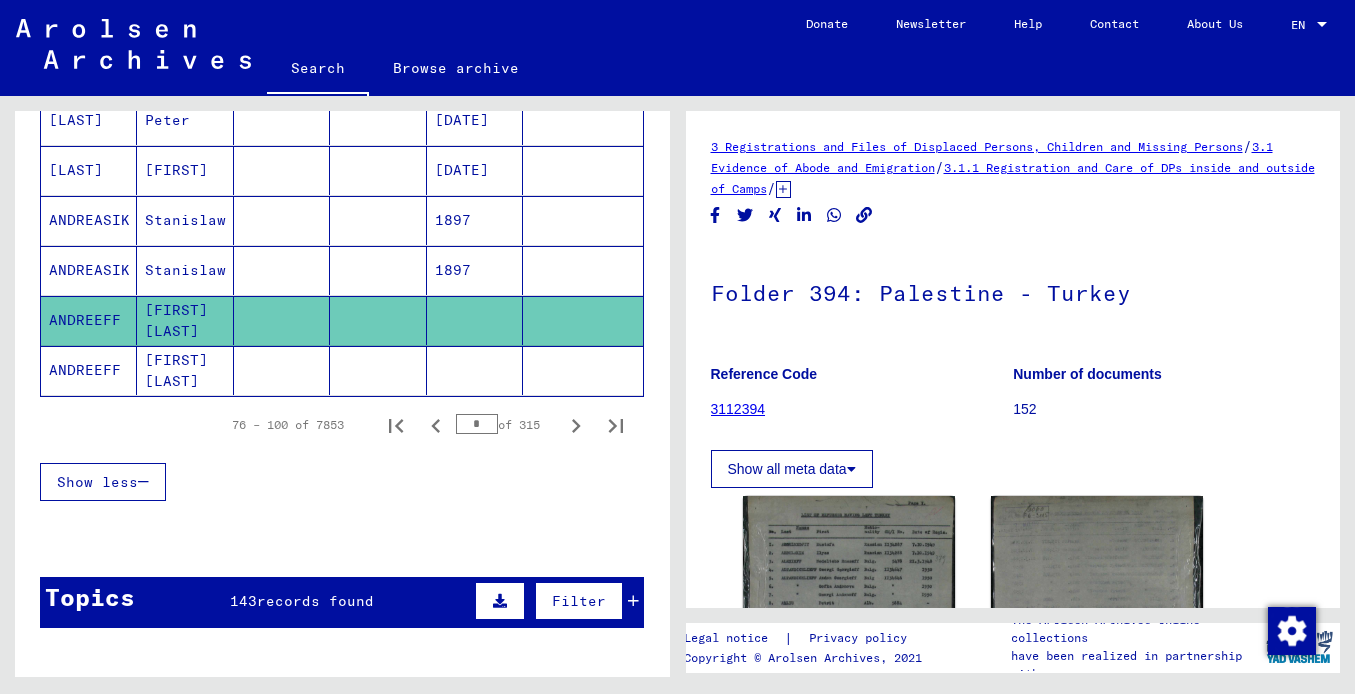 scroll, scrollTop: 1280, scrollLeft: 0, axis: vertical 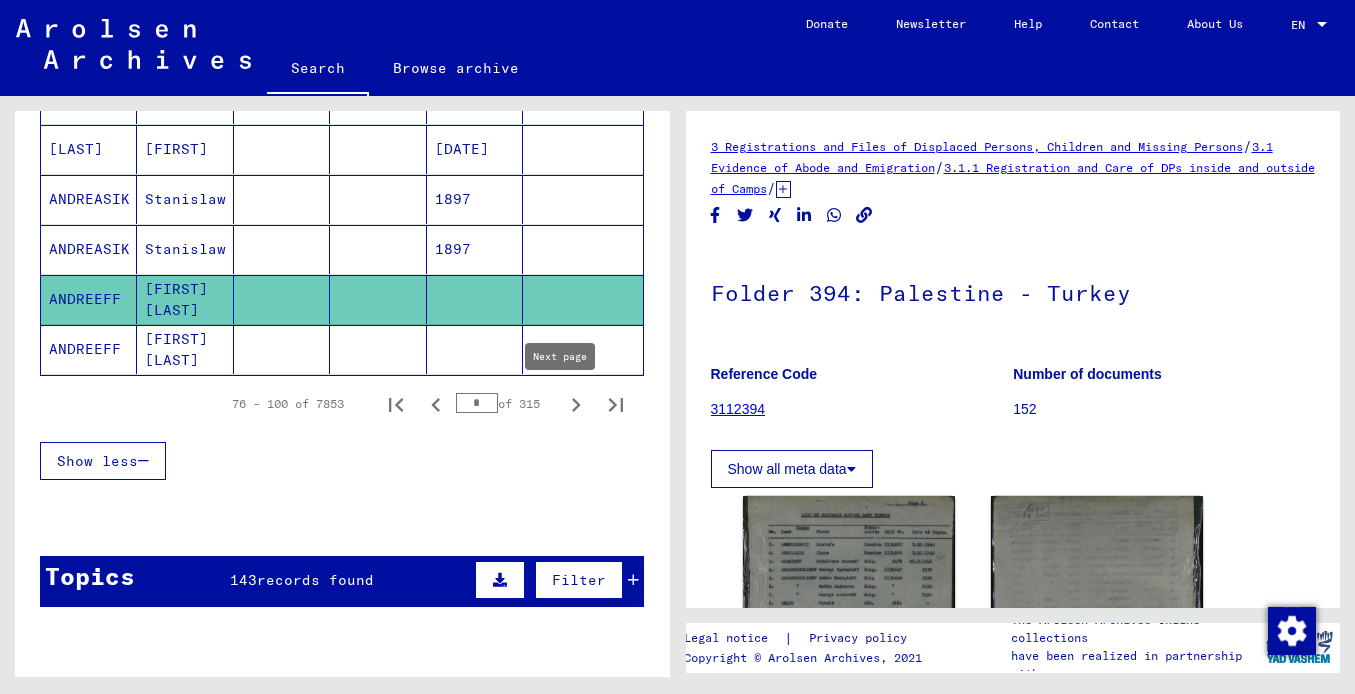 click 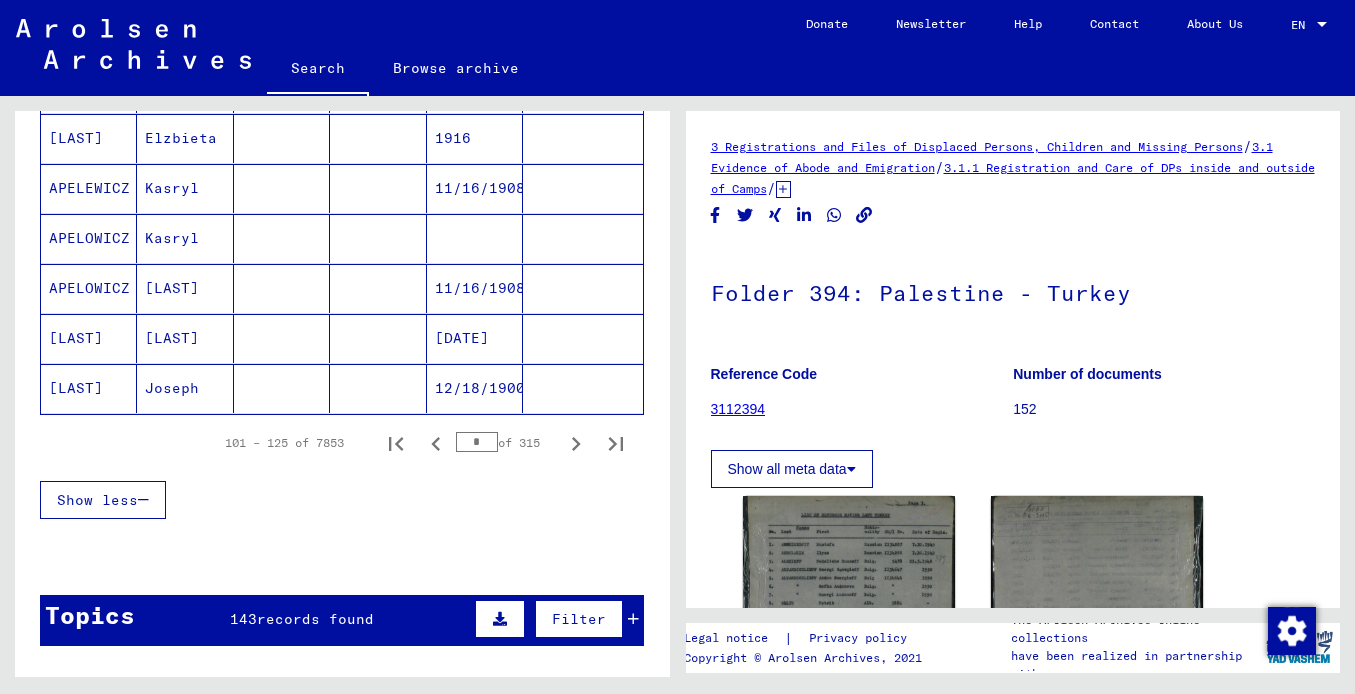 scroll, scrollTop: 1240, scrollLeft: 0, axis: vertical 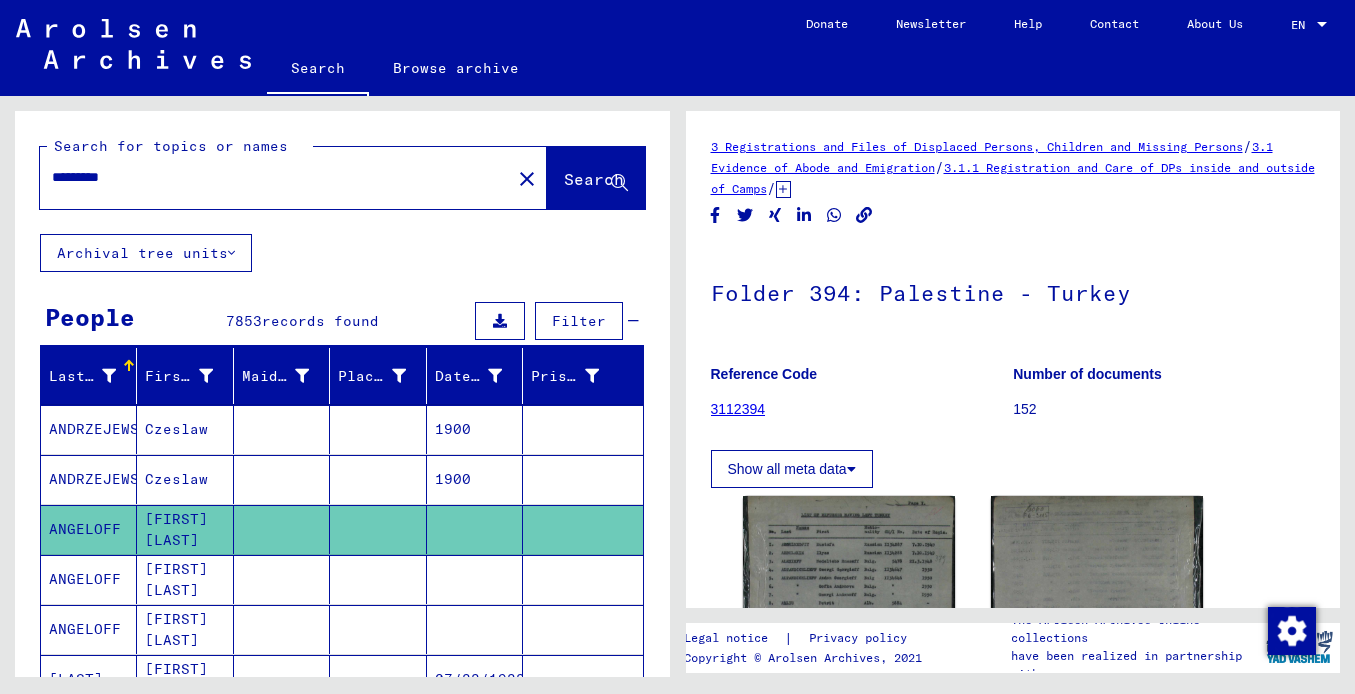 click on "*********" at bounding box center (275, 177) 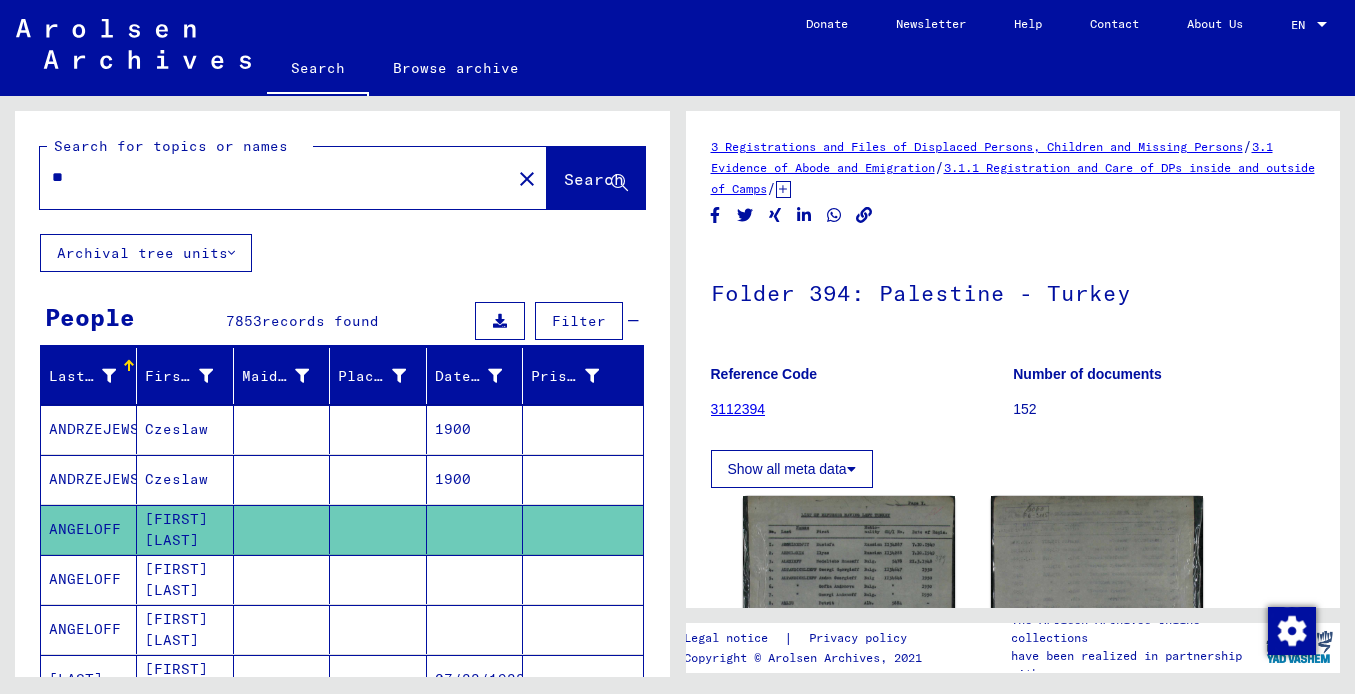 type on "*" 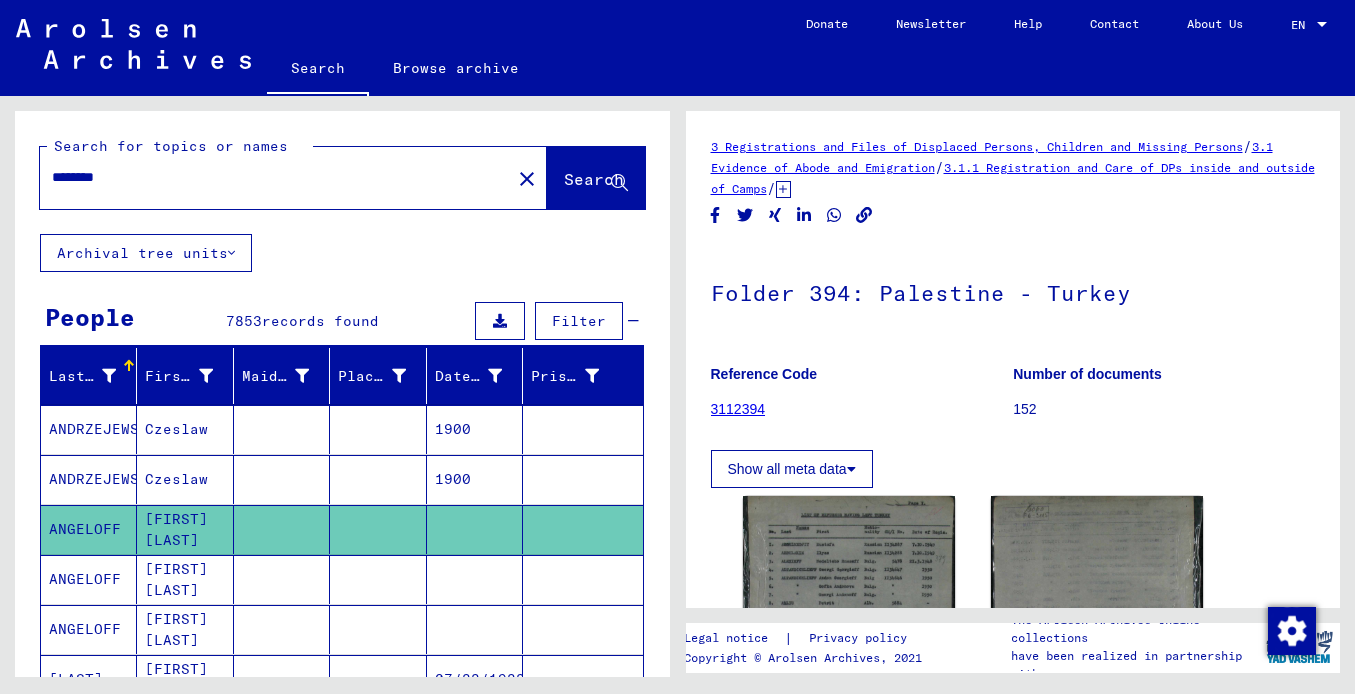 type on "********" 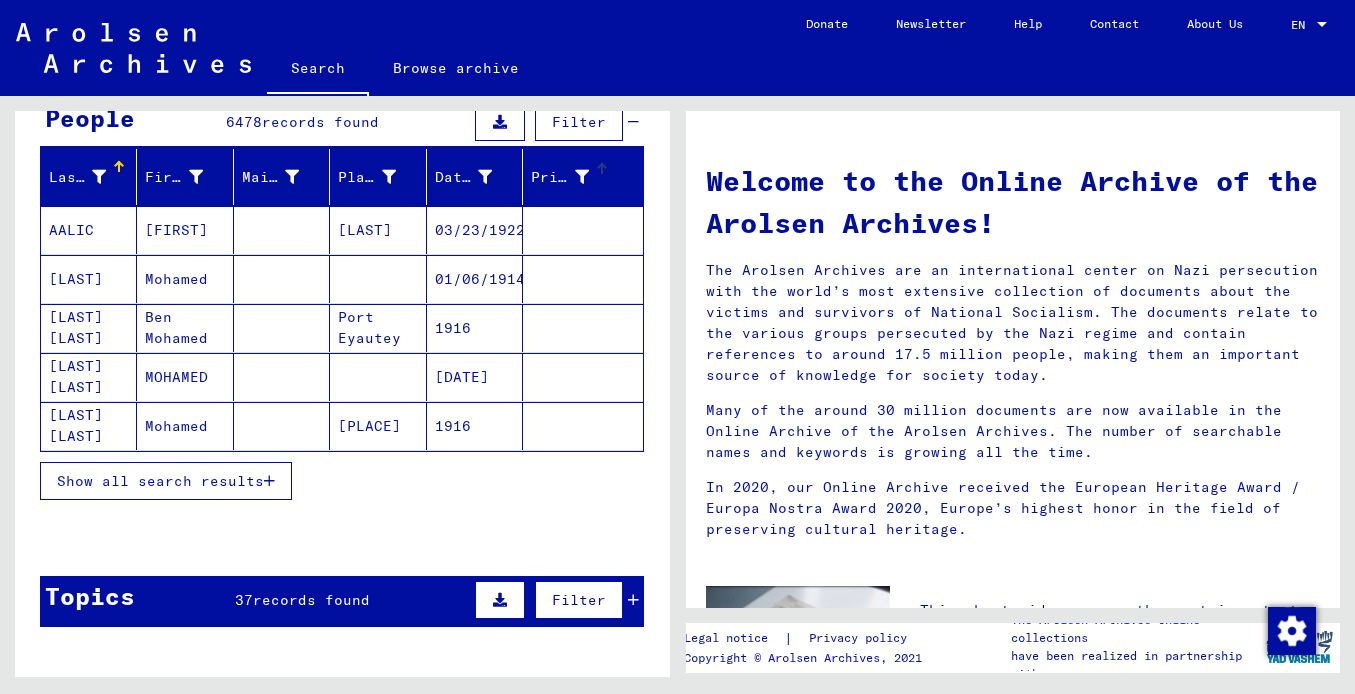 scroll, scrollTop: 200, scrollLeft: 0, axis: vertical 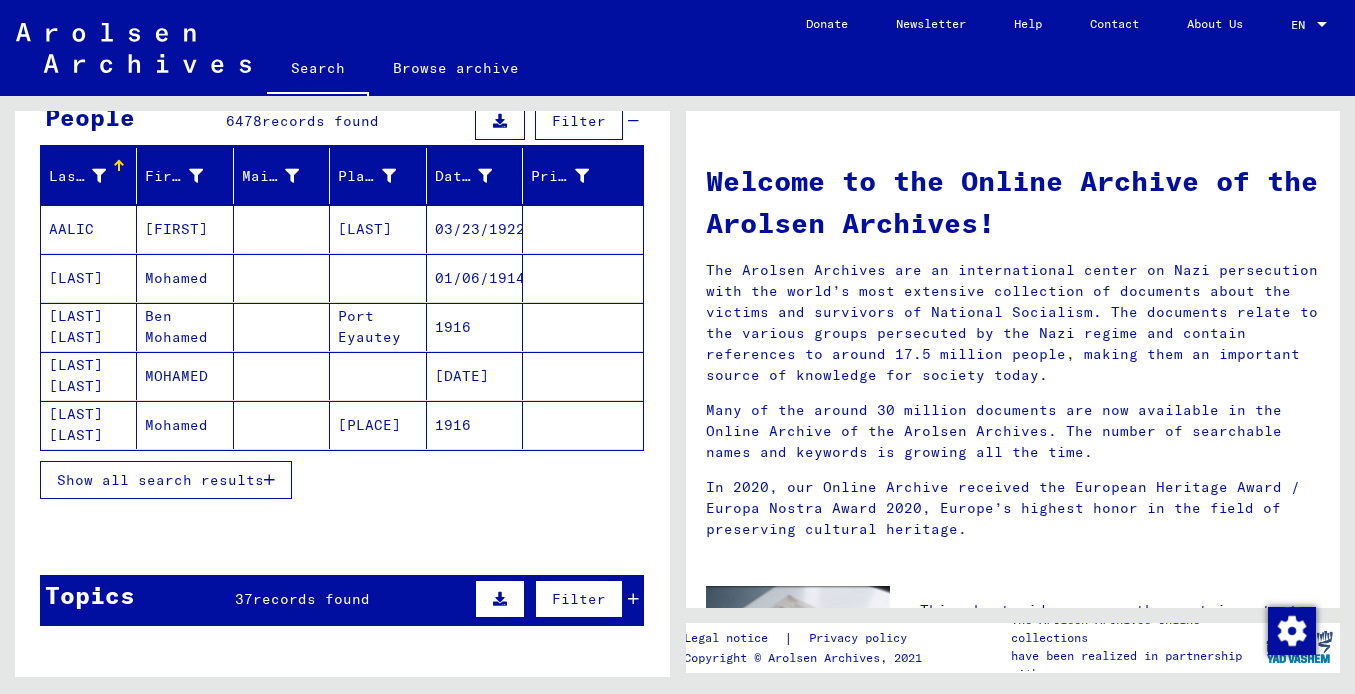 click on "Show all search results" at bounding box center [160, 480] 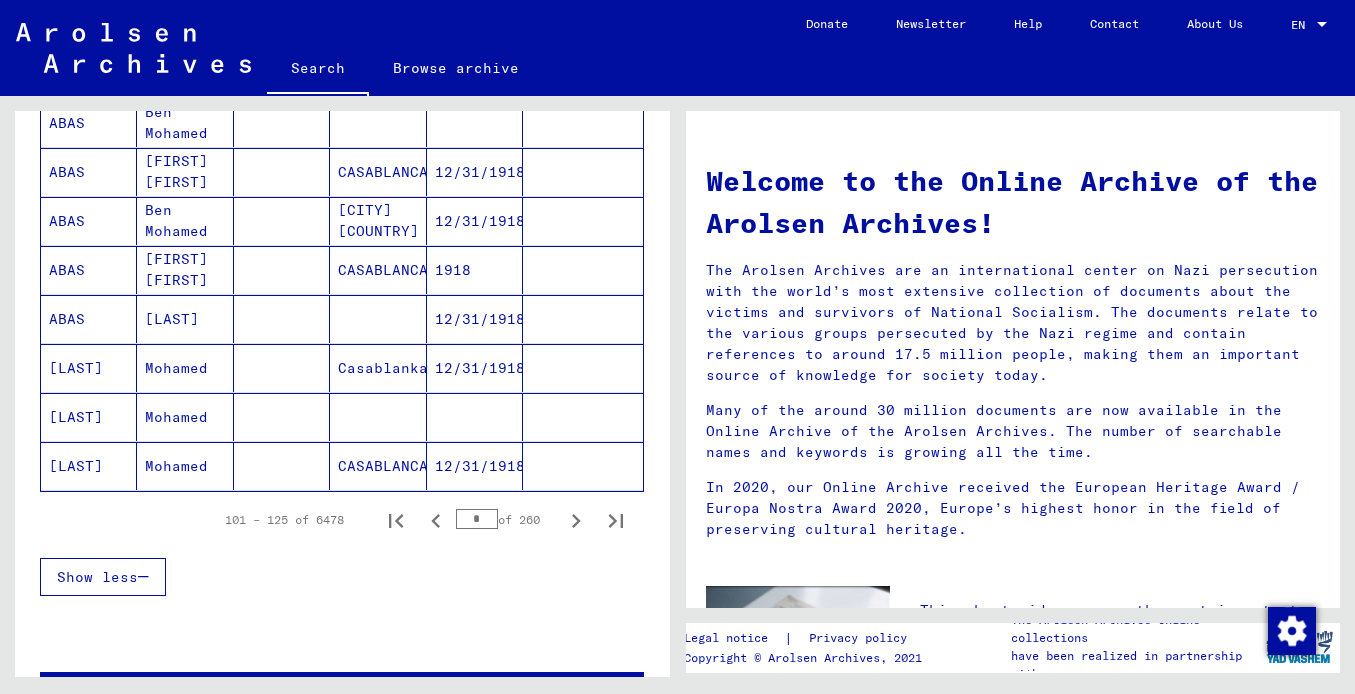 scroll, scrollTop: 1200, scrollLeft: 0, axis: vertical 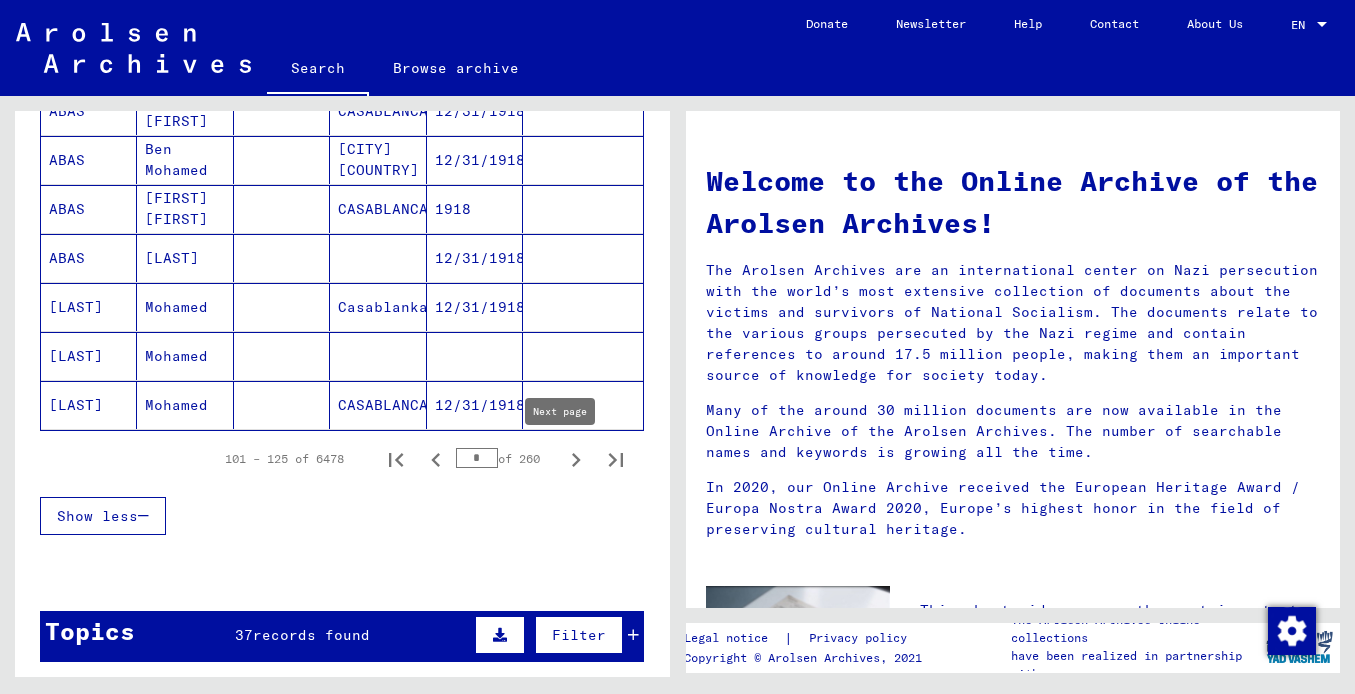click 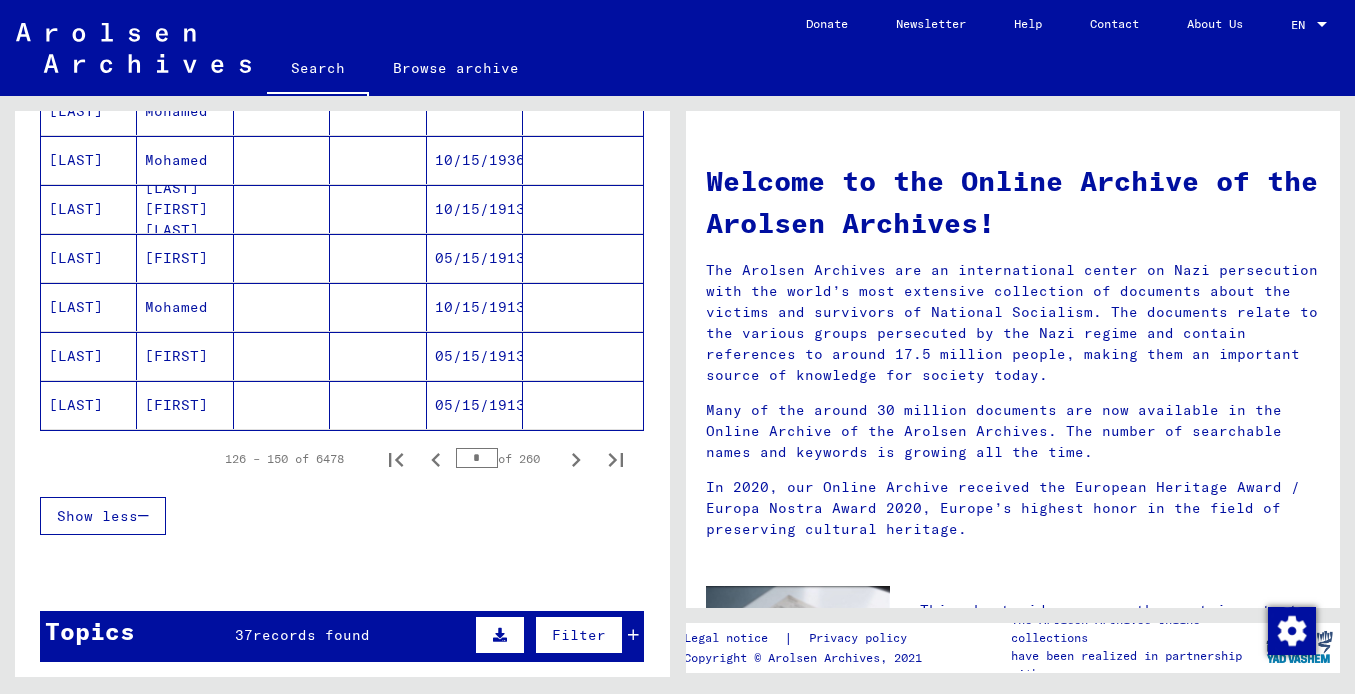 type 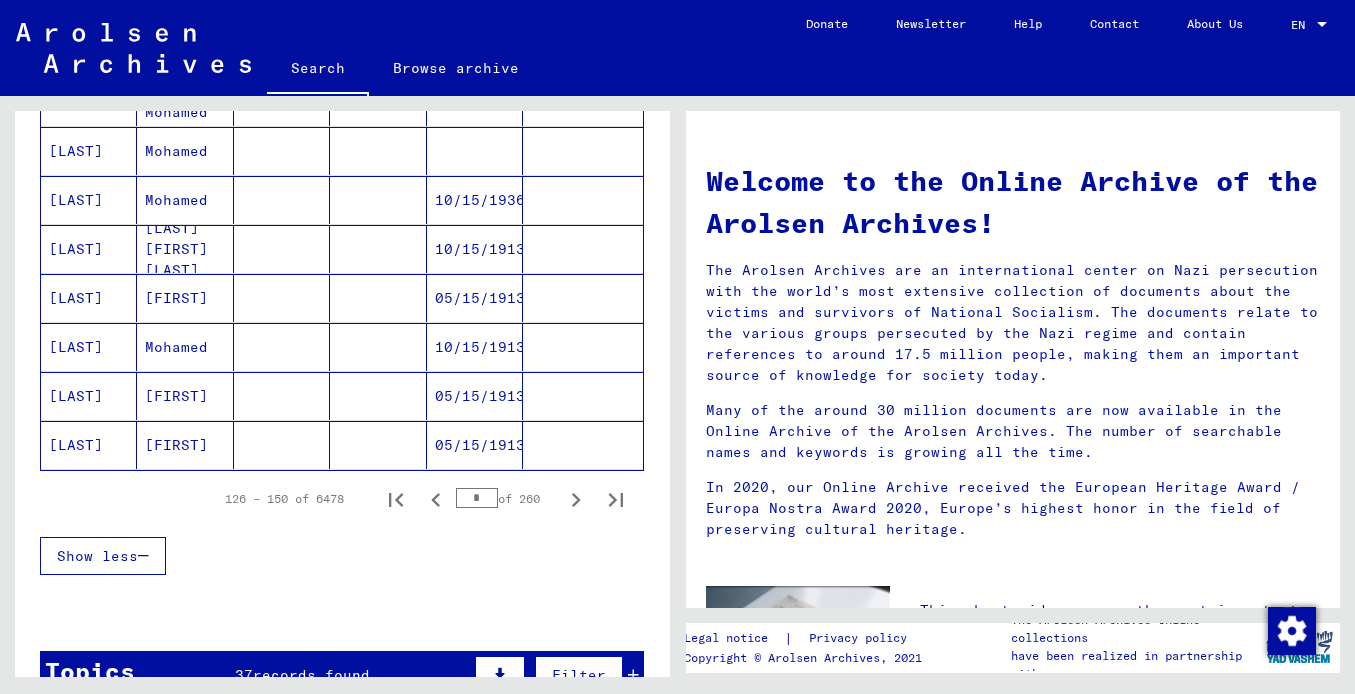 scroll, scrollTop: 1200, scrollLeft: 0, axis: vertical 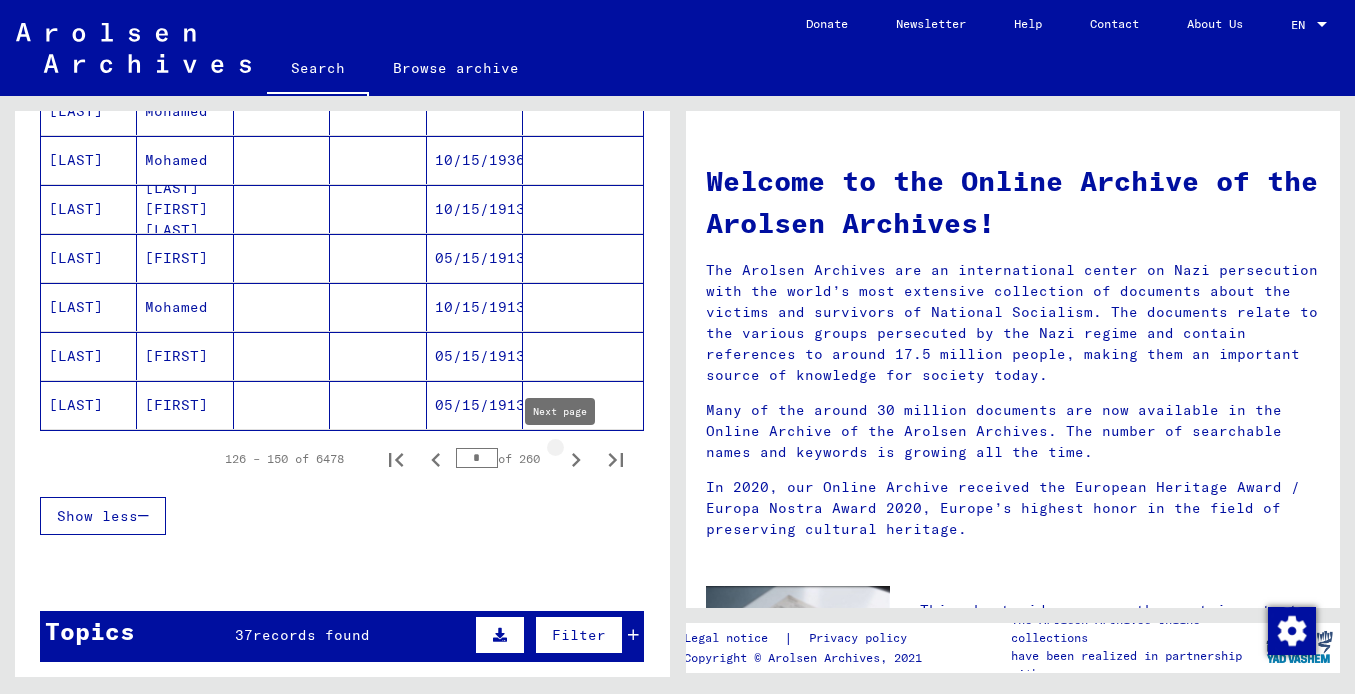 click 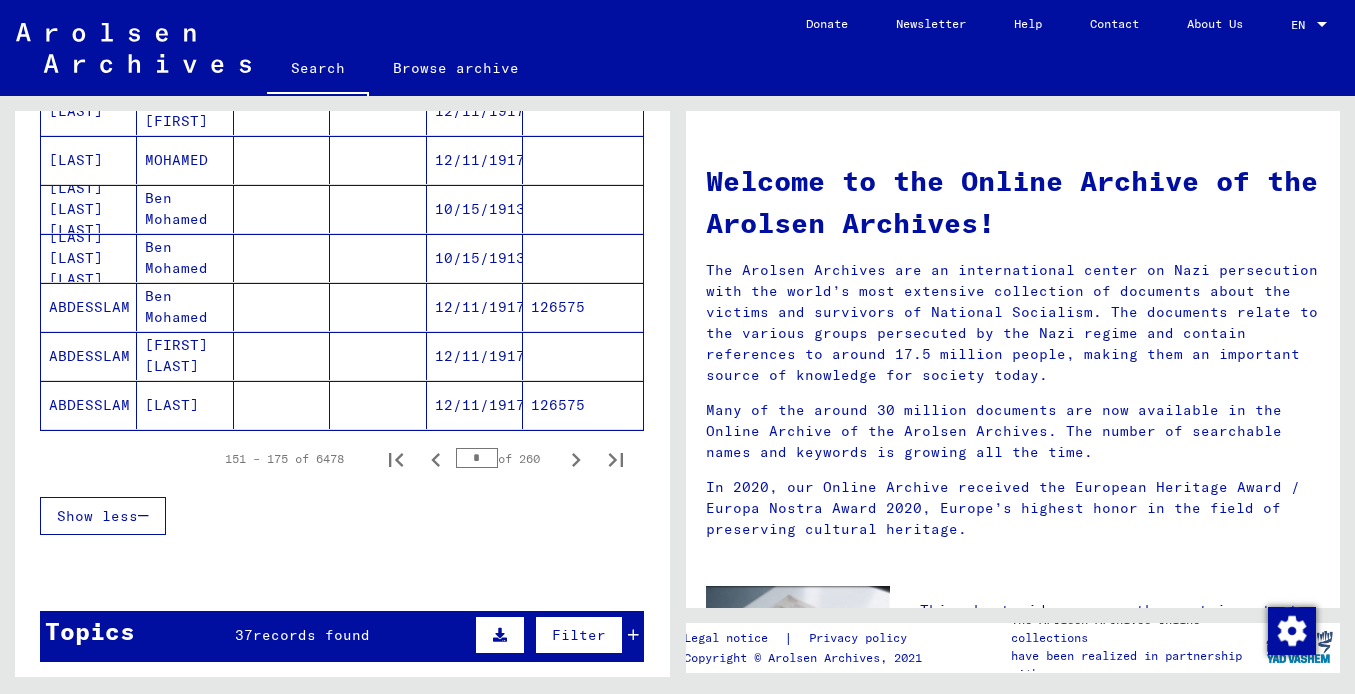 click on "ABDESSLAM" at bounding box center [89, 356] 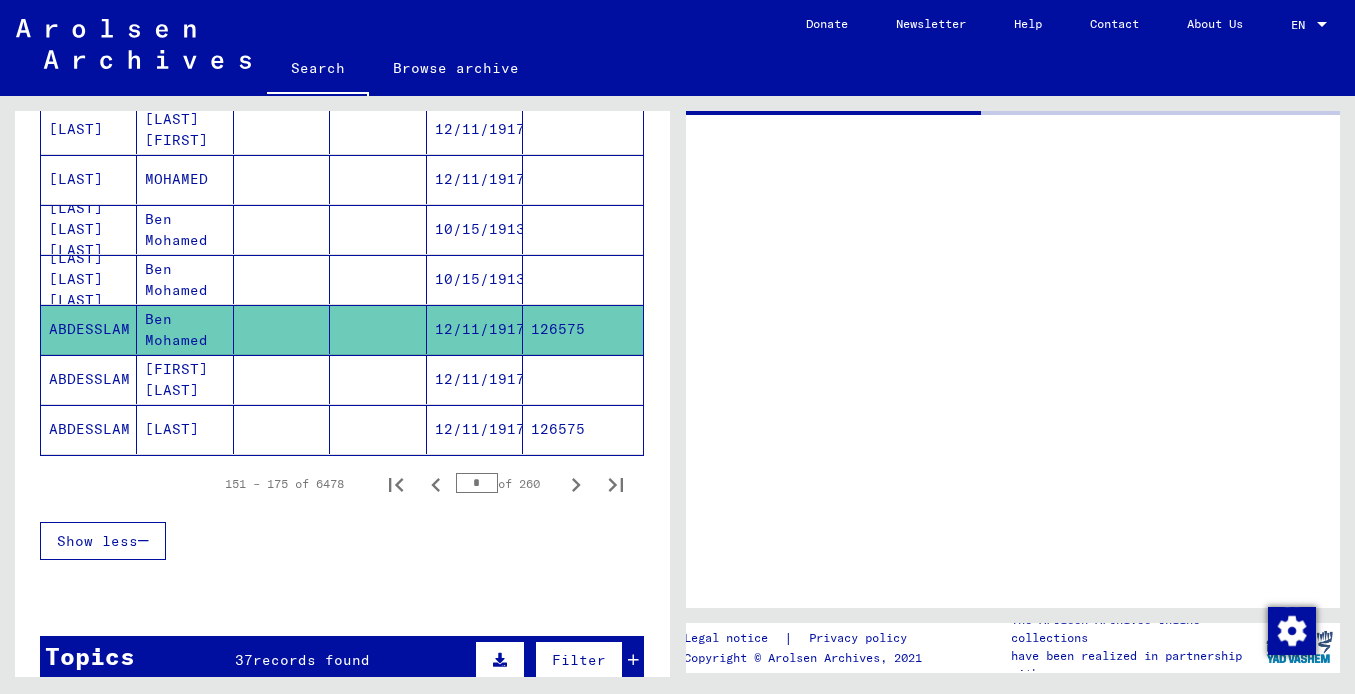 scroll, scrollTop: 1218, scrollLeft: 0, axis: vertical 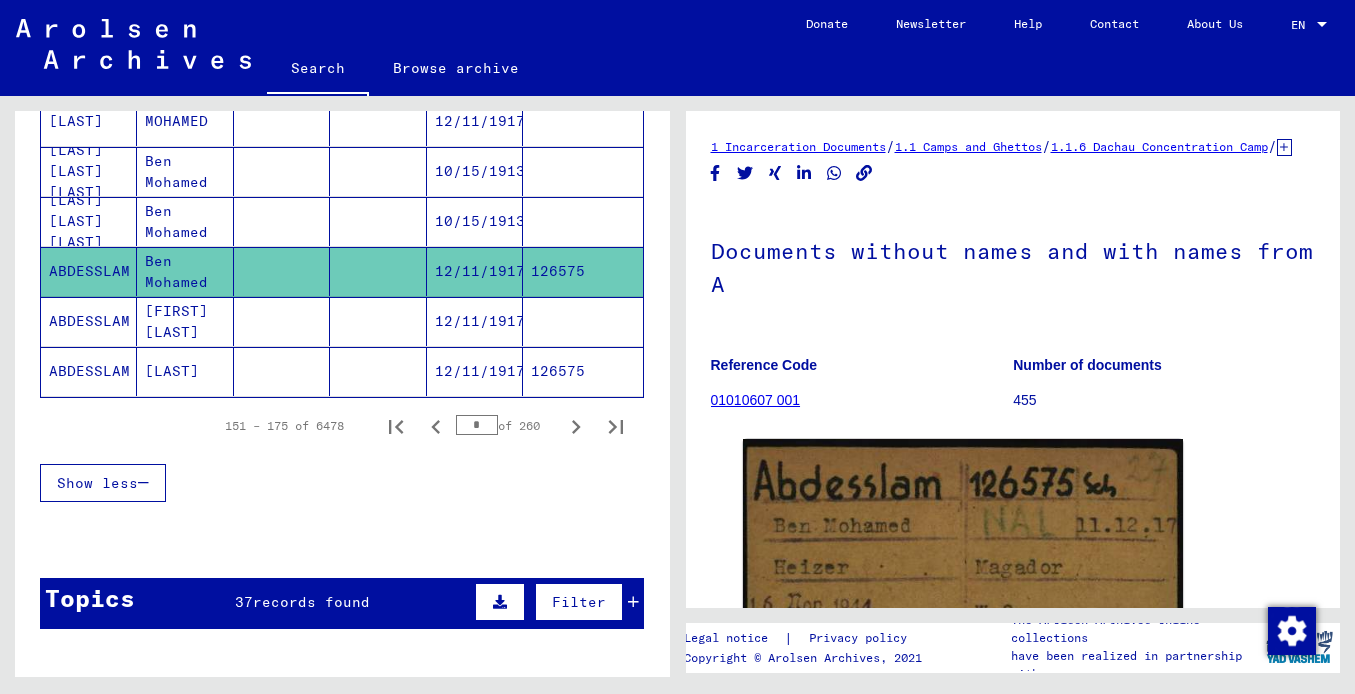 click on "Documents without names and with names from A" 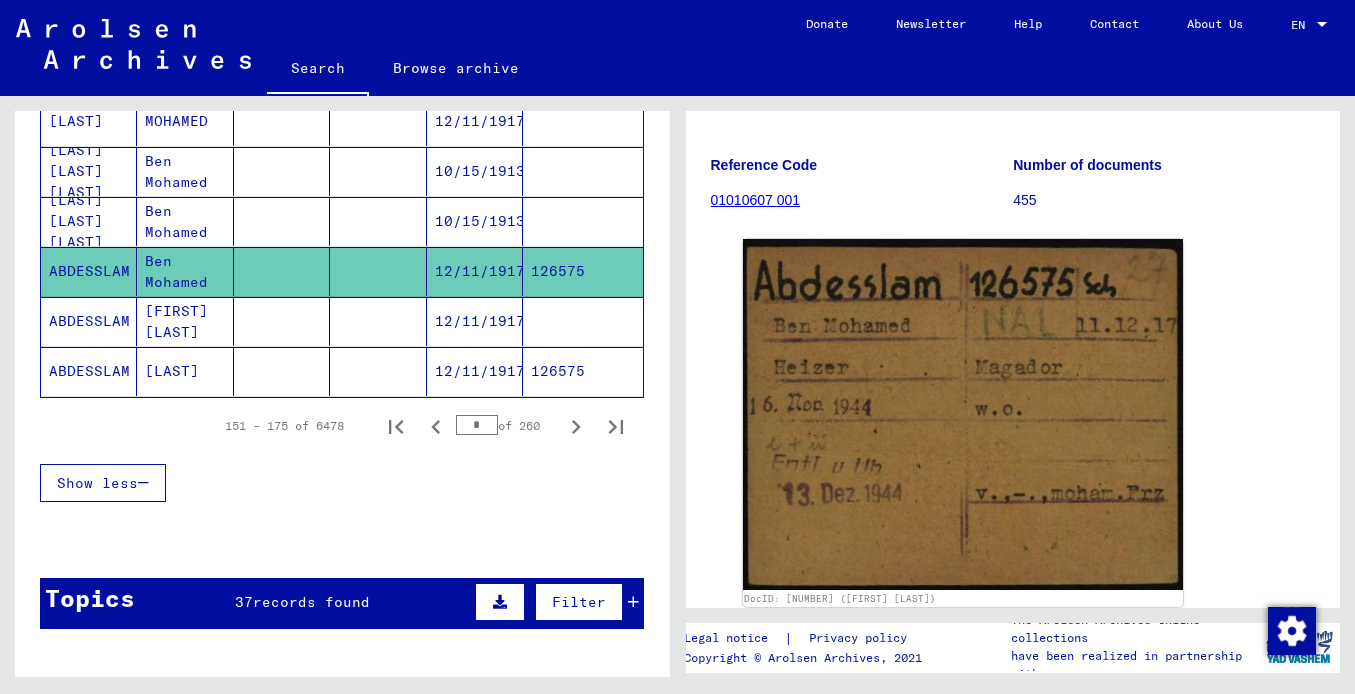 scroll, scrollTop: 160, scrollLeft: 0, axis: vertical 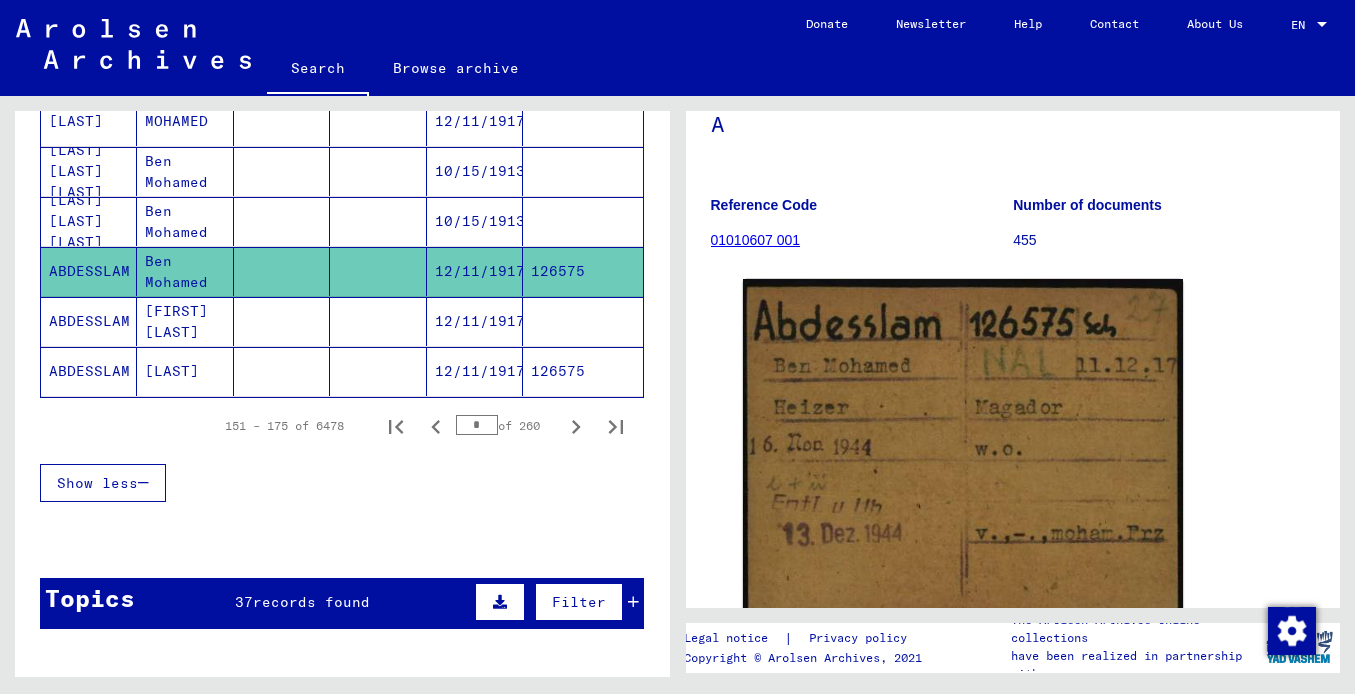 click on "ABDESSLAM" 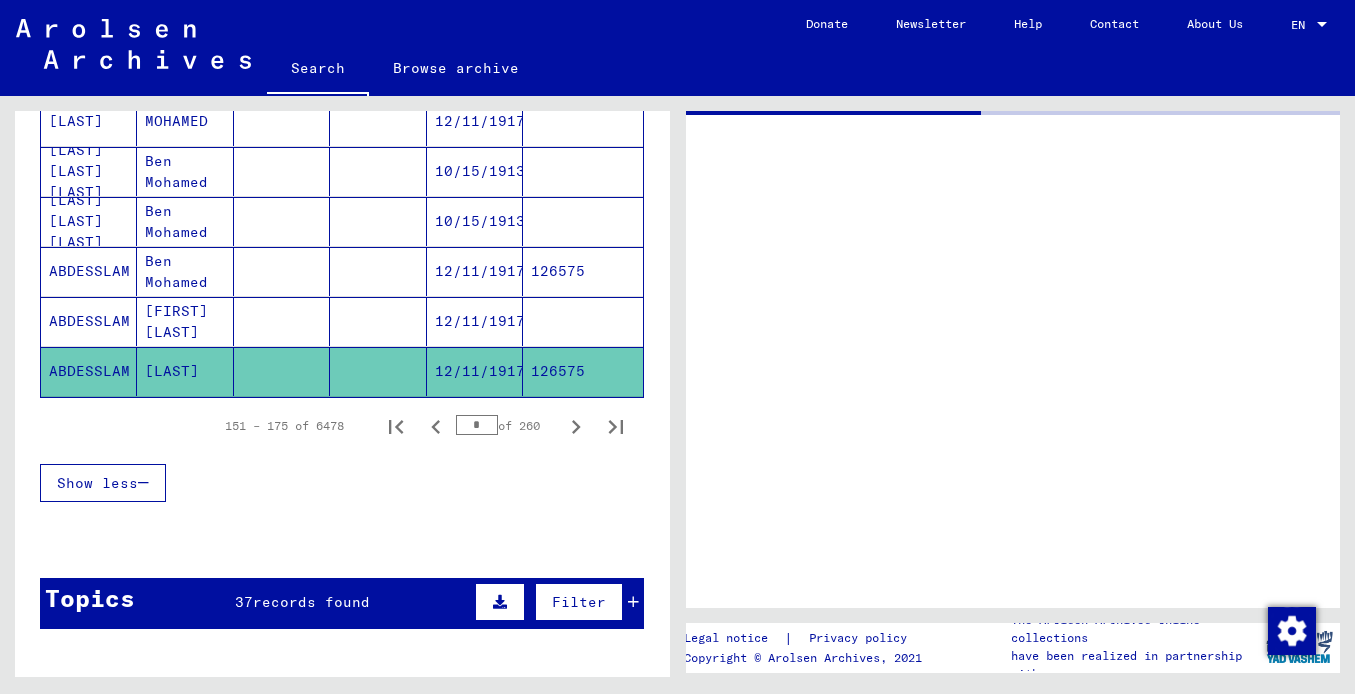 scroll, scrollTop: 0, scrollLeft: 0, axis: both 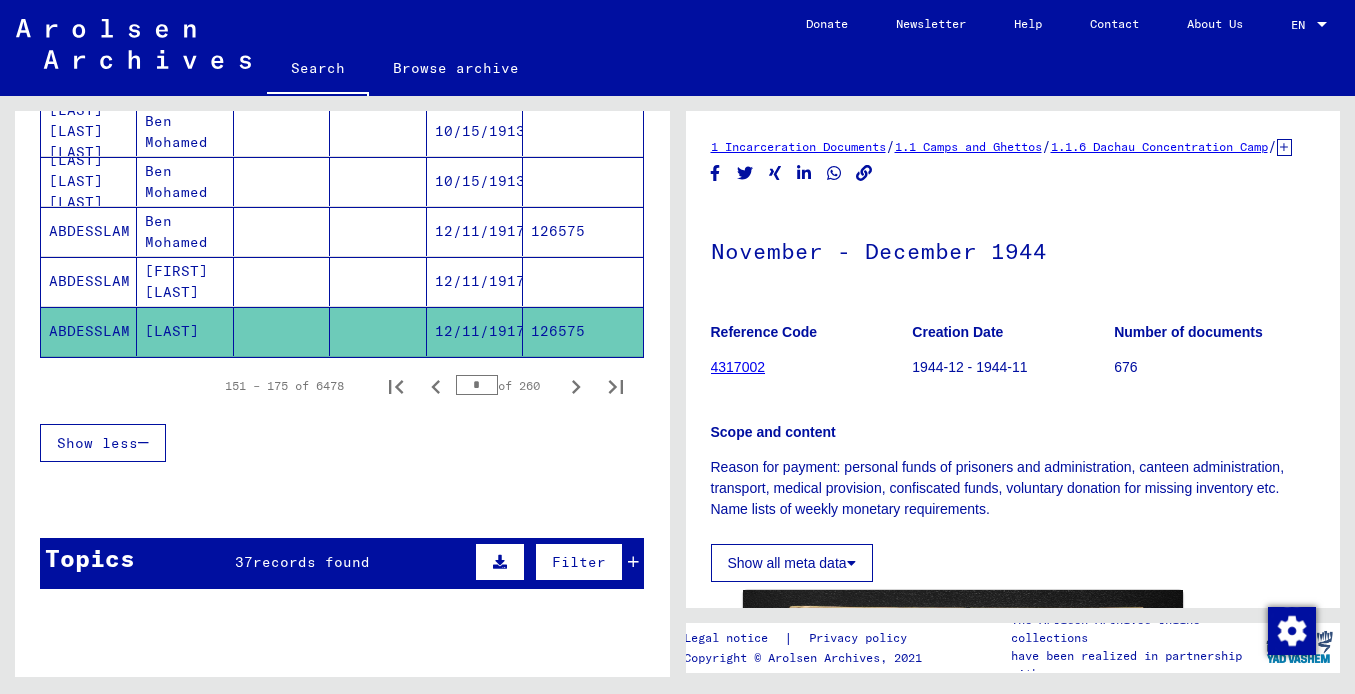click on "Scope and content" 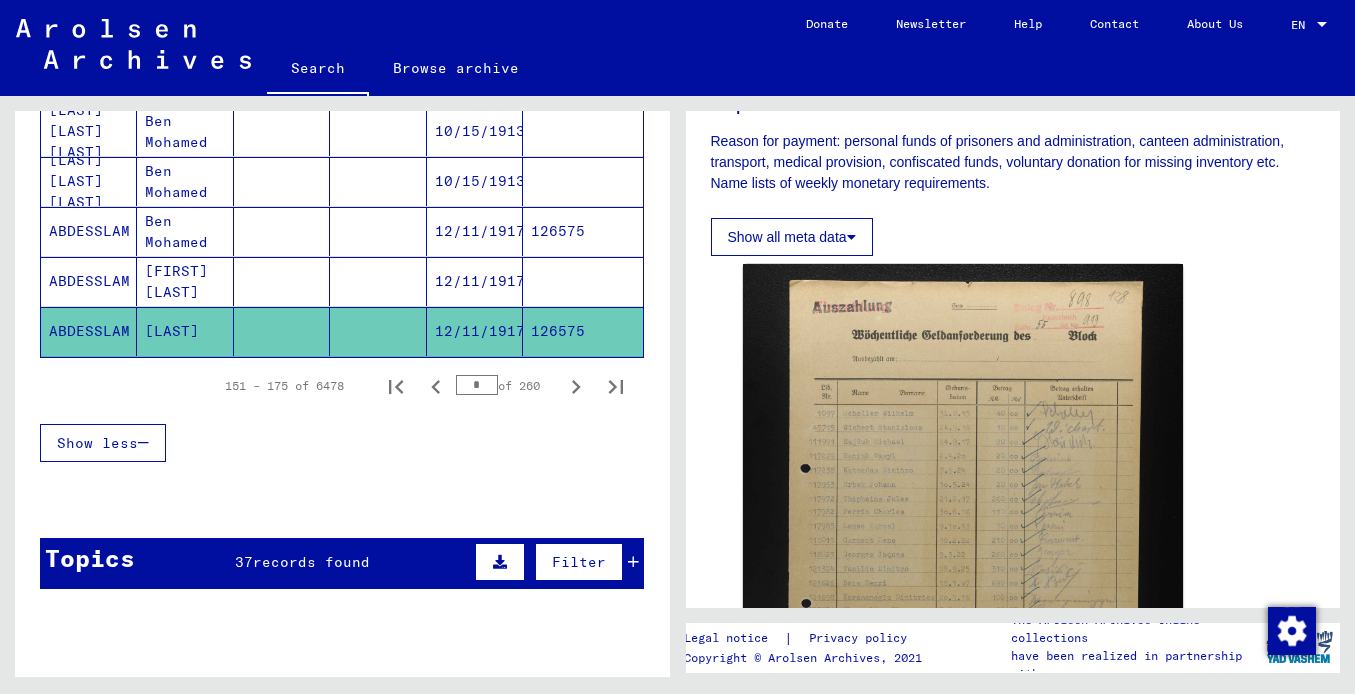 scroll, scrollTop: 400, scrollLeft: 0, axis: vertical 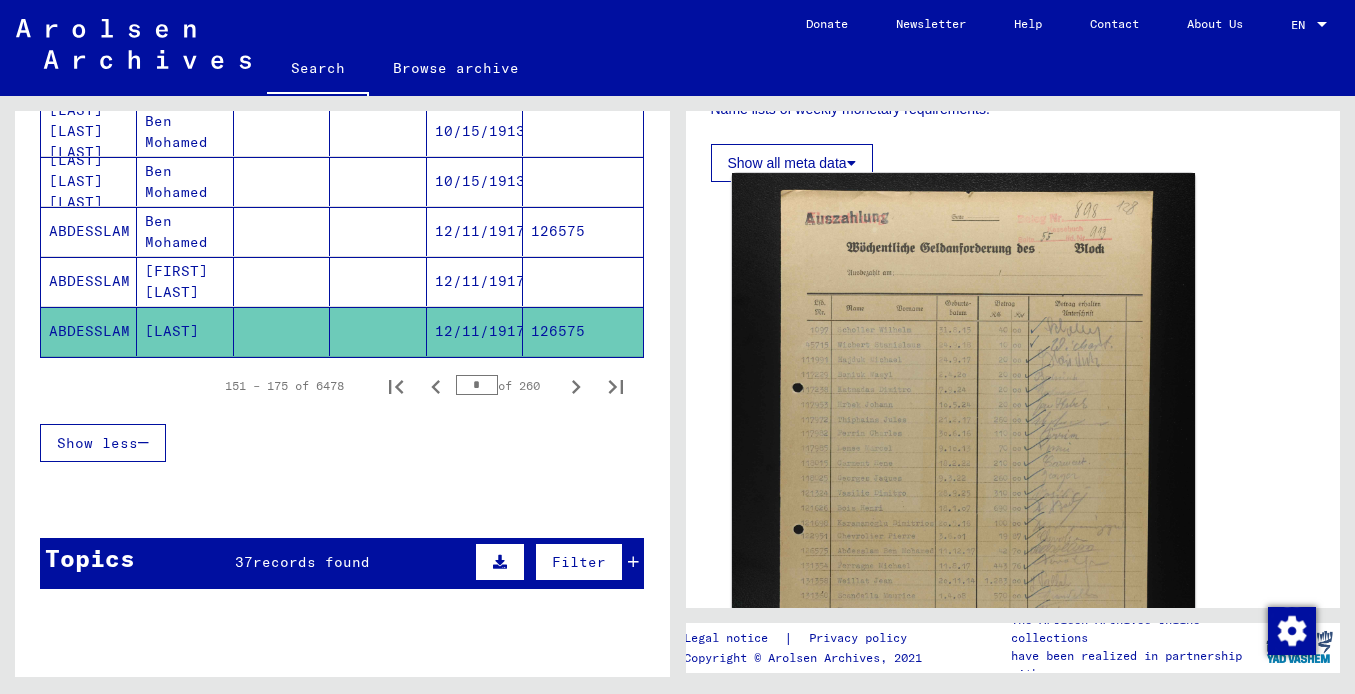 click 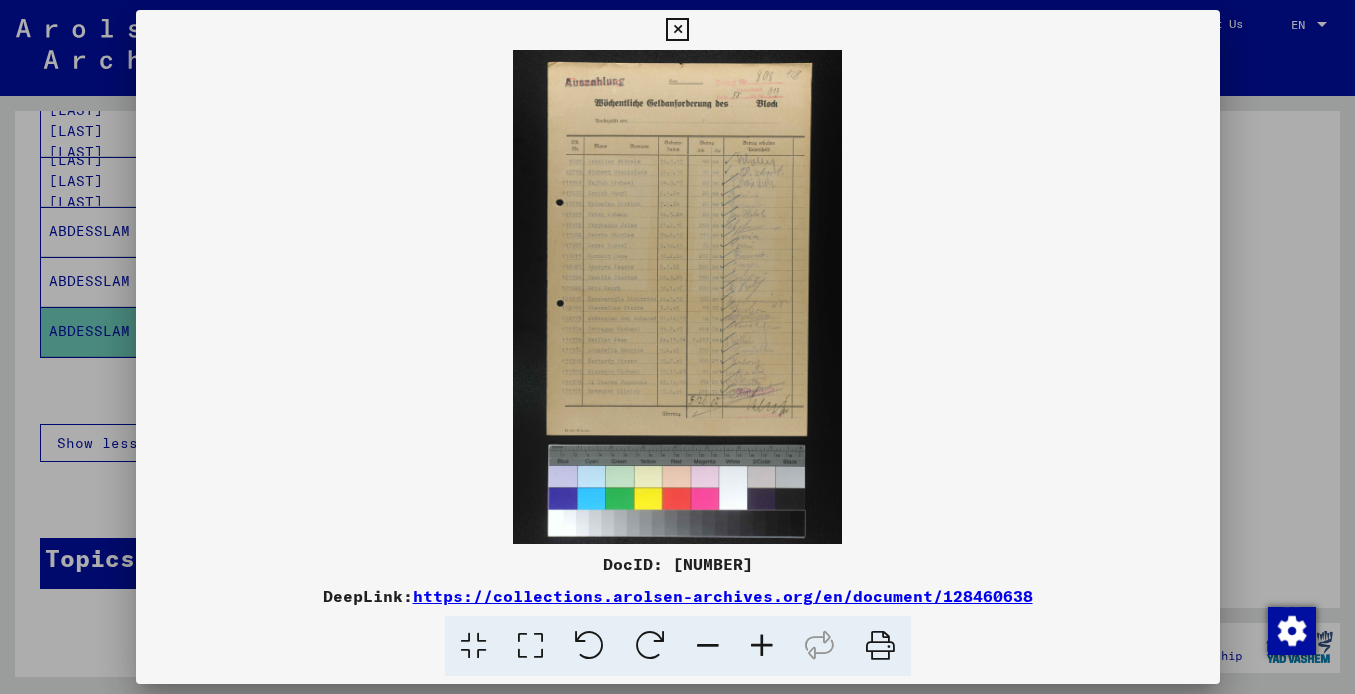 click at bounding box center (762, 646) 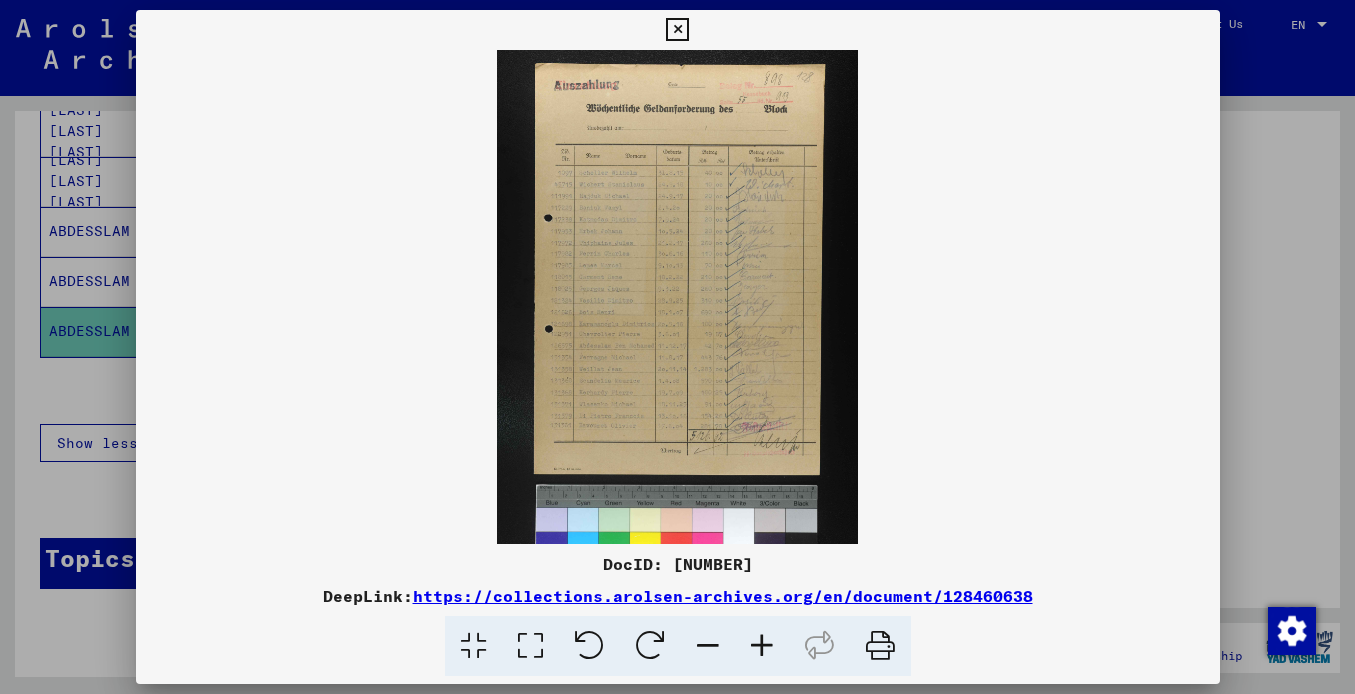 click at bounding box center [762, 646] 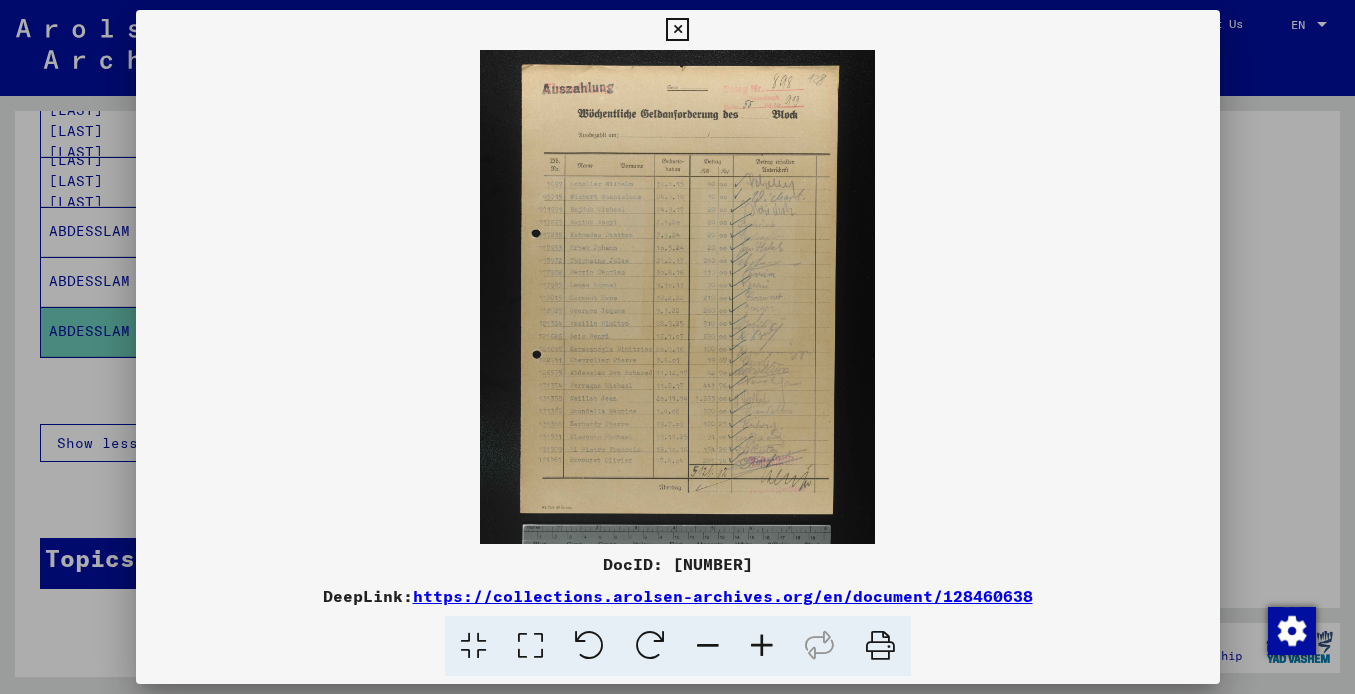 click at bounding box center [762, 646] 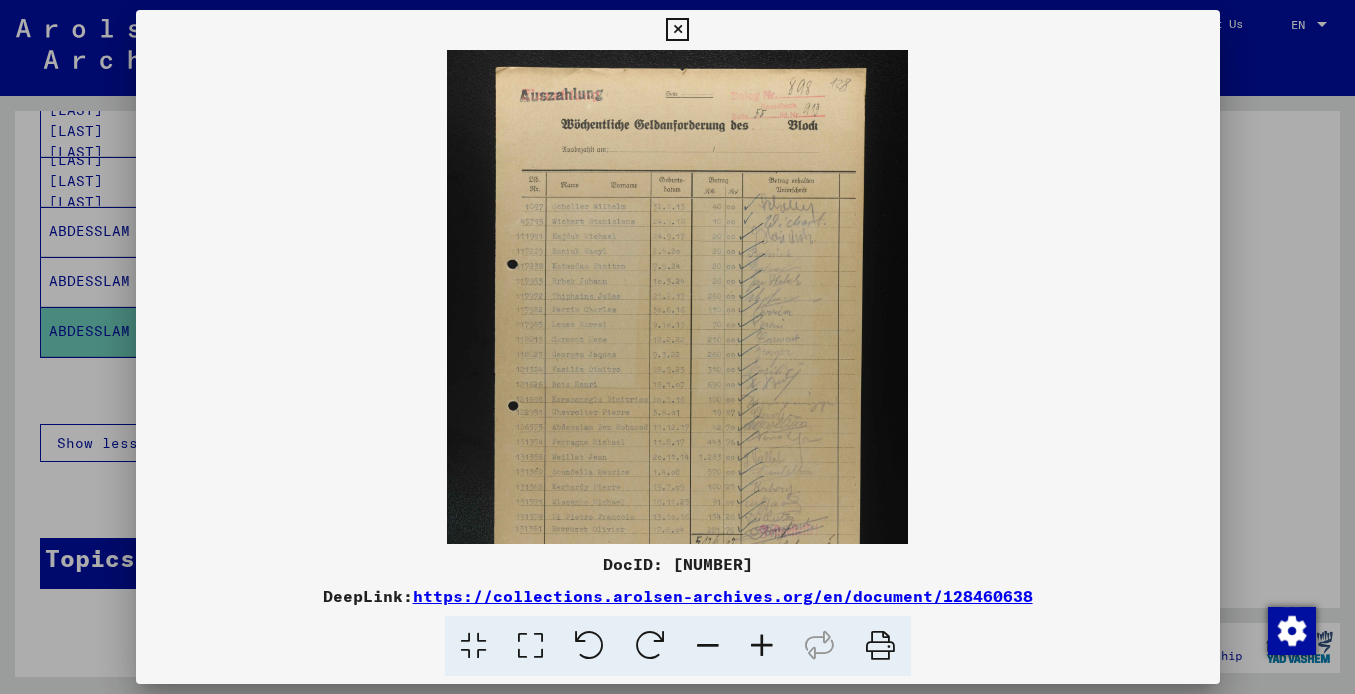 click at bounding box center (762, 646) 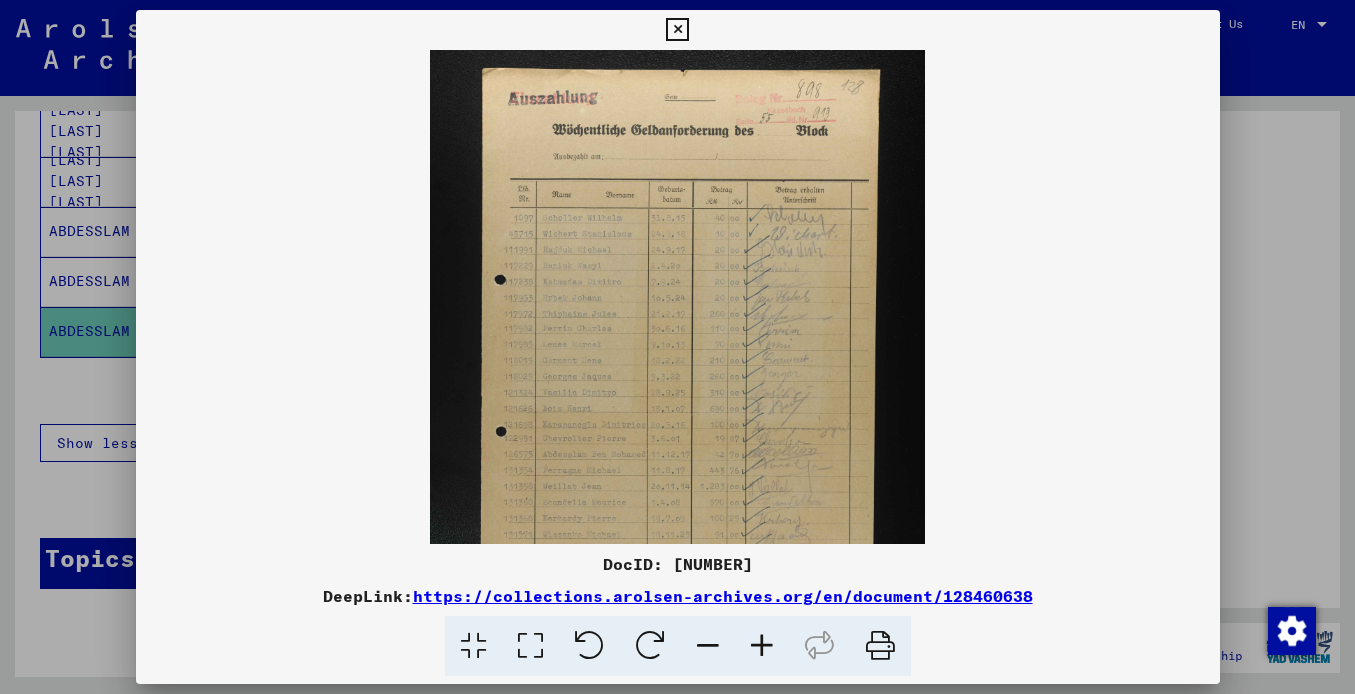 click at bounding box center (762, 646) 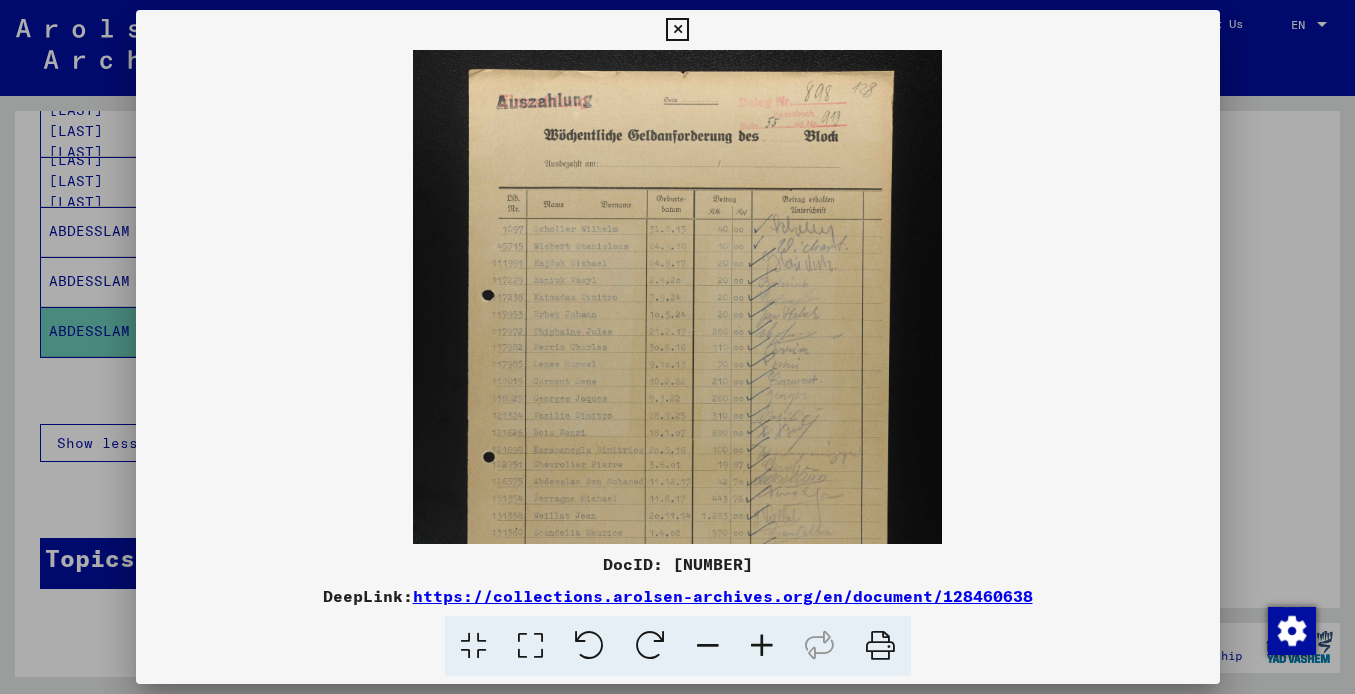 click at bounding box center [762, 646] 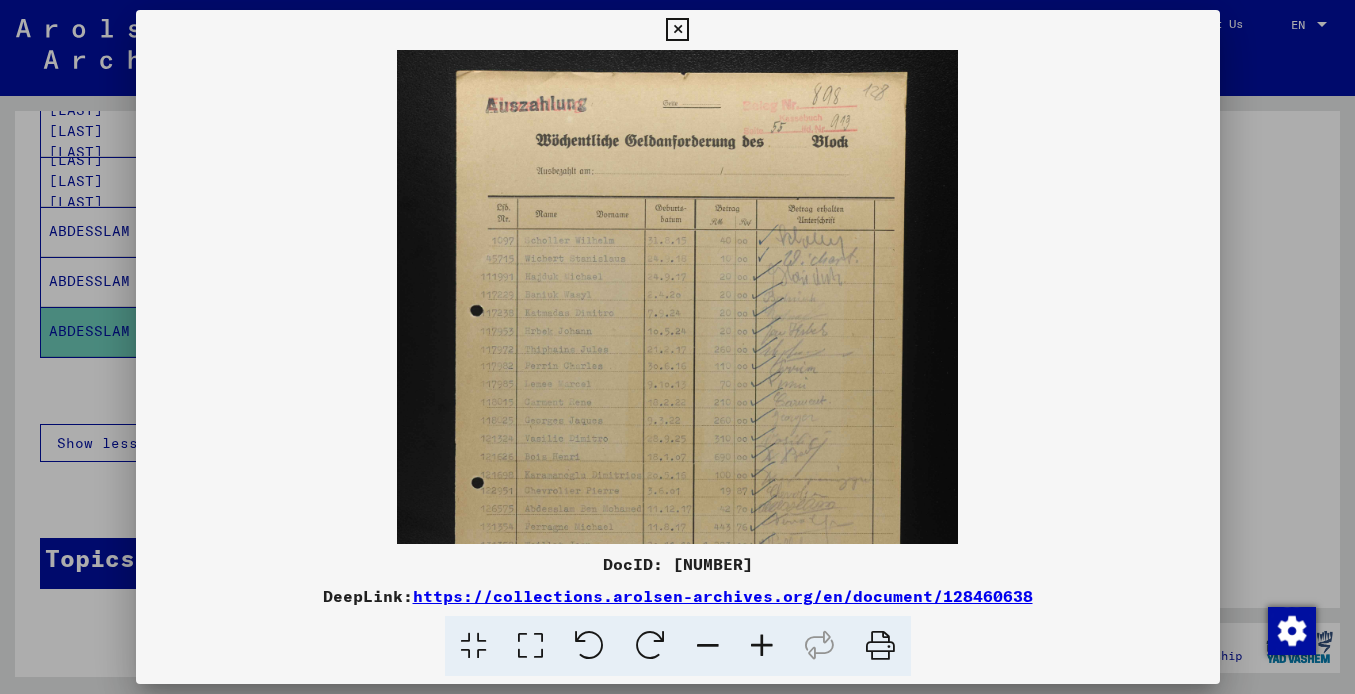 click at bounding box center [762, 646] 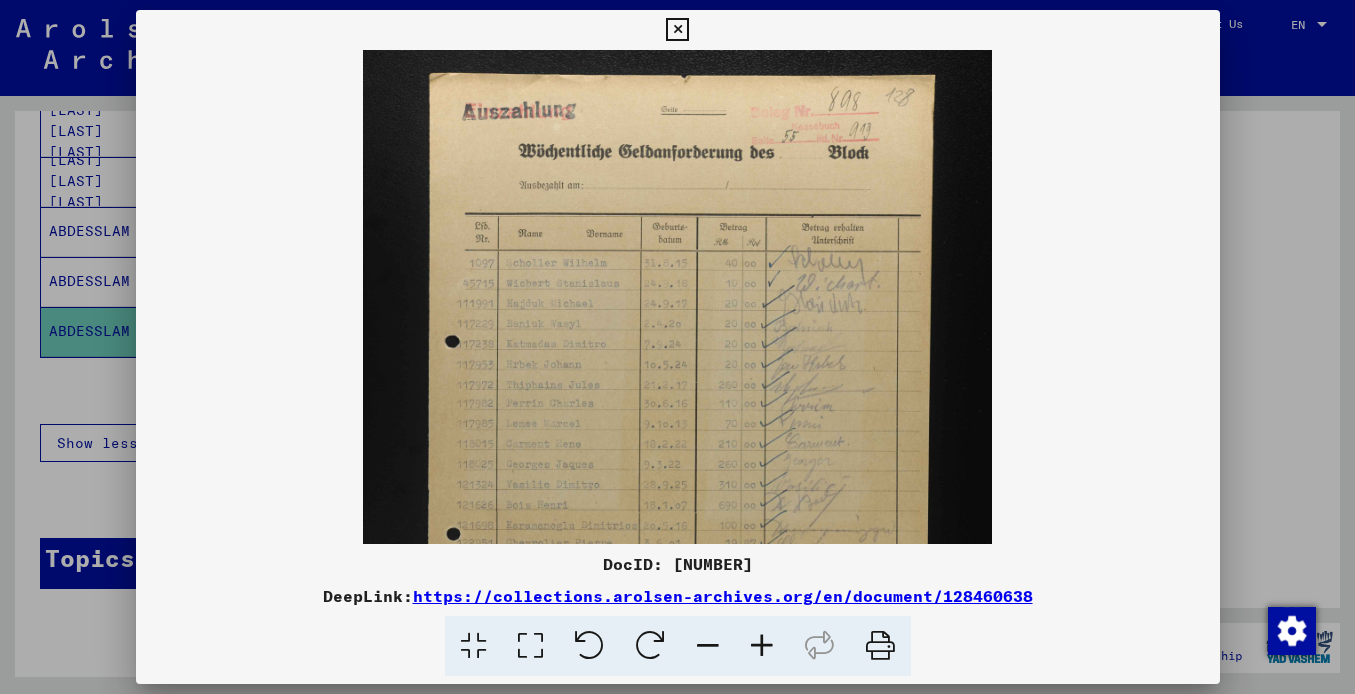 click at bounding box center (762, 646) 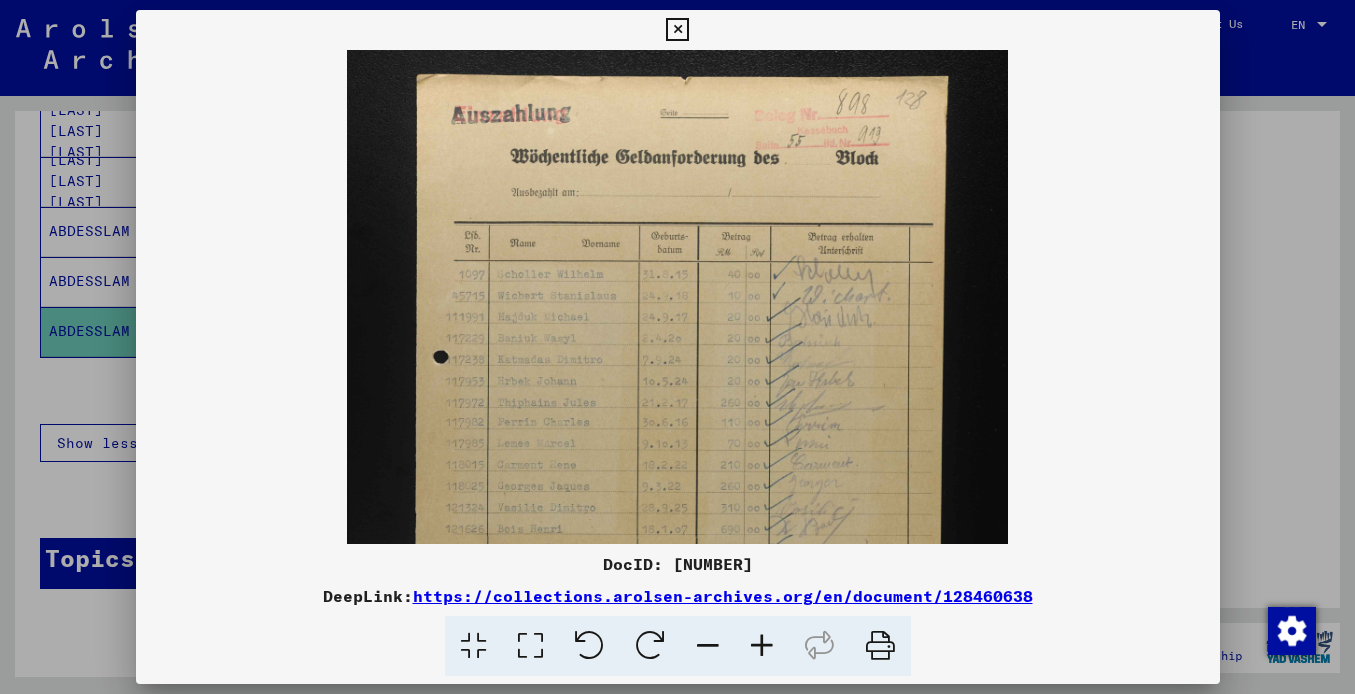 click at bounding box center [762, 646] 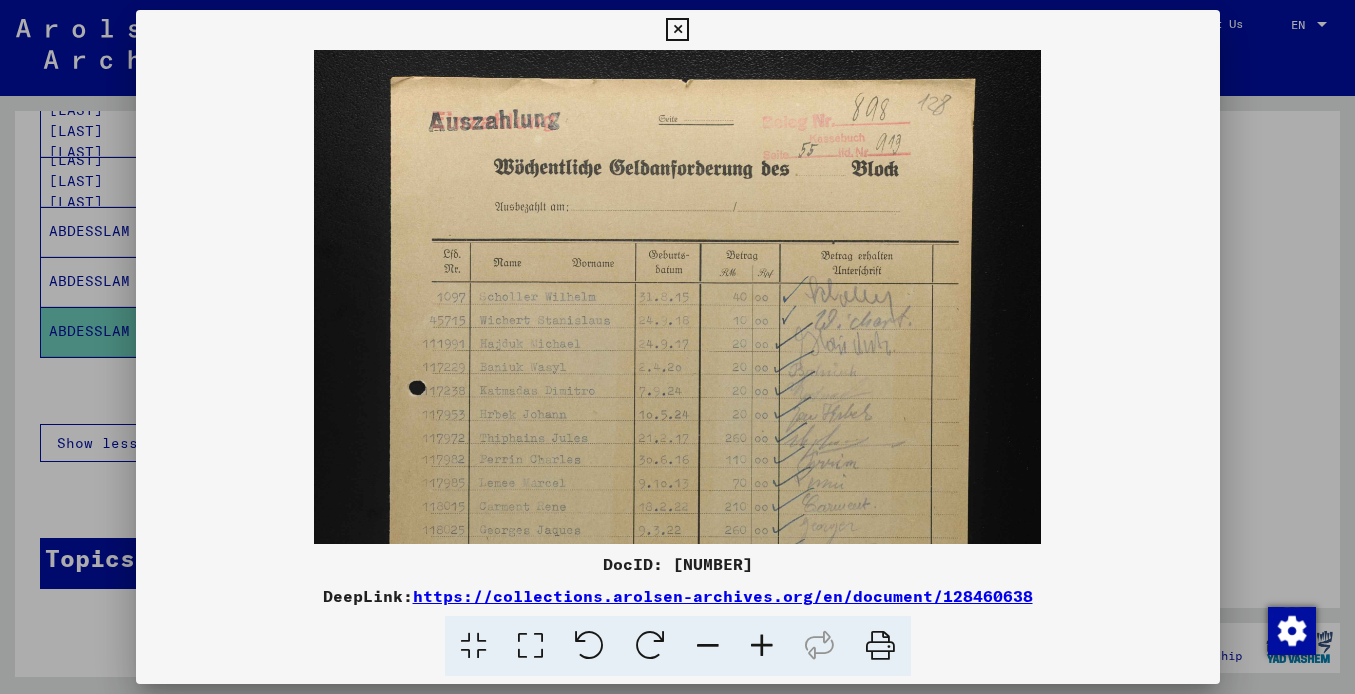 click at bounding box center [762, 646] 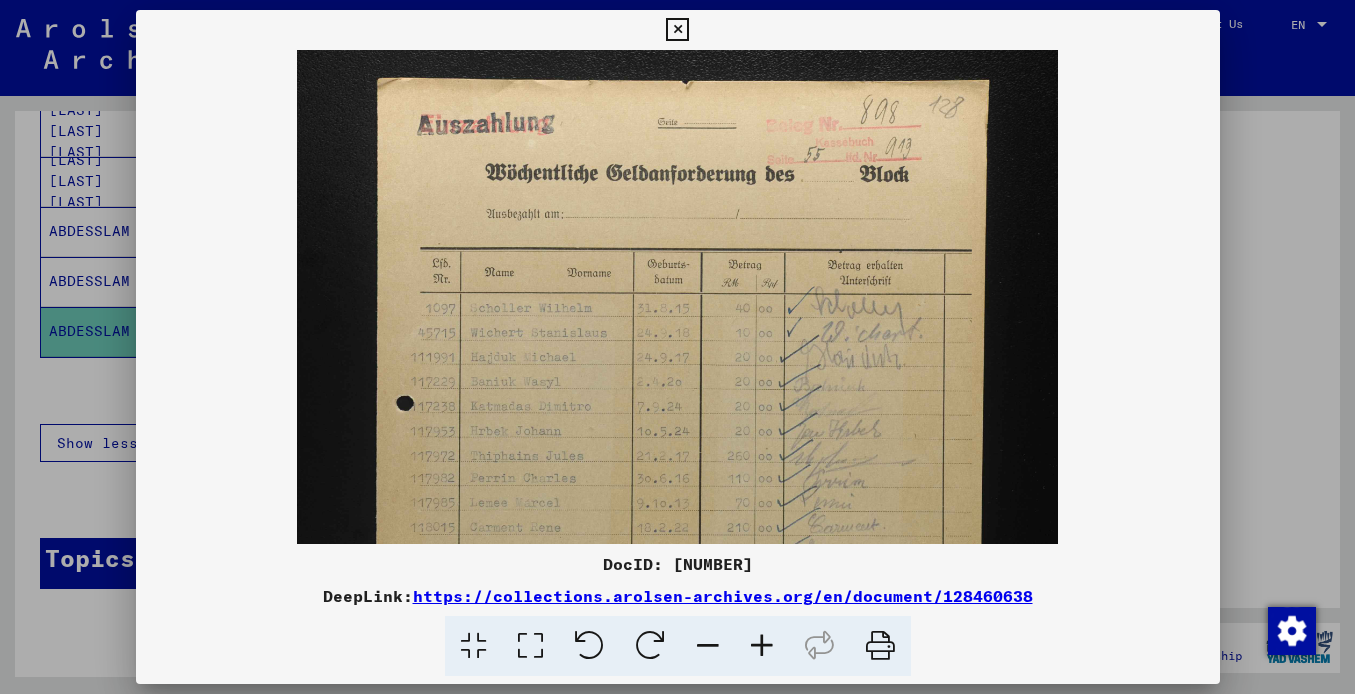 click at bounding box center [762, 646] 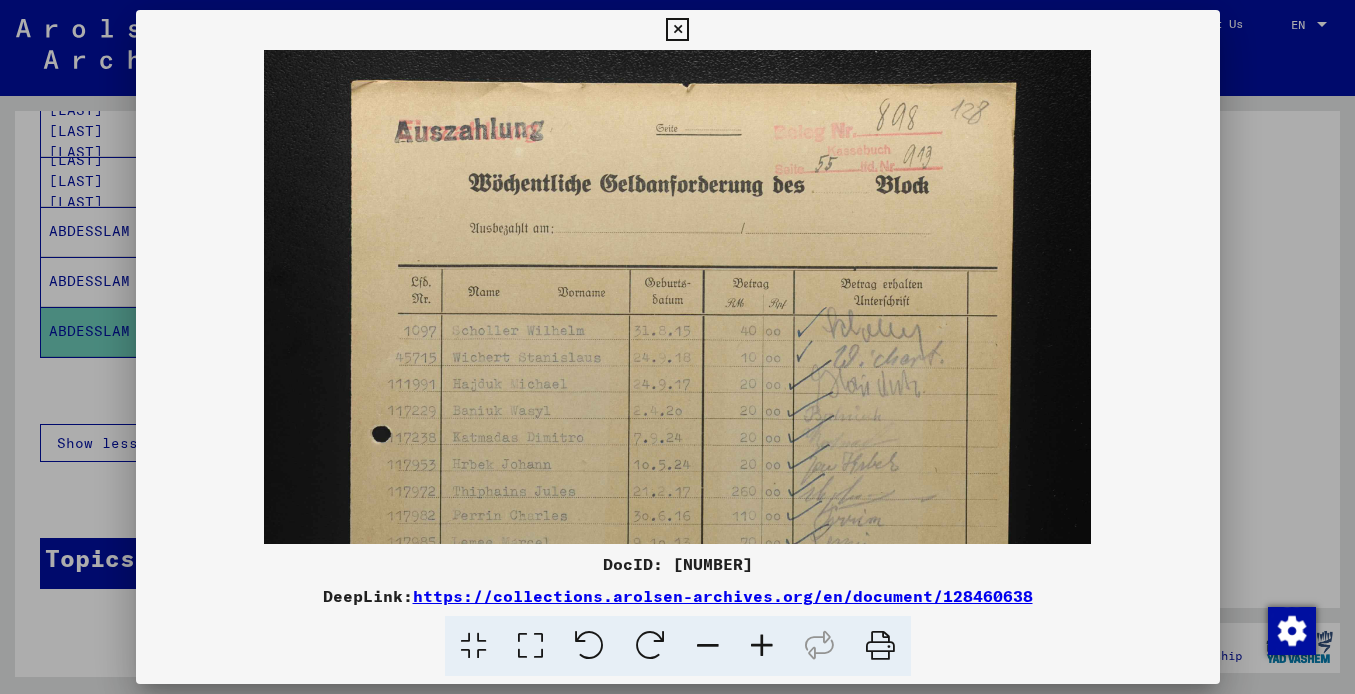 click at bounding box center [762, 646] 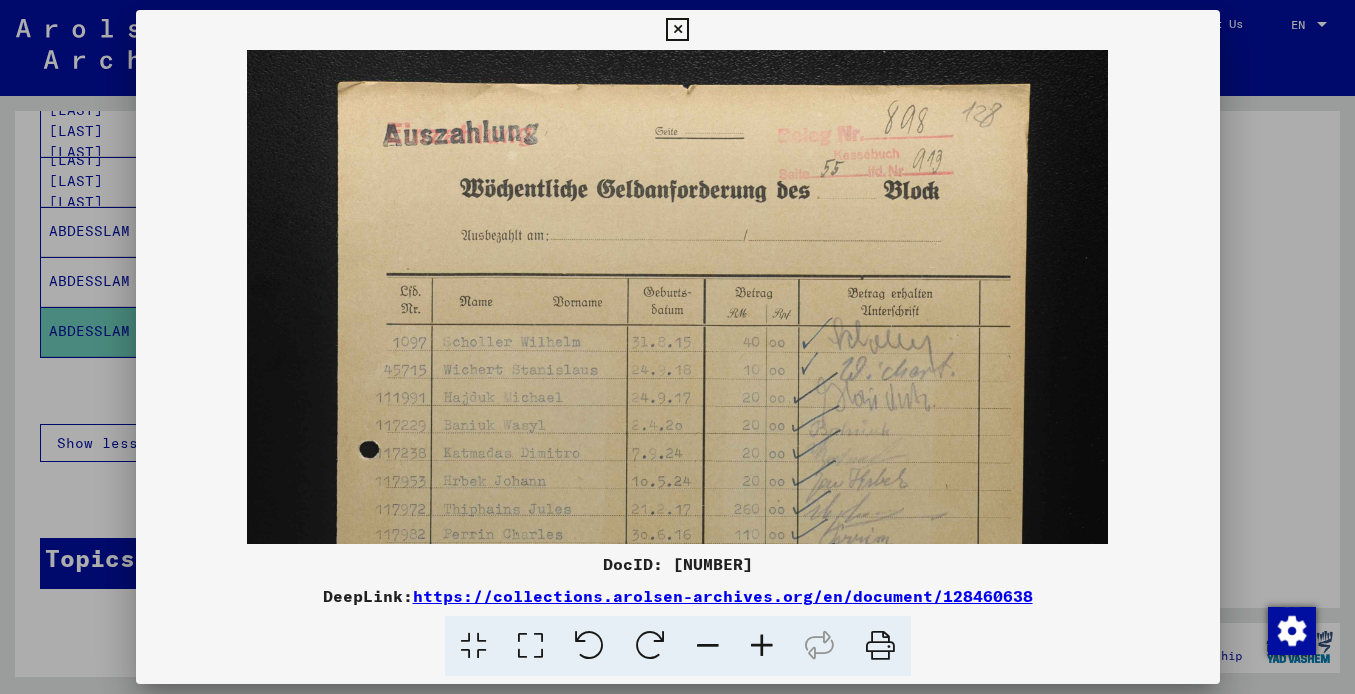 click at bounding box center [762, 646] 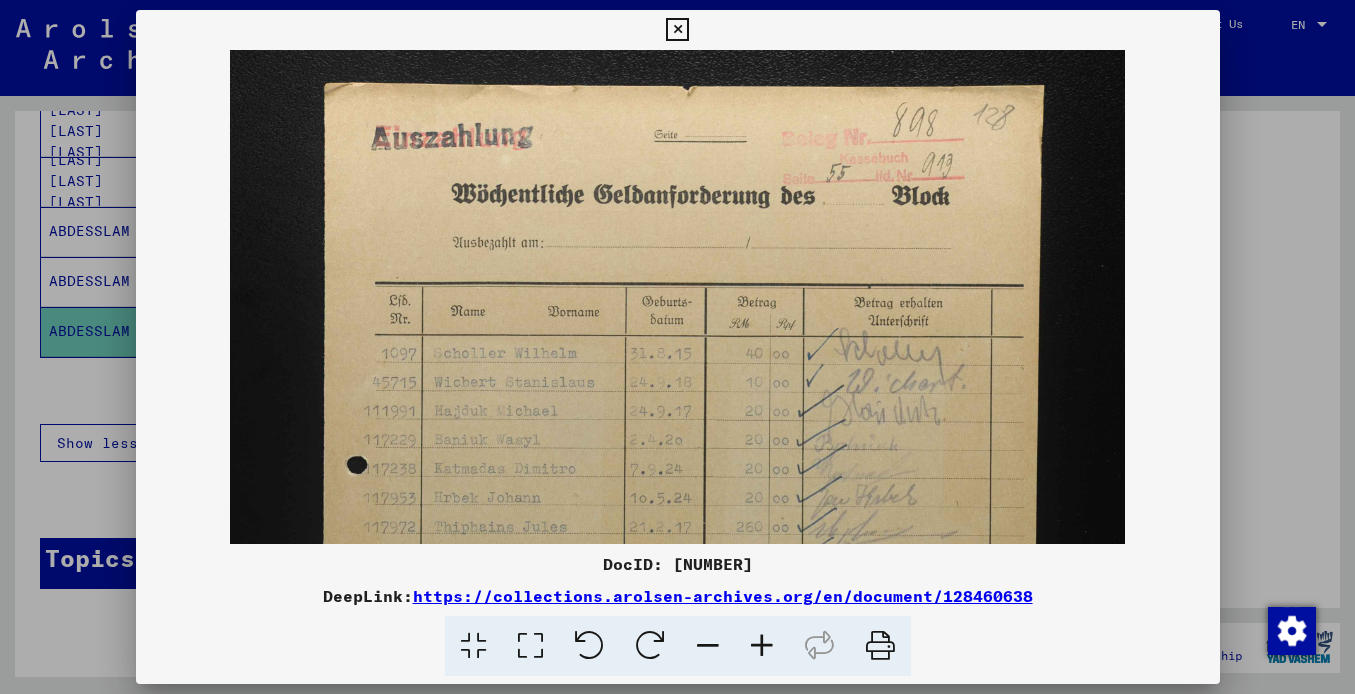 click at bounding box center (762, 646) 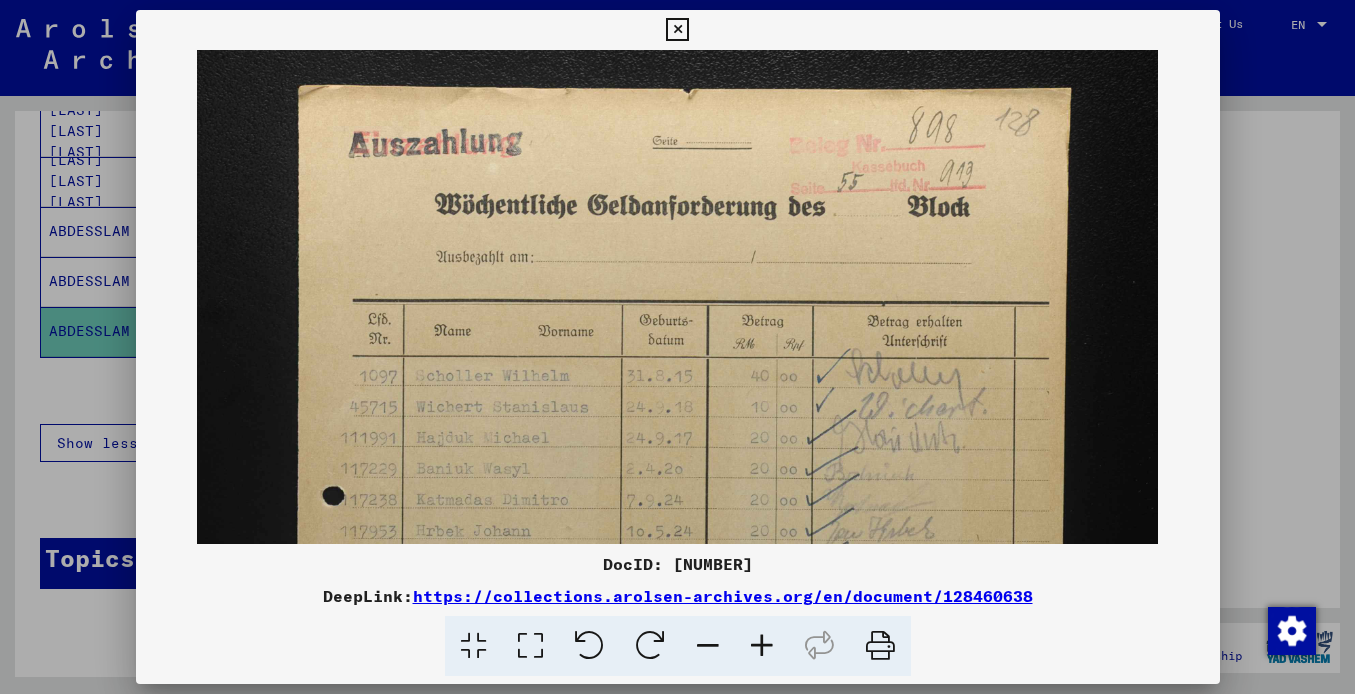 click at bounding box center [762, 646] 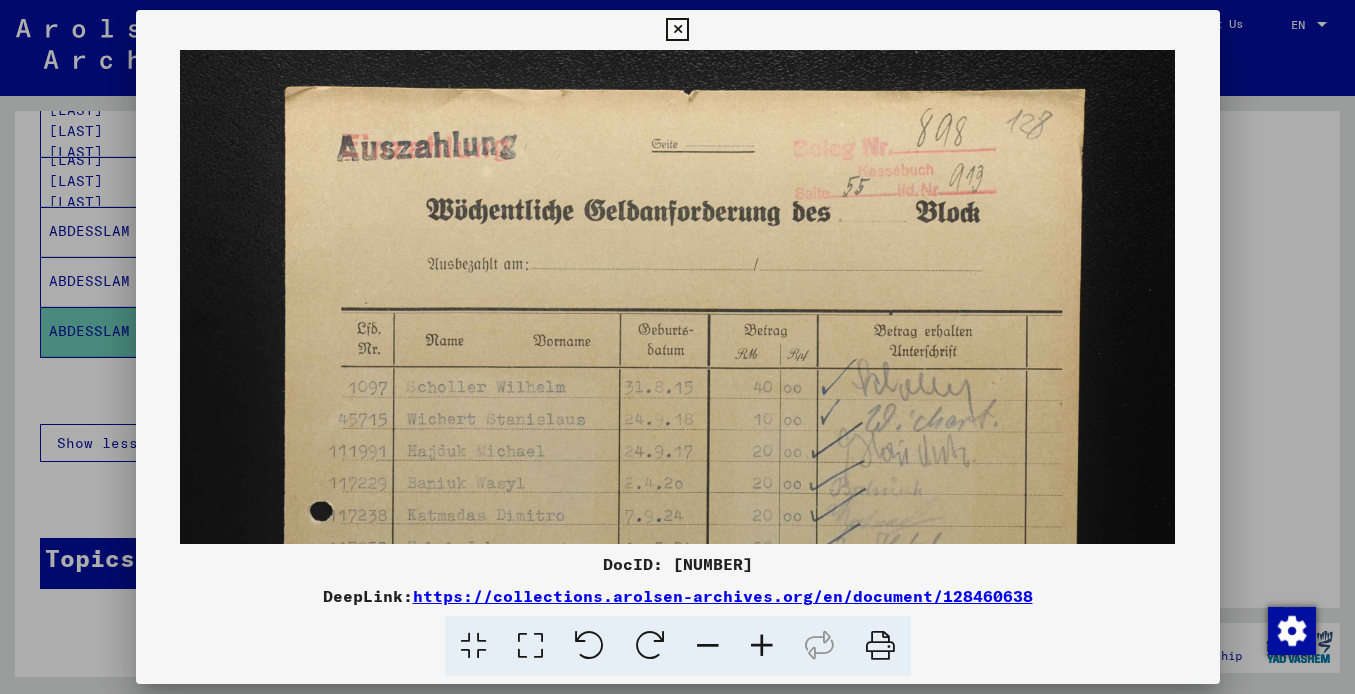 click at bounding box center (677, 797) 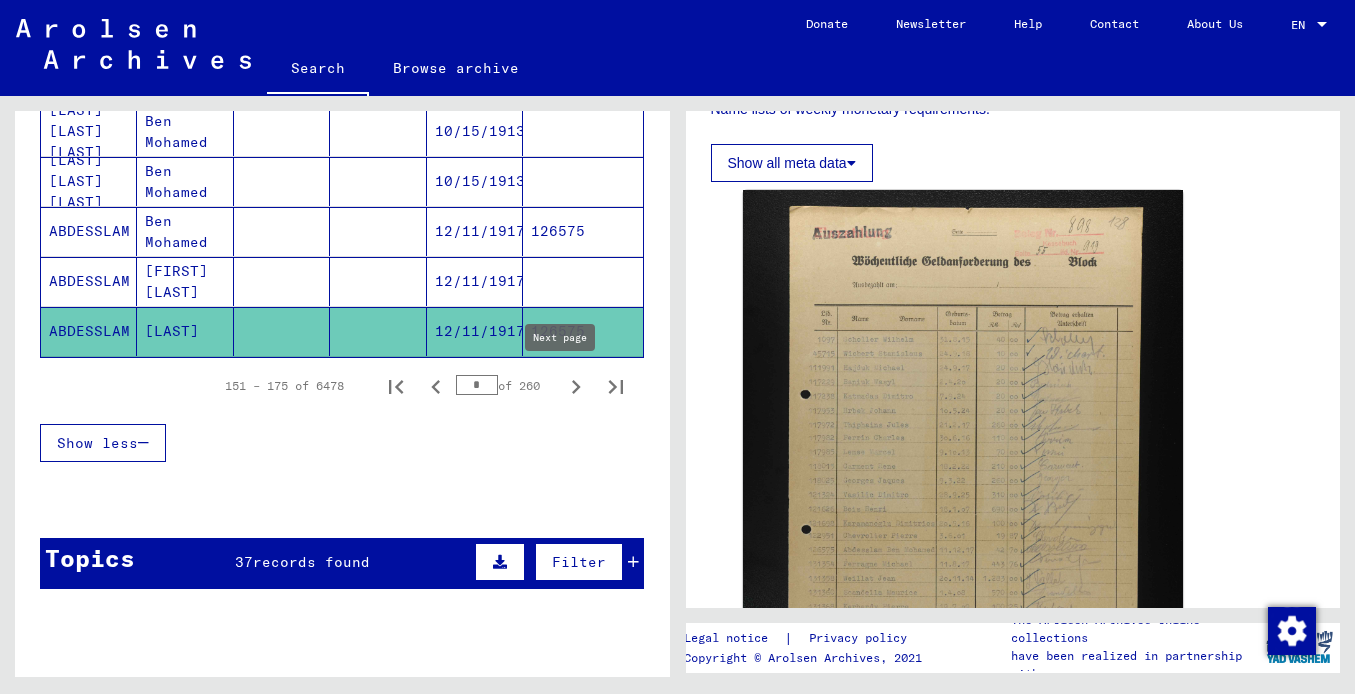 click 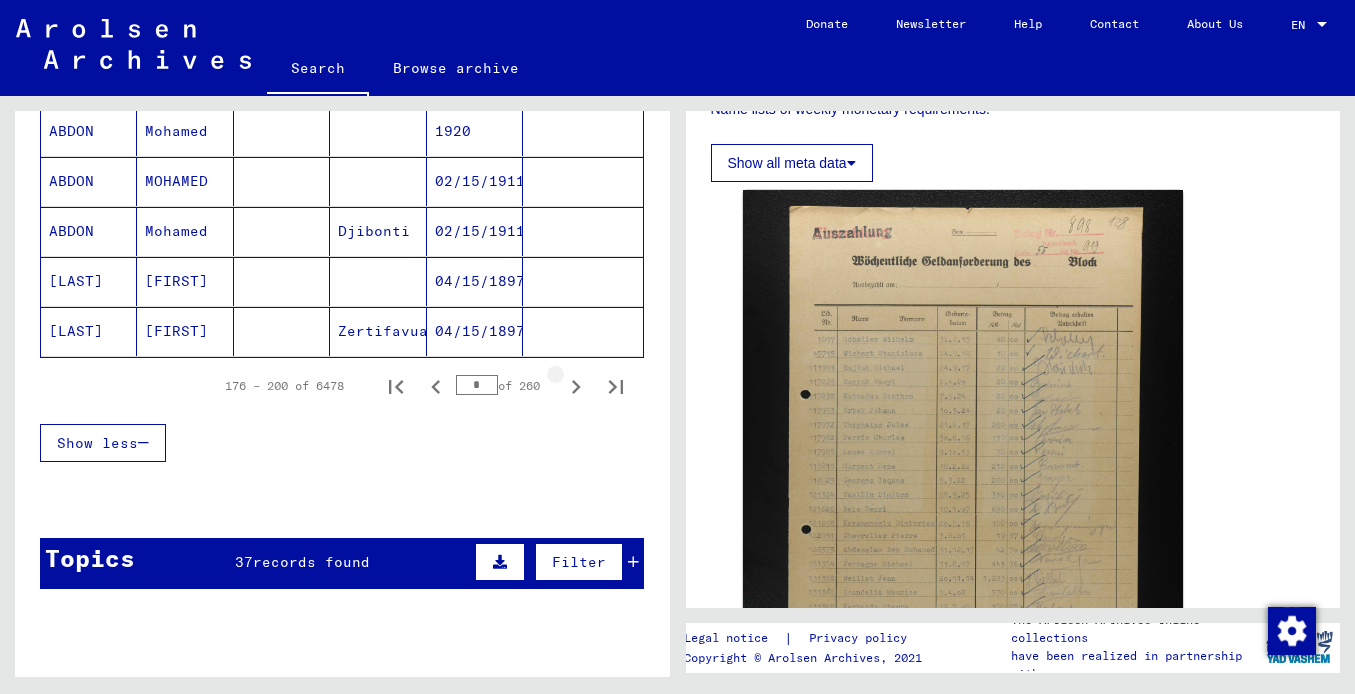 click 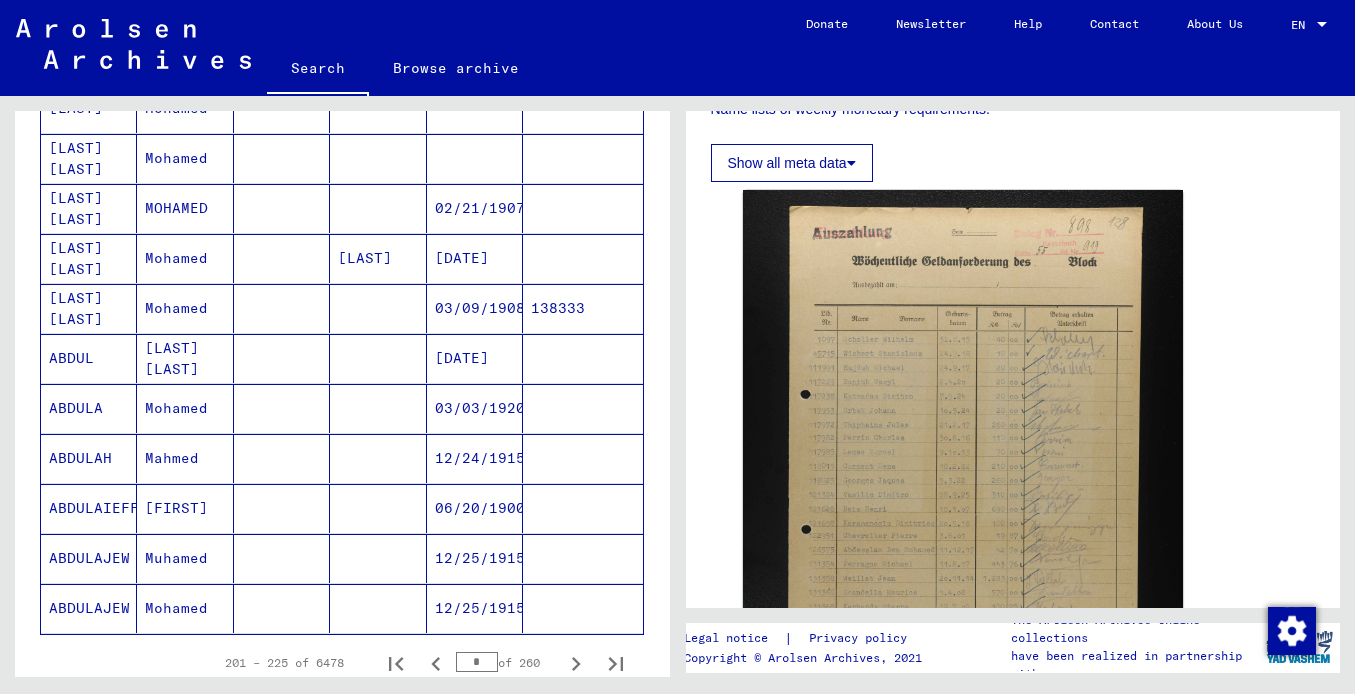 scroll, scrollTop: 1018, scrollLeft: 0, axis: vertical 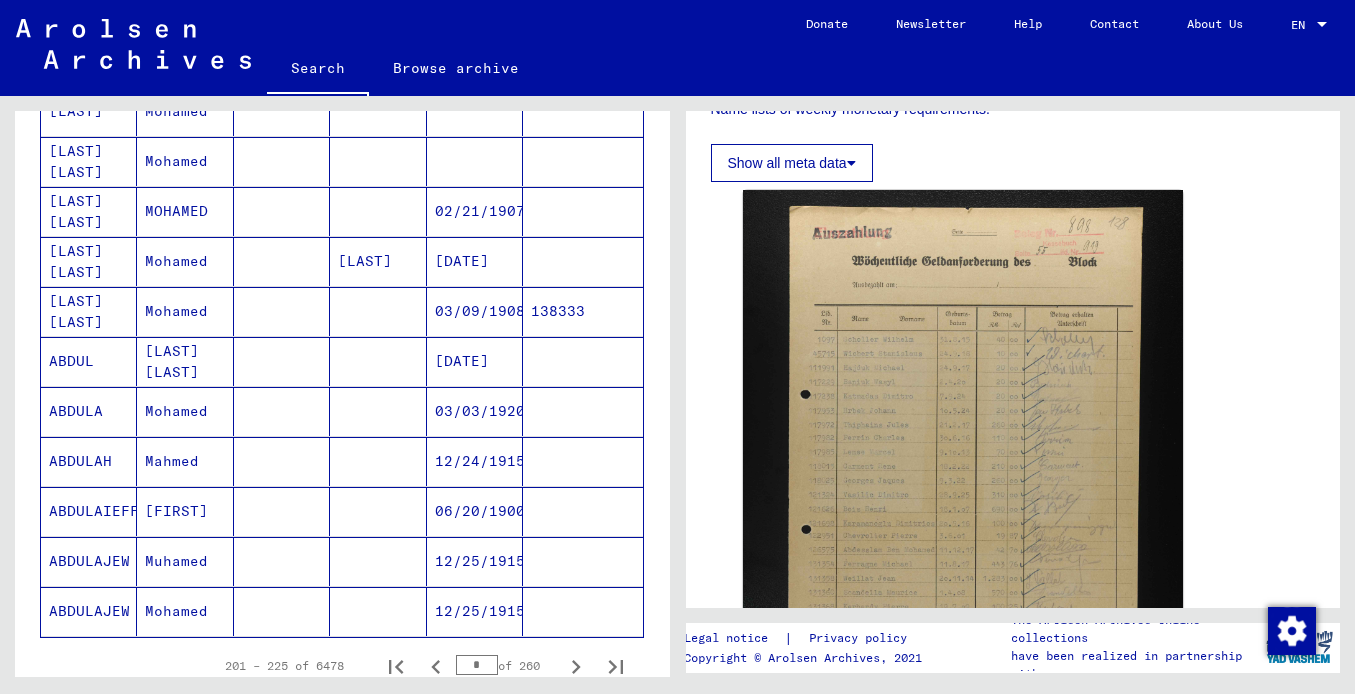 click on "[LAST] [LAST]" at bounding box center (89, 361) 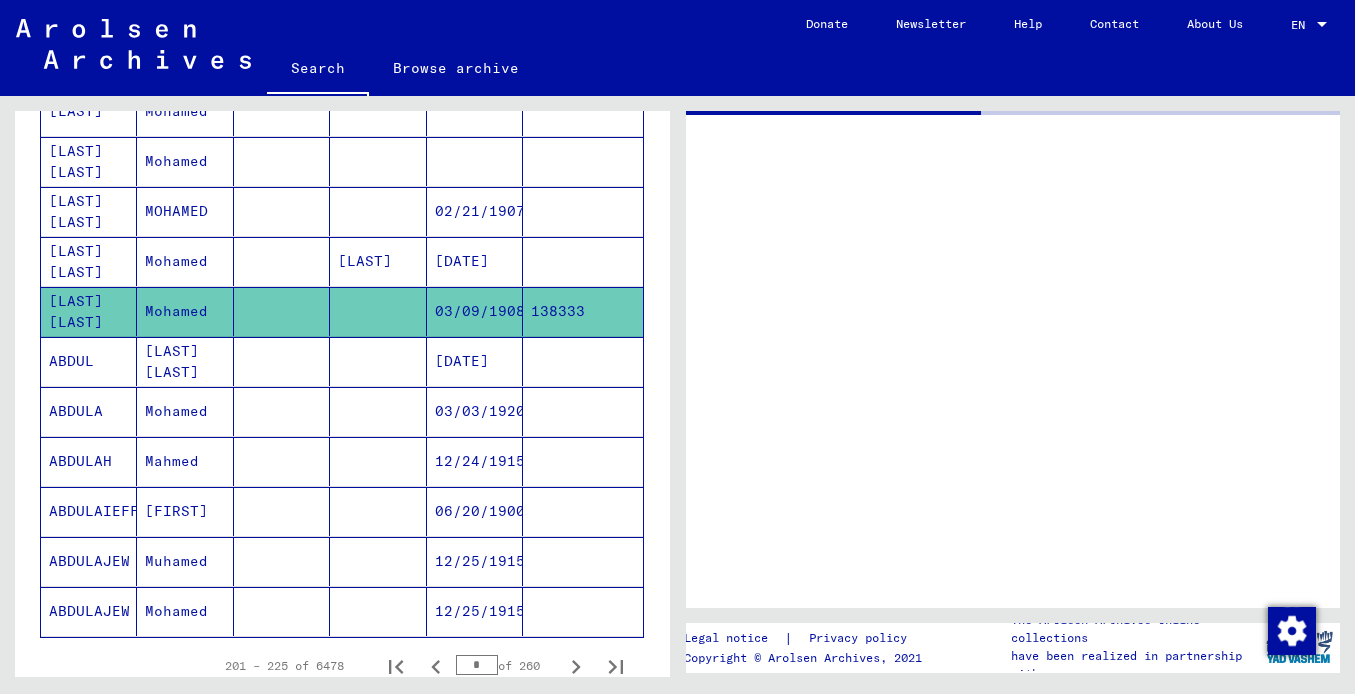 scroll, scrollTop: 0, scrollLeft: 0, axis: both 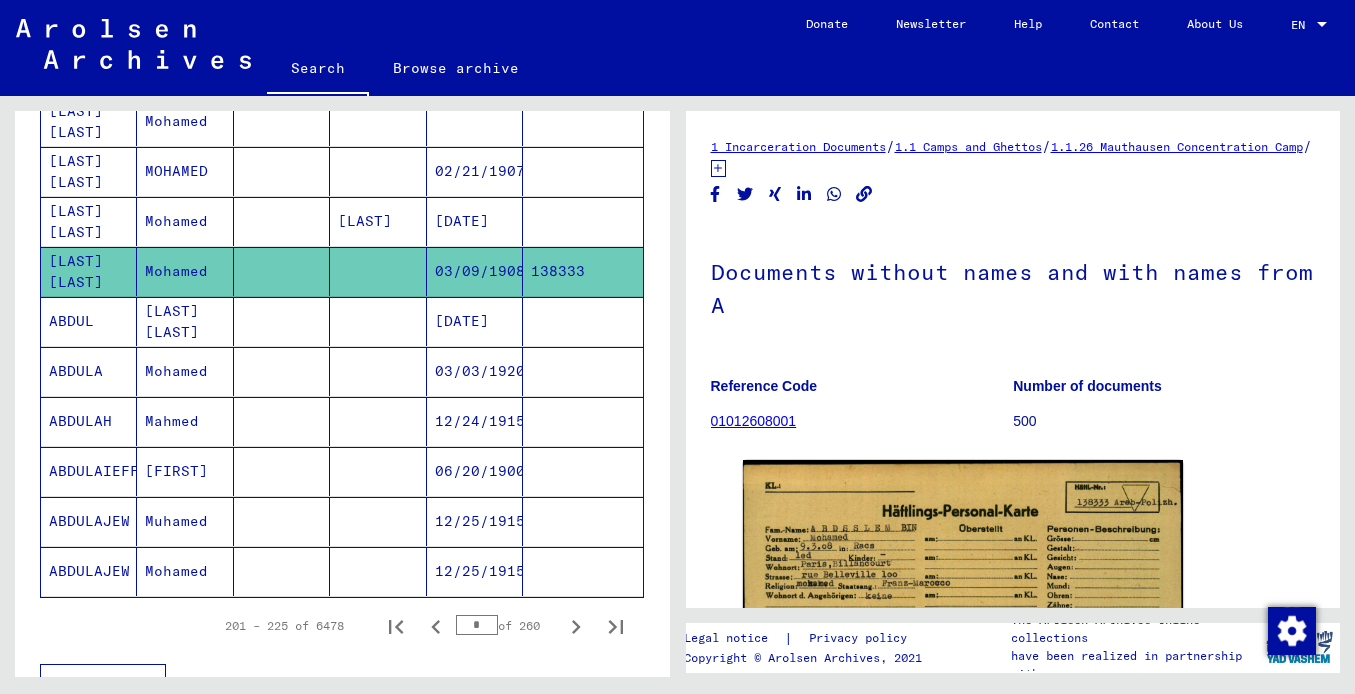 click on "Documents without names and with names from A" 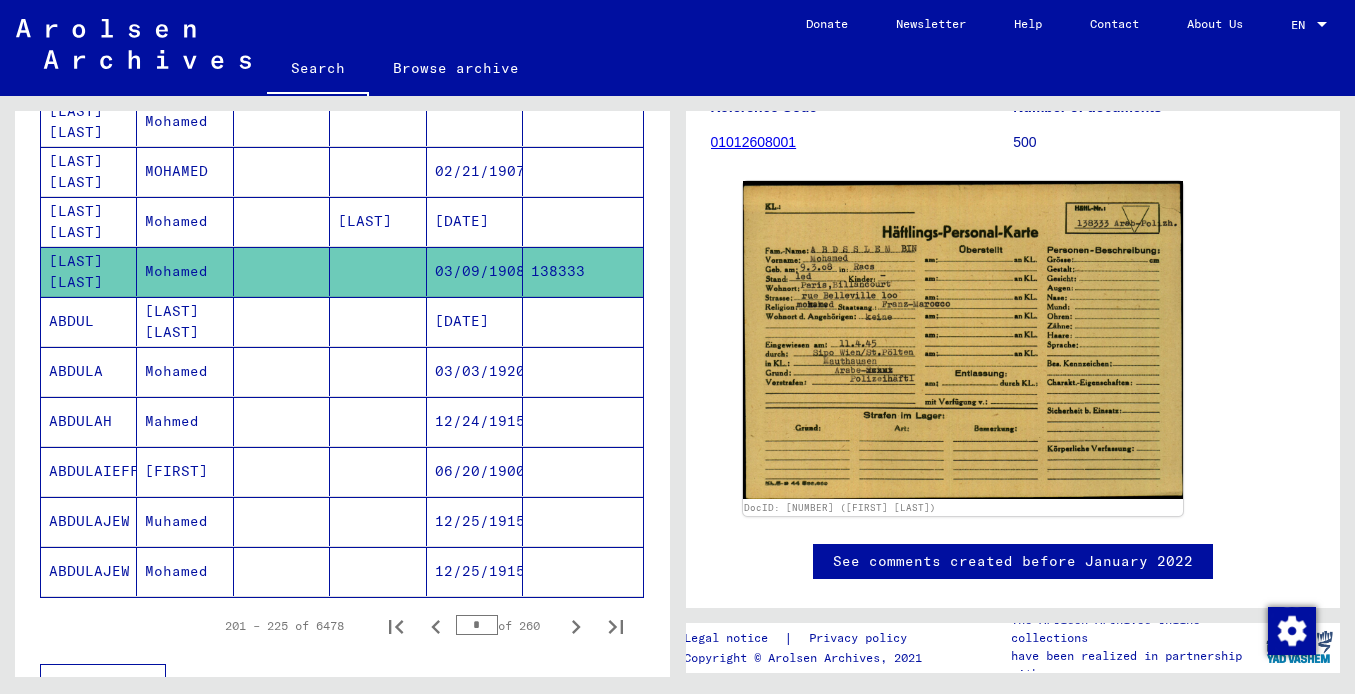 scroll, scrollTop: 280, scrollLeft: 0, axis: vertical 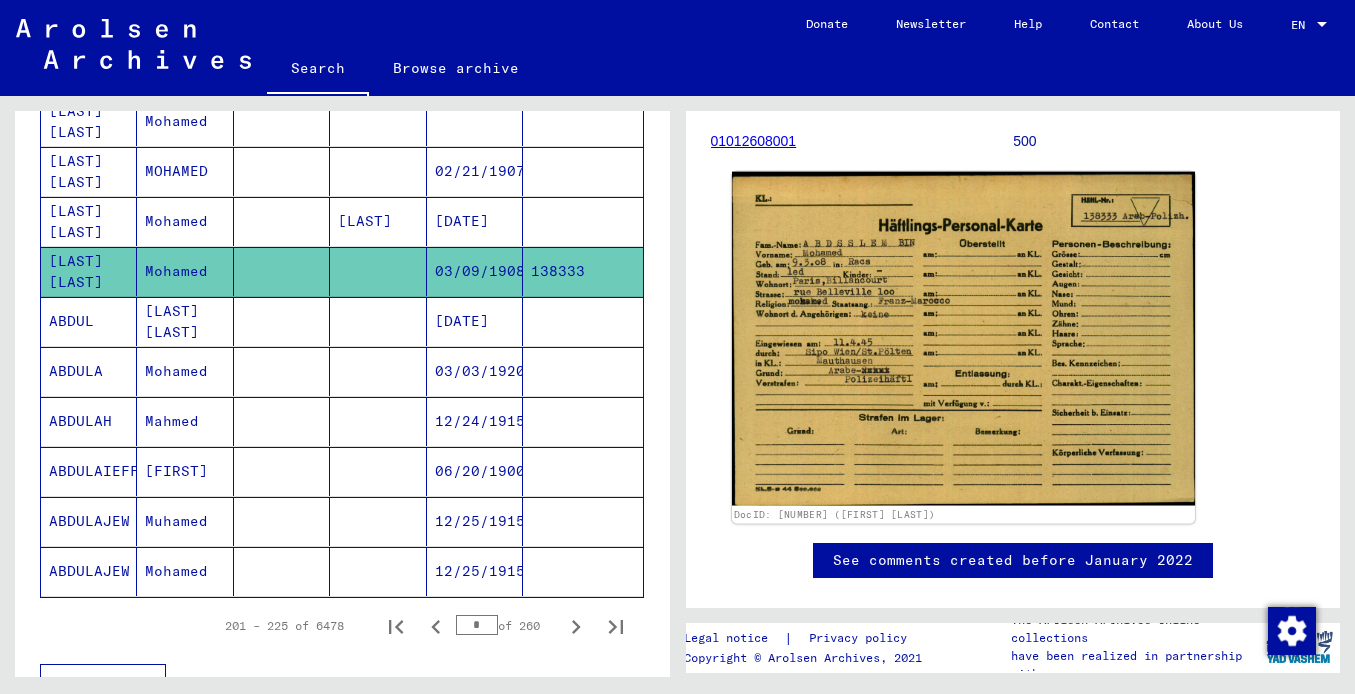 click 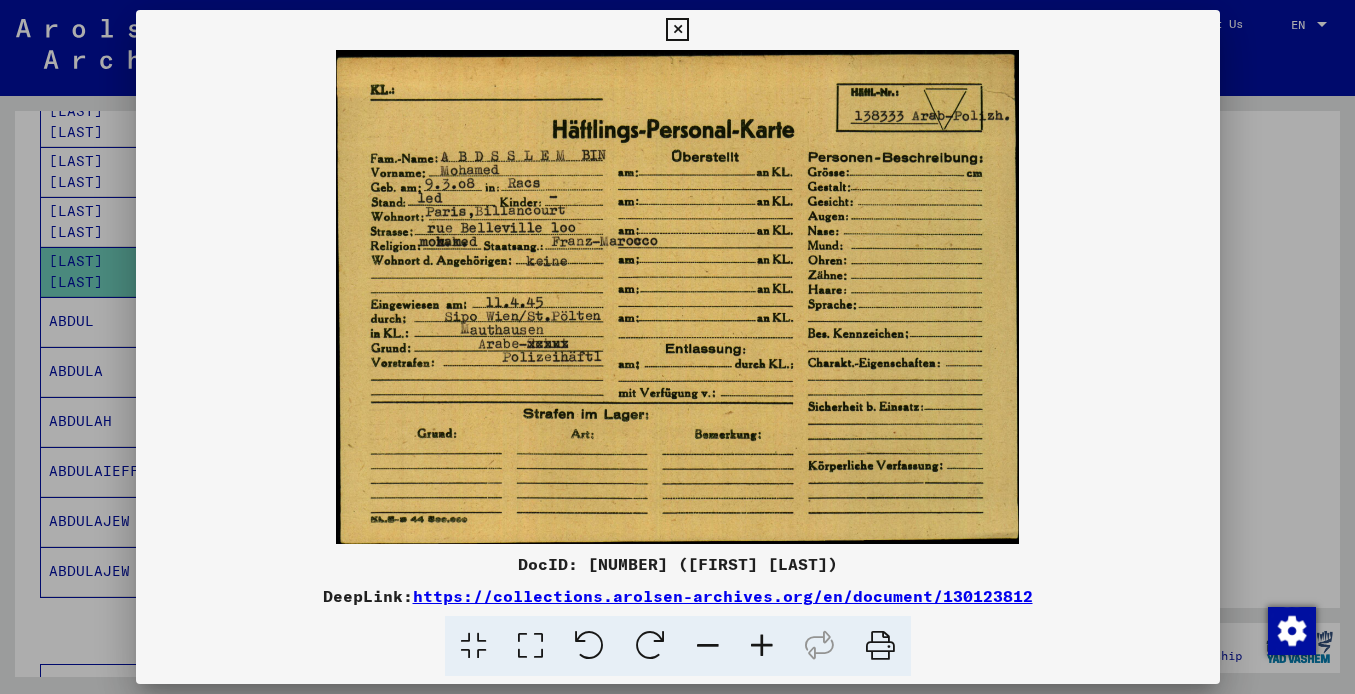 click at bounding box center (678, 297) 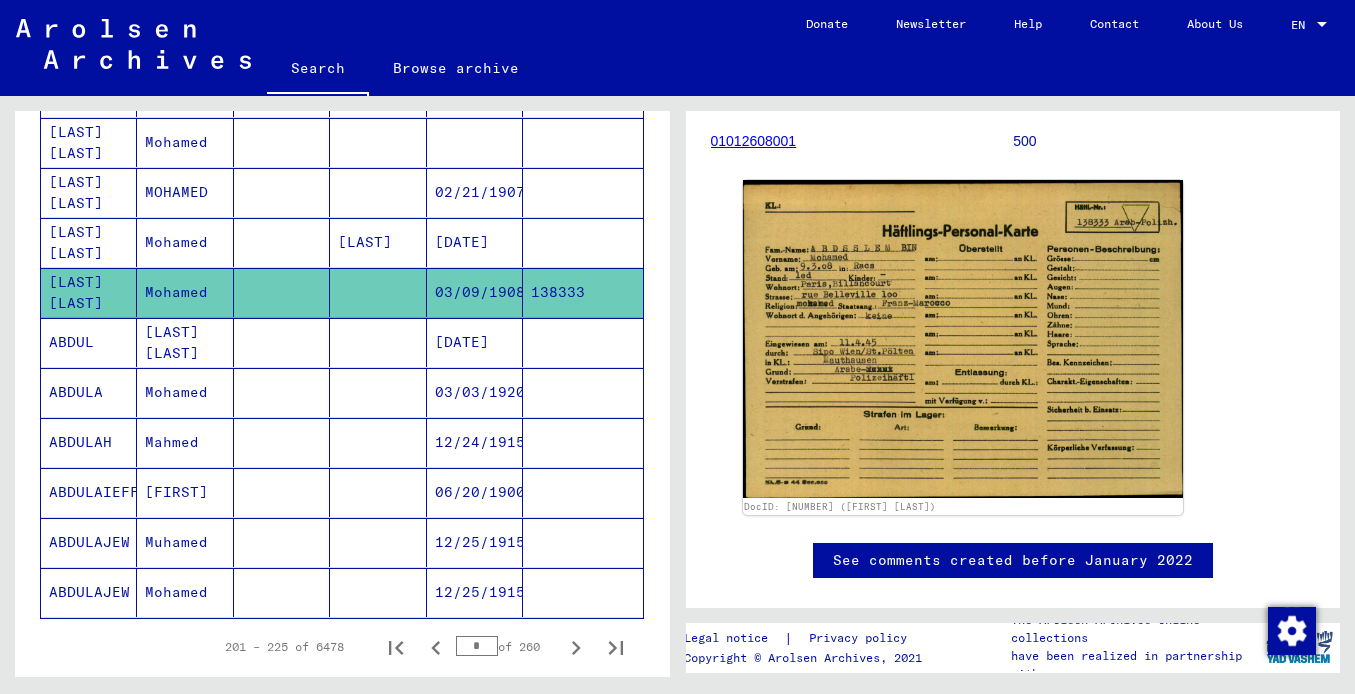 scroll, scrollTop: 1039, scrollLeft: 0, axis: vertical 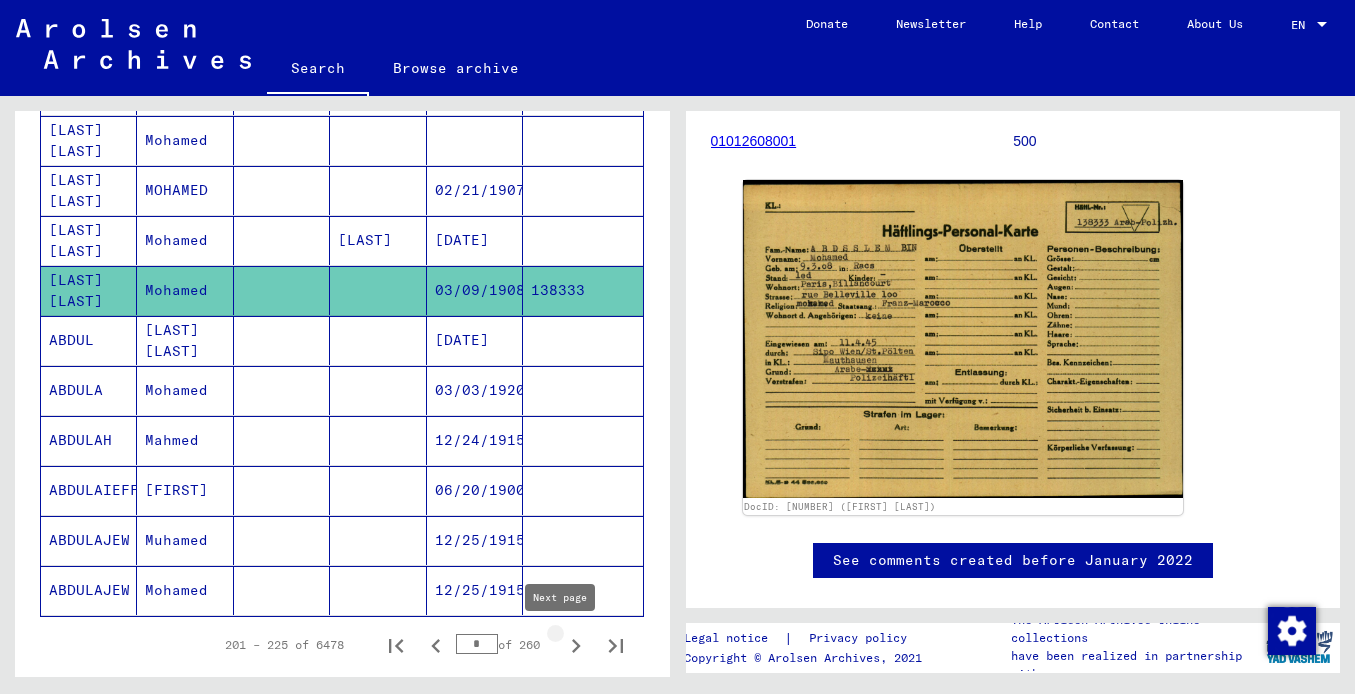 click 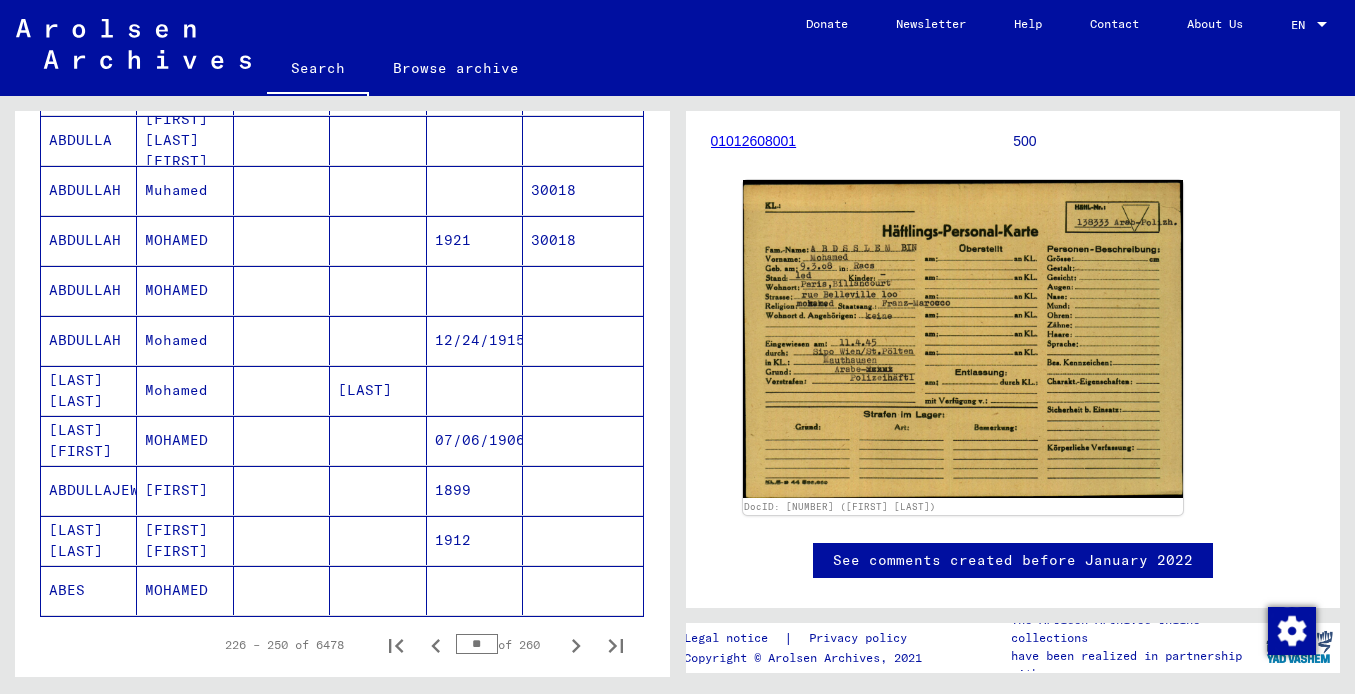click on "ABDULLAH" at bounding box center [89, 240] 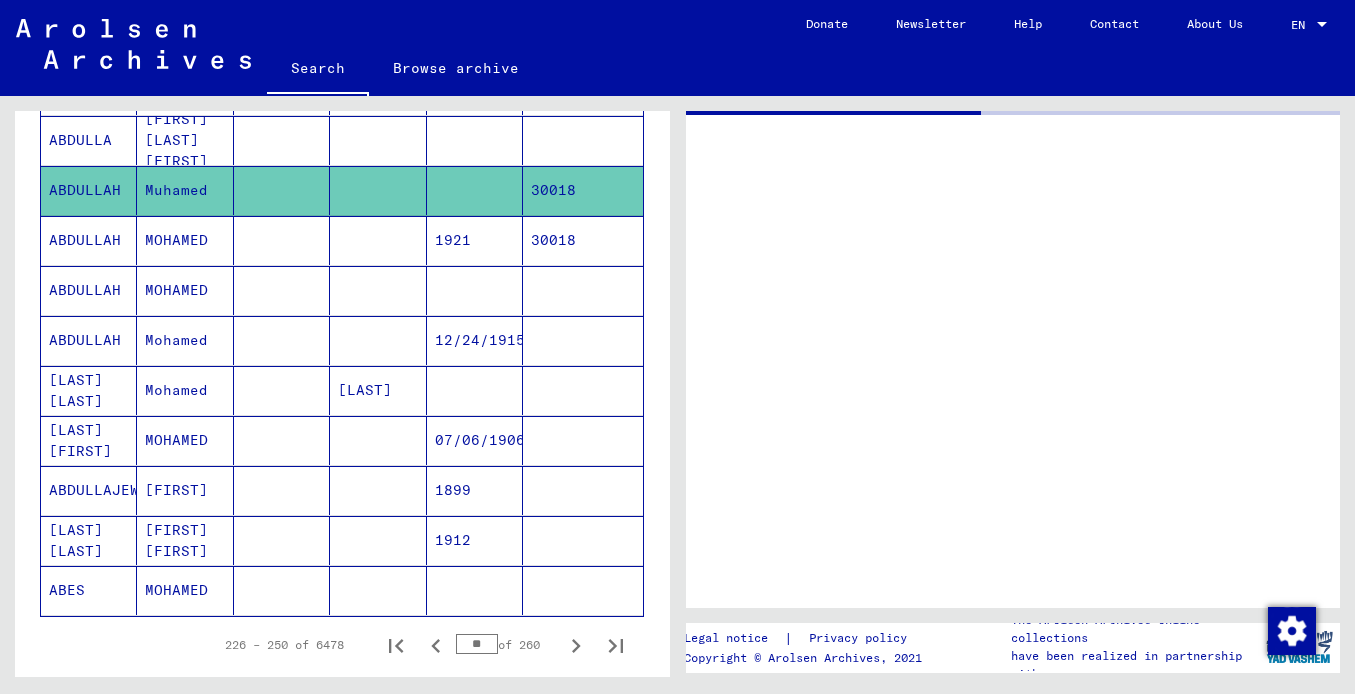 scroll, scrollTop: 0, scrollLeft: 0, axis: both 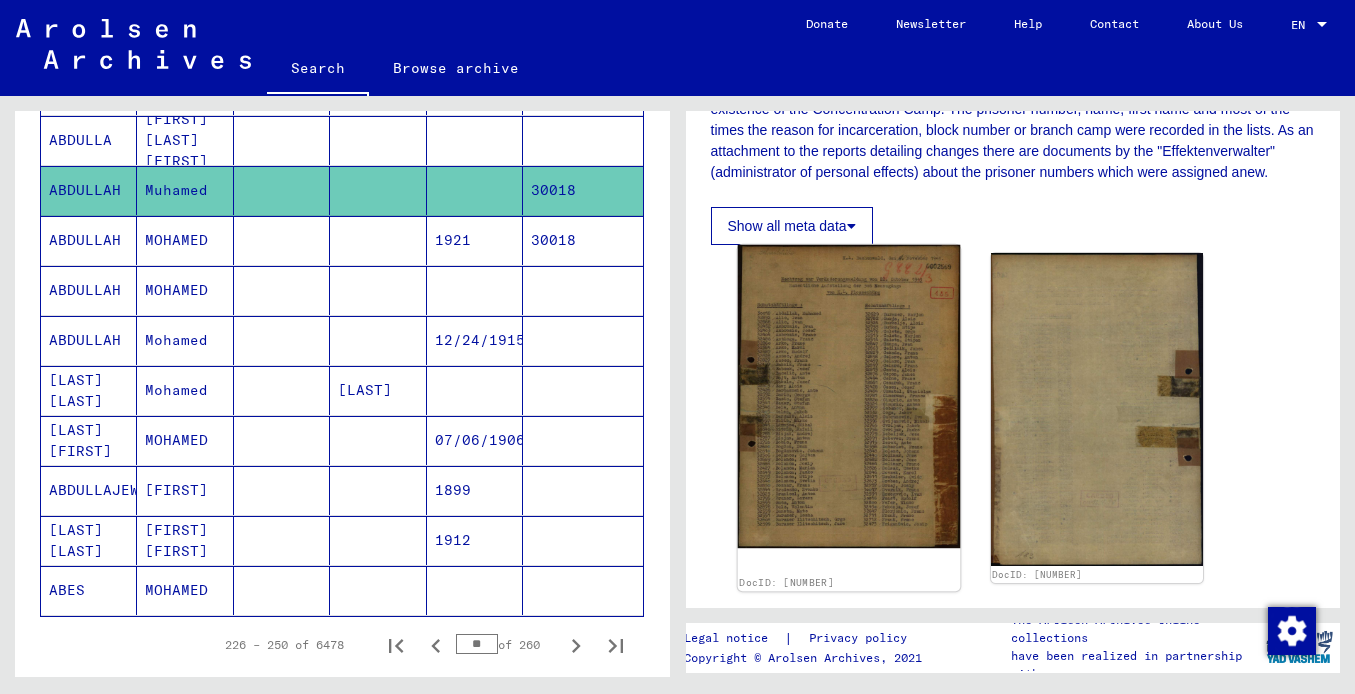 click 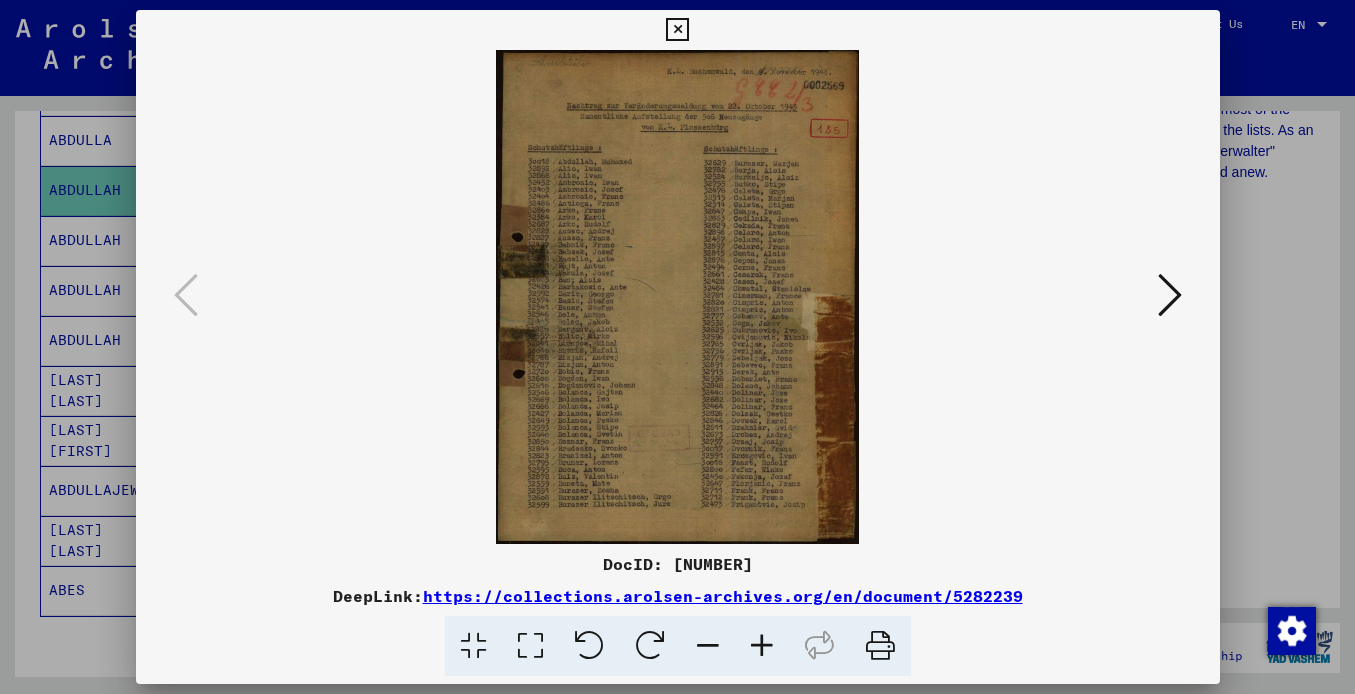 click at bounding box center (762, 646) 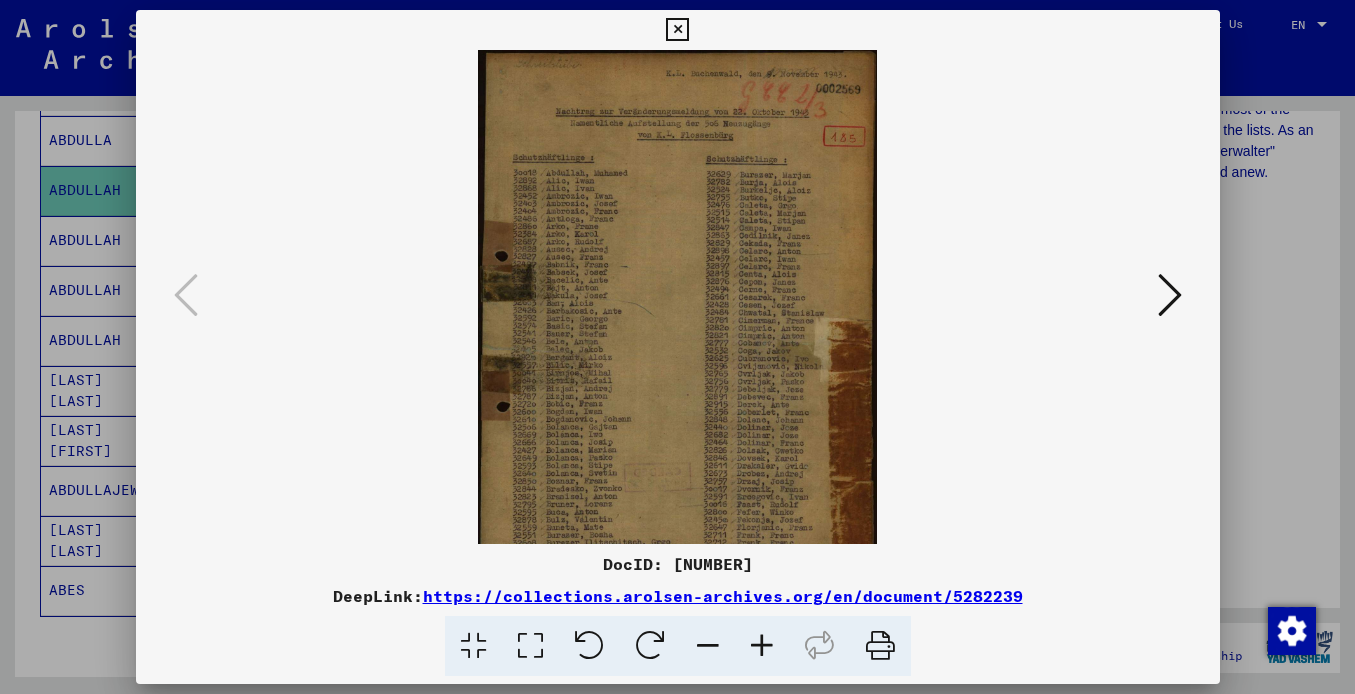 click at bounding box center [762, 646] 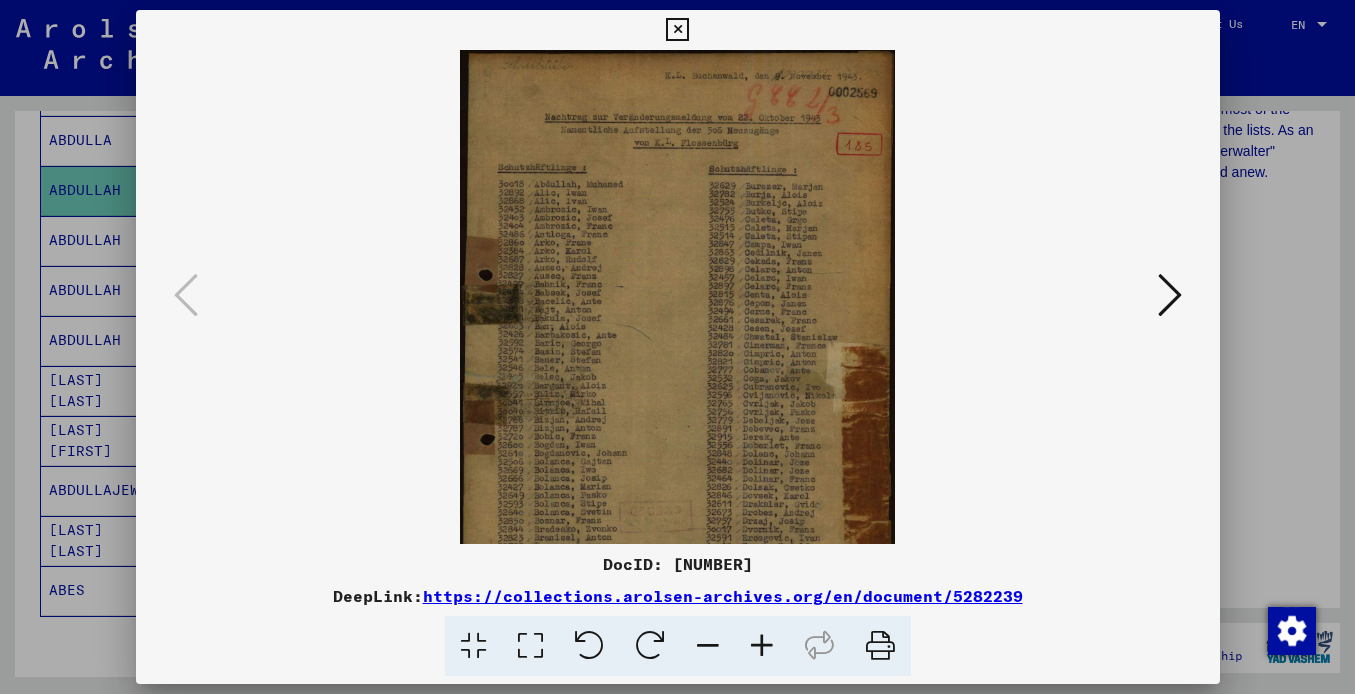 click at bounding box center [762, 646] 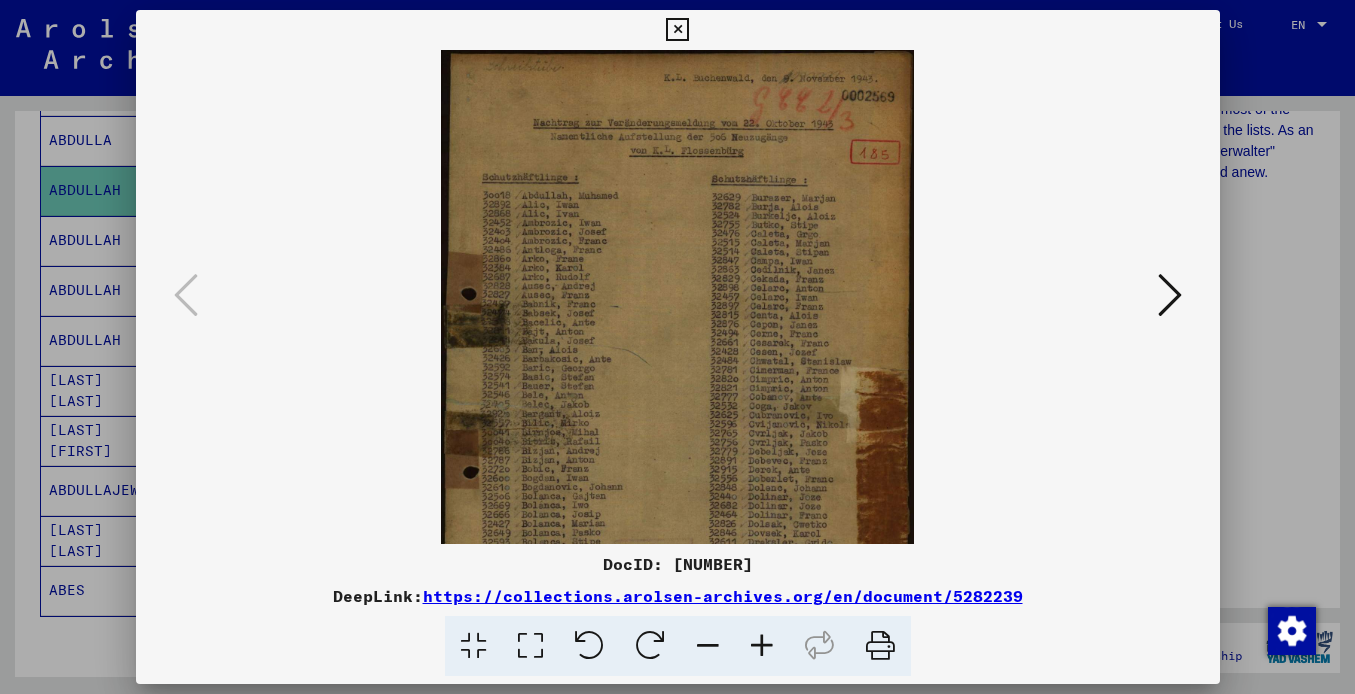 click at bounding box center [762, 646] 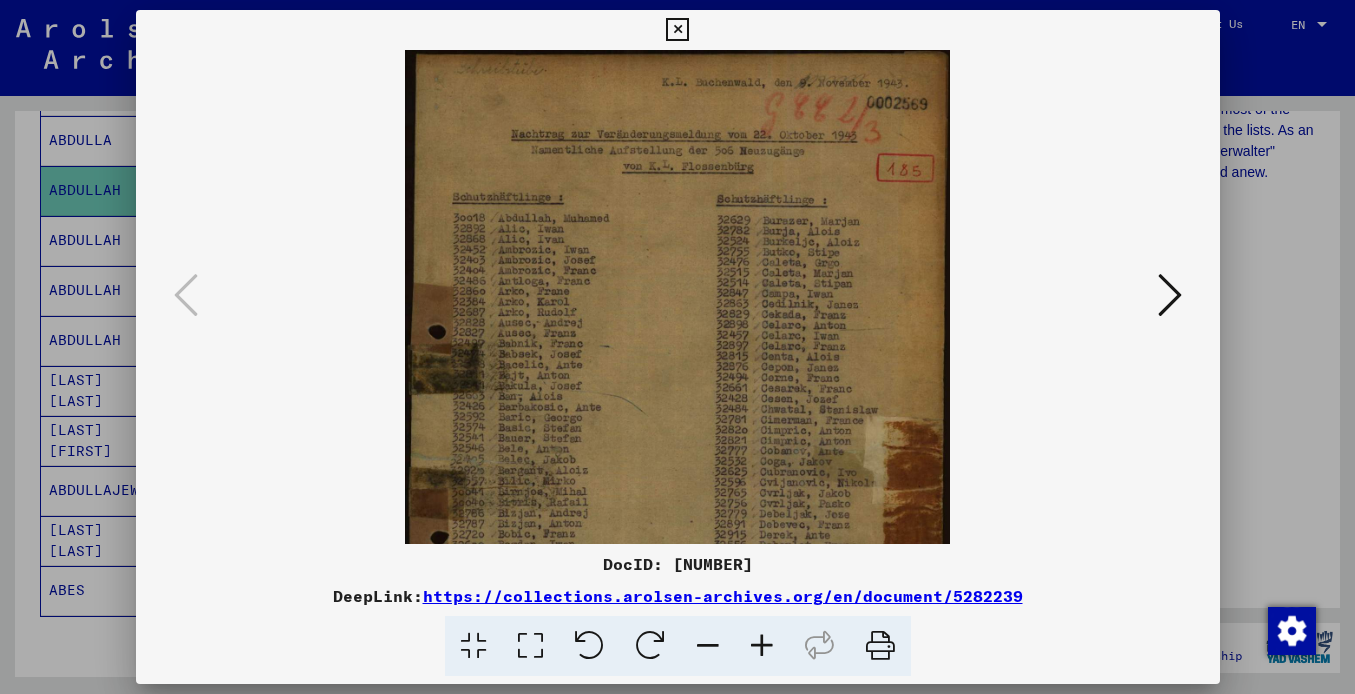 click at bounding box center [762, 646] 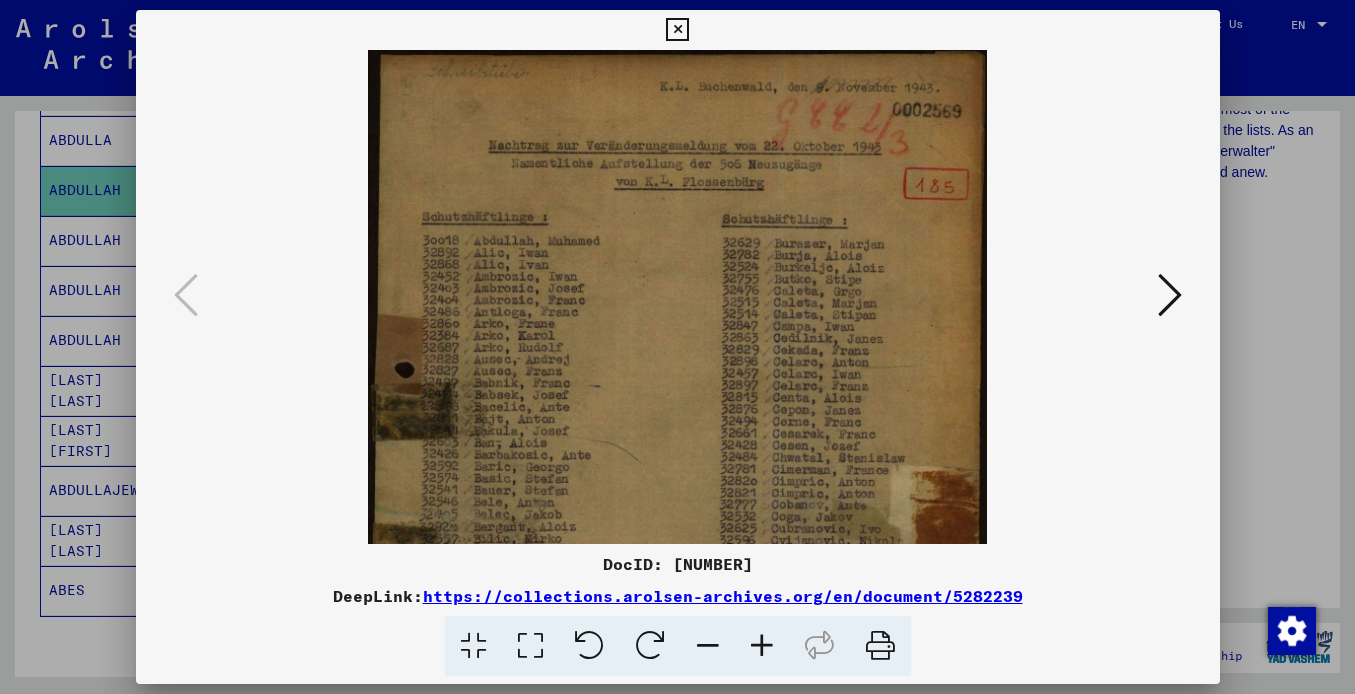 click at bounding box center [762, 646] 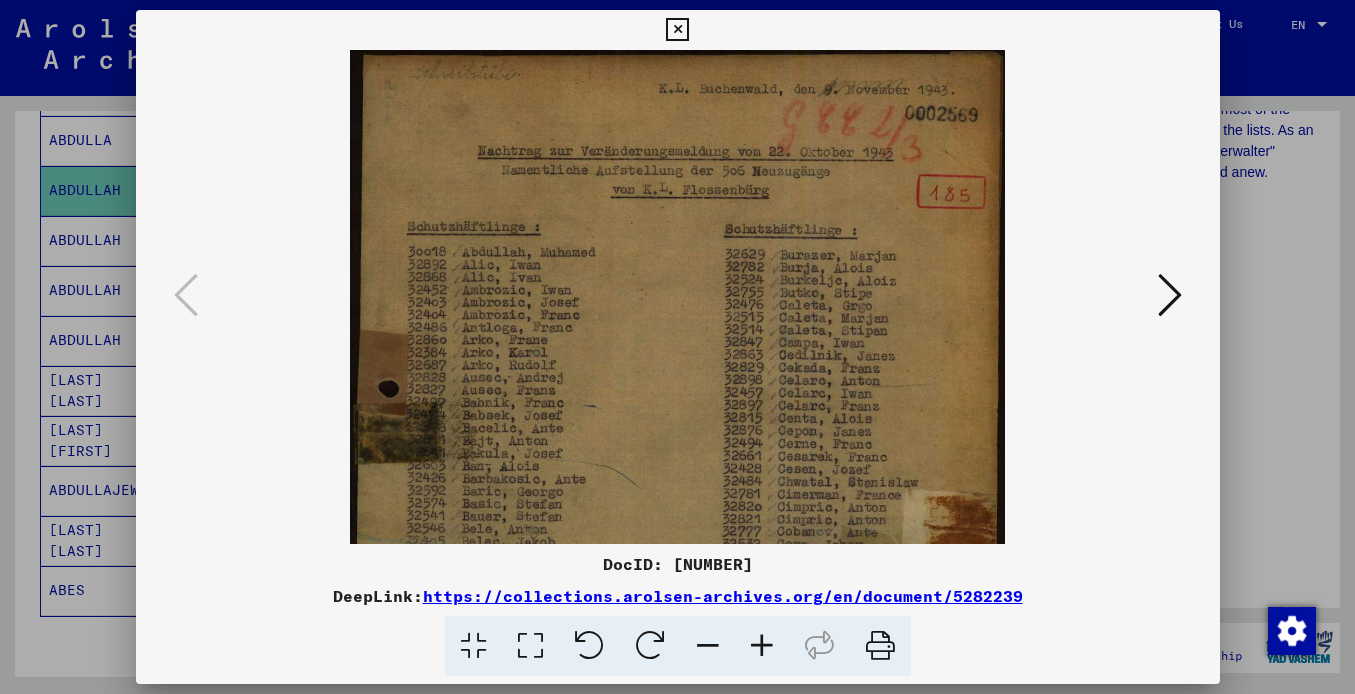click at bounding box center (762, 646) 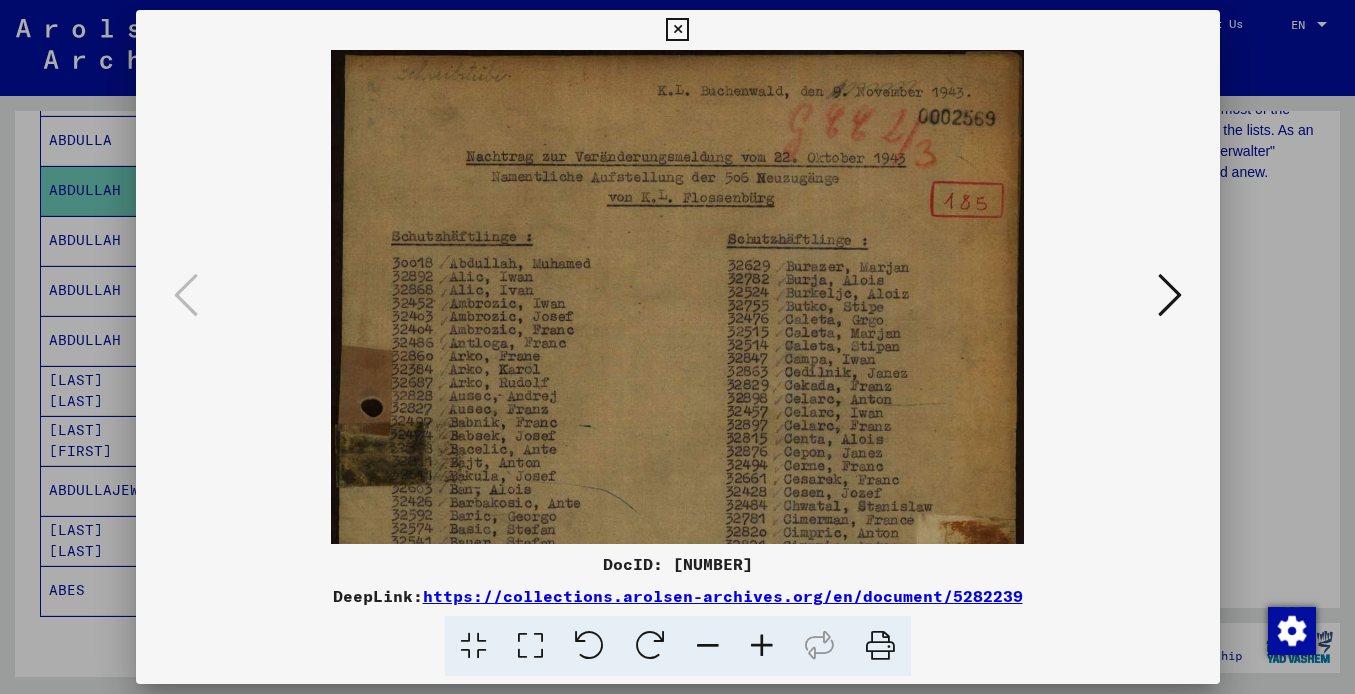 click at bounding box center (762, 646) 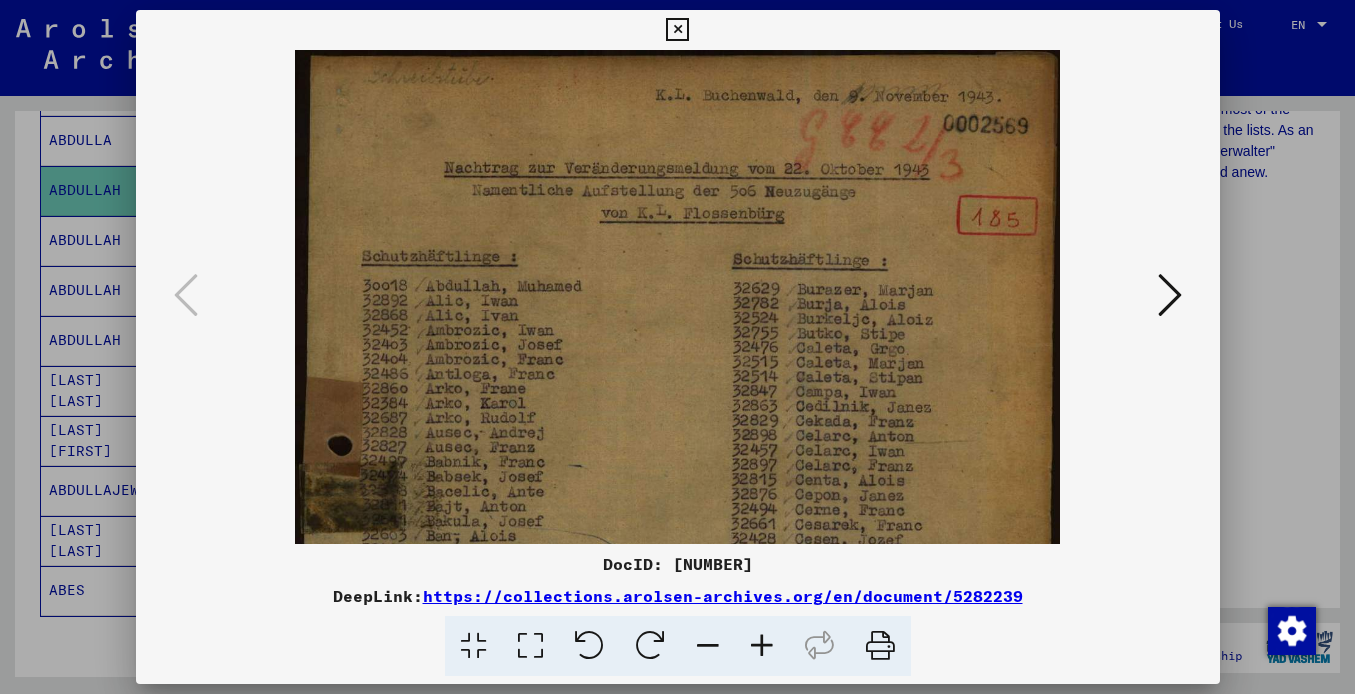 click at bounding box center [762, 646] 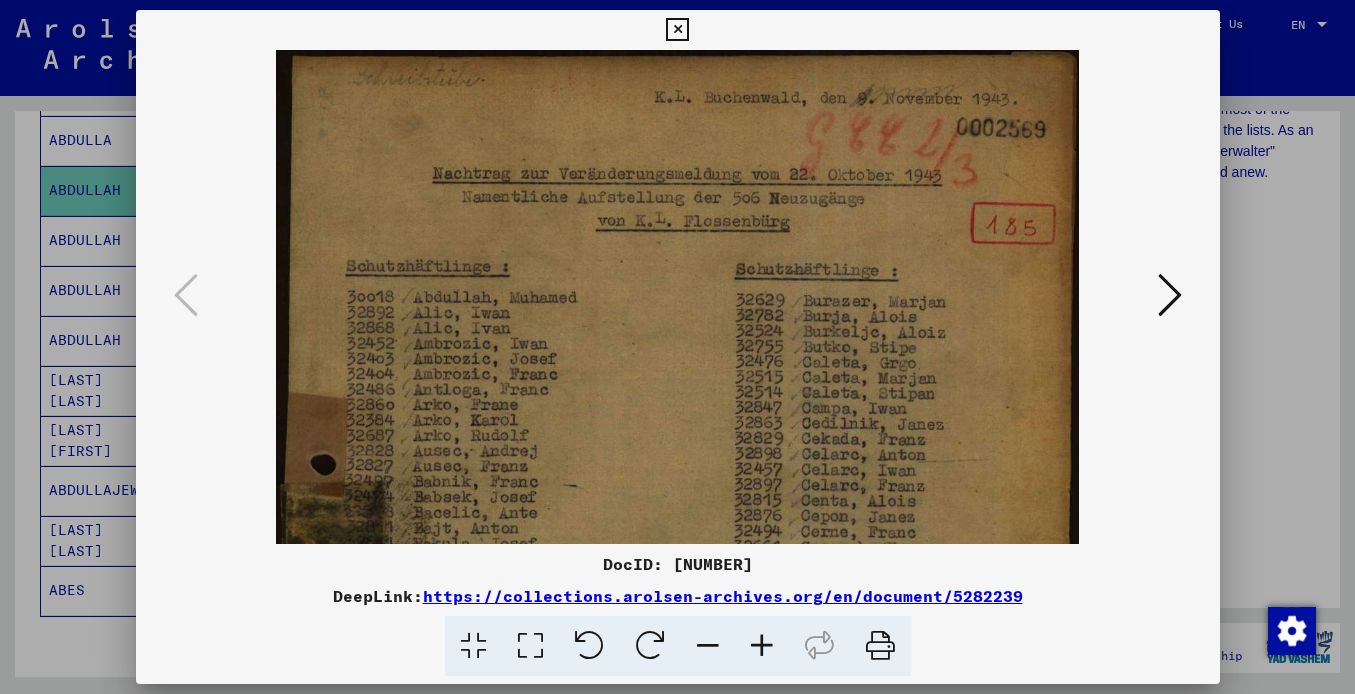 click at bounding box center (762, 646) 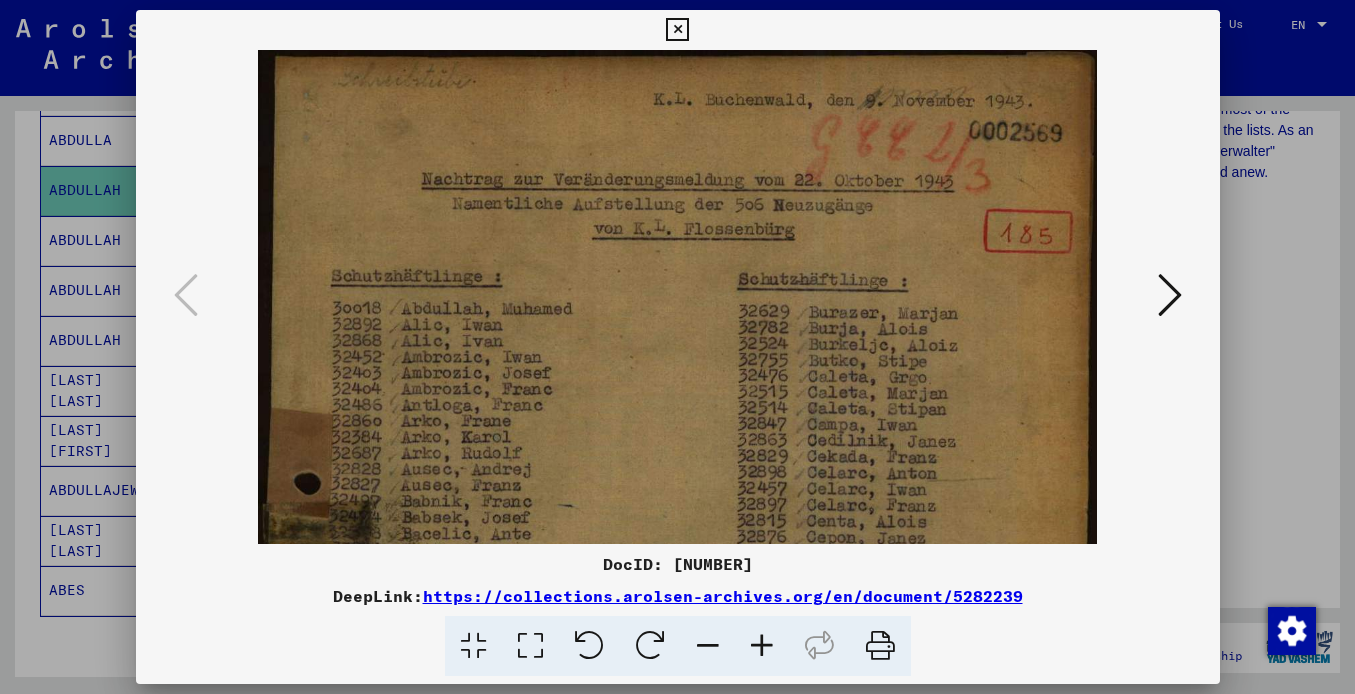 click at bounding box center [677, 30] 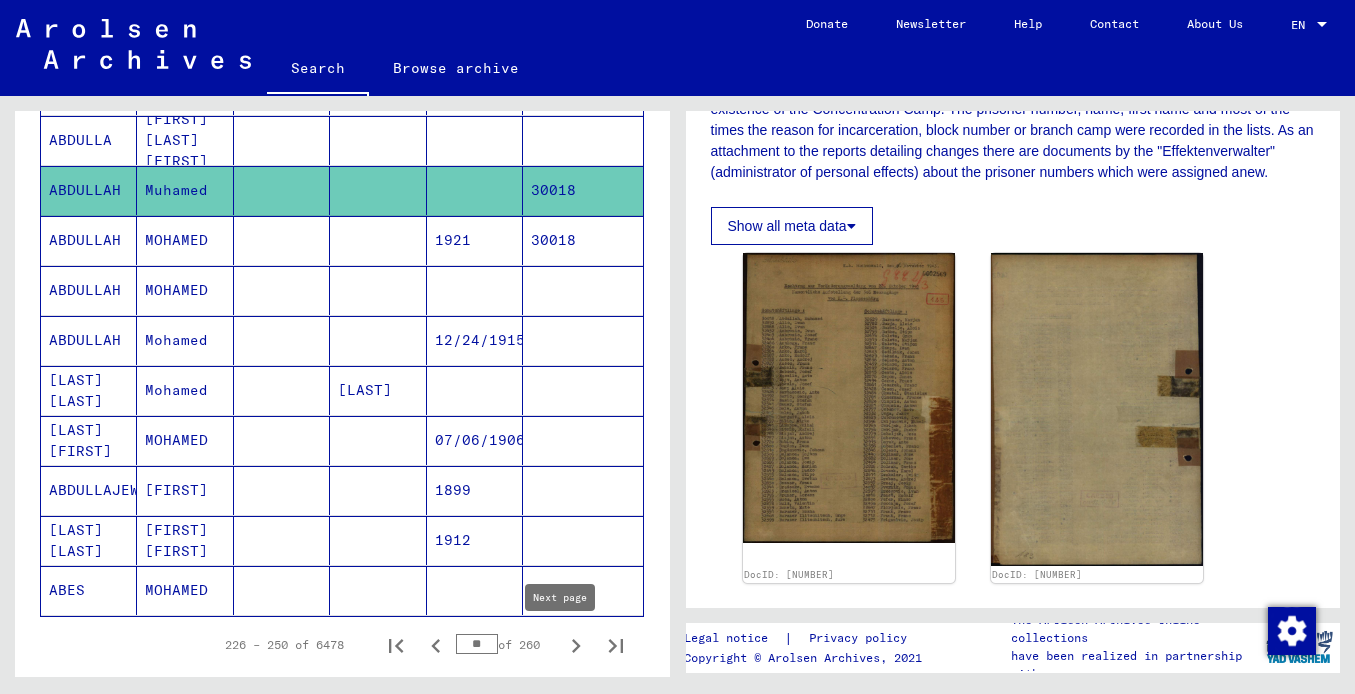 click 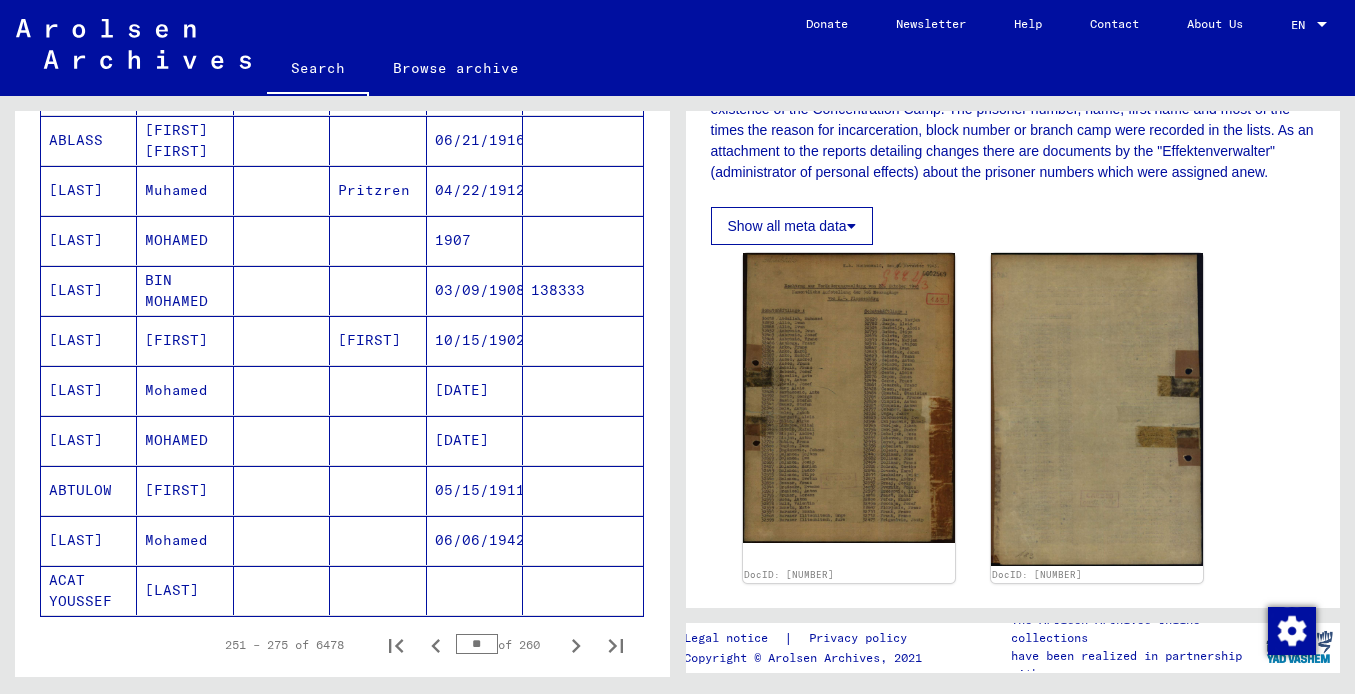 click on "[LAST]" at bounding box center (89, 340) 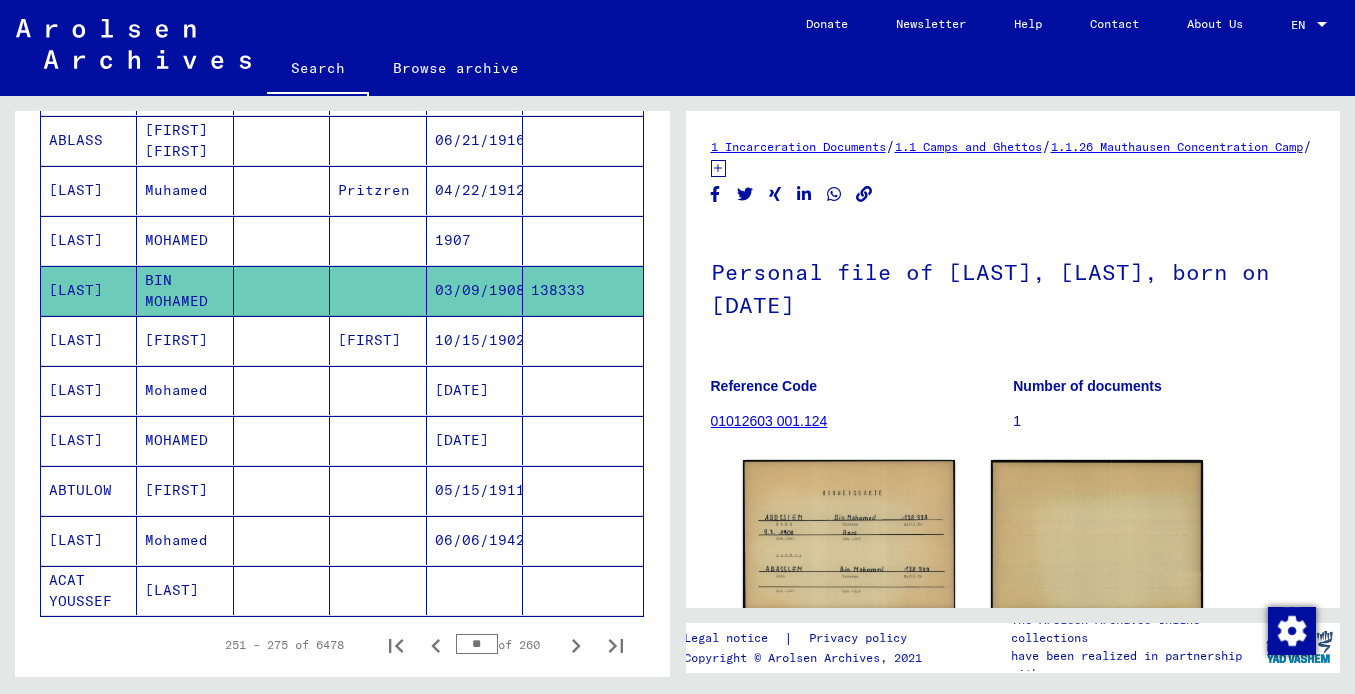 scroll, scrollTop: 0, scrollLeft: 0, axis: both 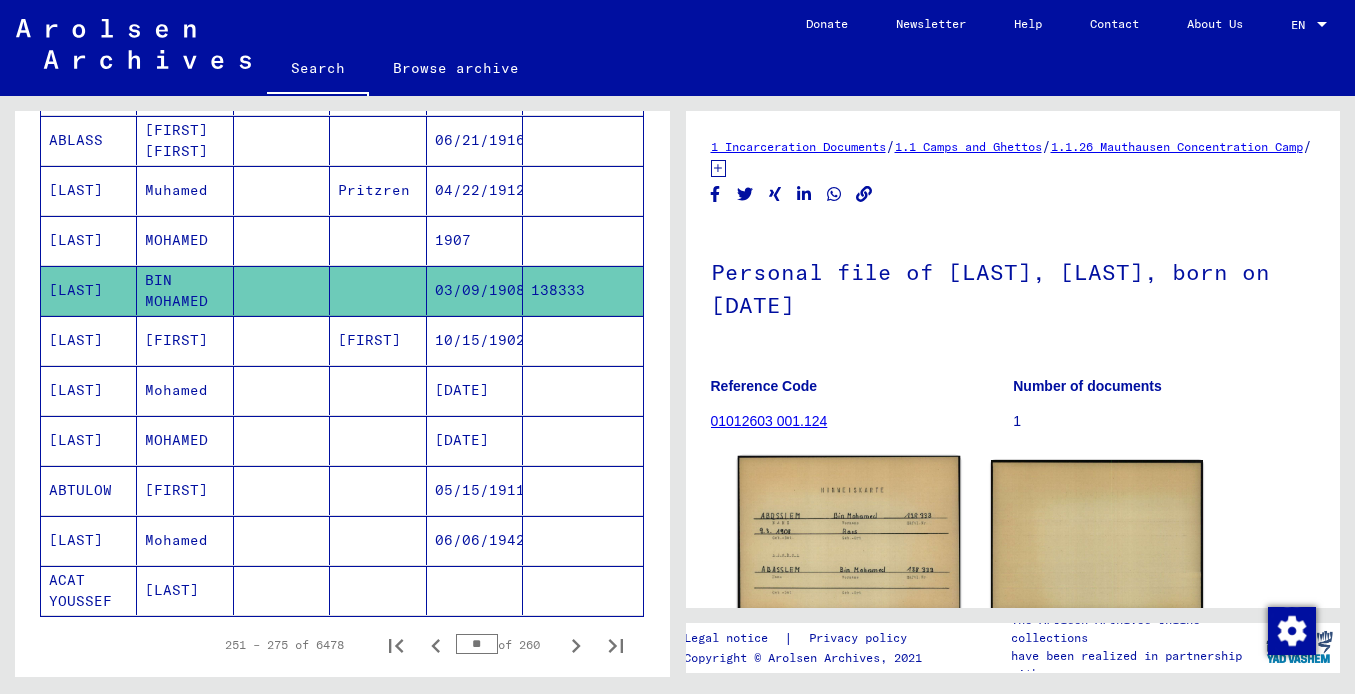 click 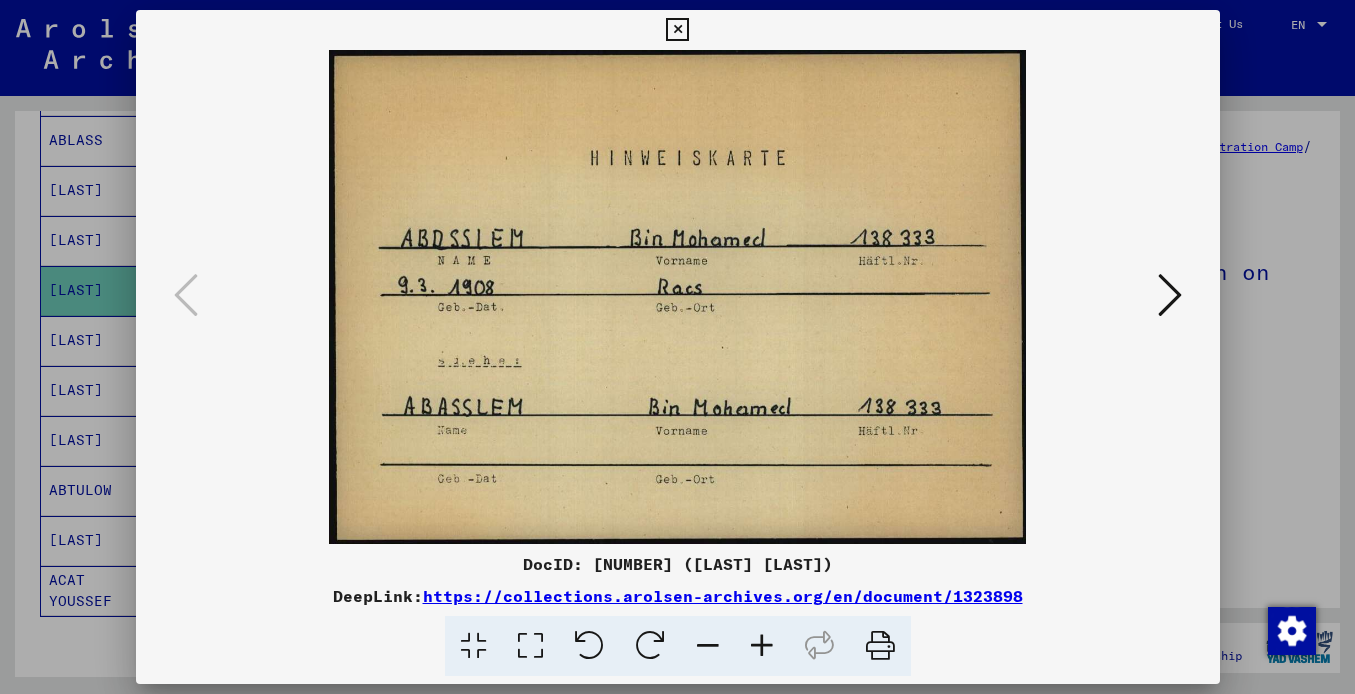 click at bounding box center [1170, 295] 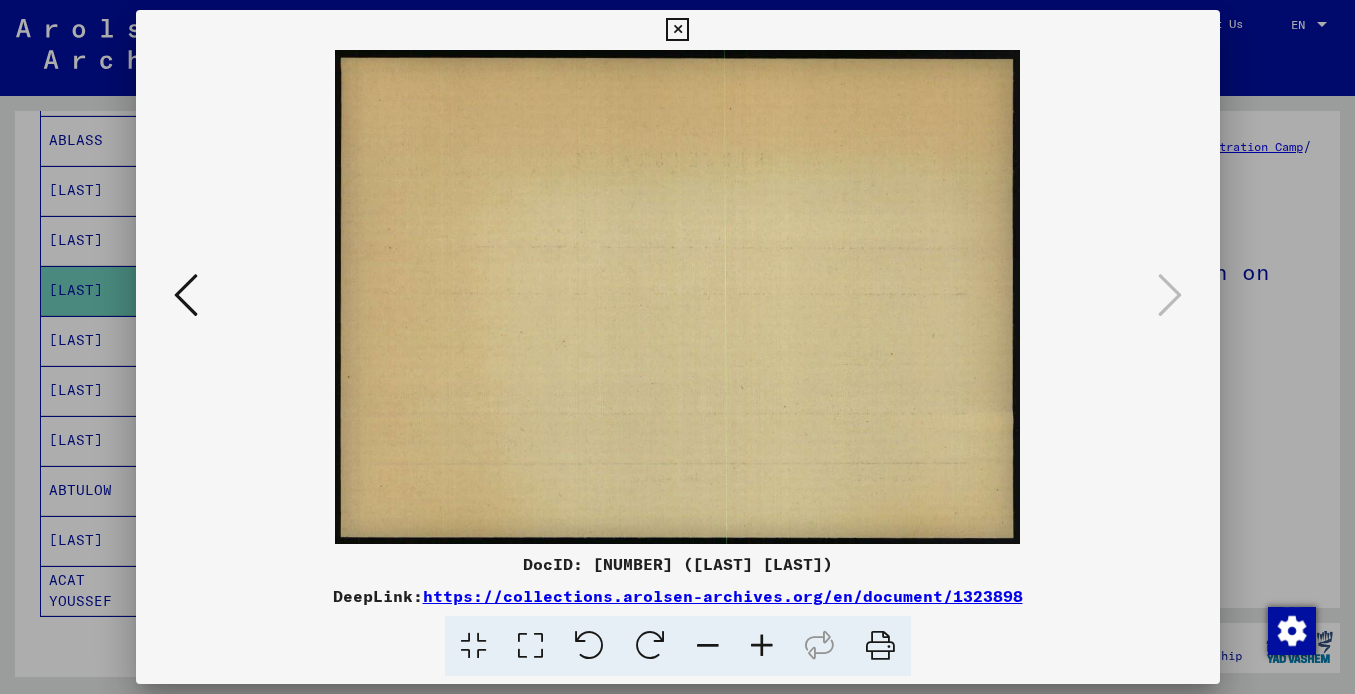click at bounding box center [677, 30] 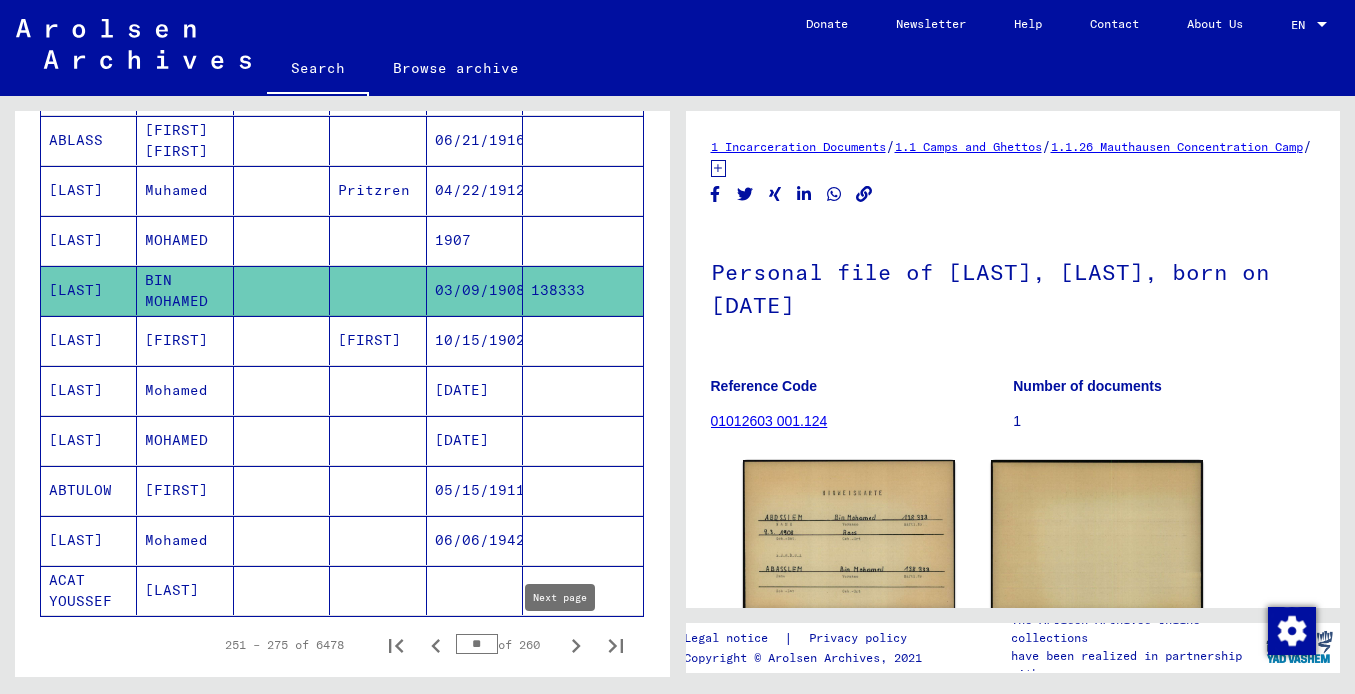 click 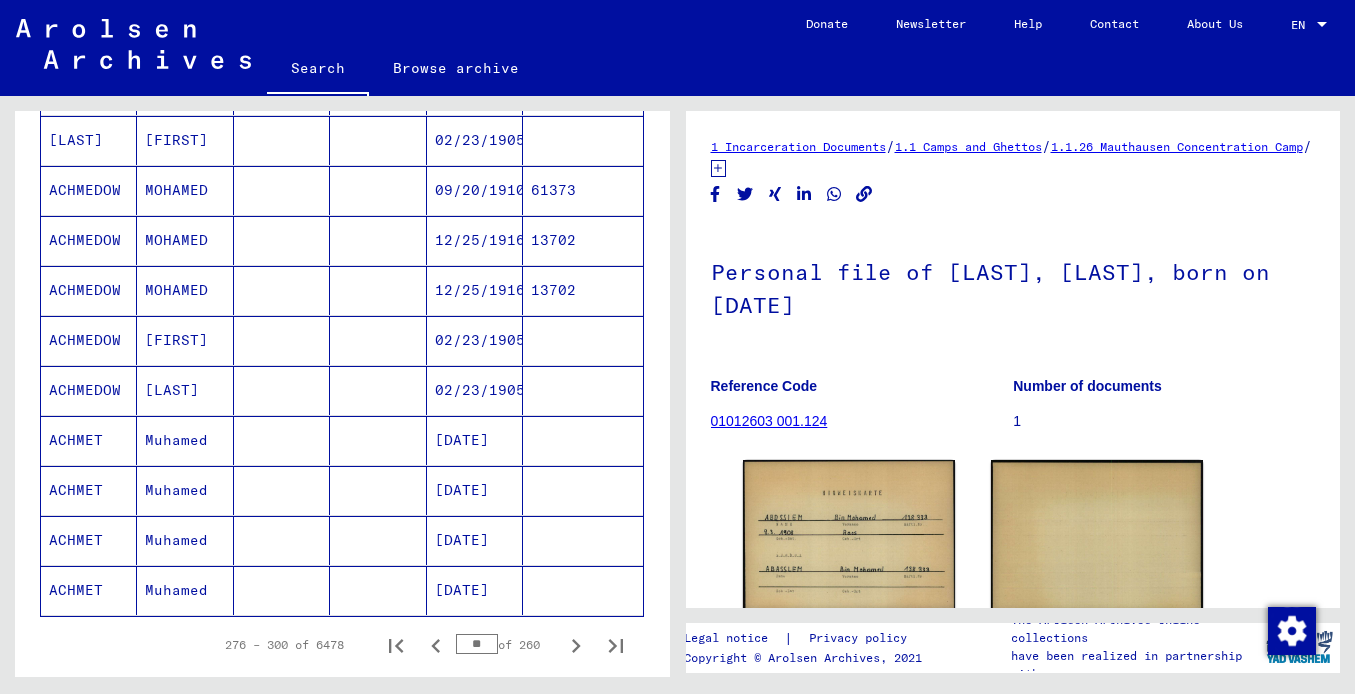 click on "ACHMEDOW" at bounding box center [89, 240] 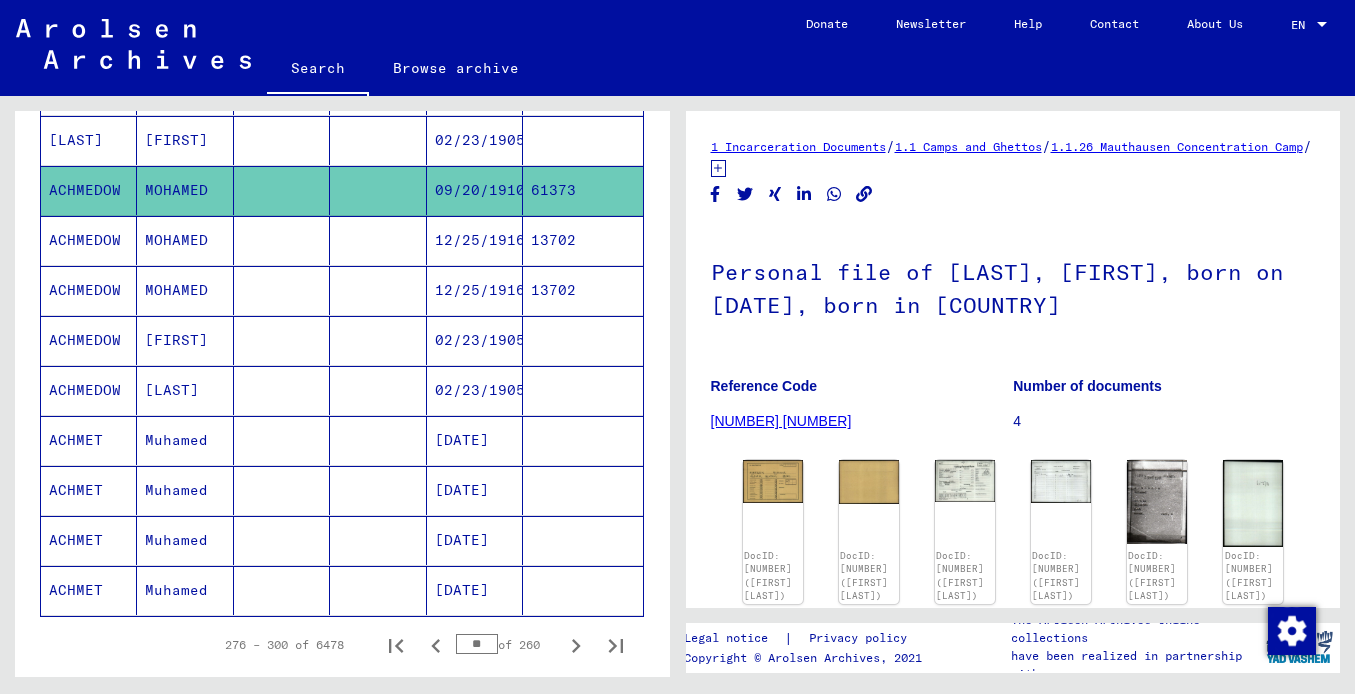 scroll, scrollTop: 0, scrollLeft: 0, axis: both 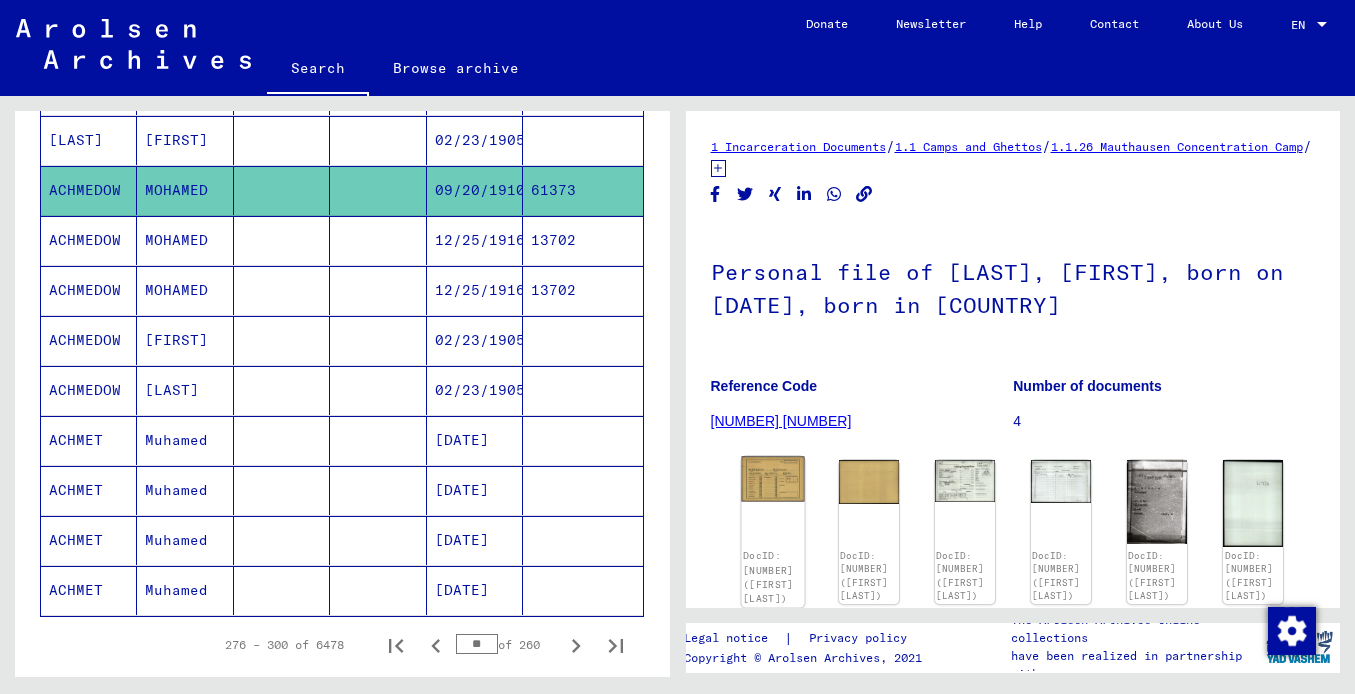 click 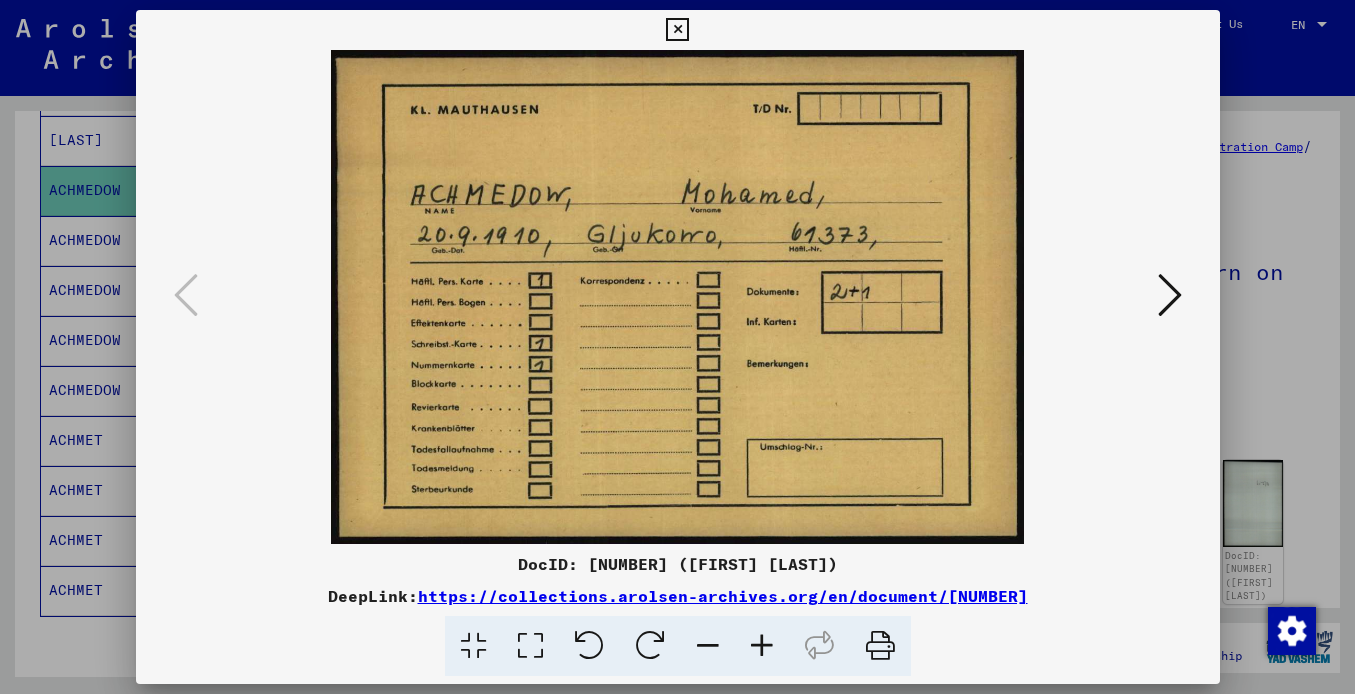 click at bounding box center [1170, 295] 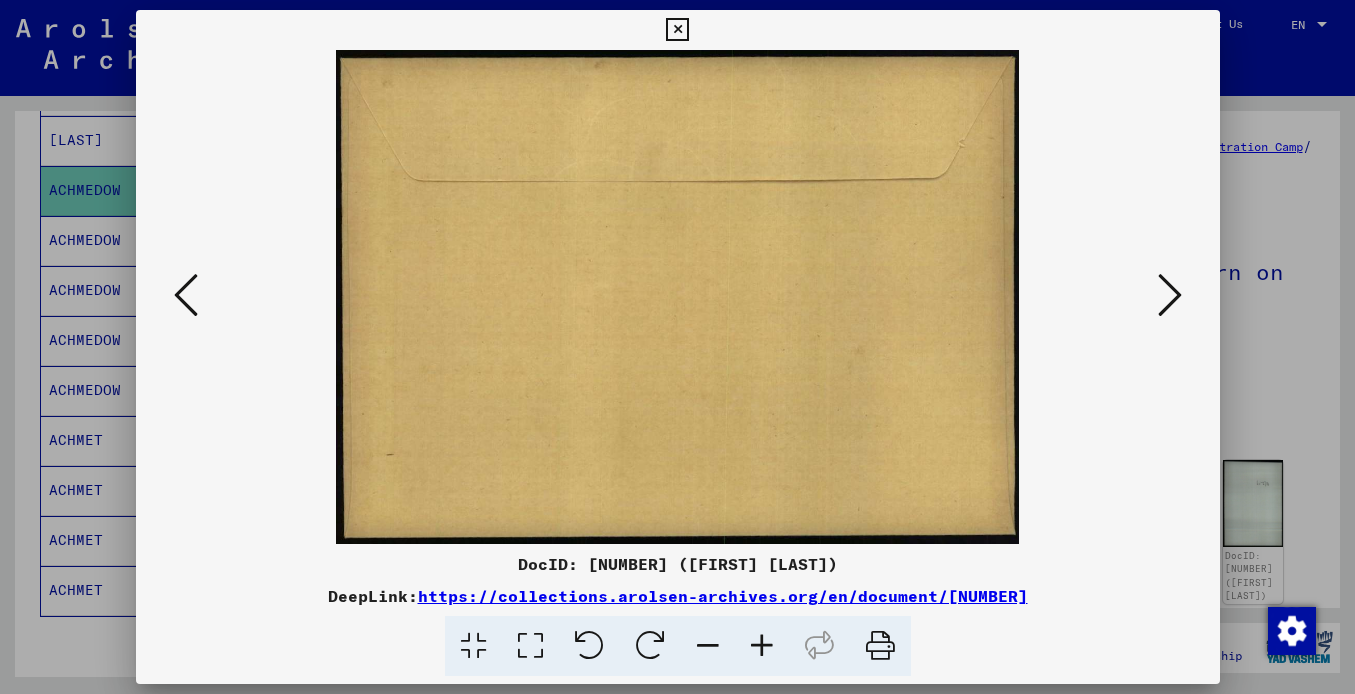 click at bounding box center [1170, 295] 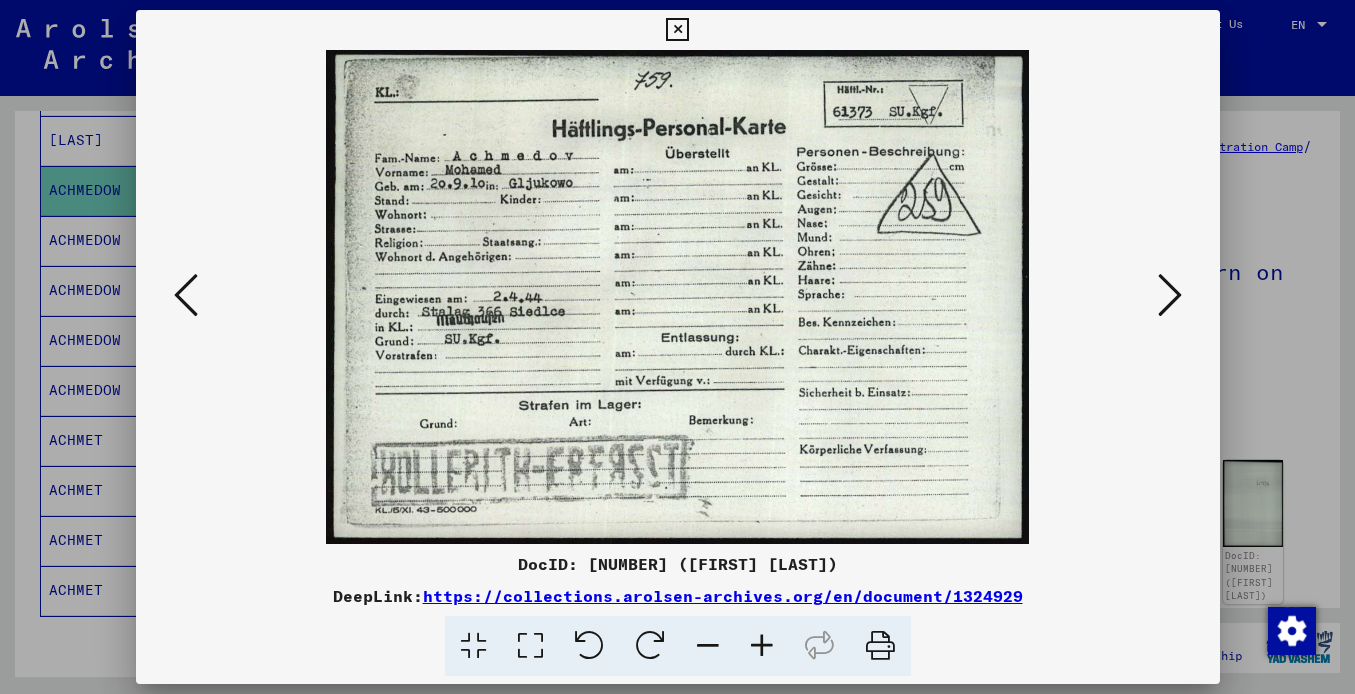 click at bounding box center [1170, 295] 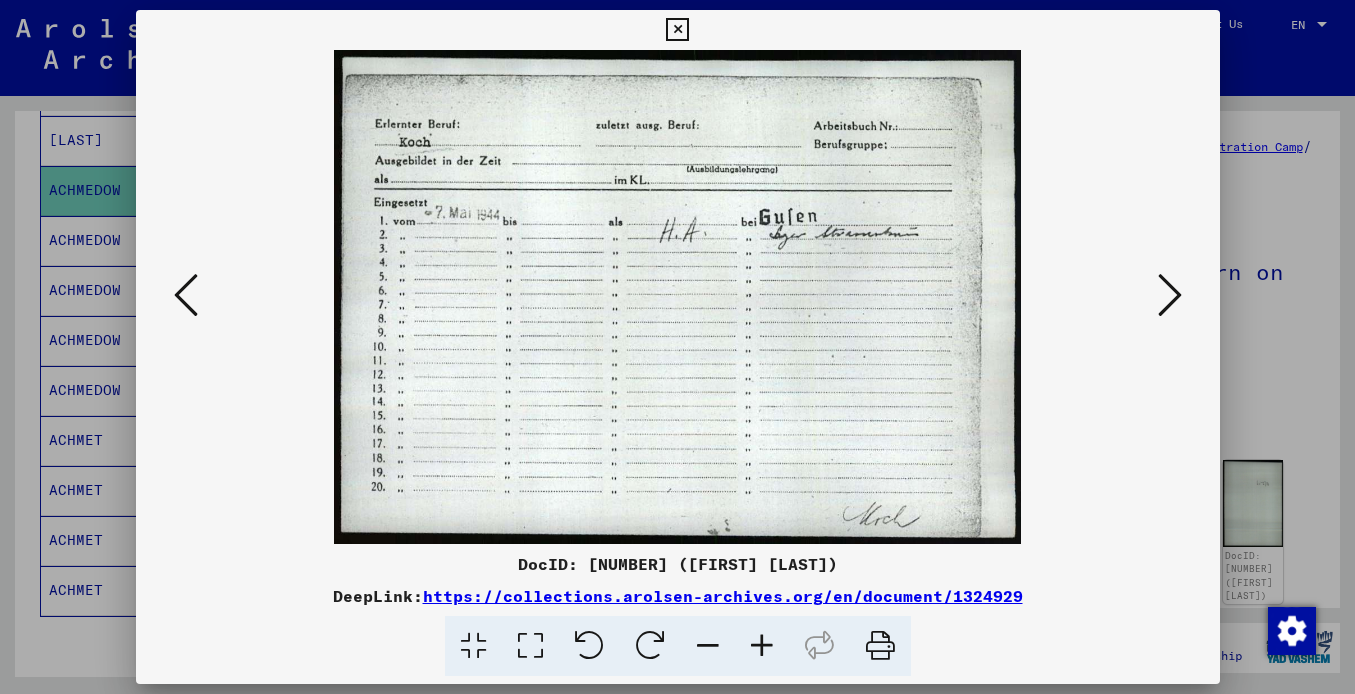 click at bounding box center (1170, 295) 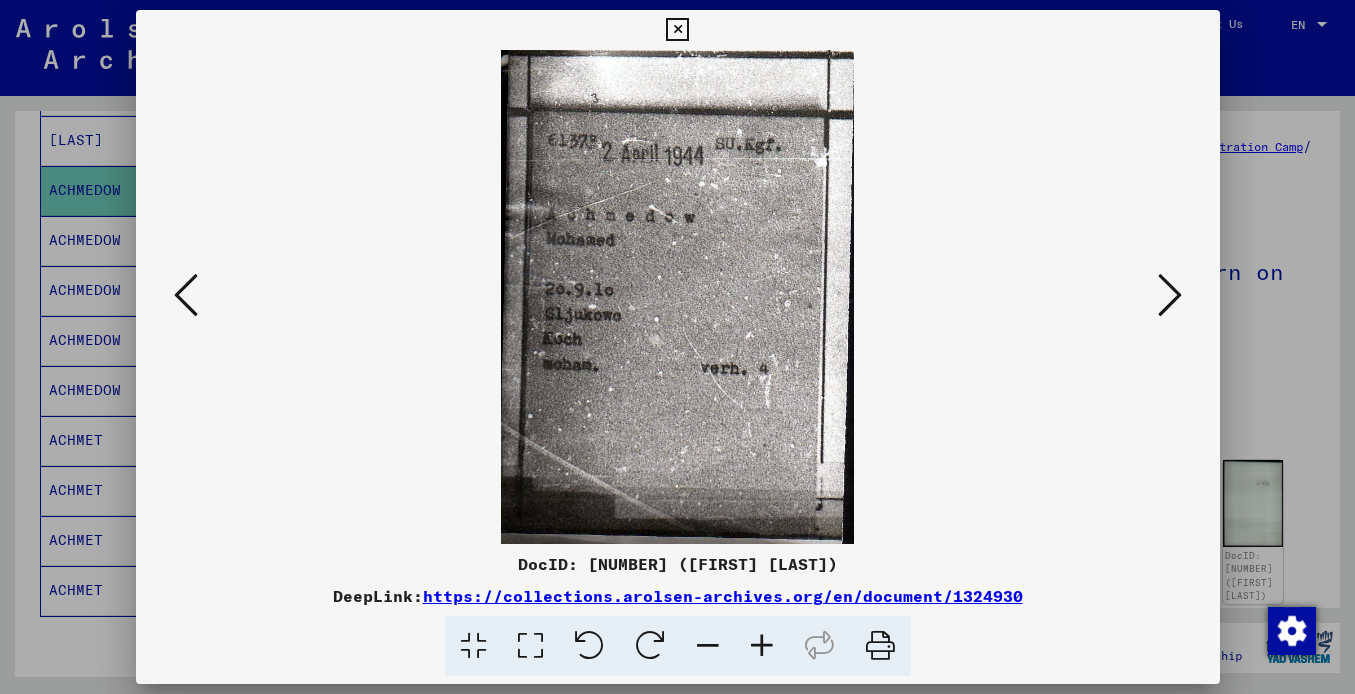 click at bounding box center [1170, 295] 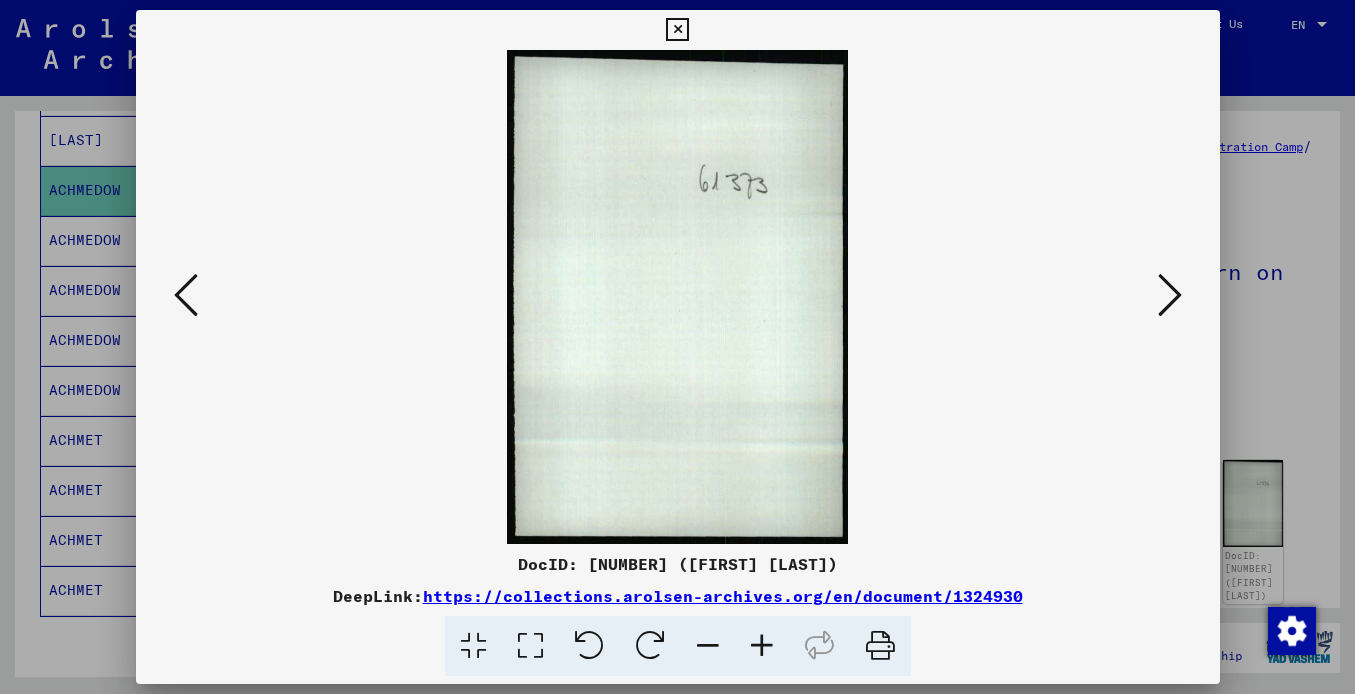 click at bounding box center (1170, 295) 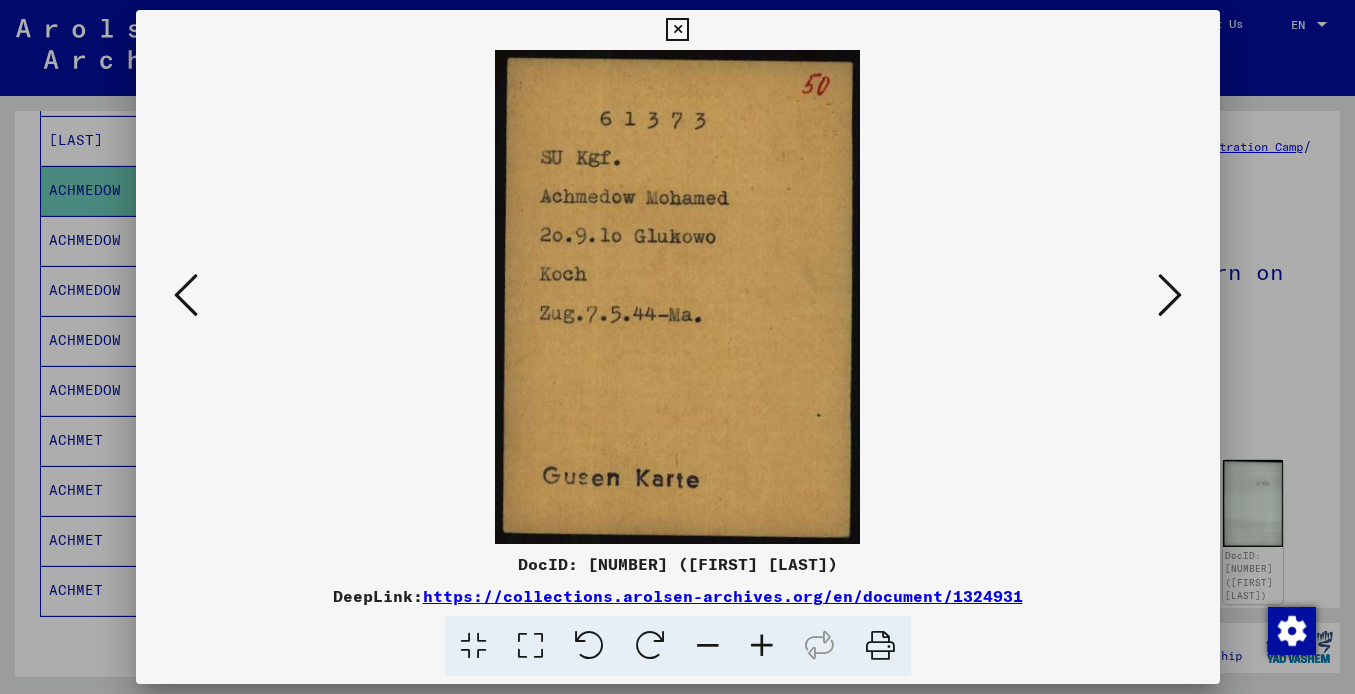 click at bounding box center [1170, 295] 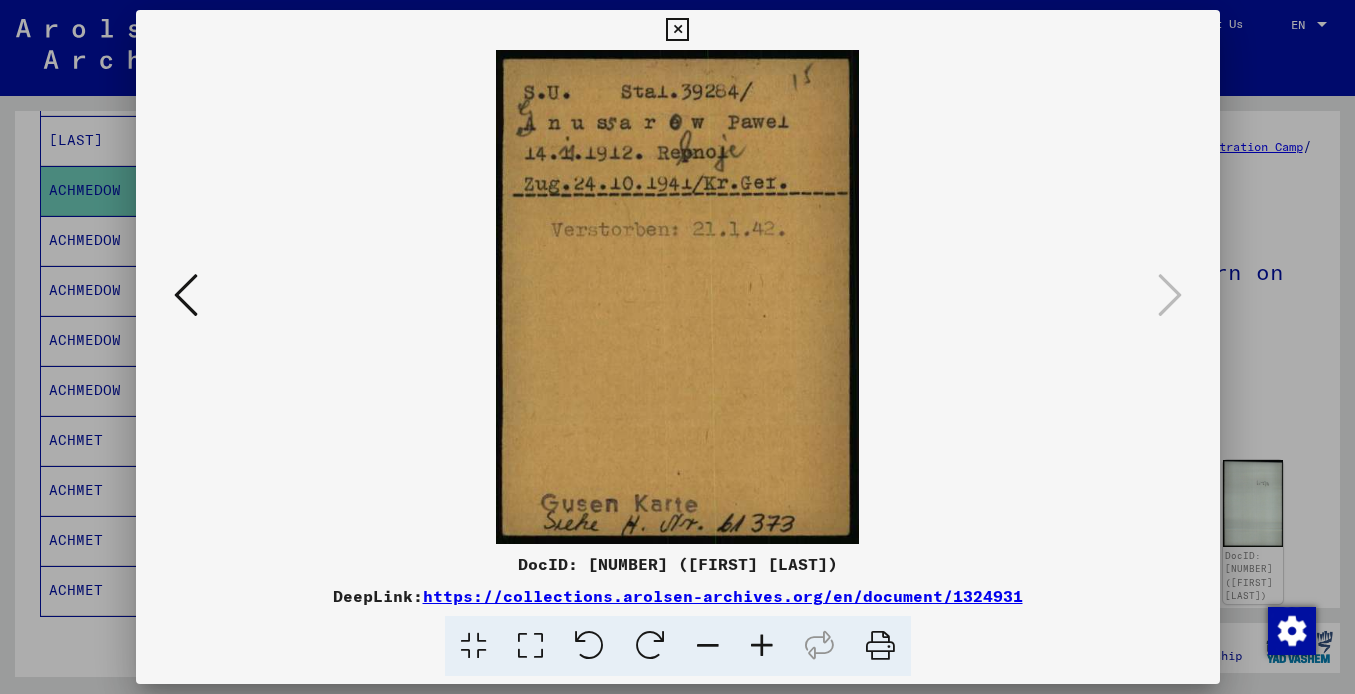 click at bounding box center (677, 30) 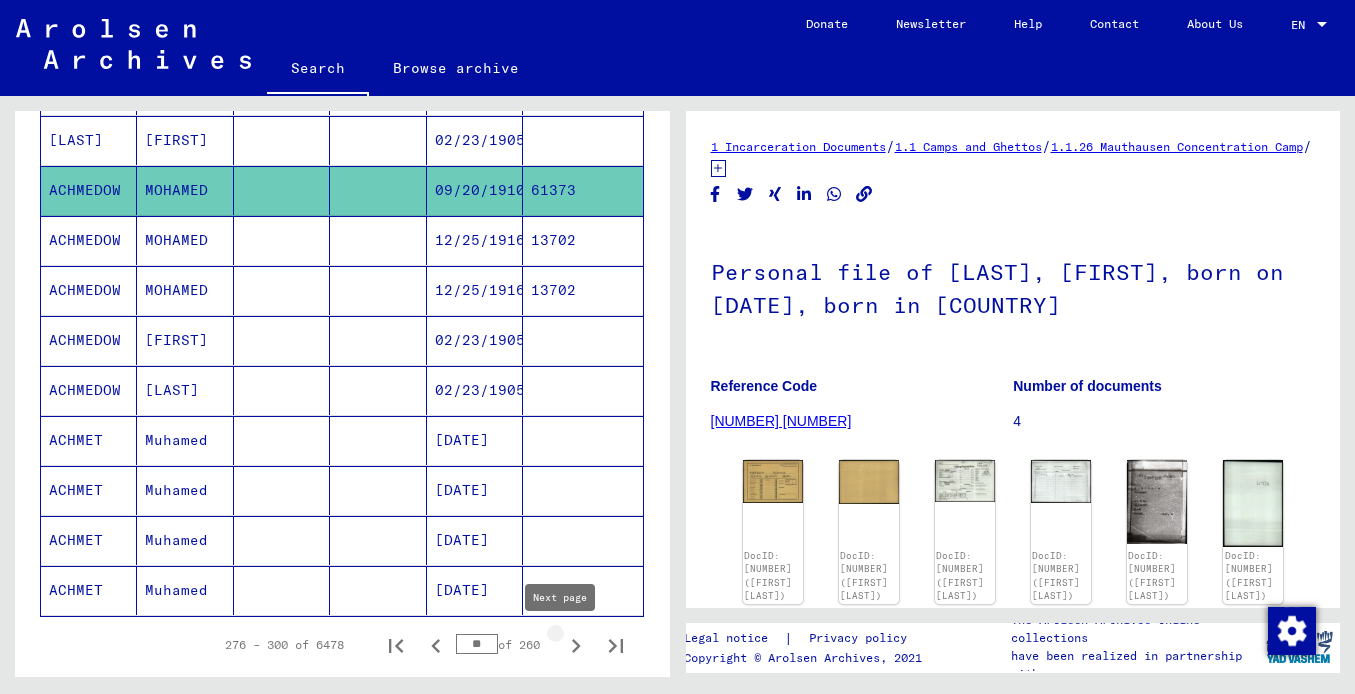 click 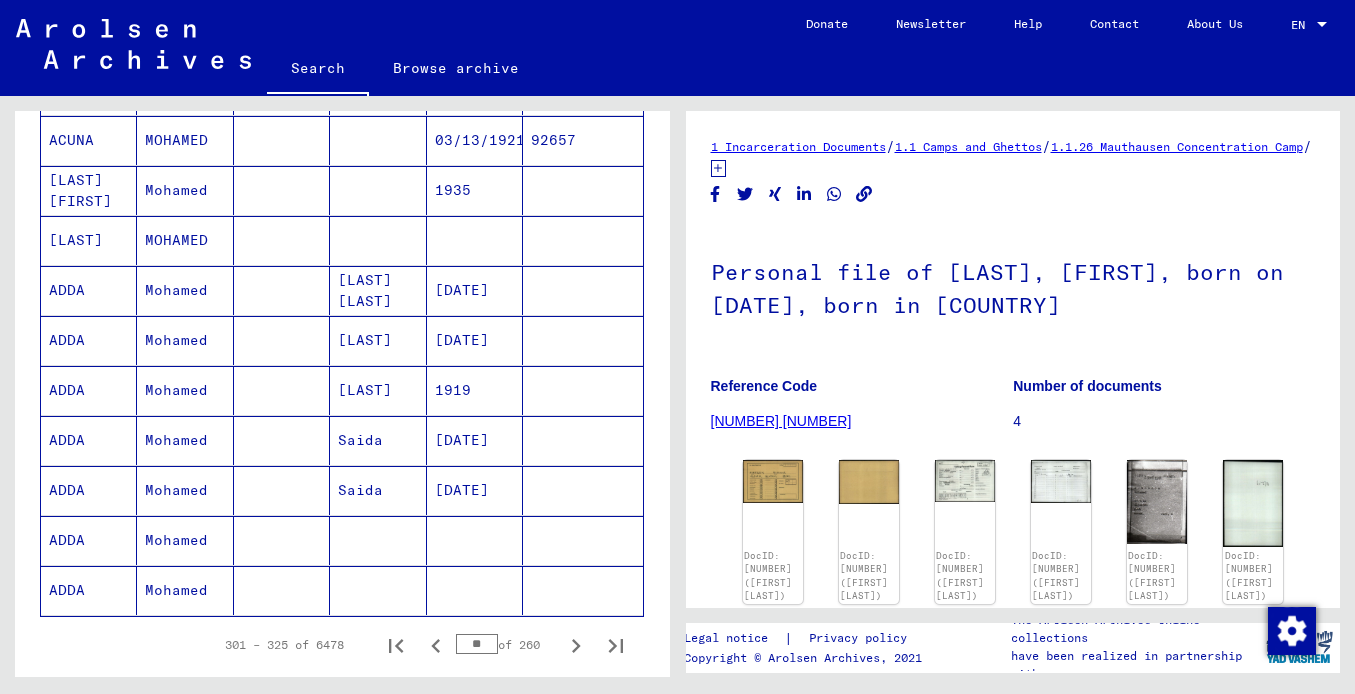 click on "ACUNA" at bounding box center (89, 190) 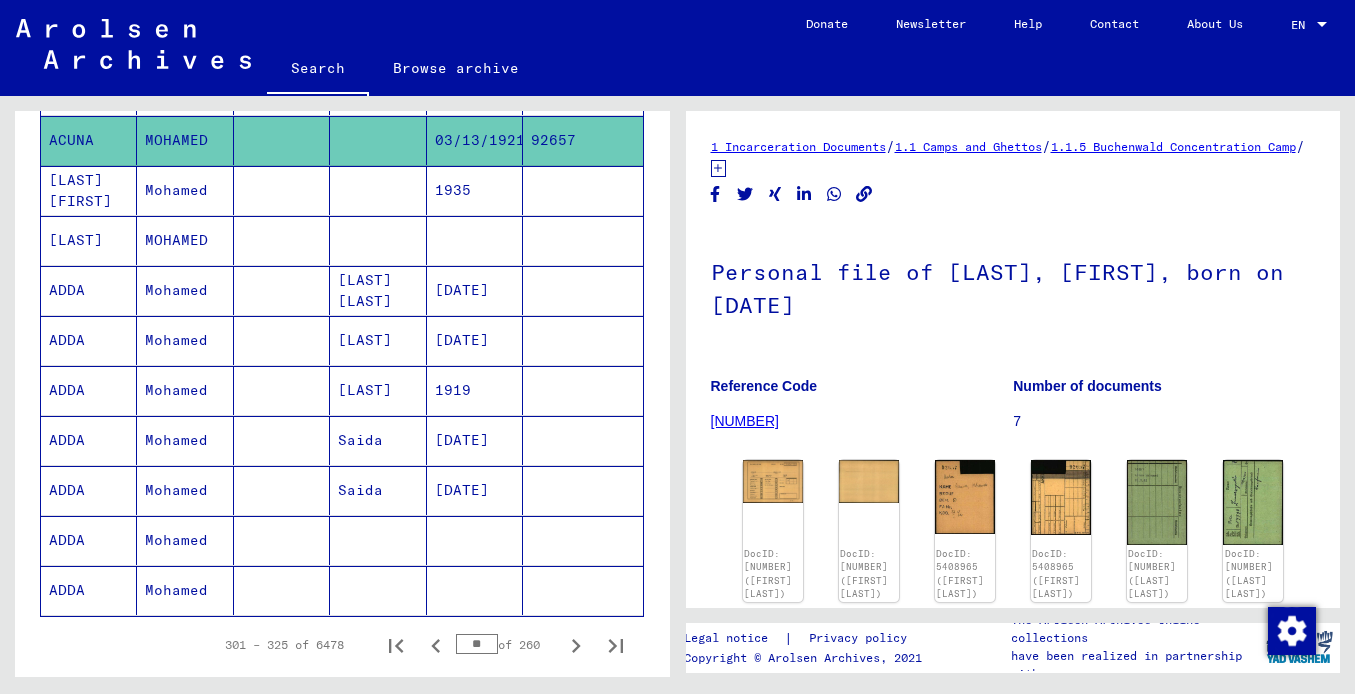 scroll, scrollTop: 0, scrollLeft: 0, axis: both 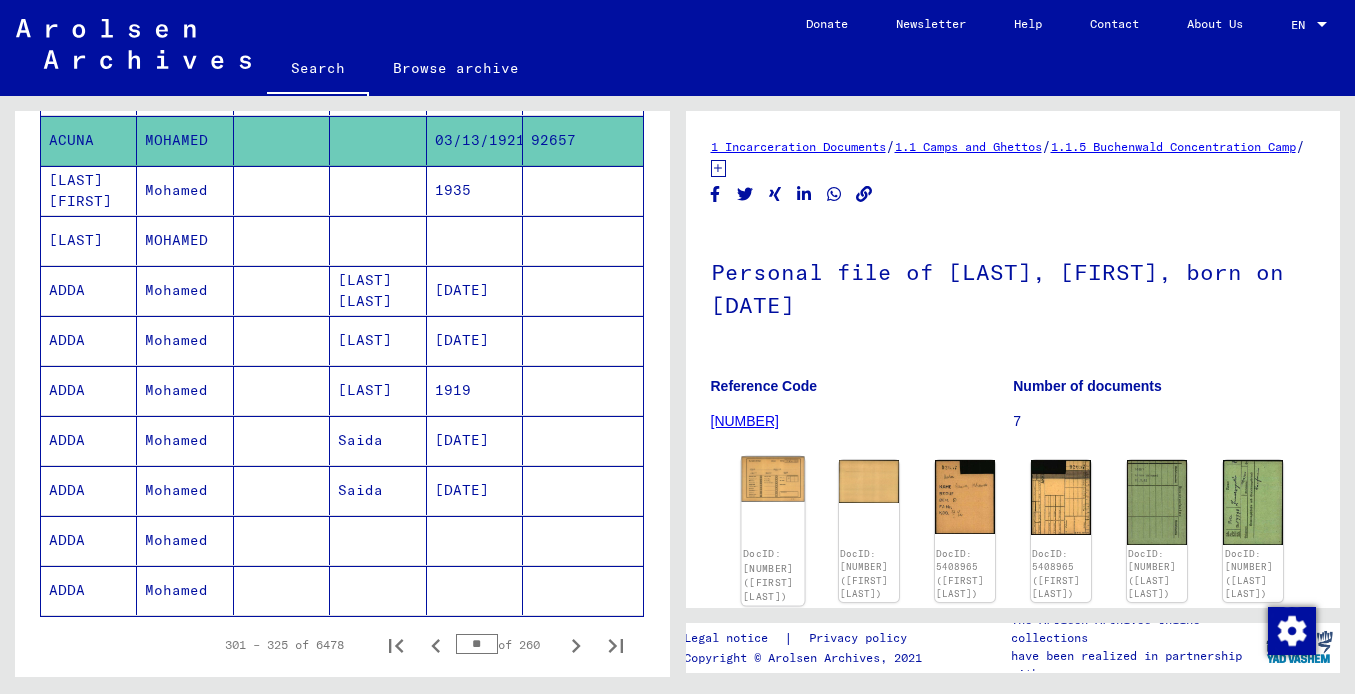 click 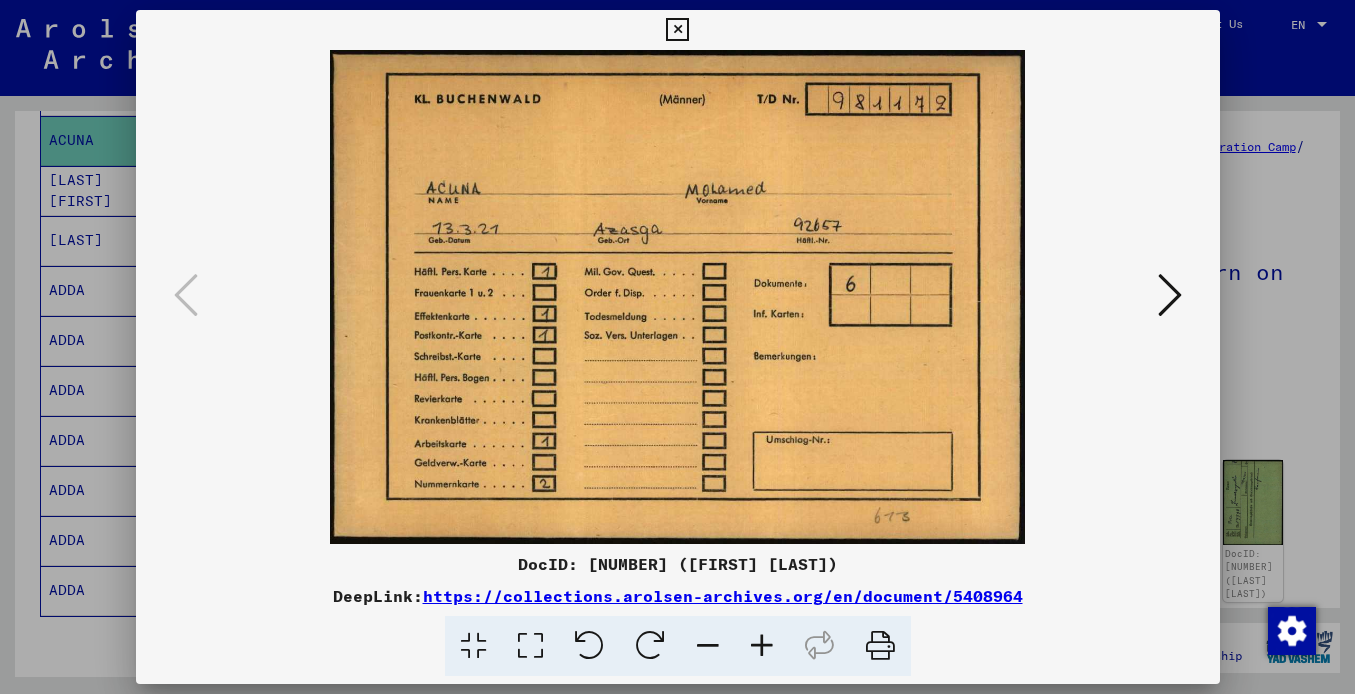 click at bounding box center [1170, 295] 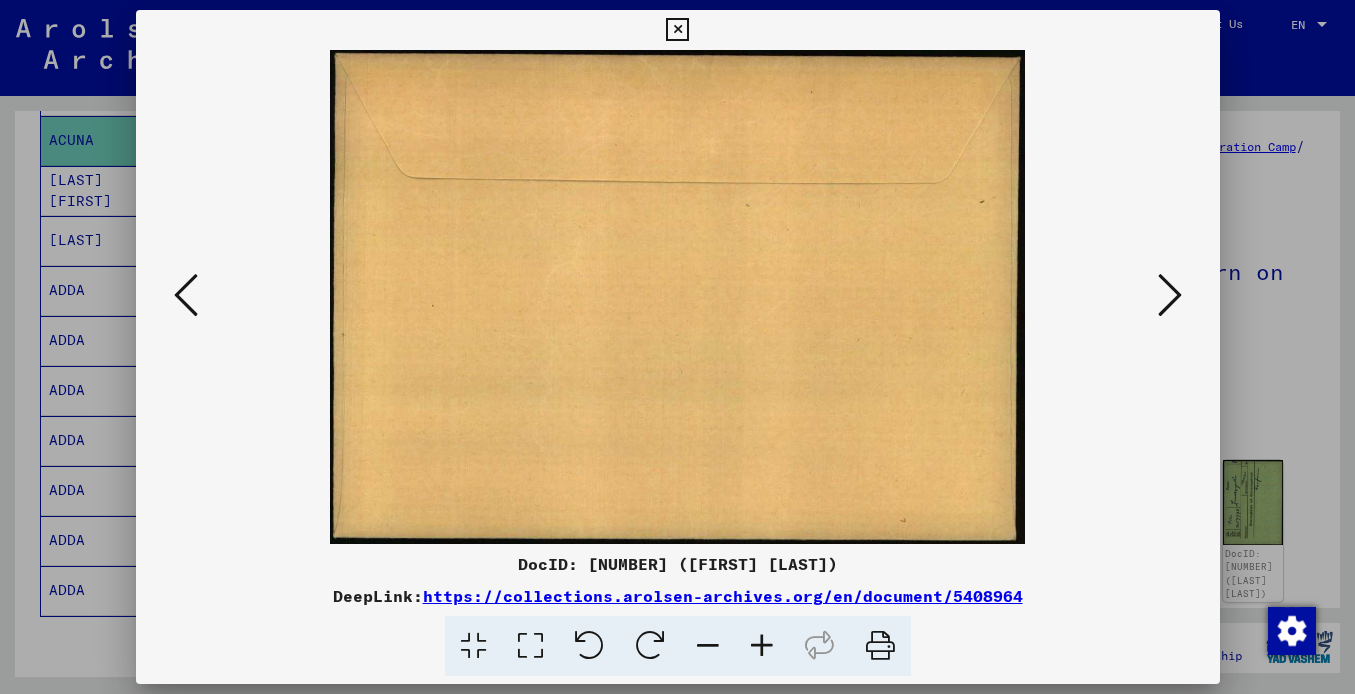click at bounding box center [1170, 295] 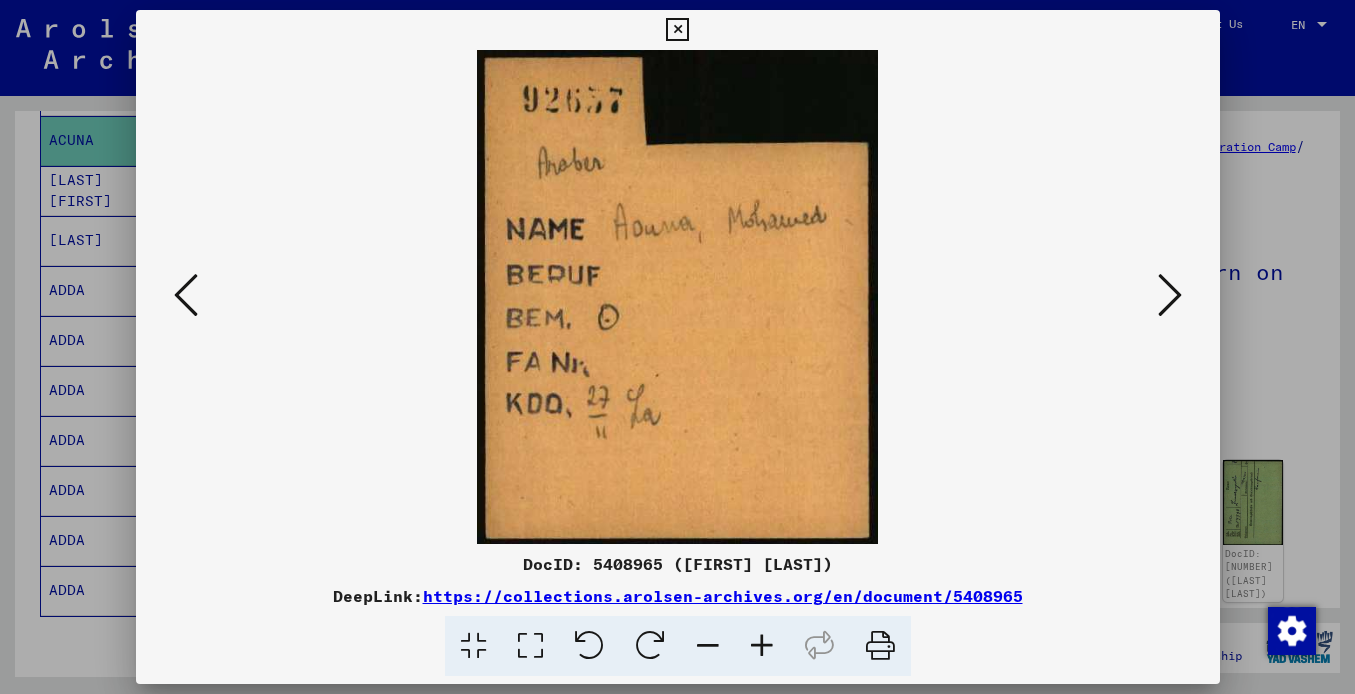 click at bounding box center (1170, 295) 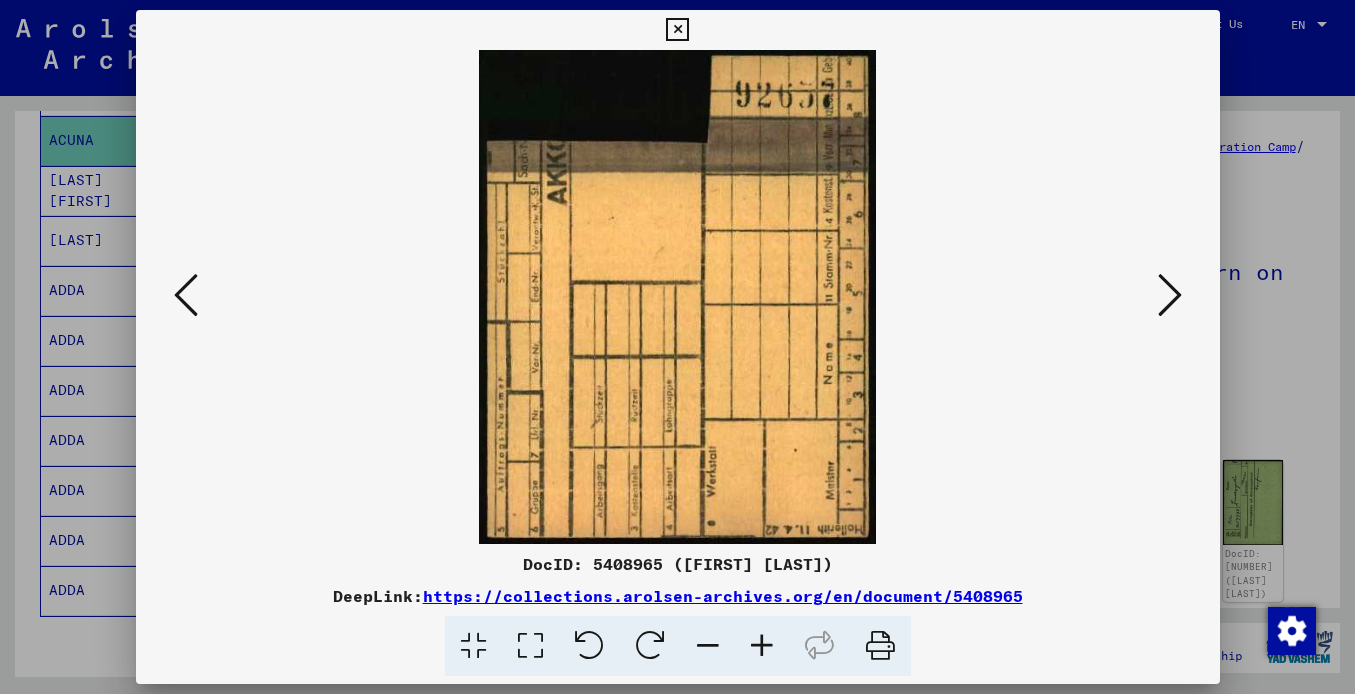 click at bounding box center [1170, 295] 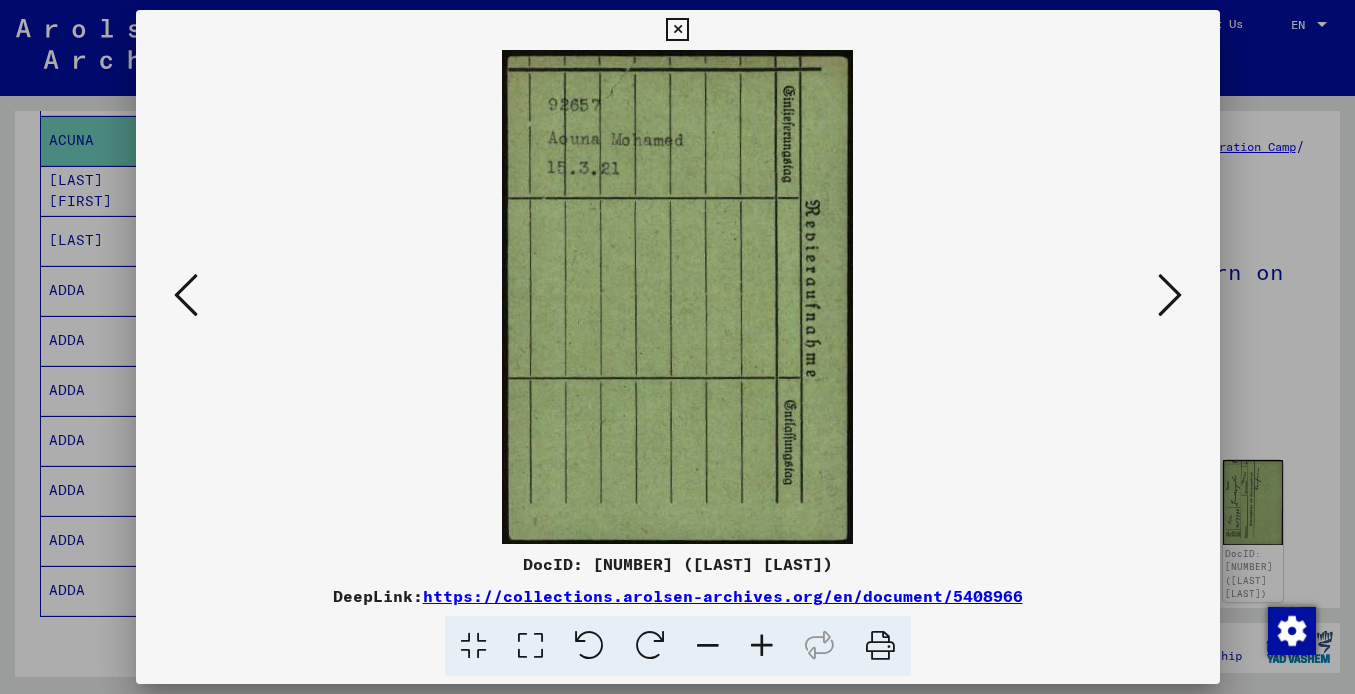 click at bounding box center [1170, 295] 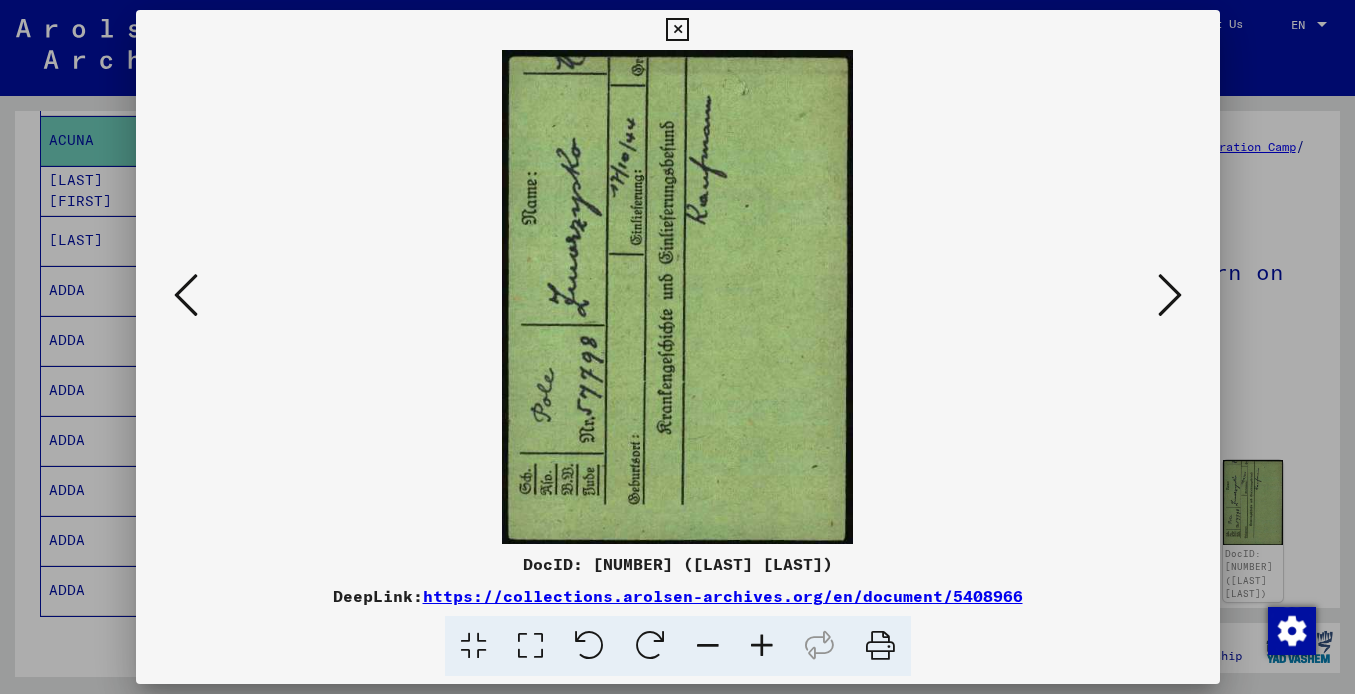click at bounding box center [1170, 295] 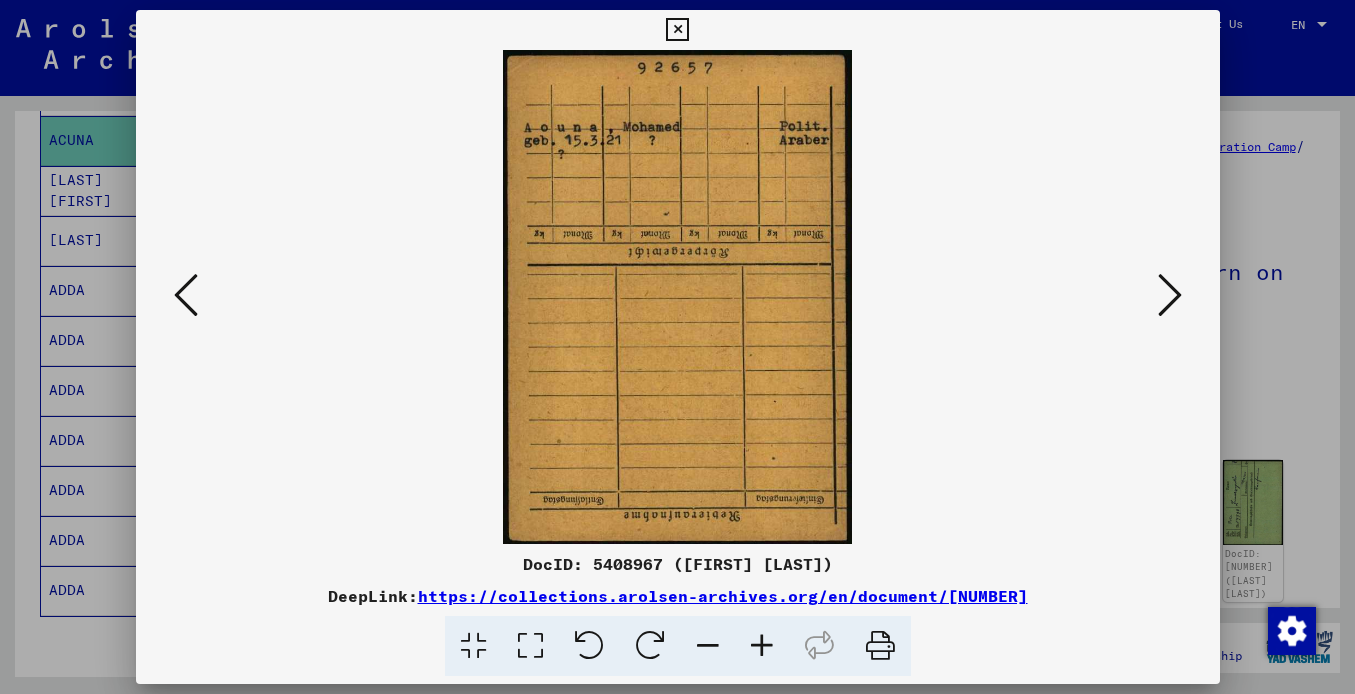 click at bounding box center [1170, 295] 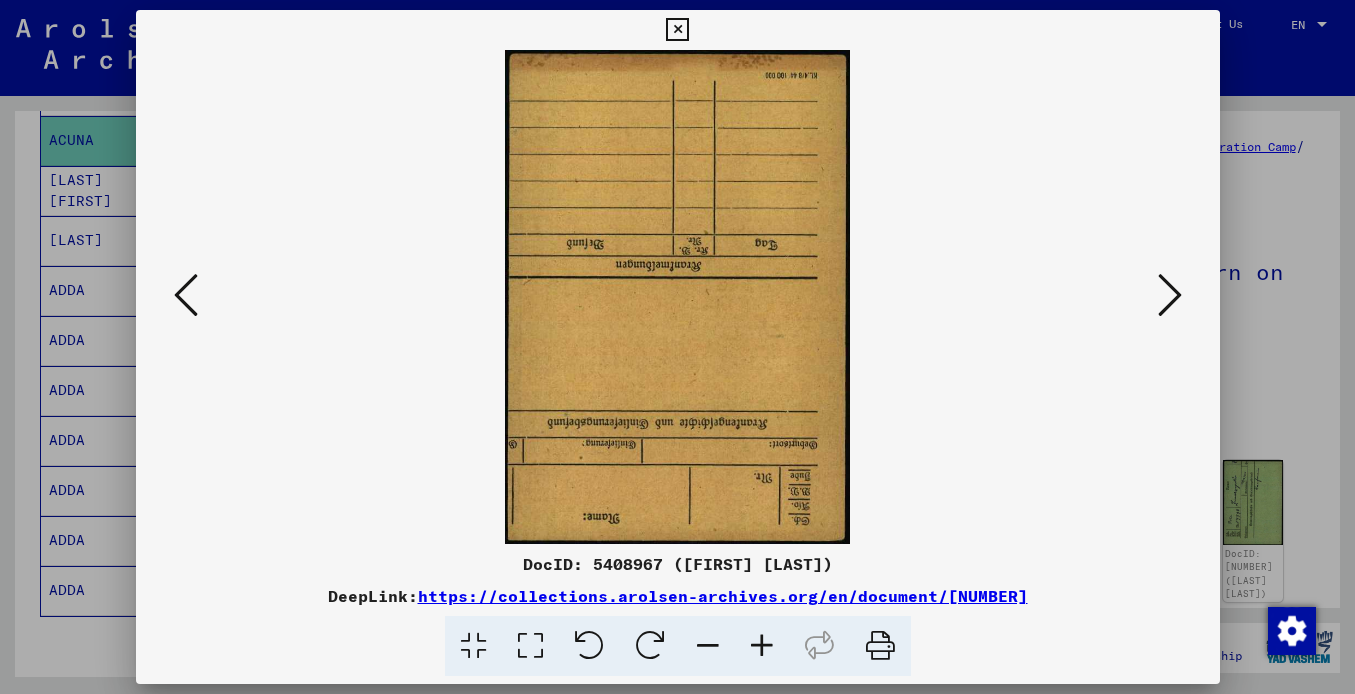 click at bounding box center [1170, 295] 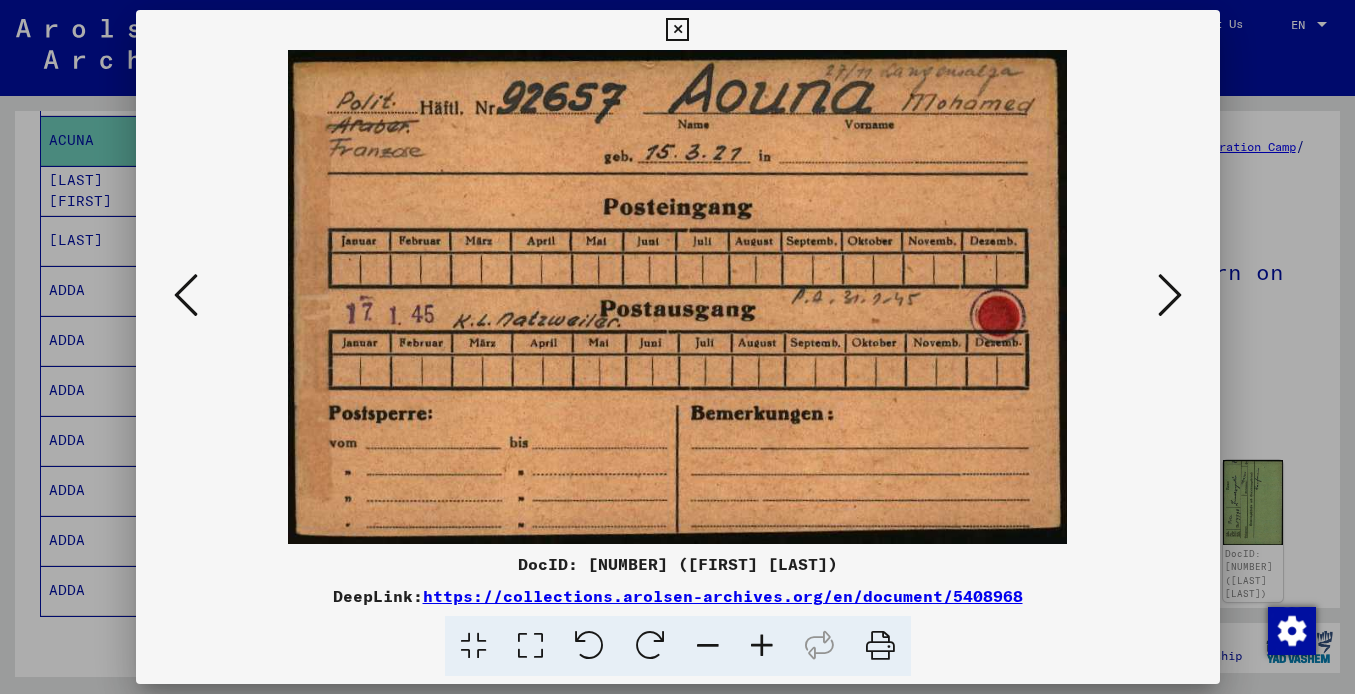 click at bounding box center [1170, 295] 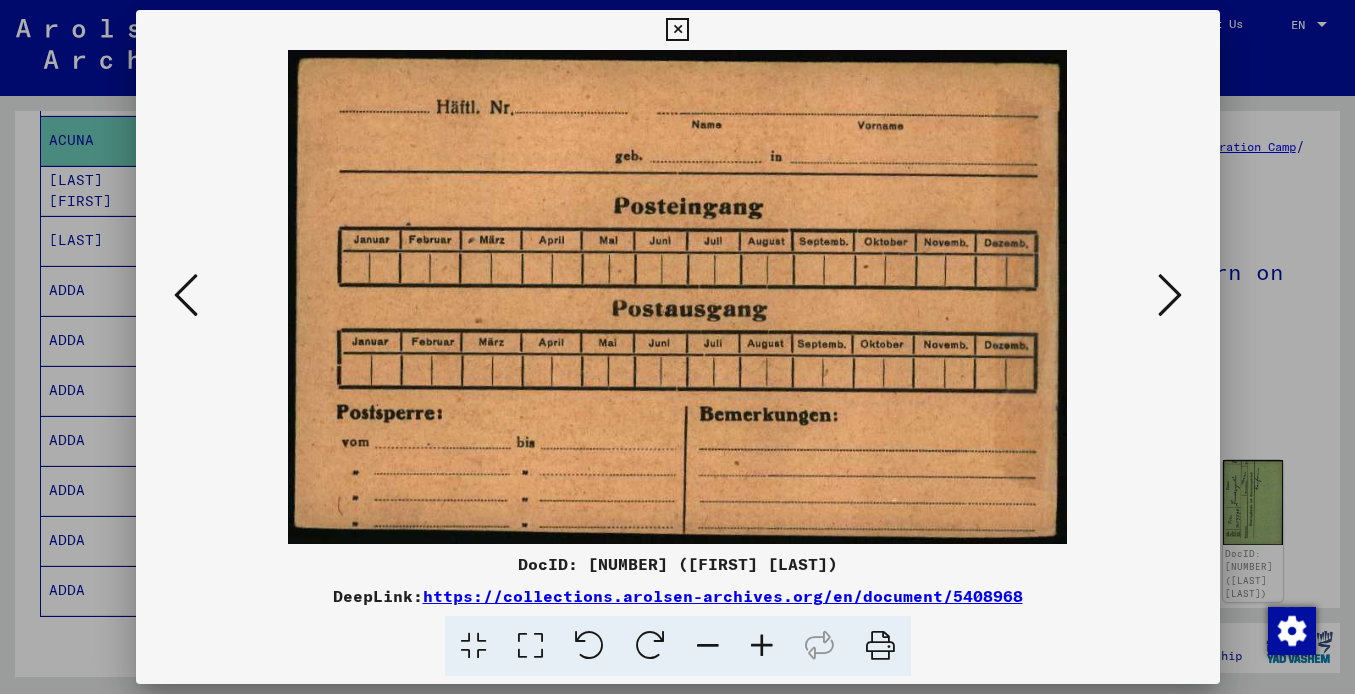 click at bounding box center [1170, 295] 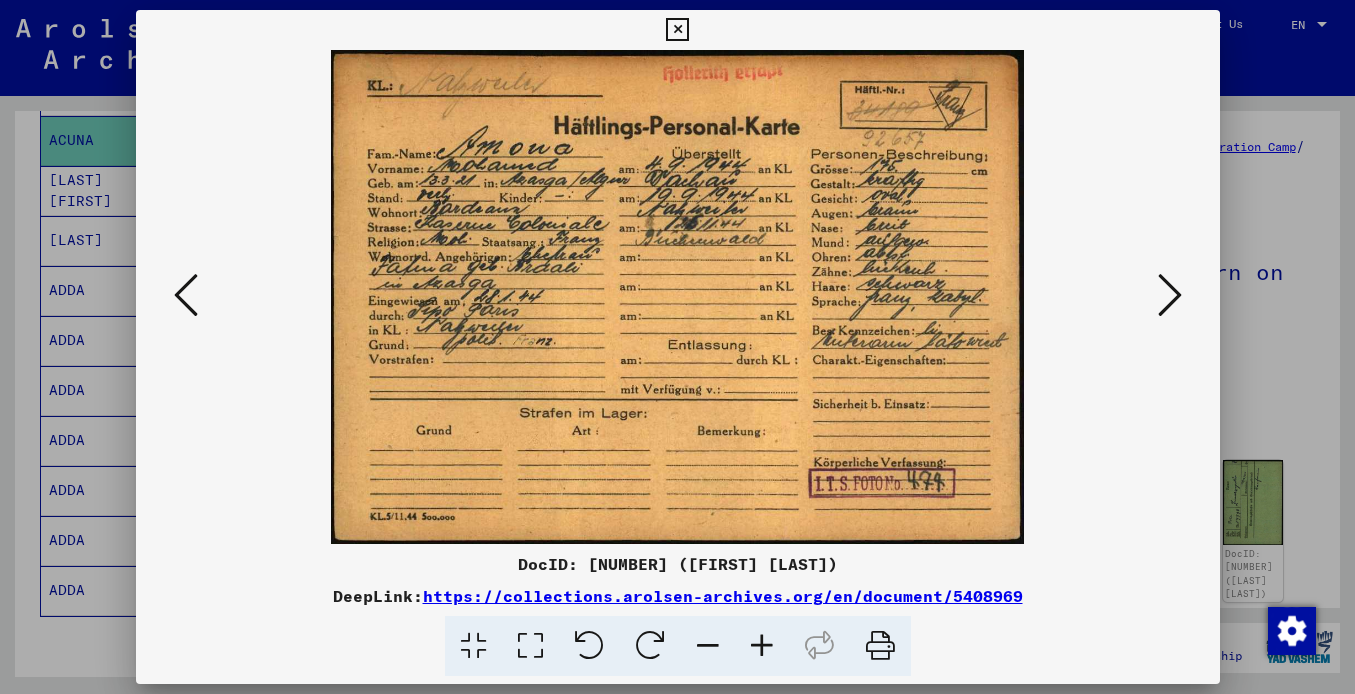 click at bounding box center [677, 30] 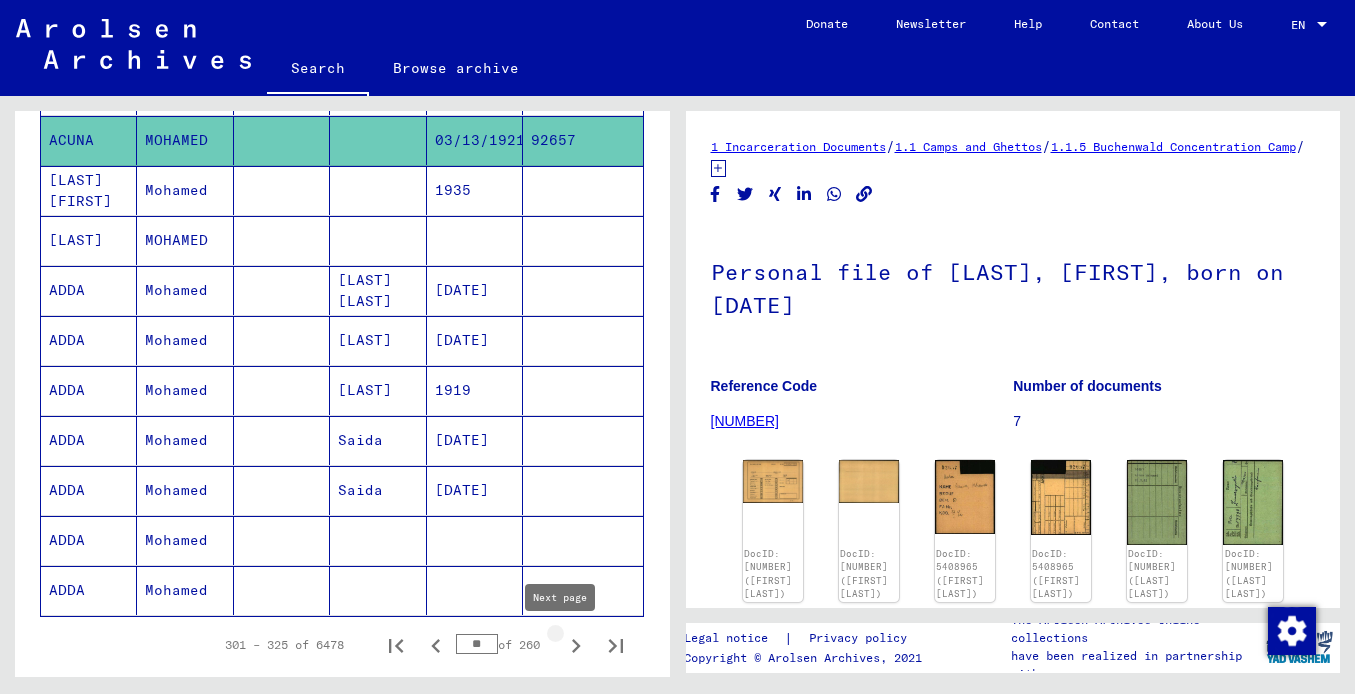 click 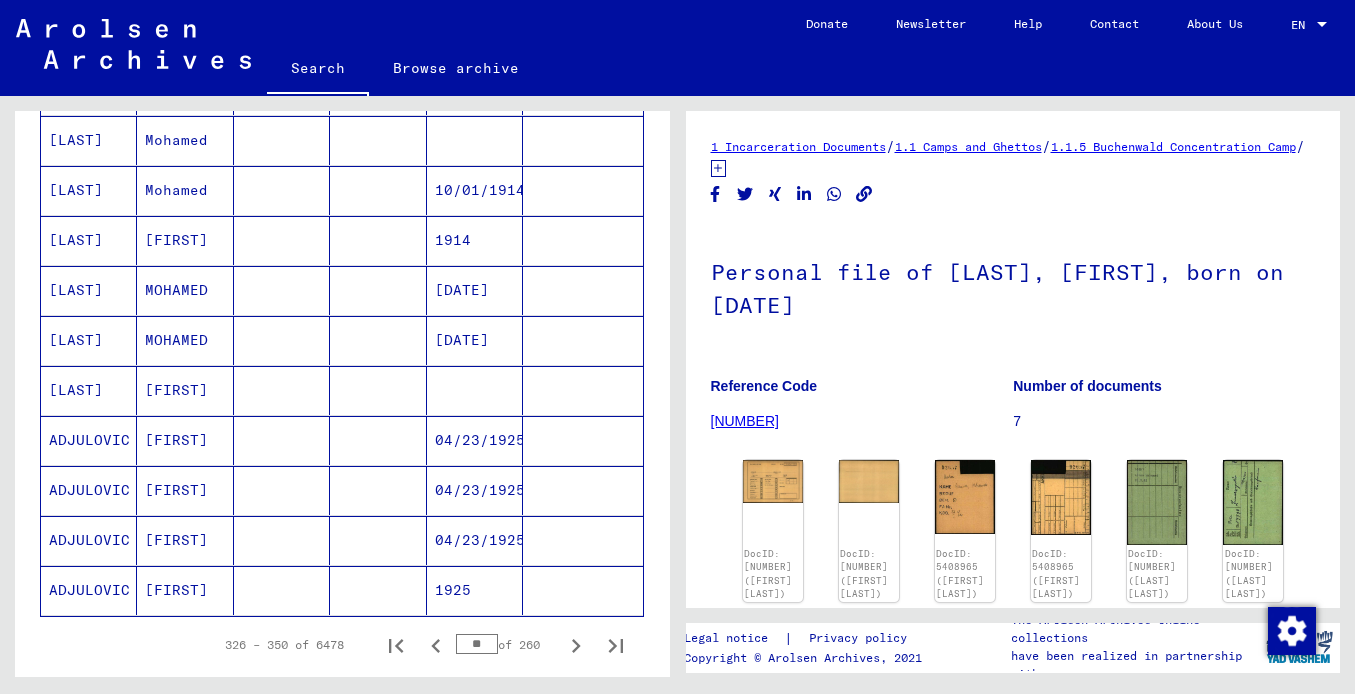 click 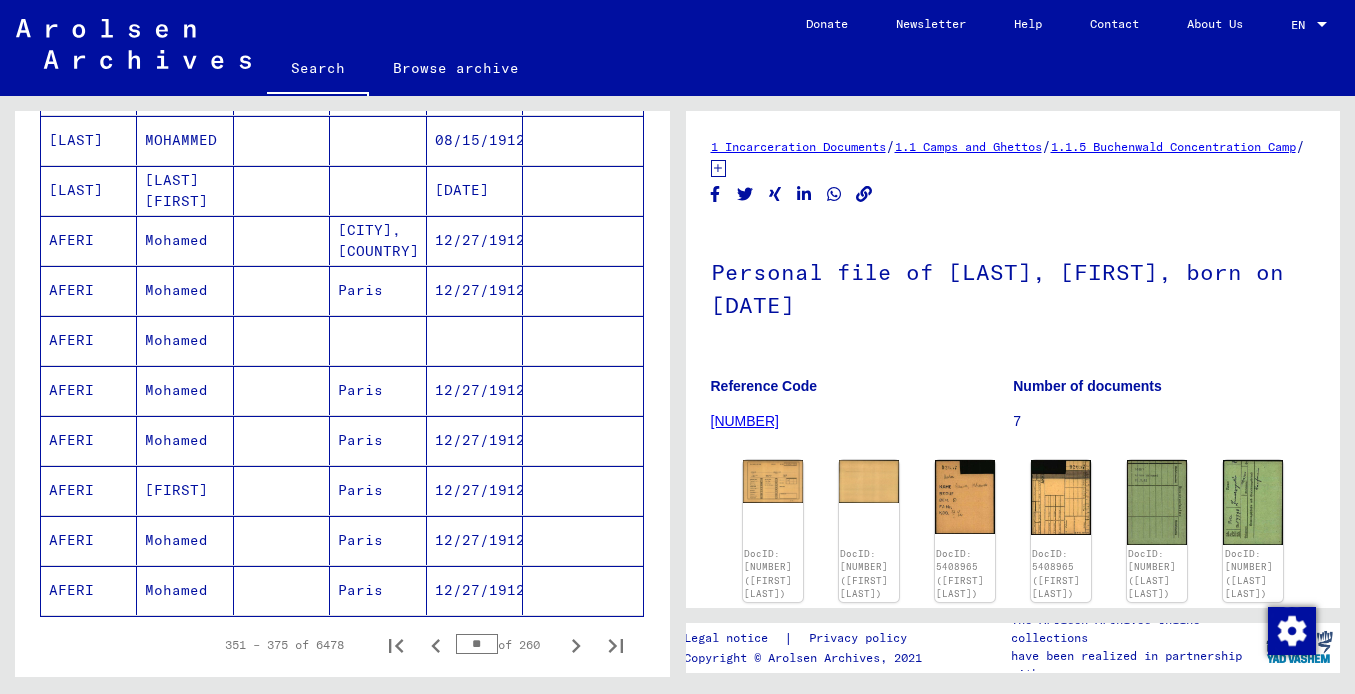click 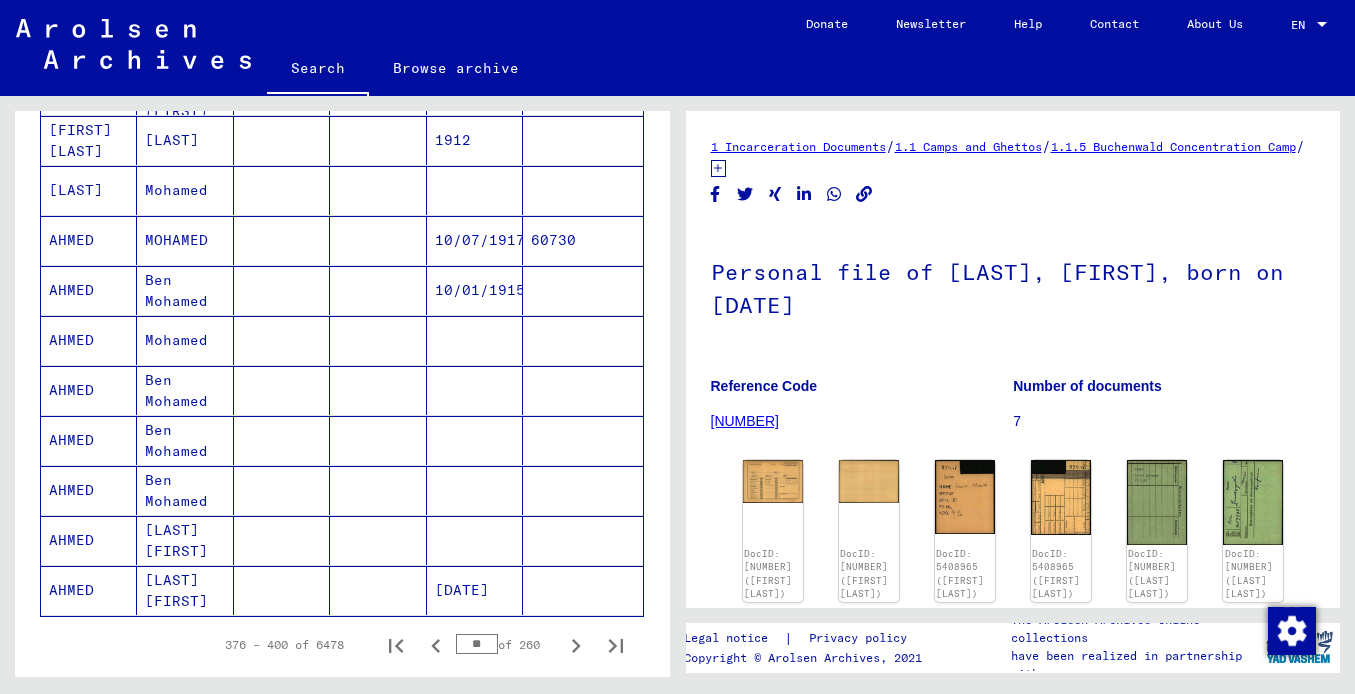 click on "AHMED" at bounding box center (89, 290) 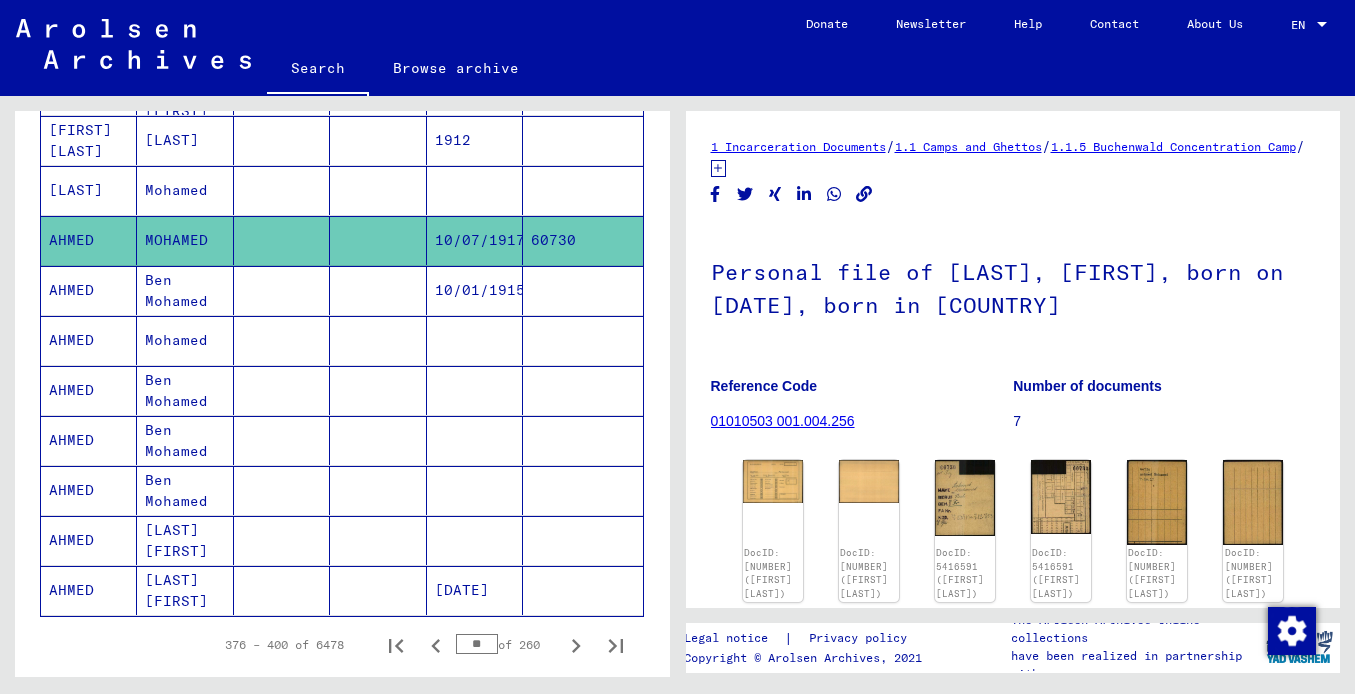 scroll, scrollTop: 0, scrollLeft: 0, axis: both 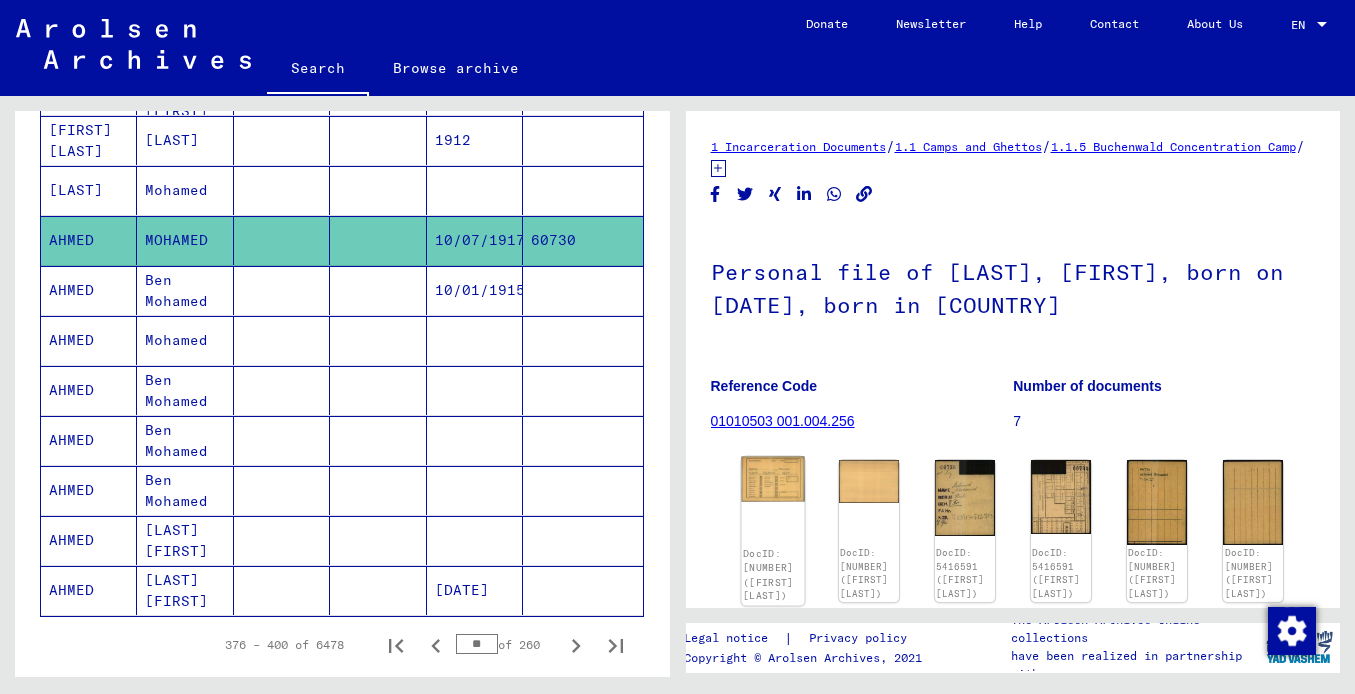 click 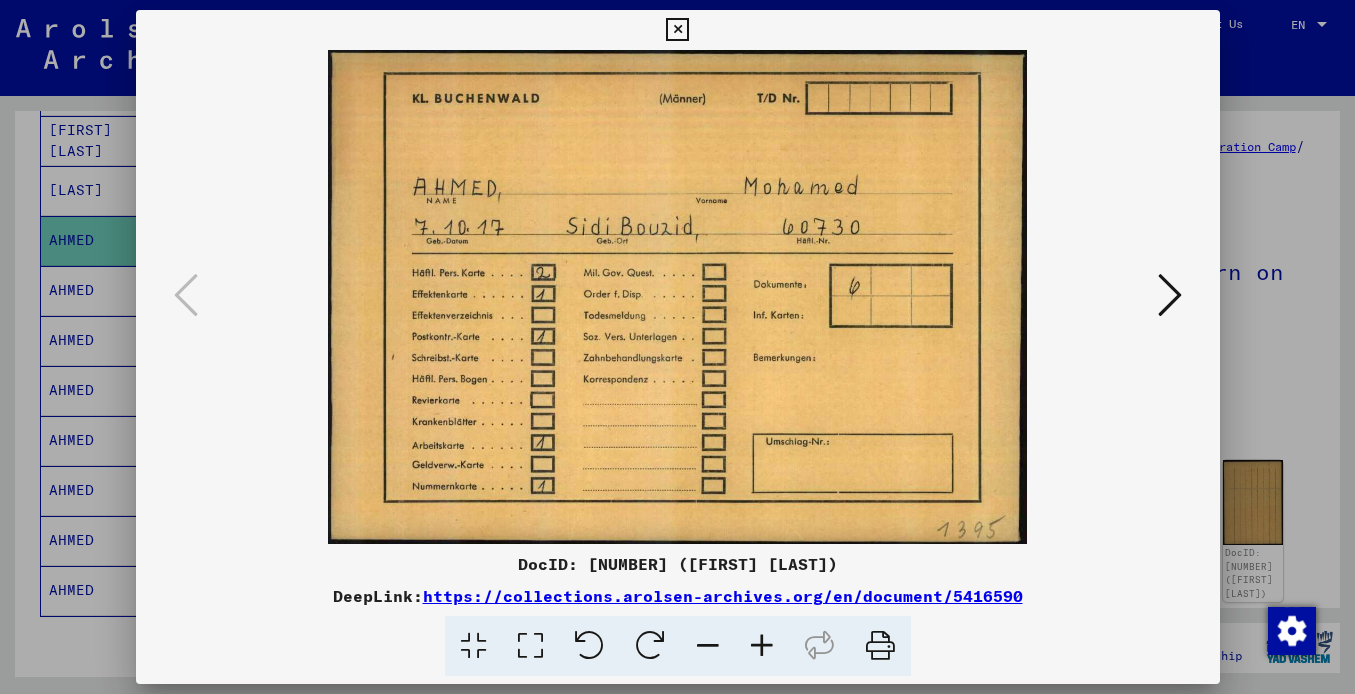 click at bounding box center (1170, 295) 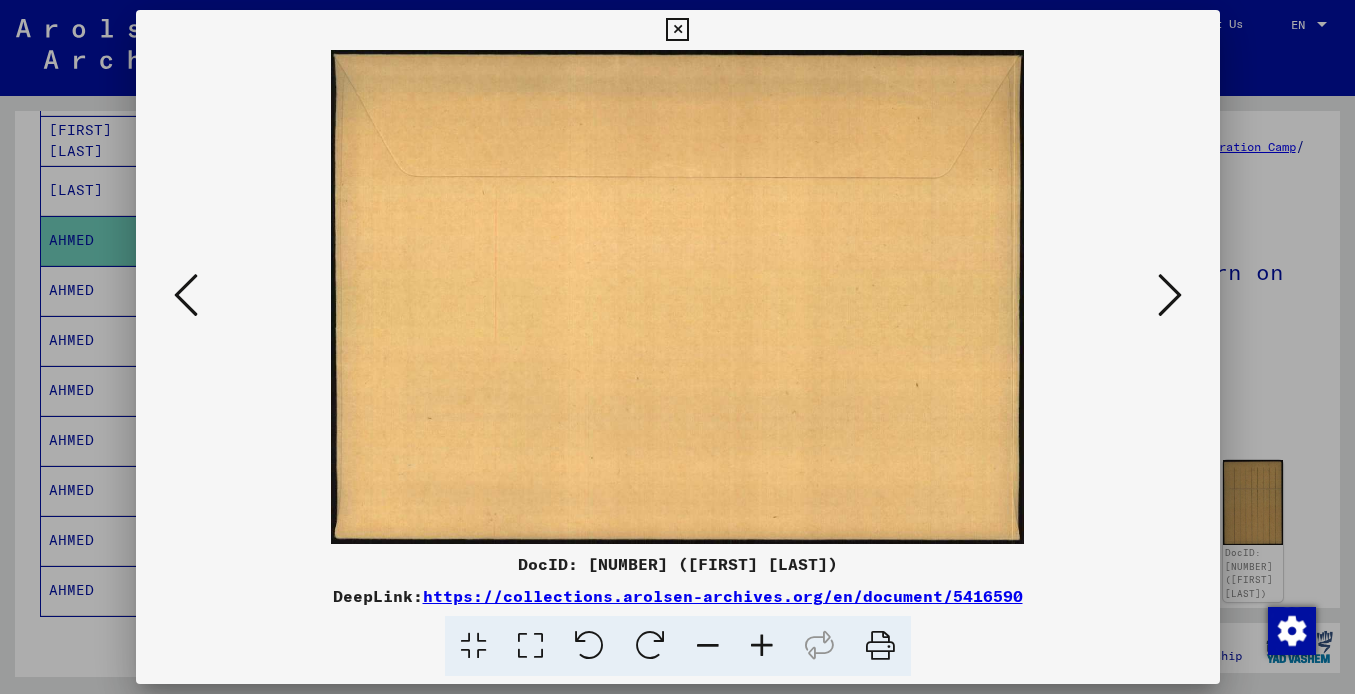 click at bounding box center [1170, 295] 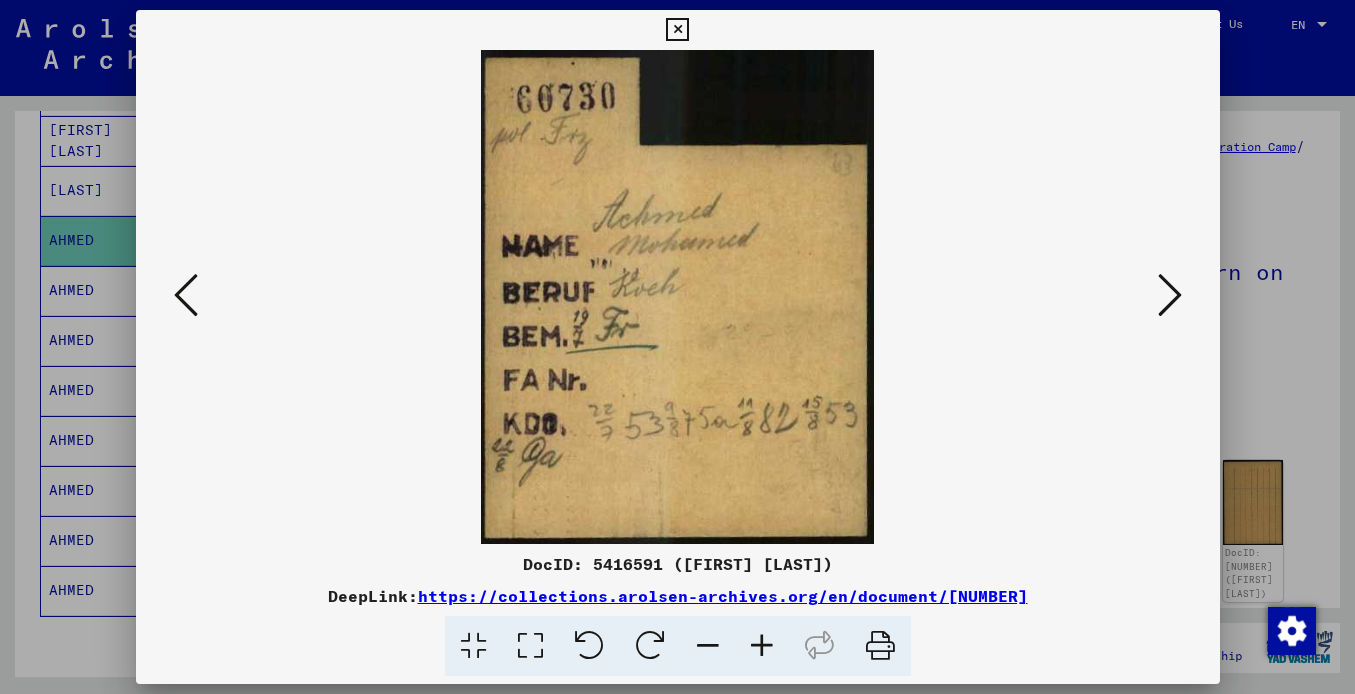 click at bounding box center [1170, 295] 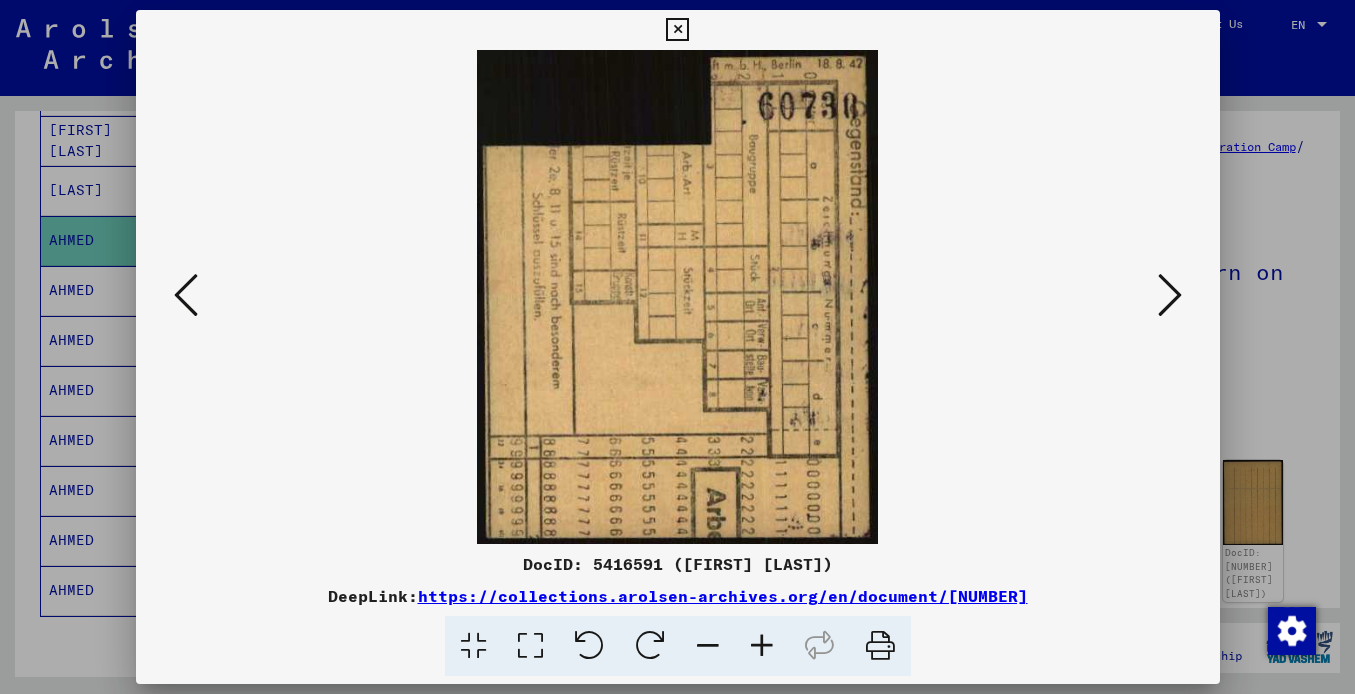 click at bounding box center [1170, 295] 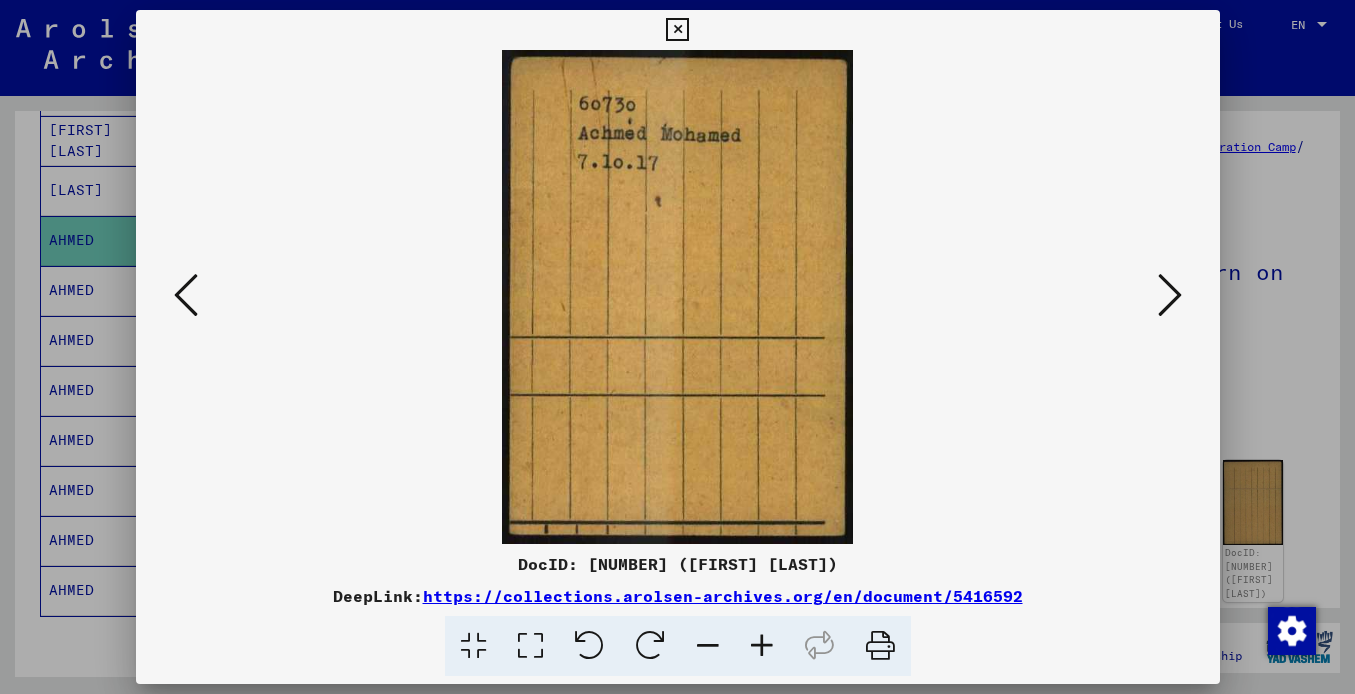 click at bounding box center [1170, 295] 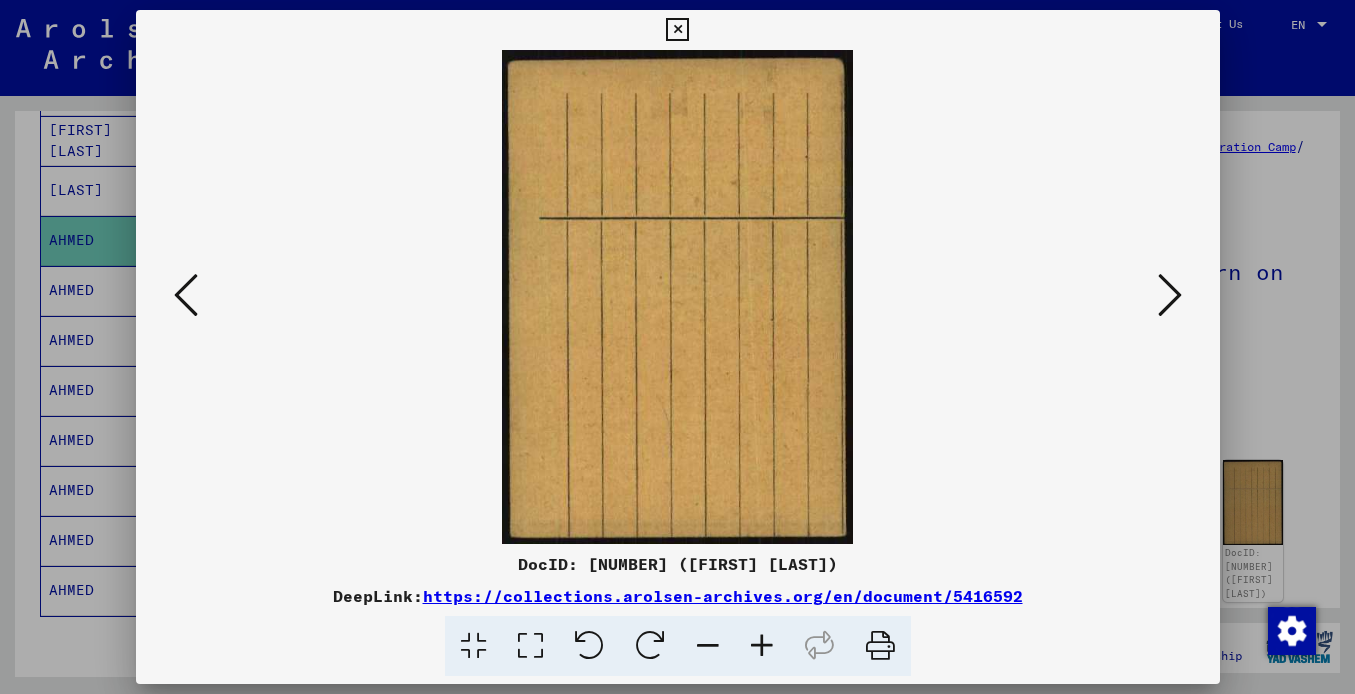 click at bounding box center (1170, 295) 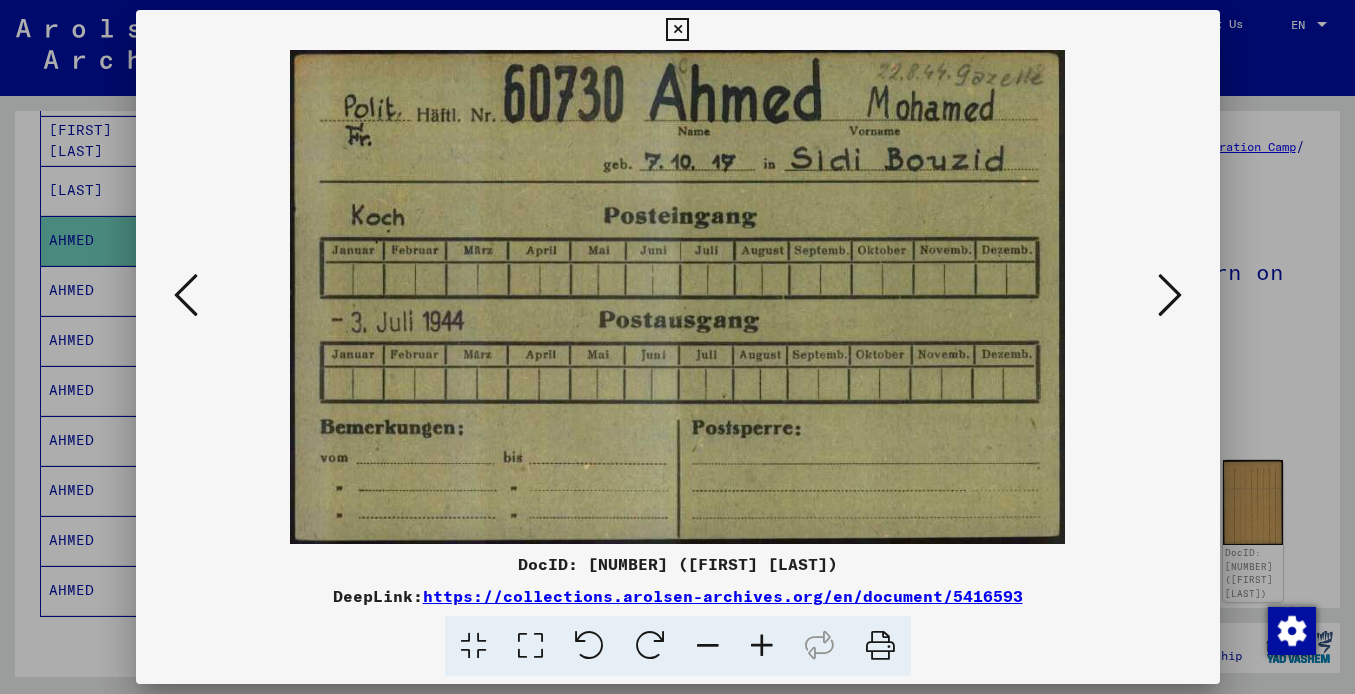 click at bounding box center (1170, 295) 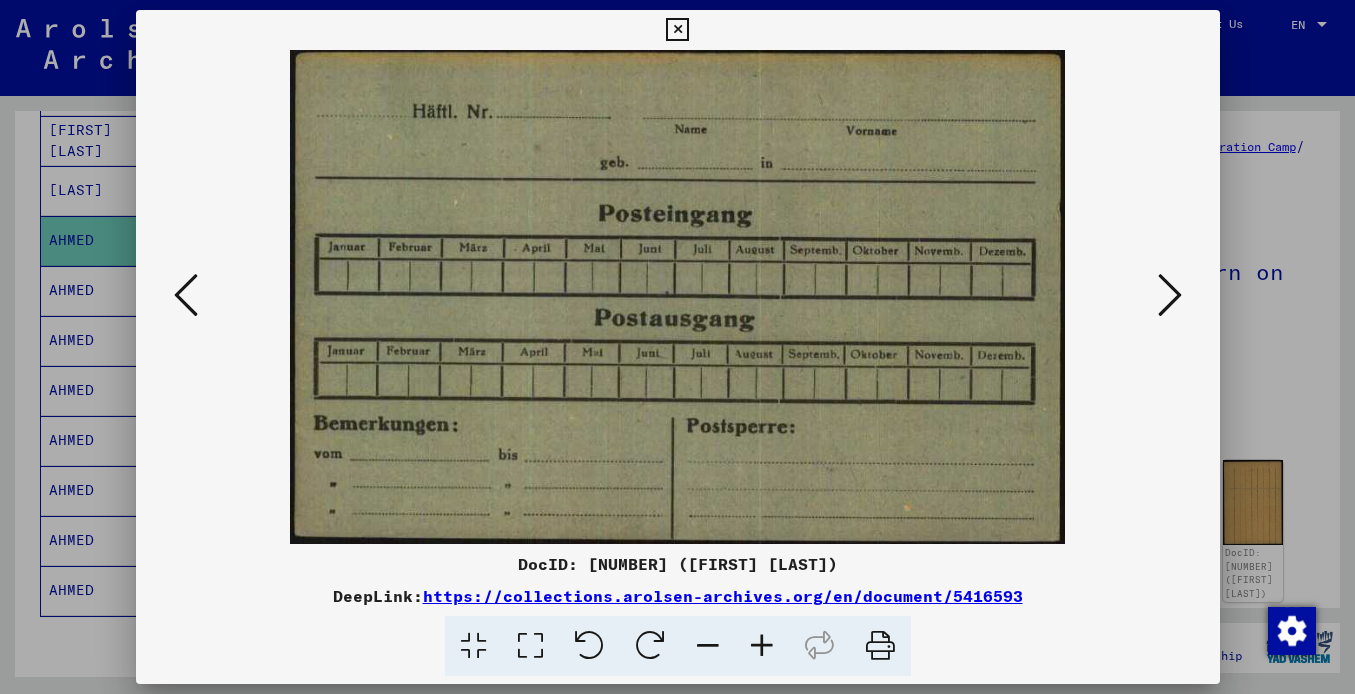 click at bounding box center [1170, 295] 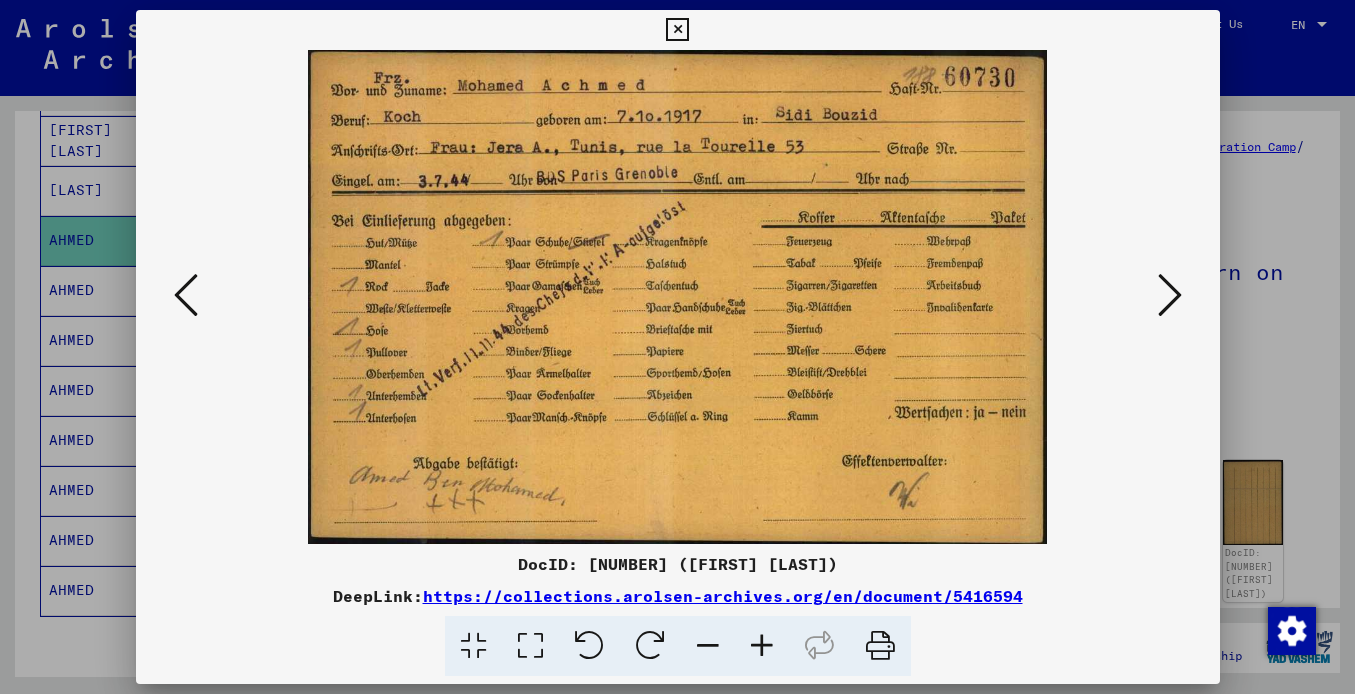 click at bounding box center (1170, 295) 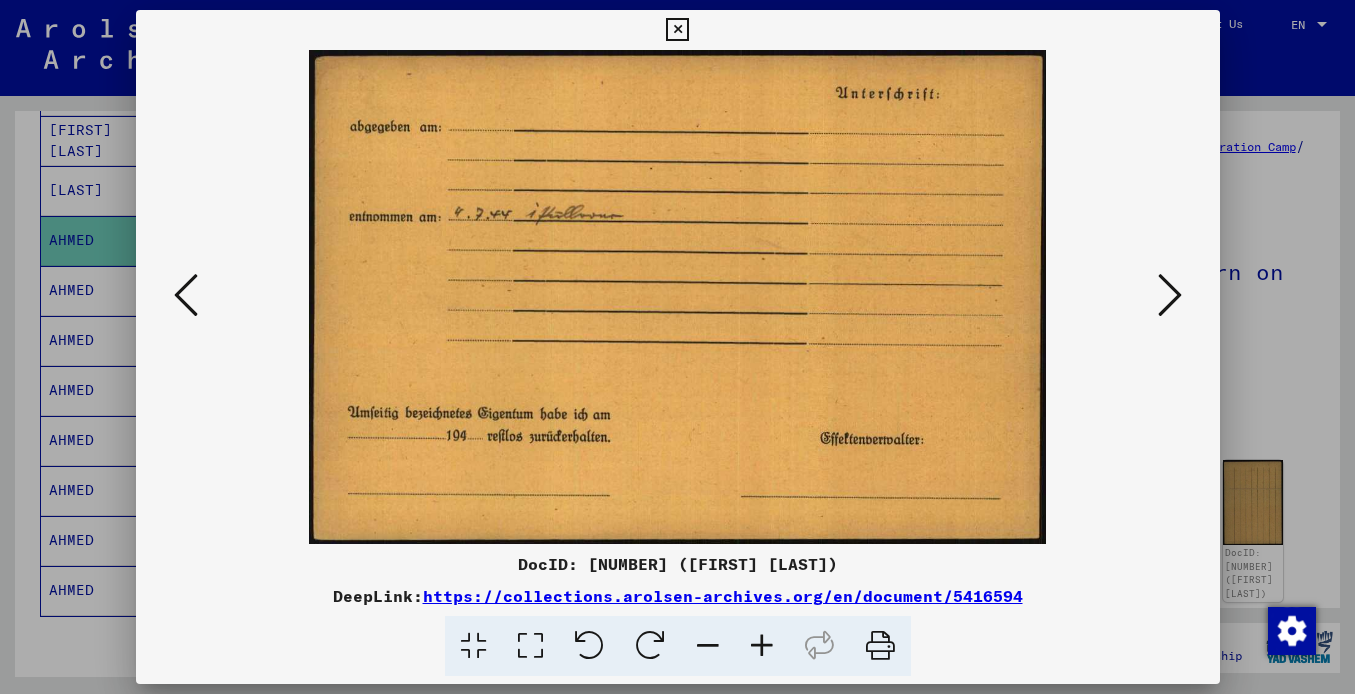 click at bounding box center [1170, 295] 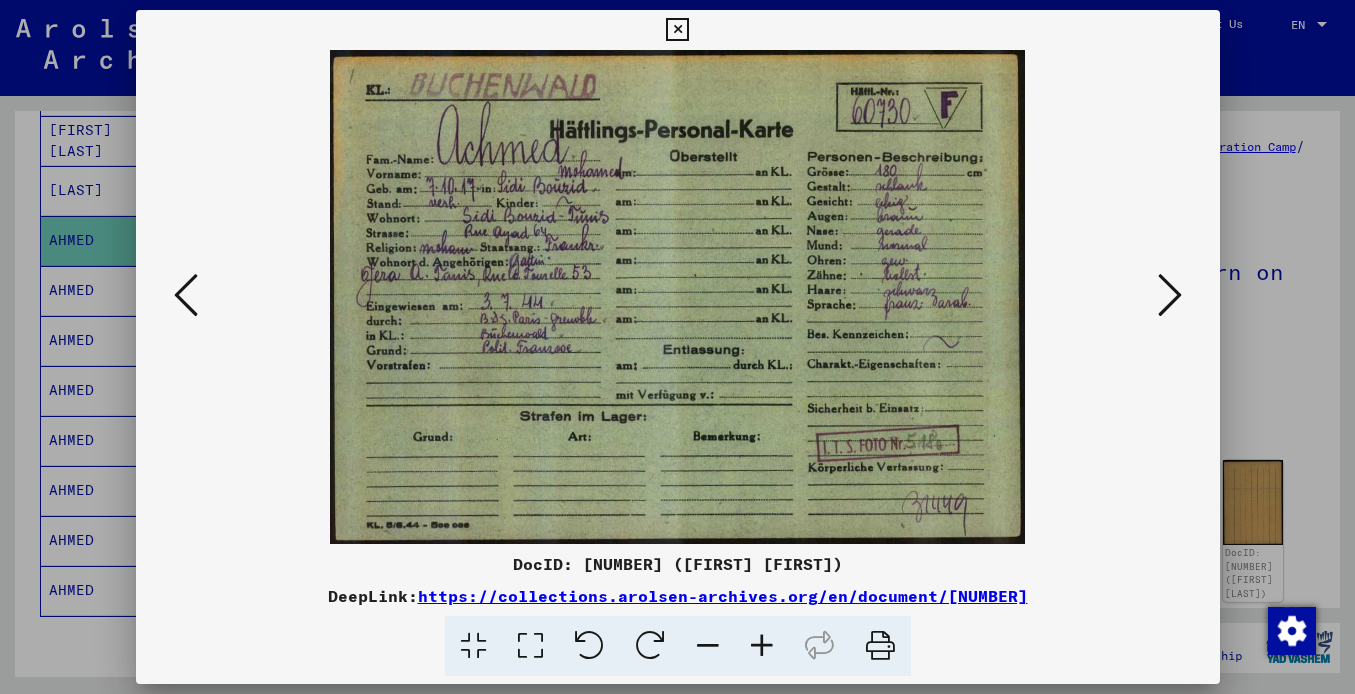 click at bounding box center (1170, 295) 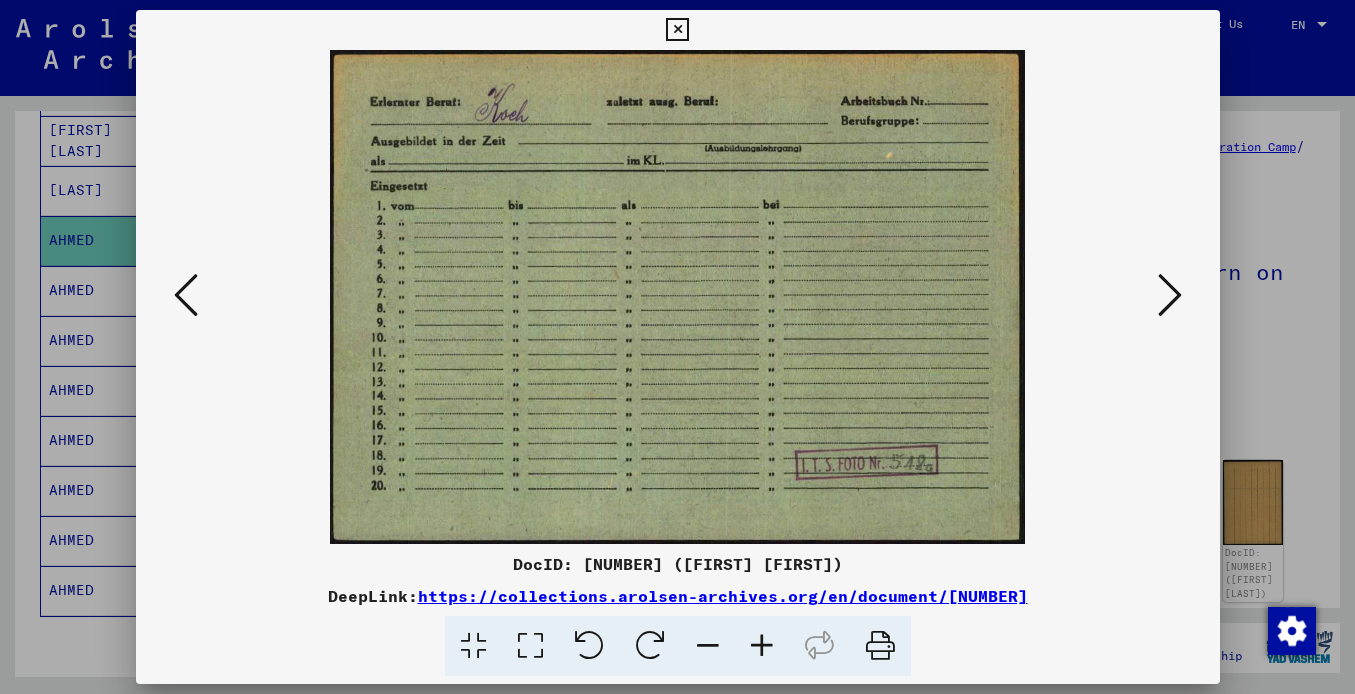 click at bounding box center [1170, 295] 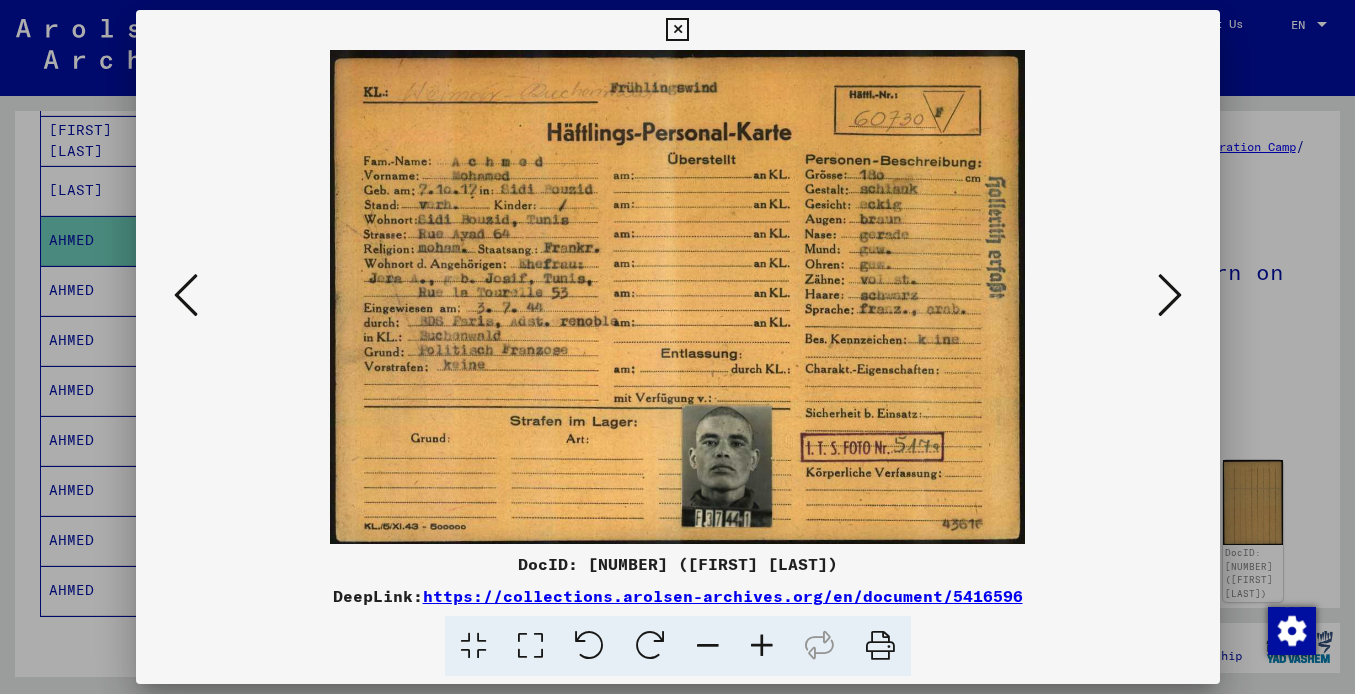 click at bounding box center (880, 646) 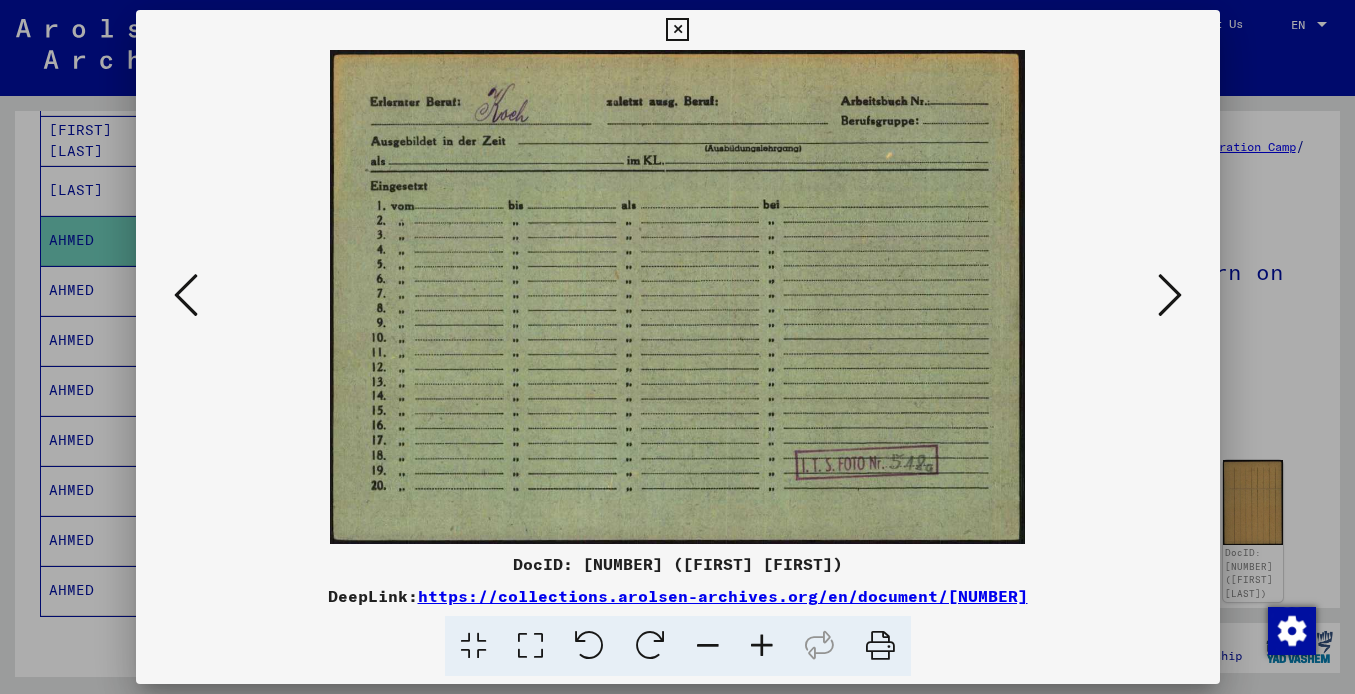 click at bounding box center [677, 30] 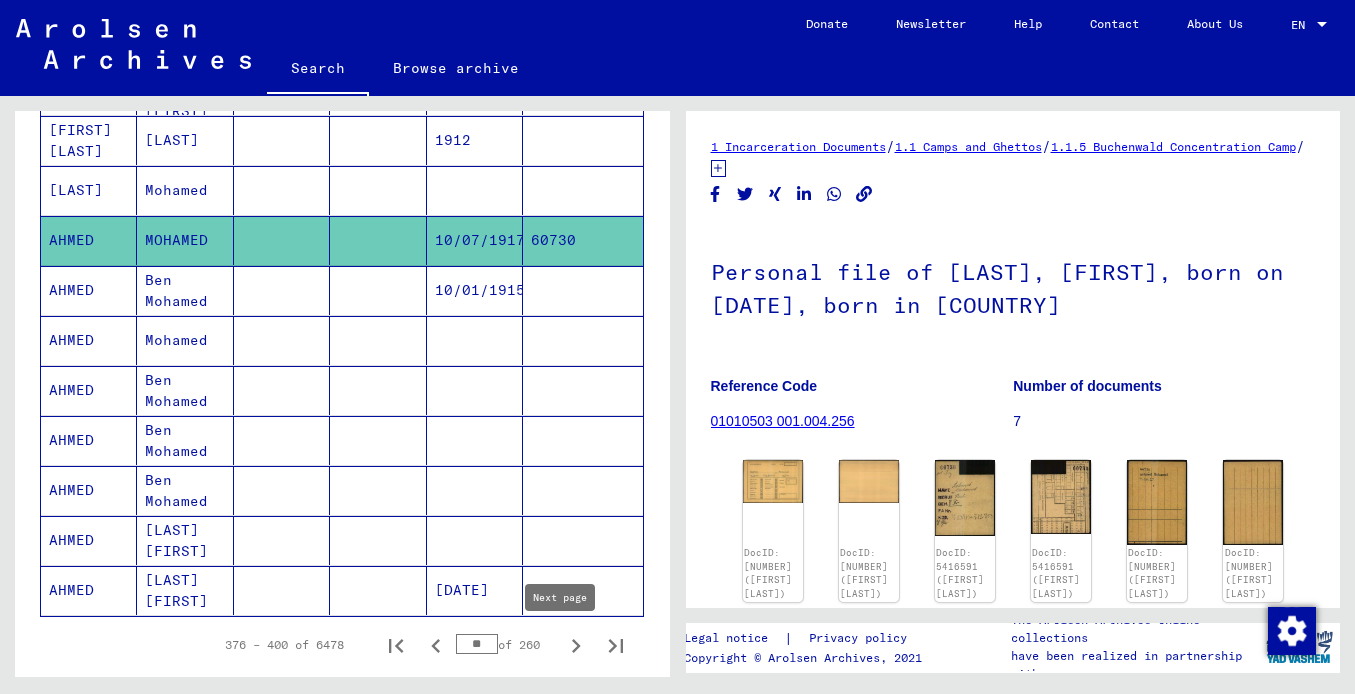 click 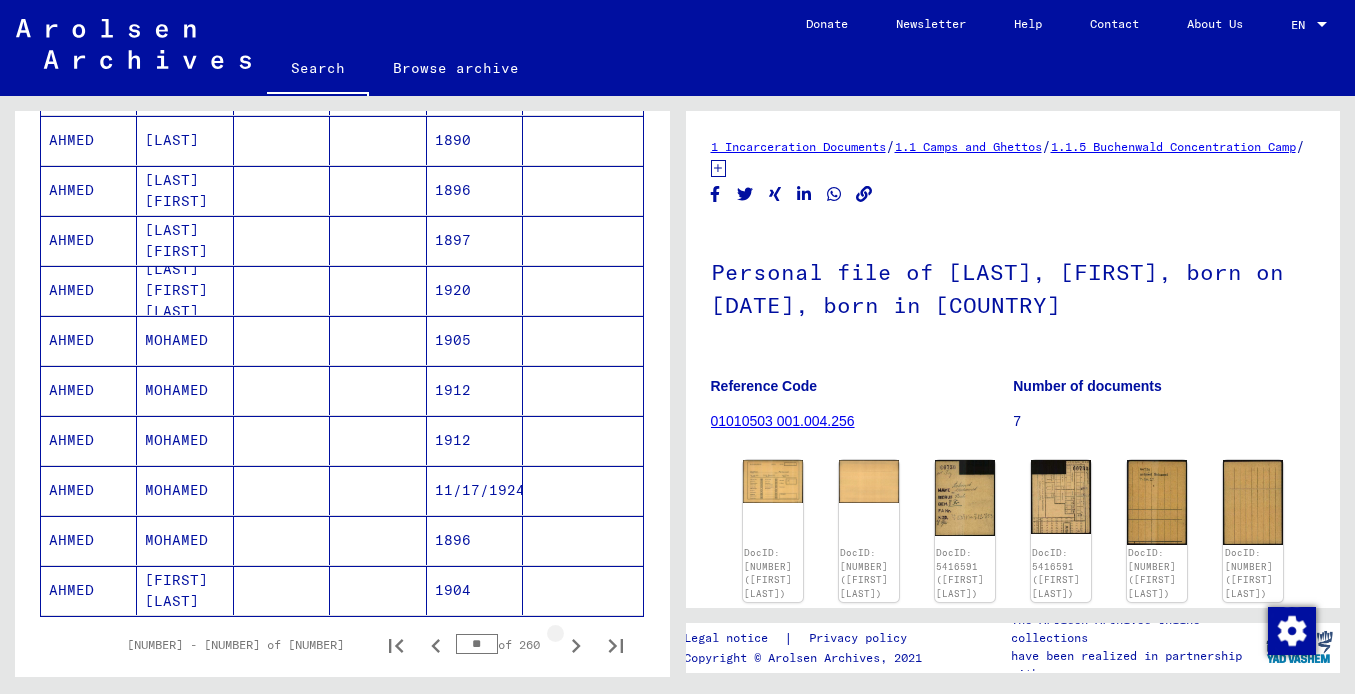 click 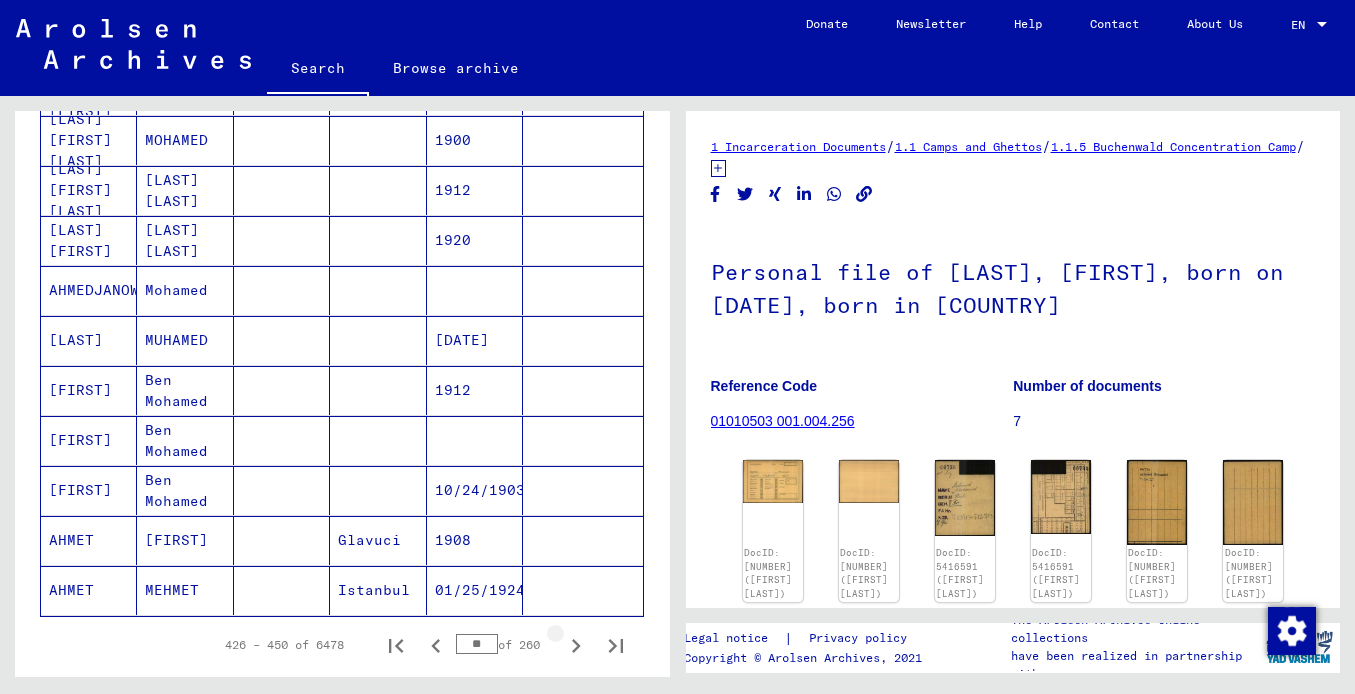 click 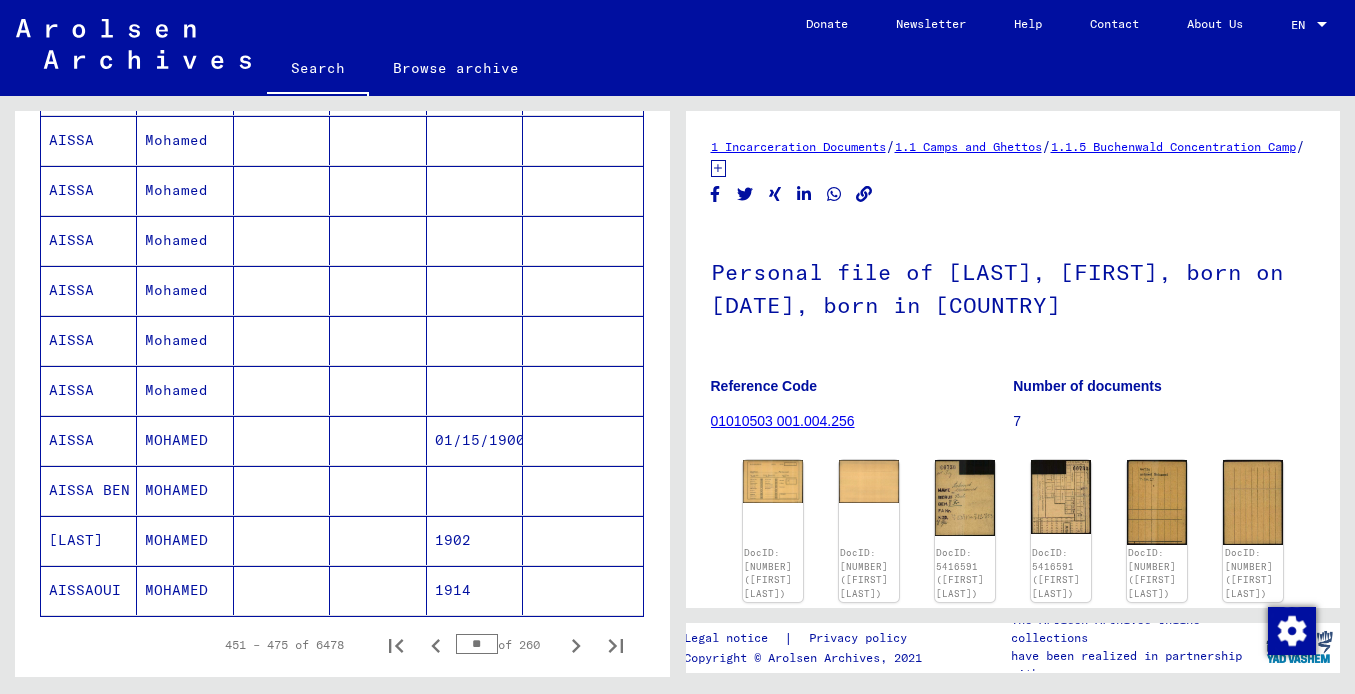 click 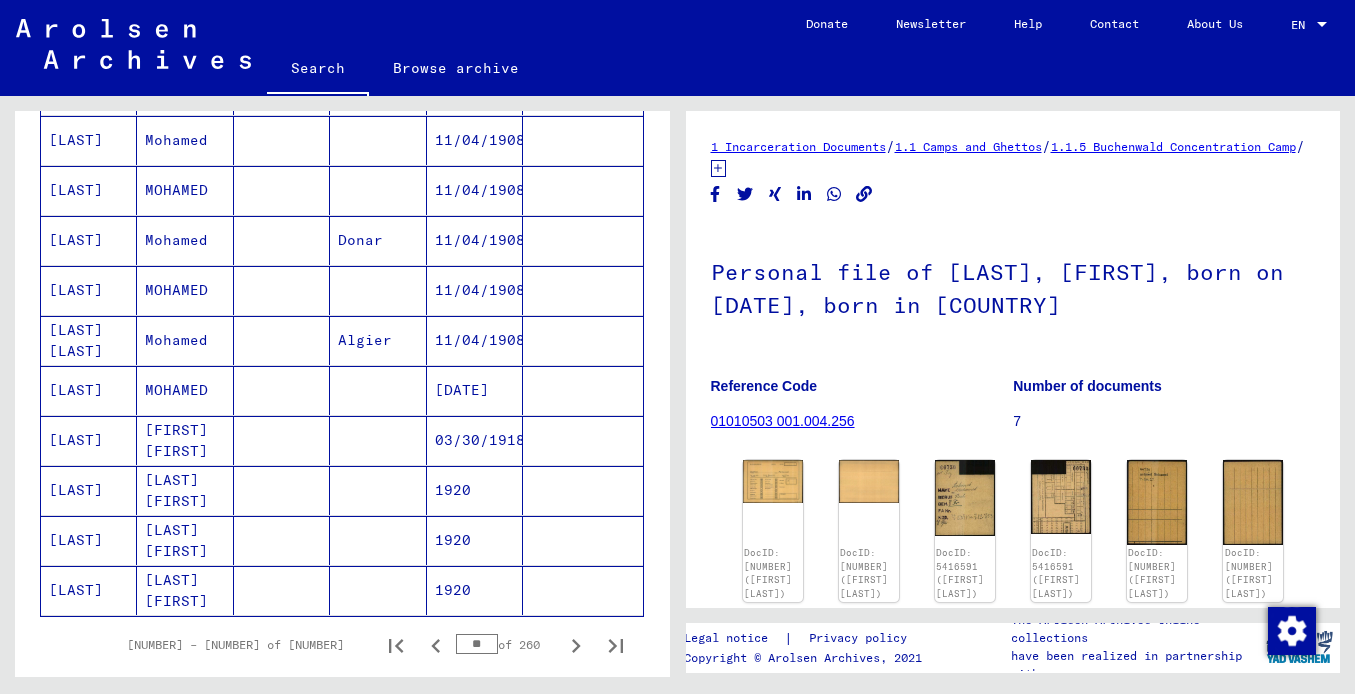click on "[LAST] [LAST]" at bounding box center (89, 390) 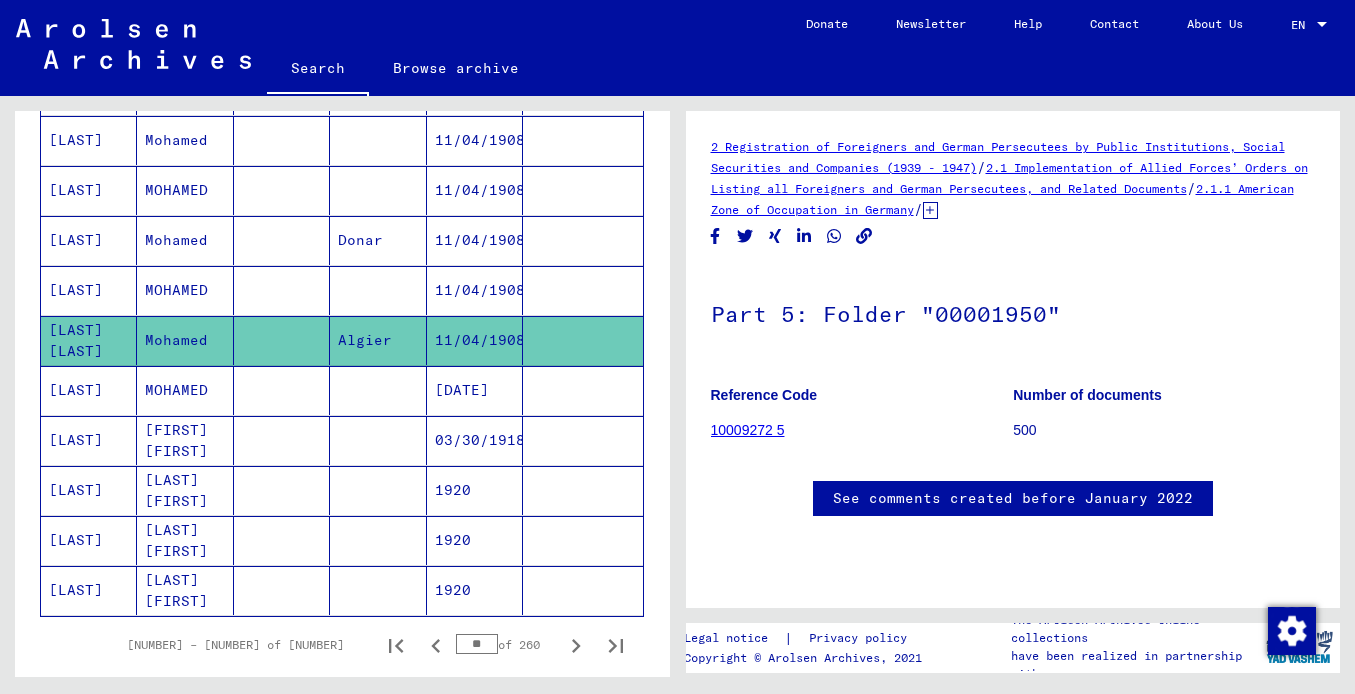 scroll, scrollTop: 0, scrollLeft: 0, axis: both 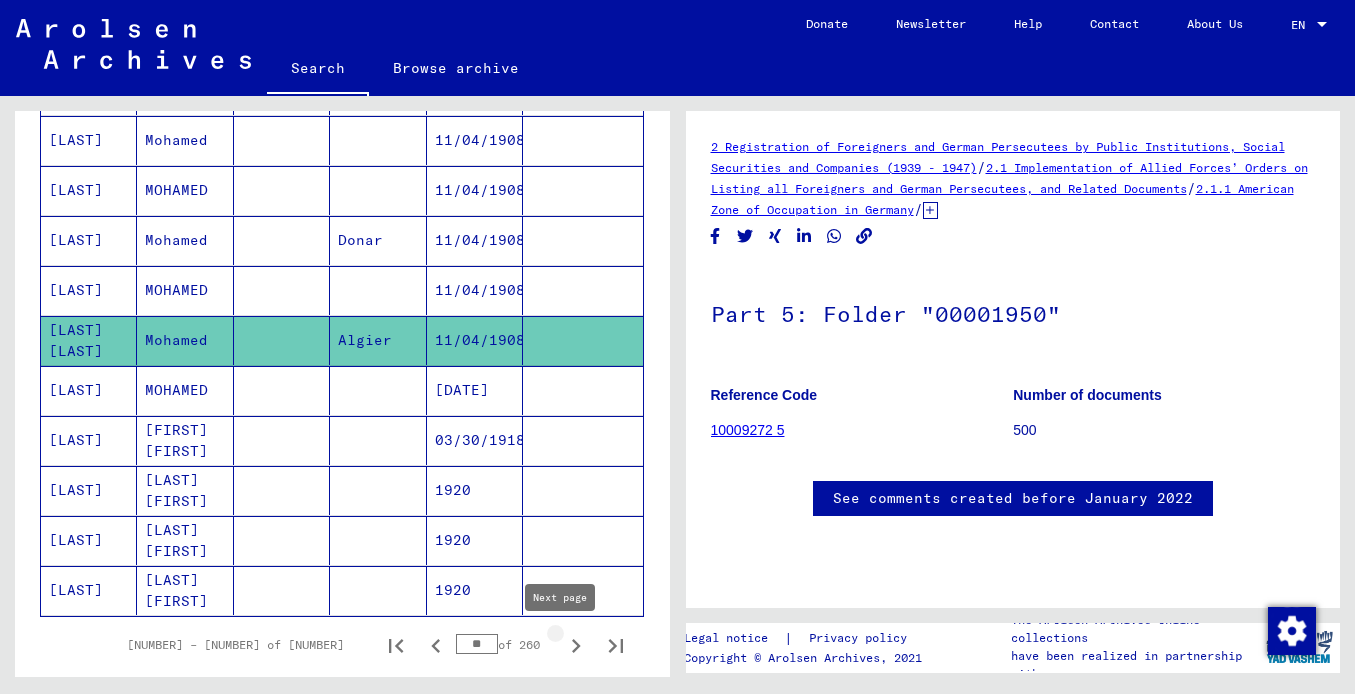 click 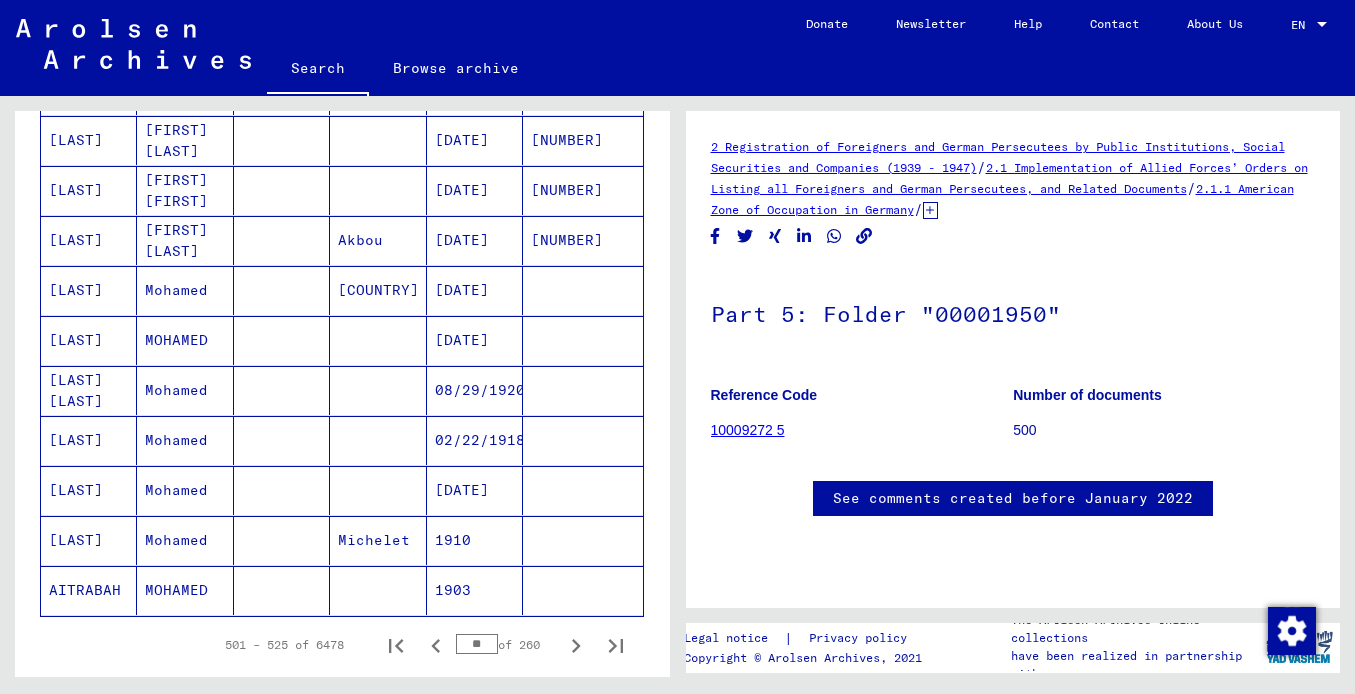 click on "[LAST]" at bounding box center [89, 340] 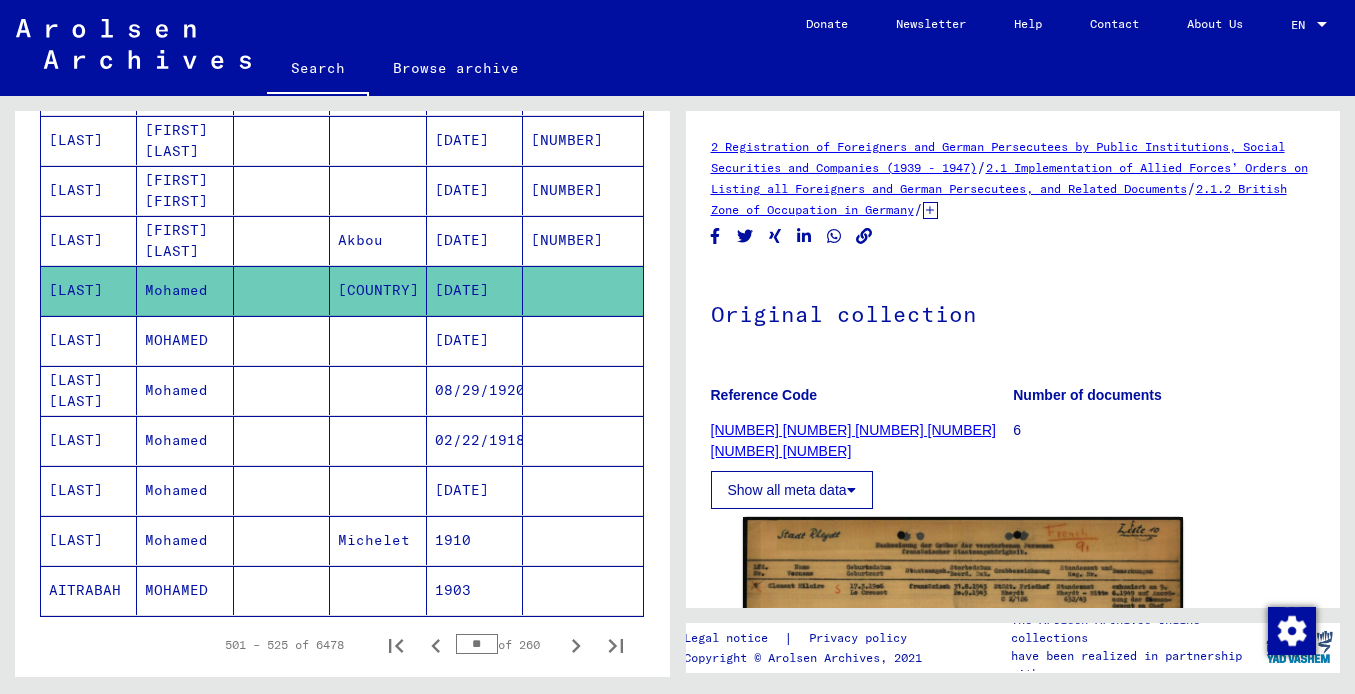 scroll, scrollTop: 0, scrollLeft: 0, axis: both 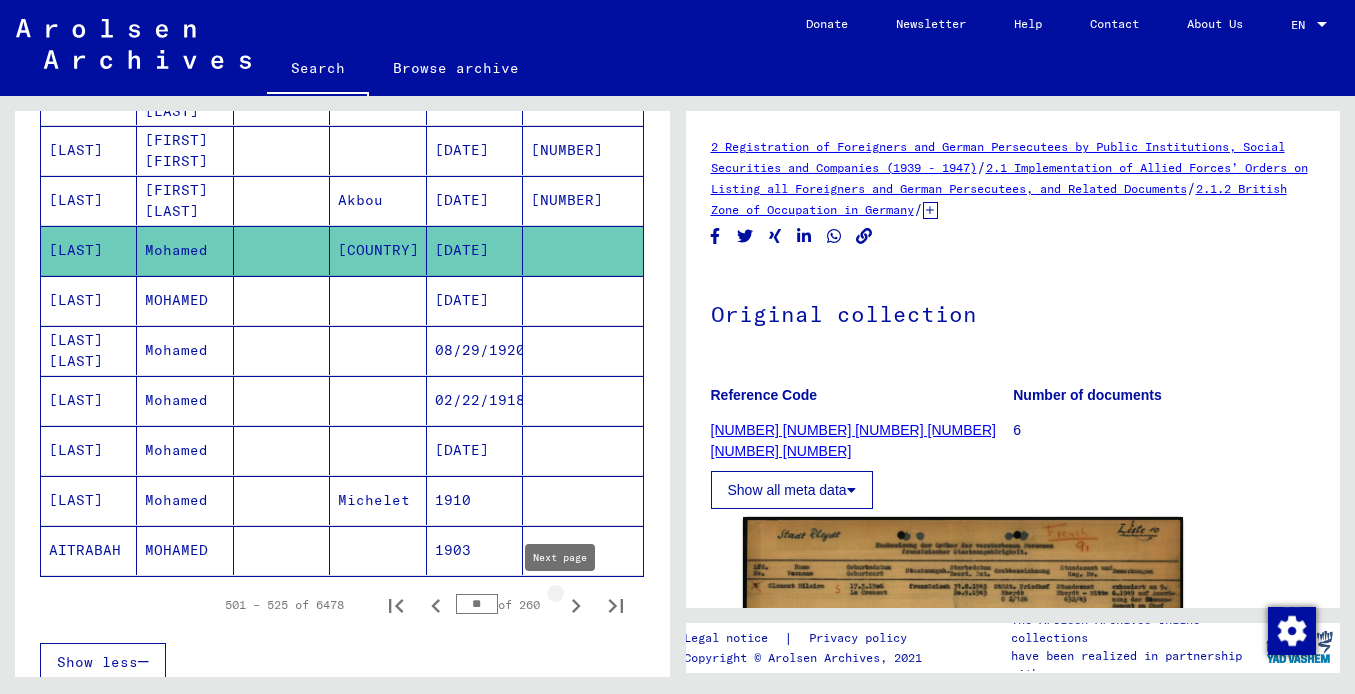 click 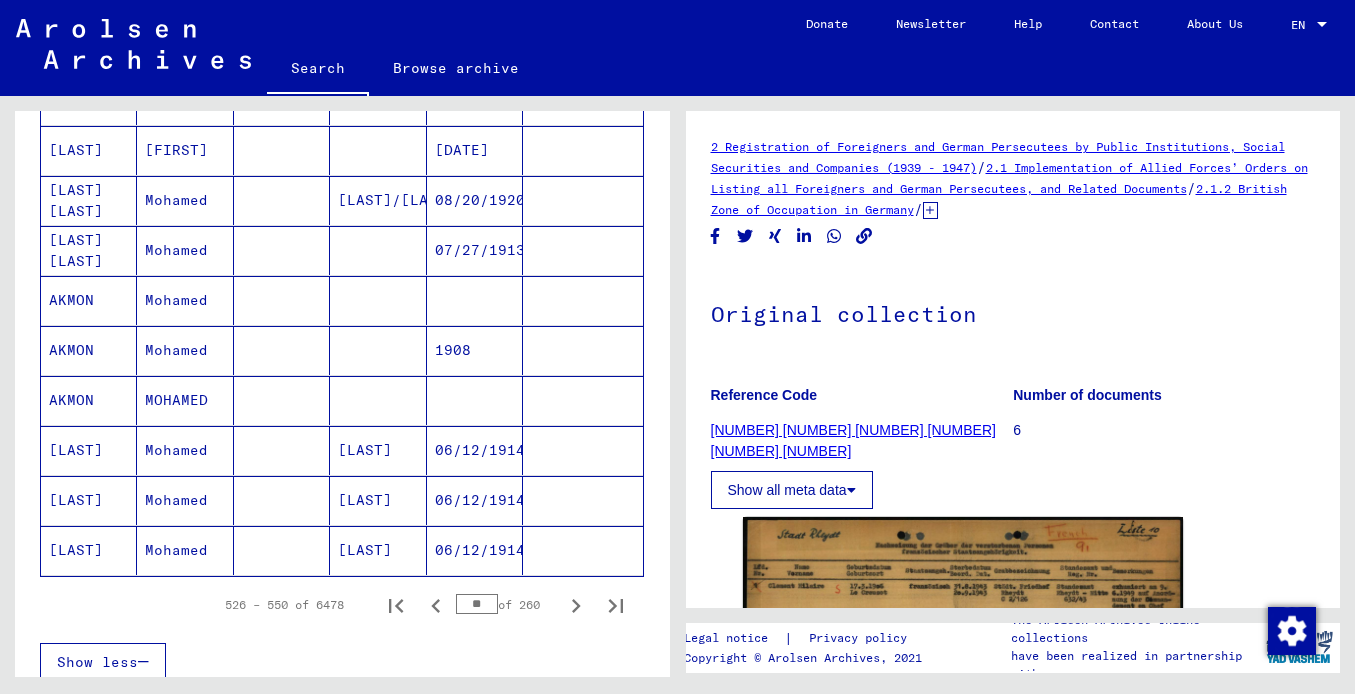 click on "[LAST]" at bounding box center [89, 500] 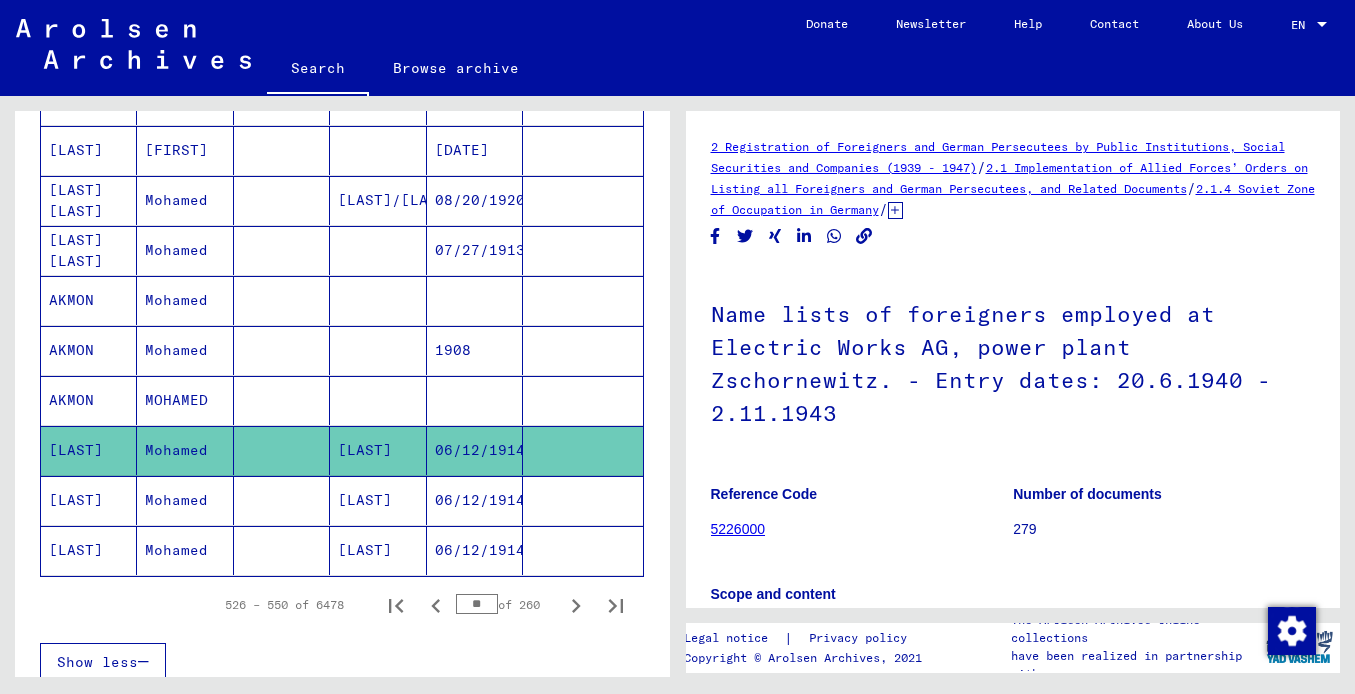 scroll, scrollTop: 0, scrollLeft: 0, axis: both 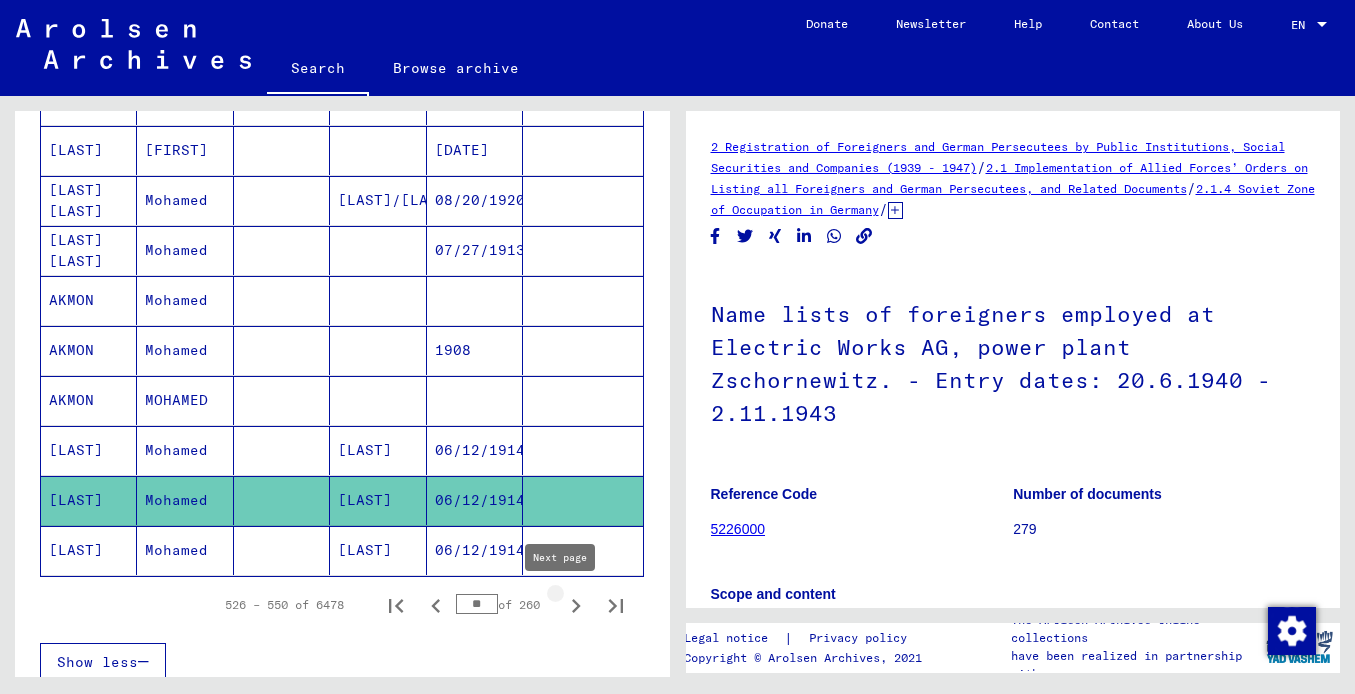 click 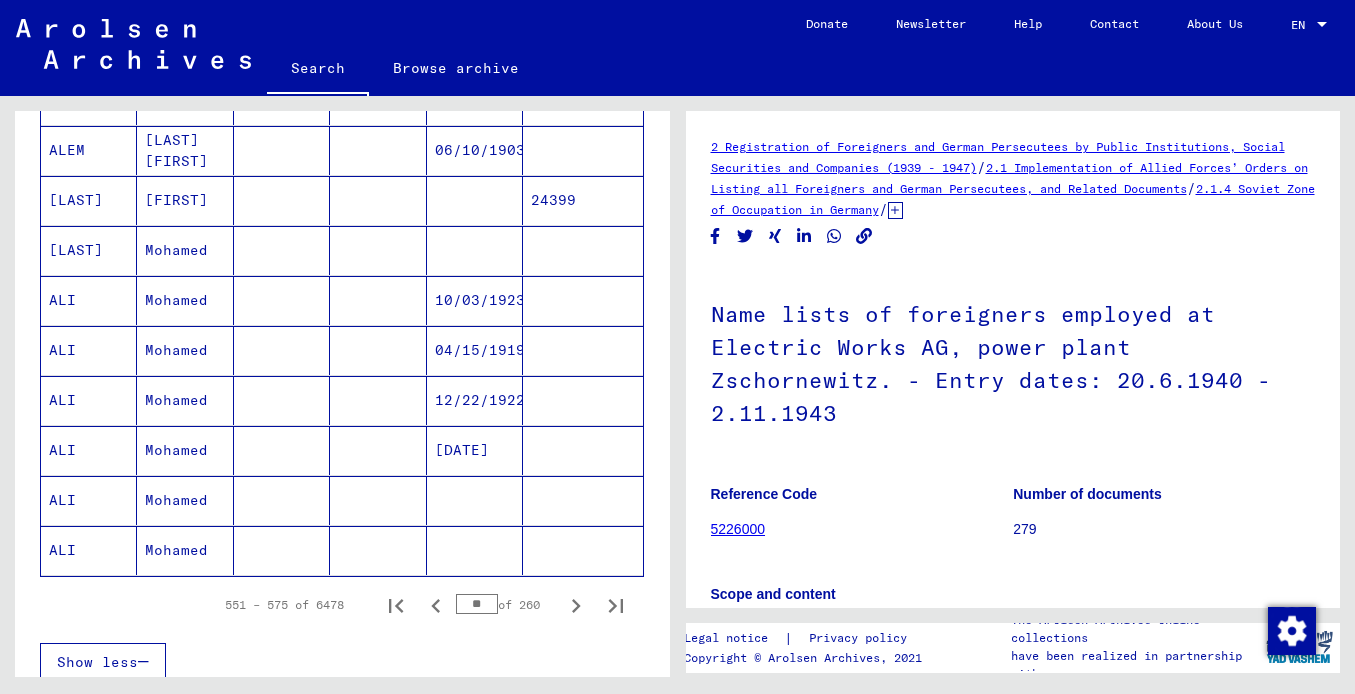 click on "[LAST]" at bounding box center [89, 250] 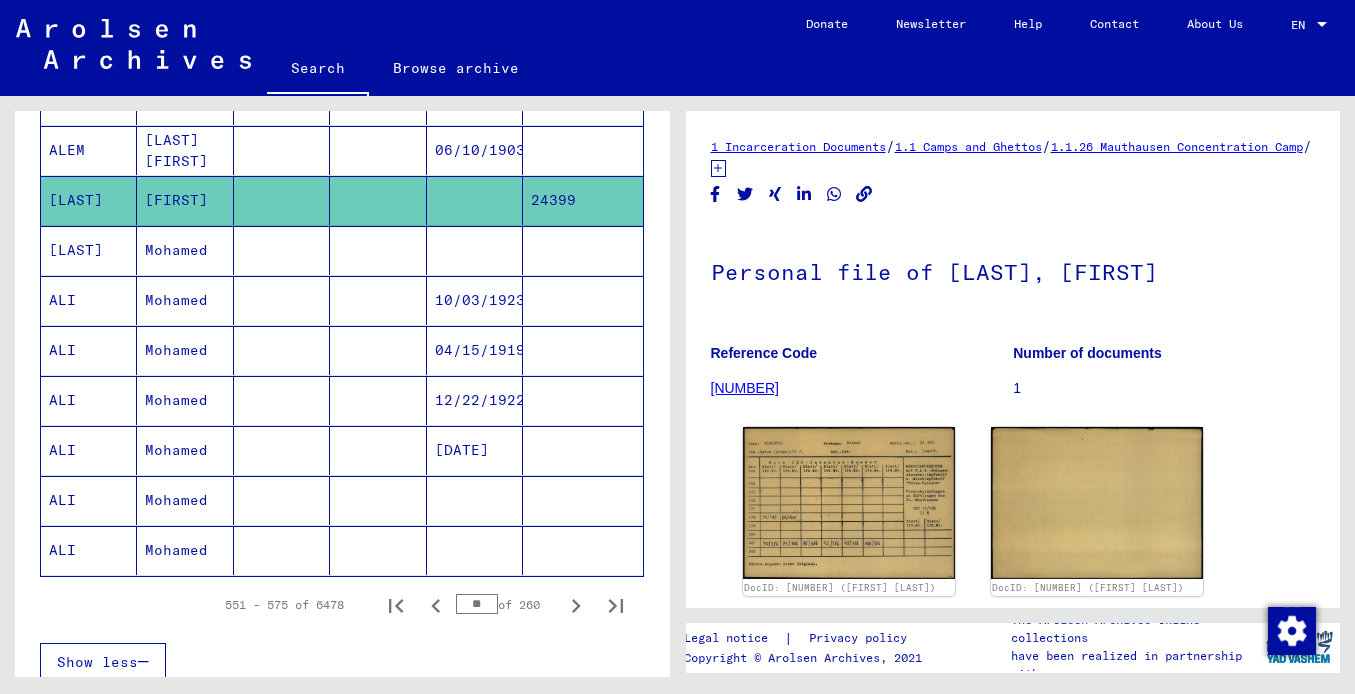 scroll, scrollTop: 0, scrollLeft: 0, axis: both 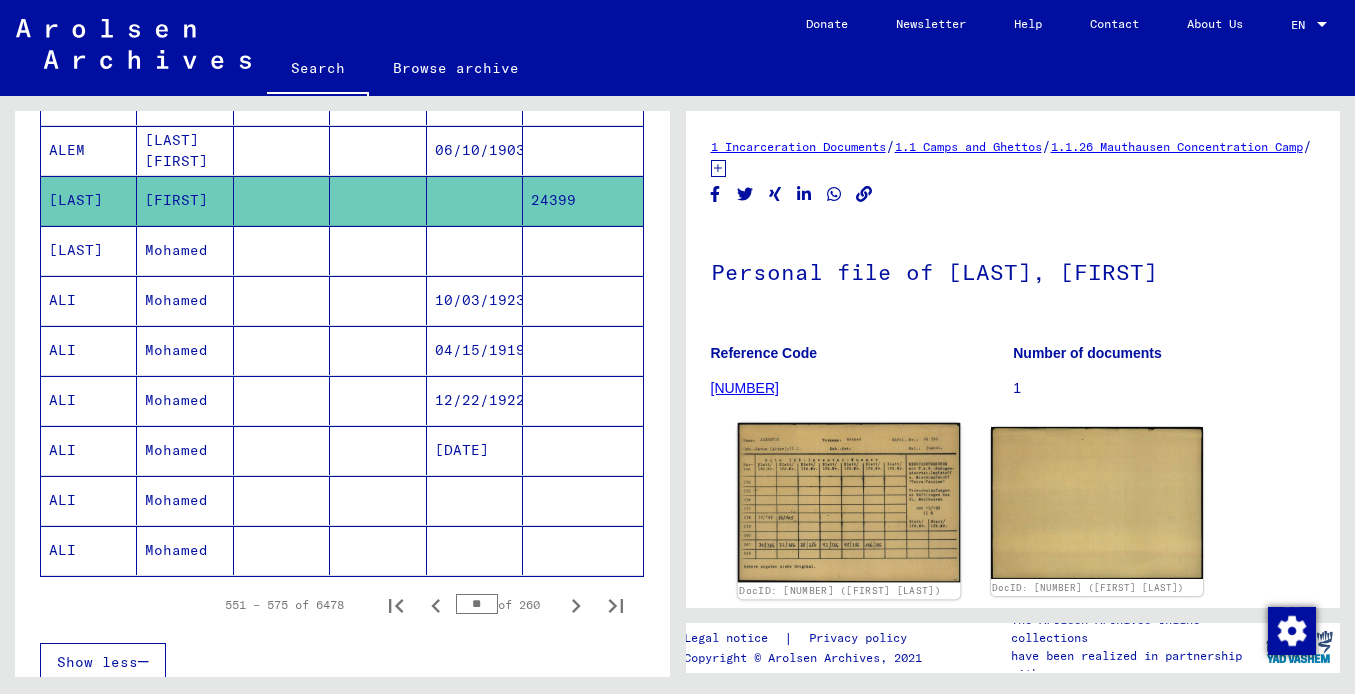 click 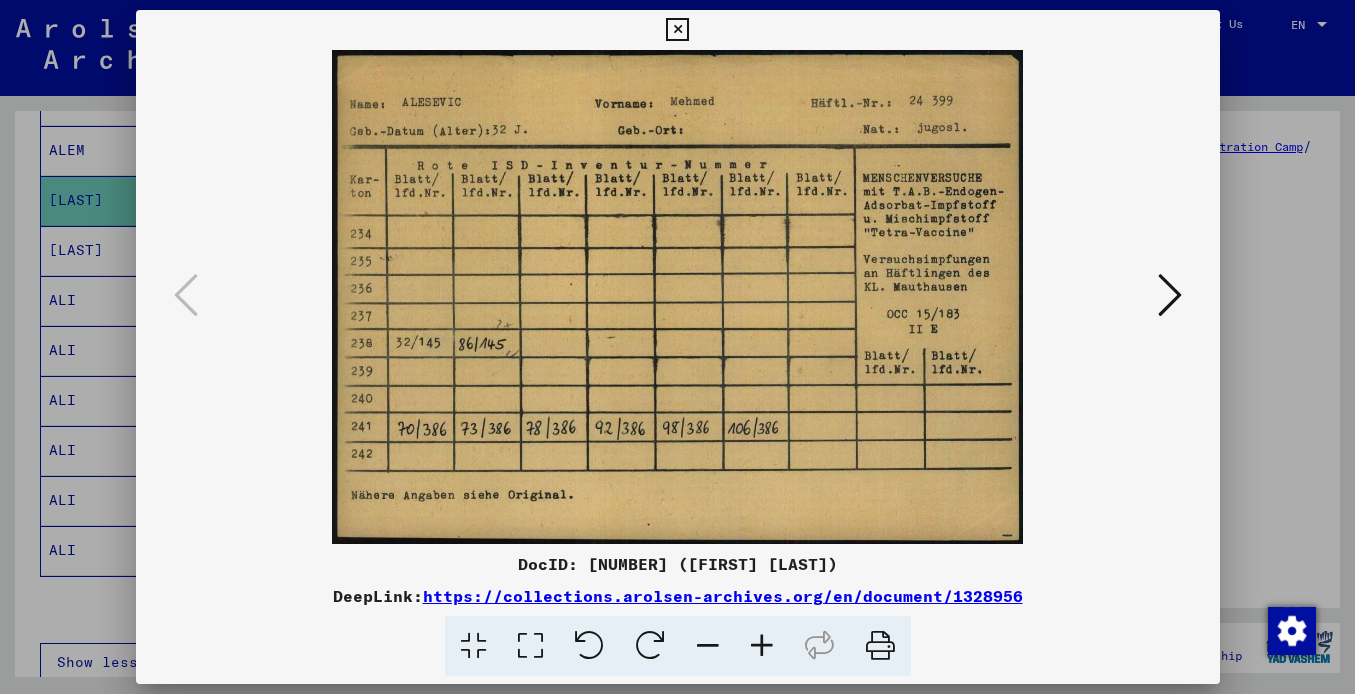 click at bounding box center (1170, 295) 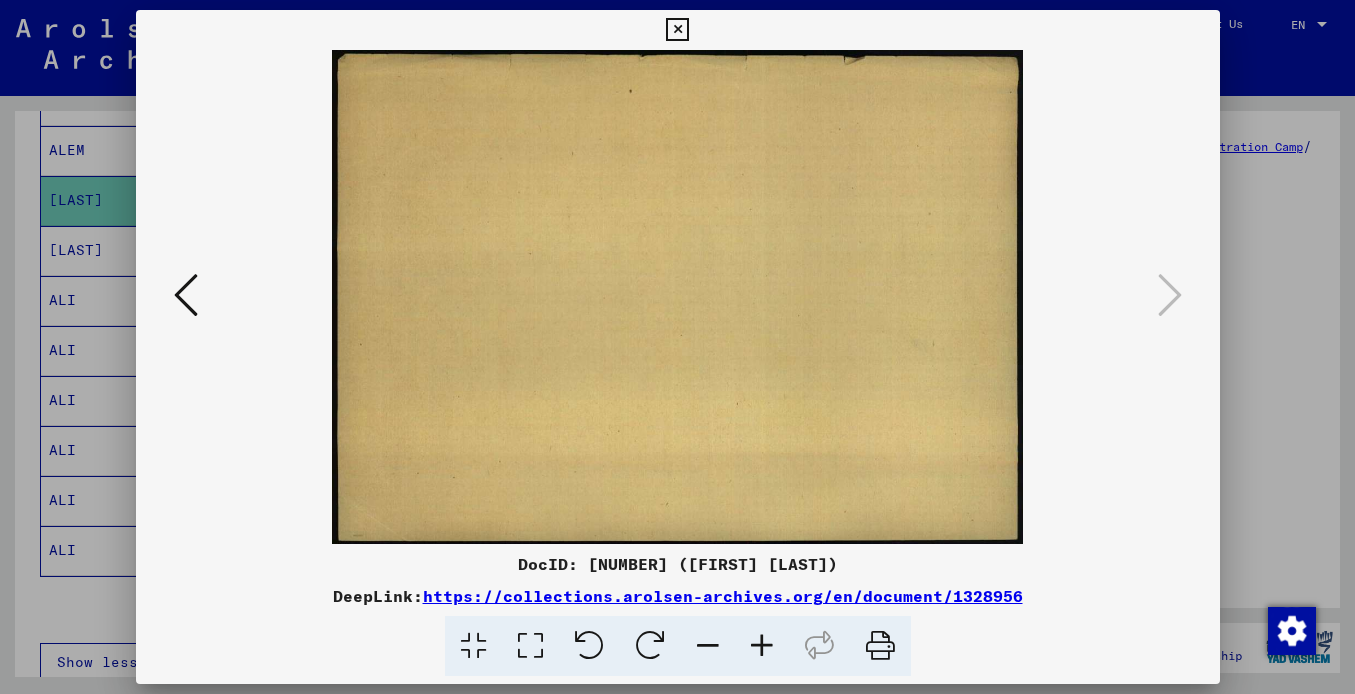 click at bounding box center [186, 296] 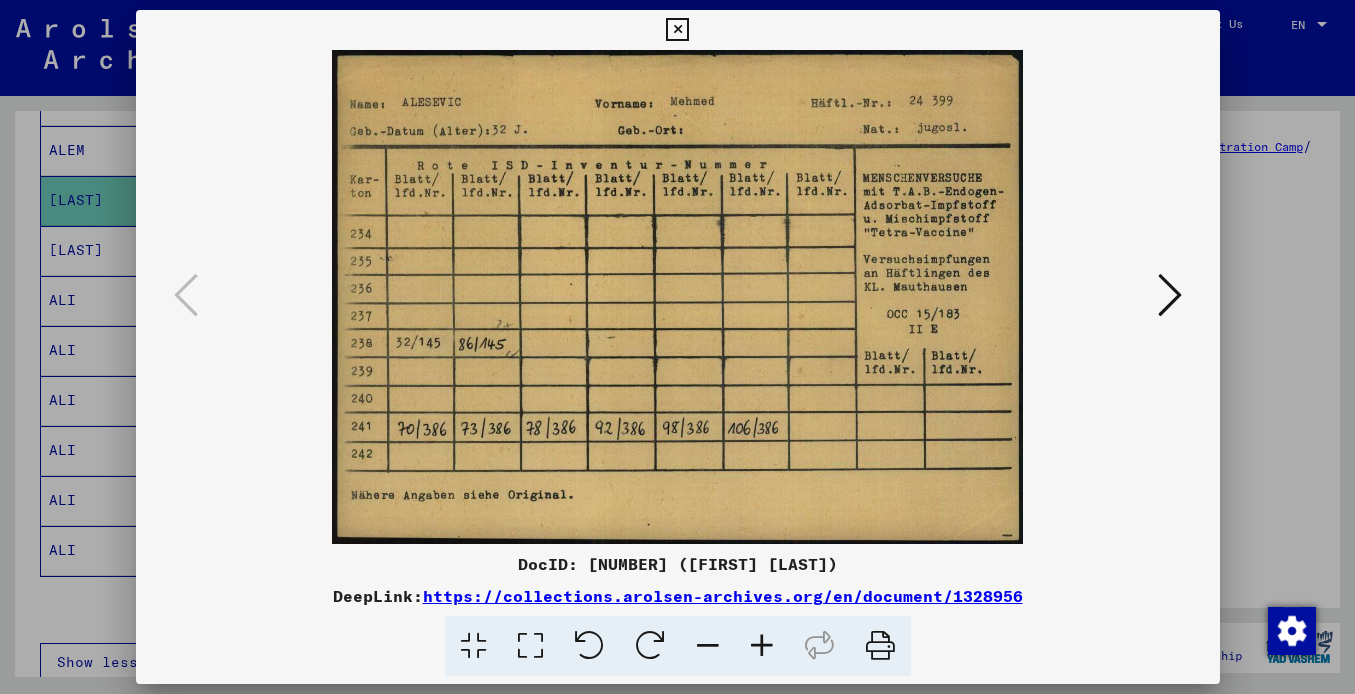 click at bounding box center [677, 30] 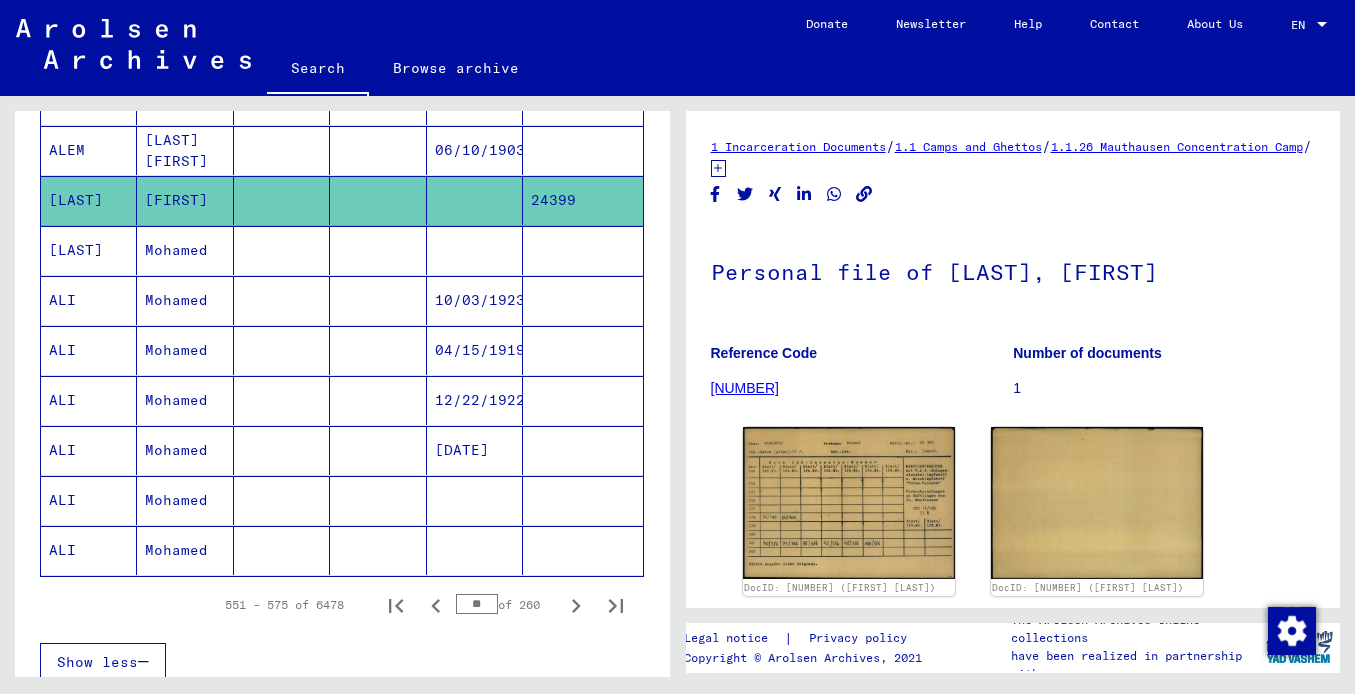 click on "Mohamed" at bounding box center [185, 350] 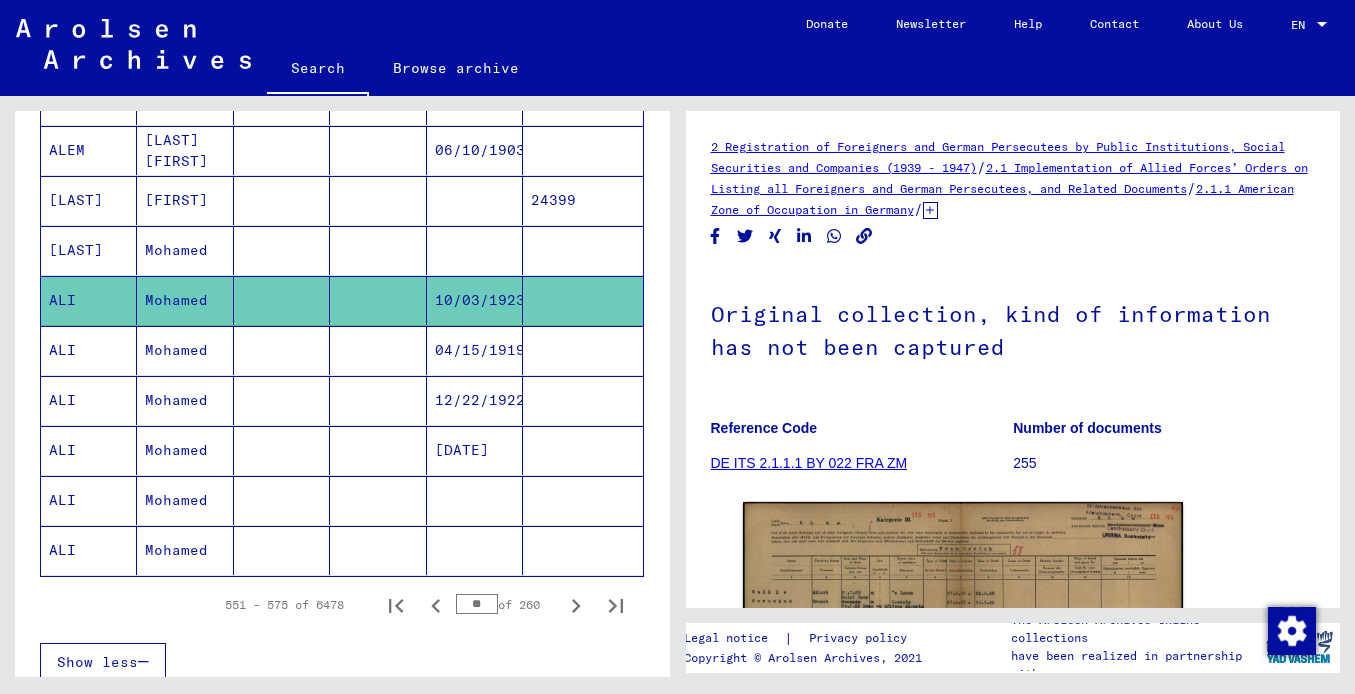 scroll, scrollTop: 0, scrollLeft: 0, axis: both 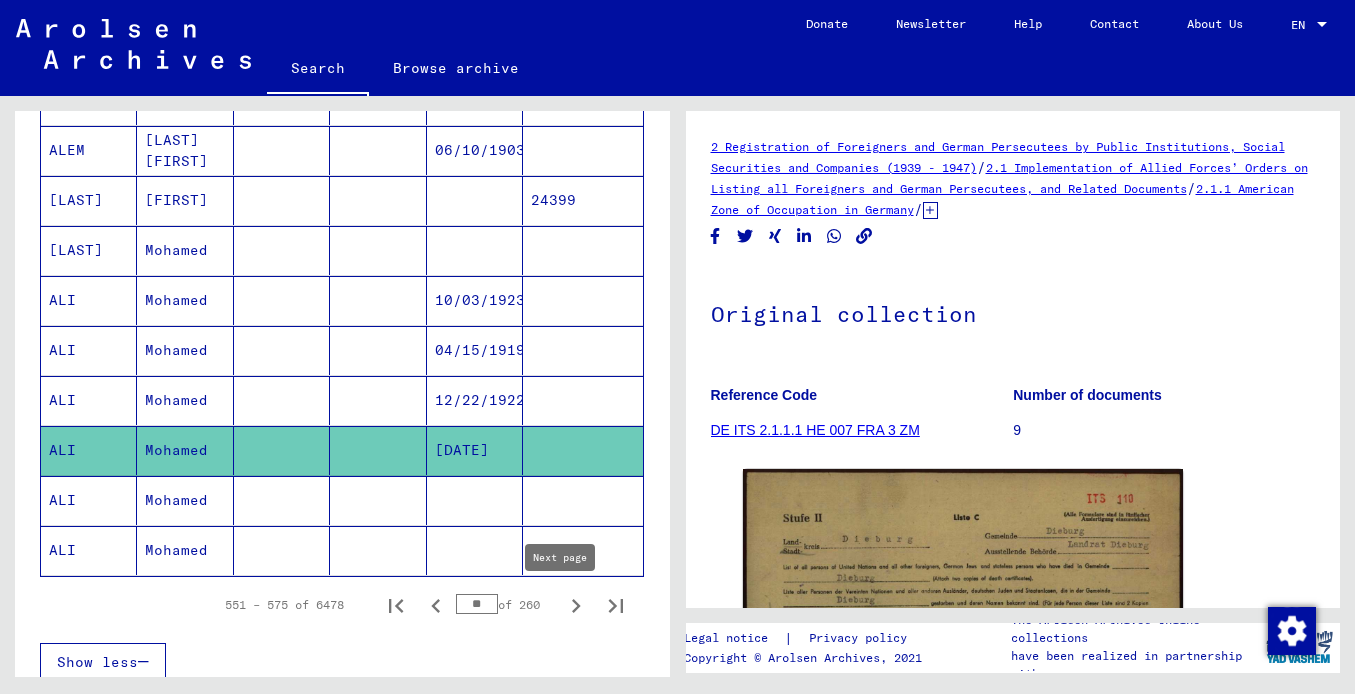 click 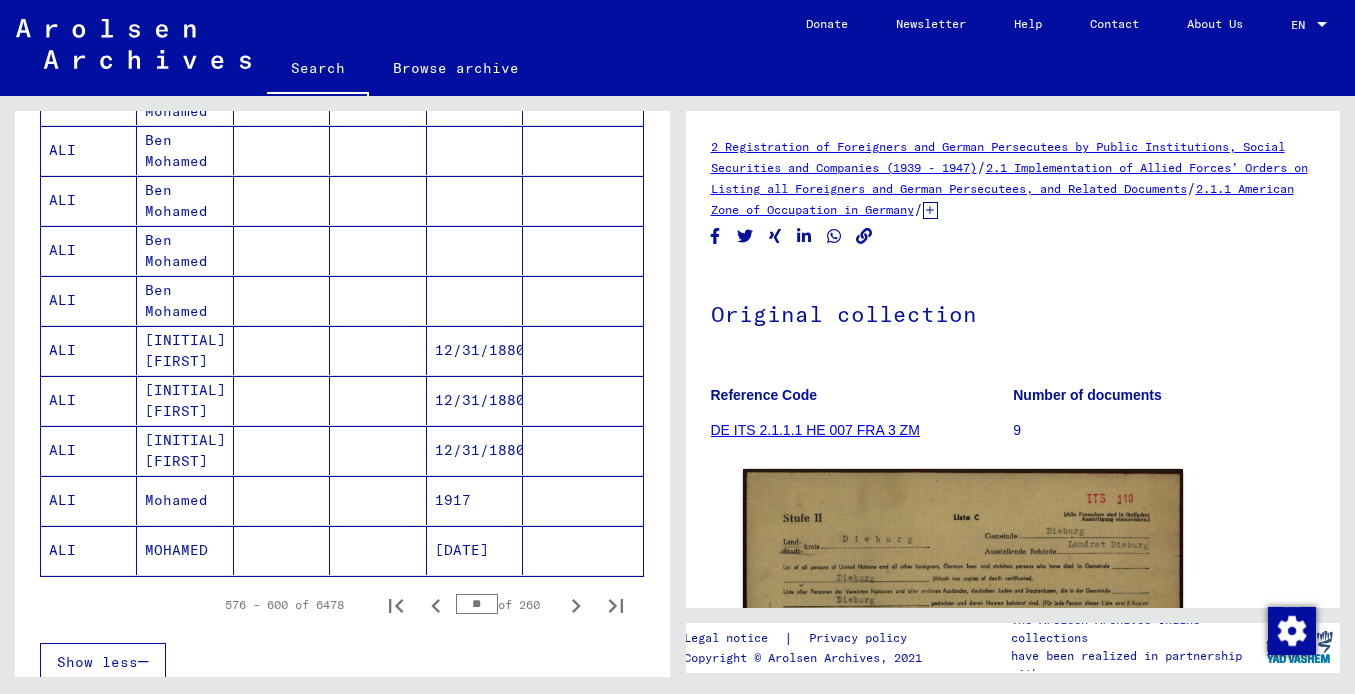 click 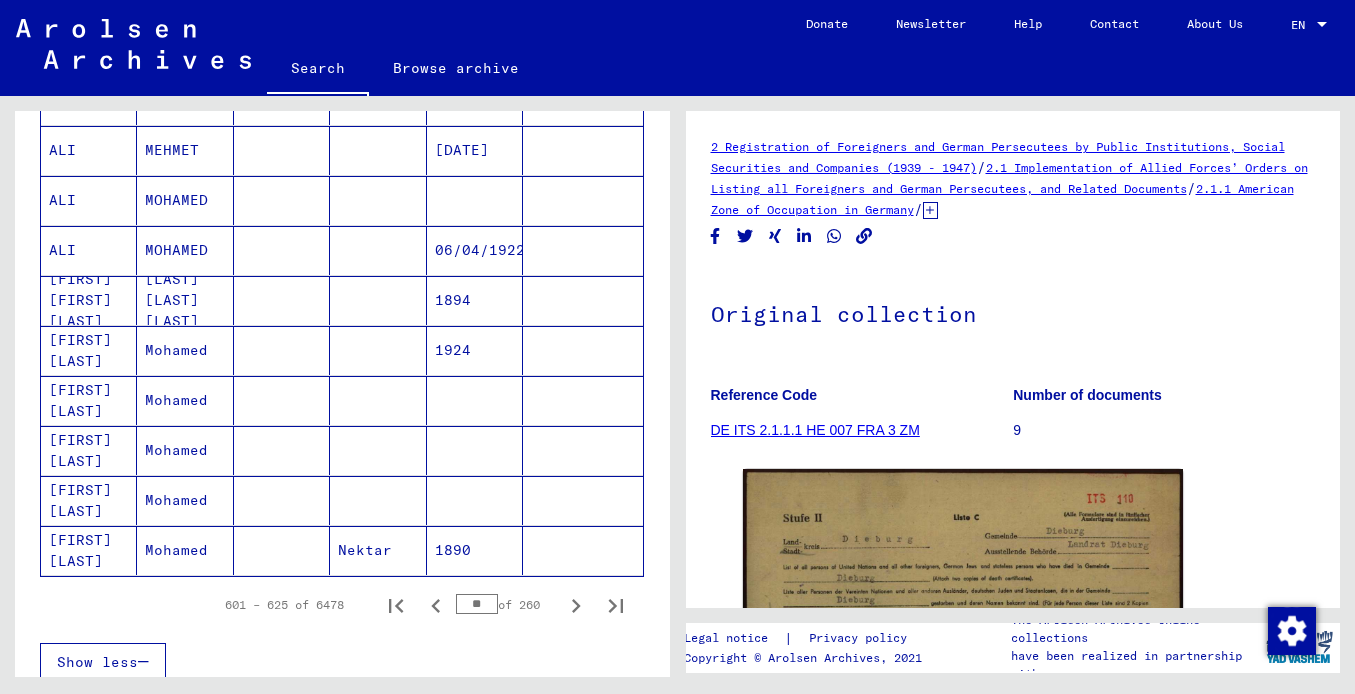 click 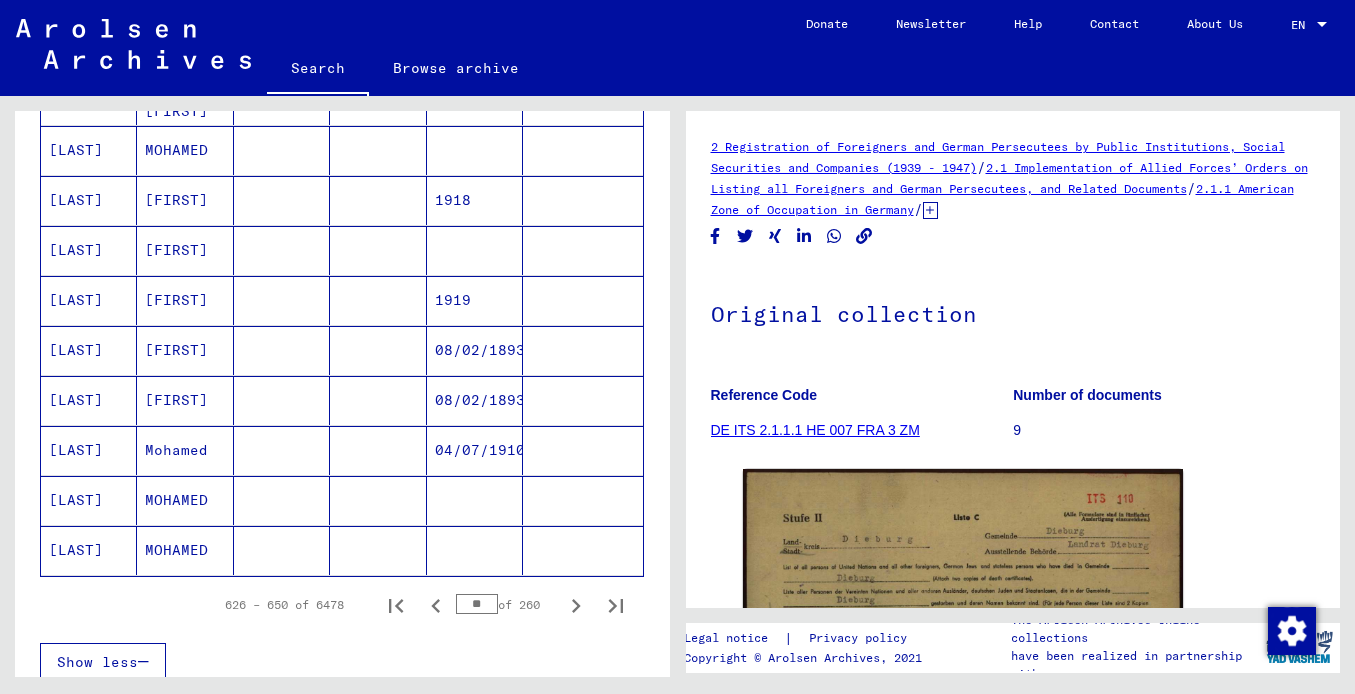 click 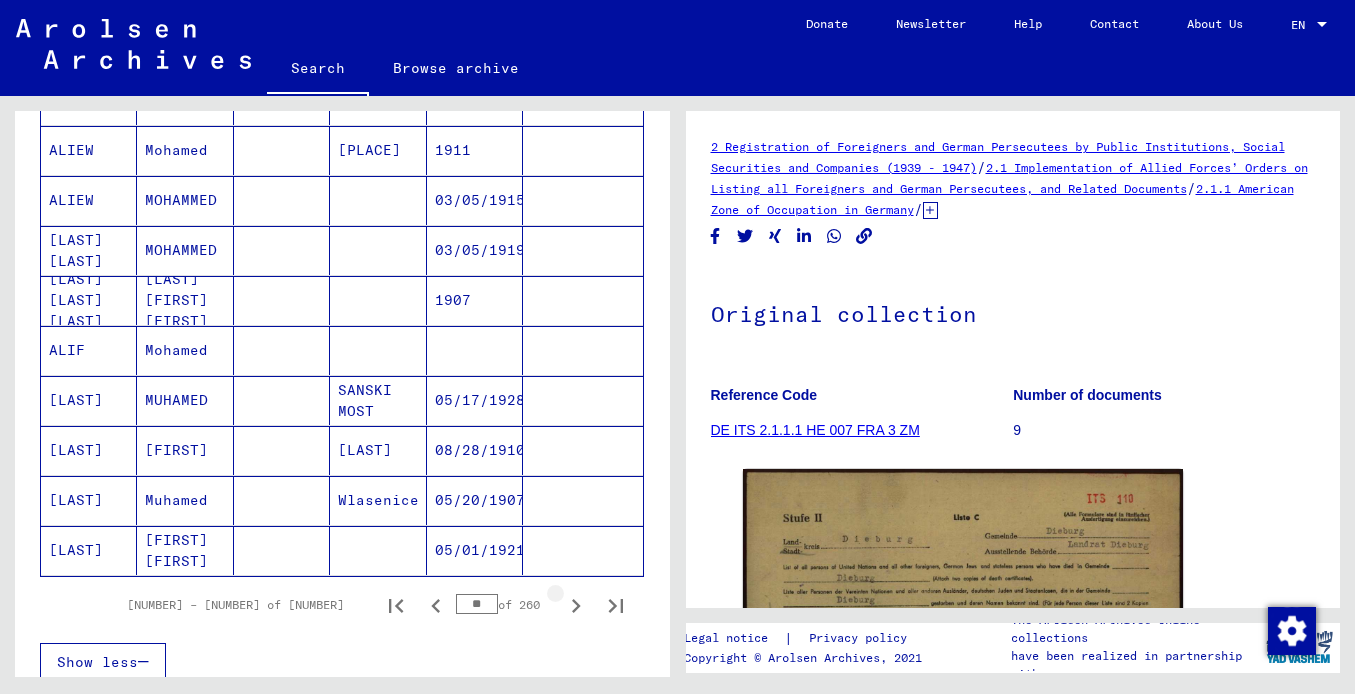 click 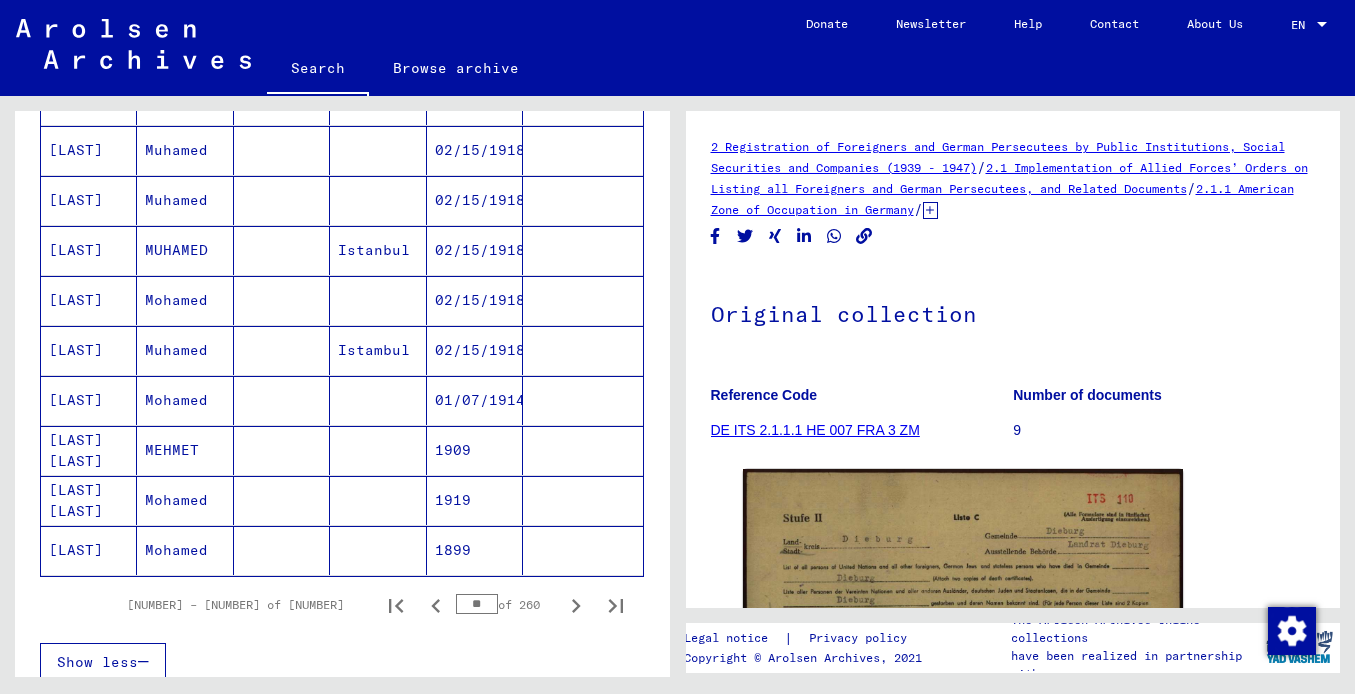 click 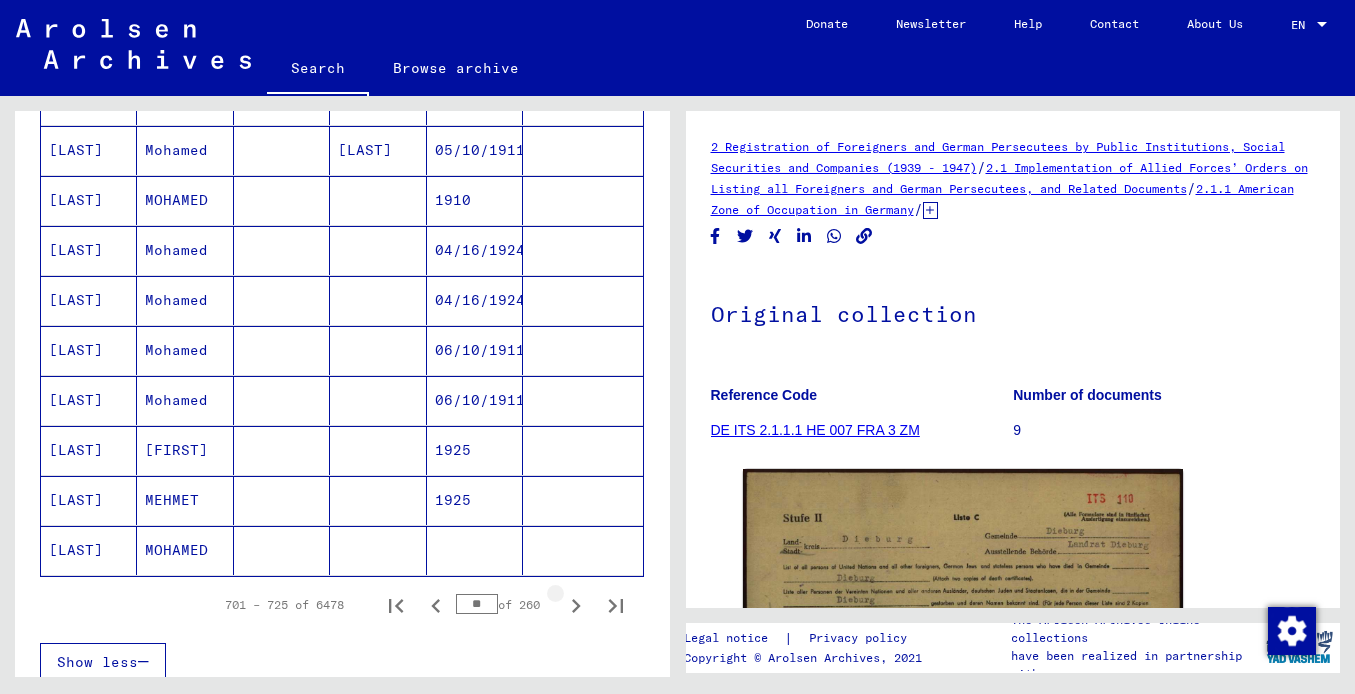 click 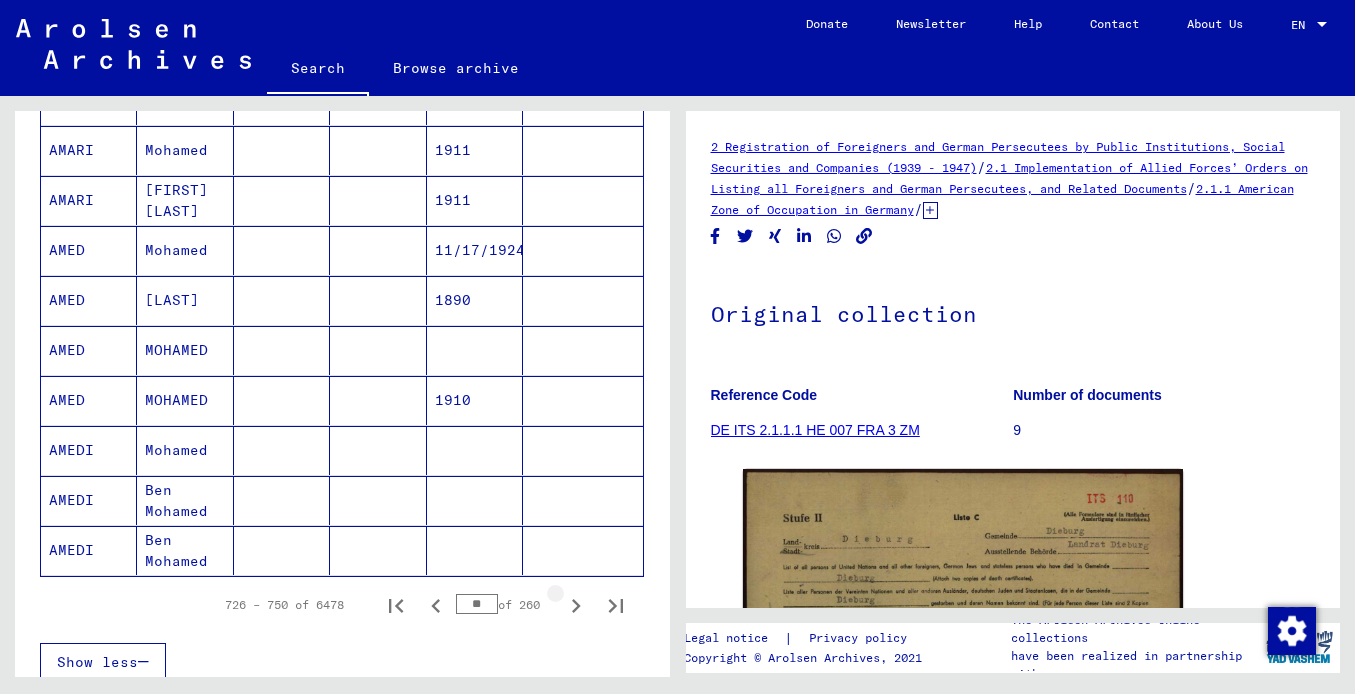 click 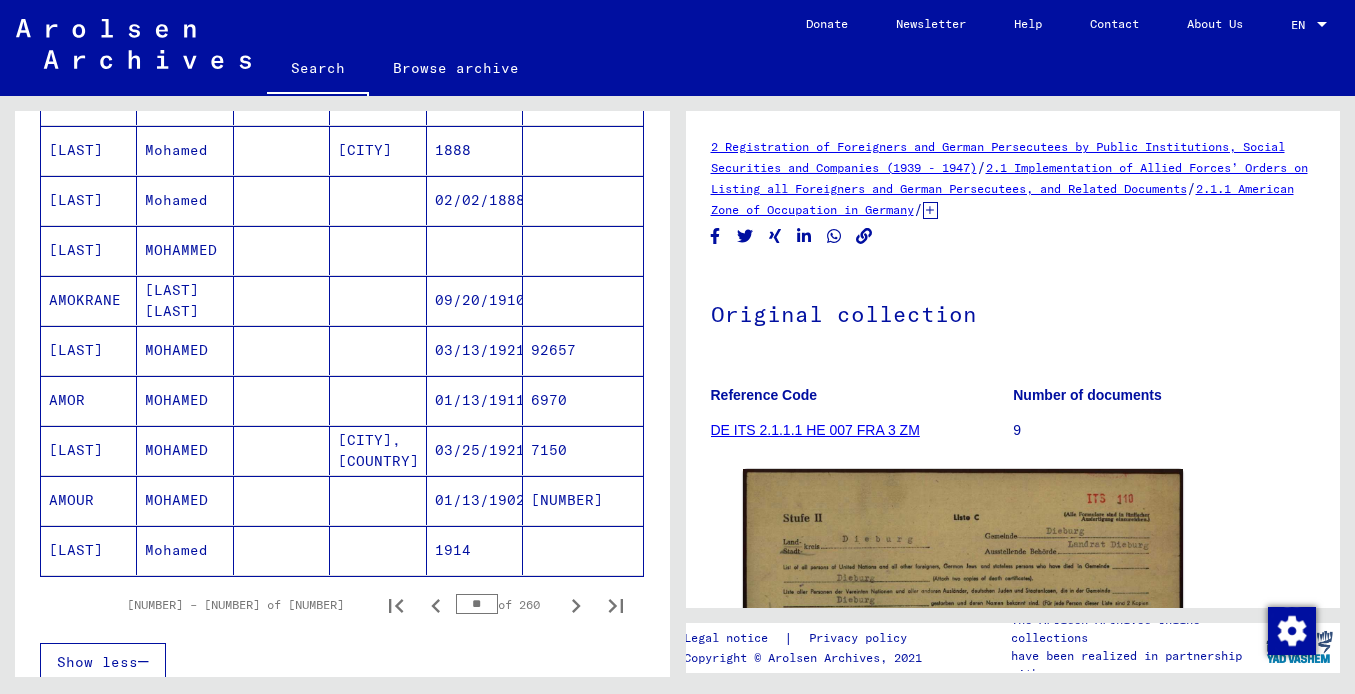 click on "[LAST]" at bounding box center [89, 400] 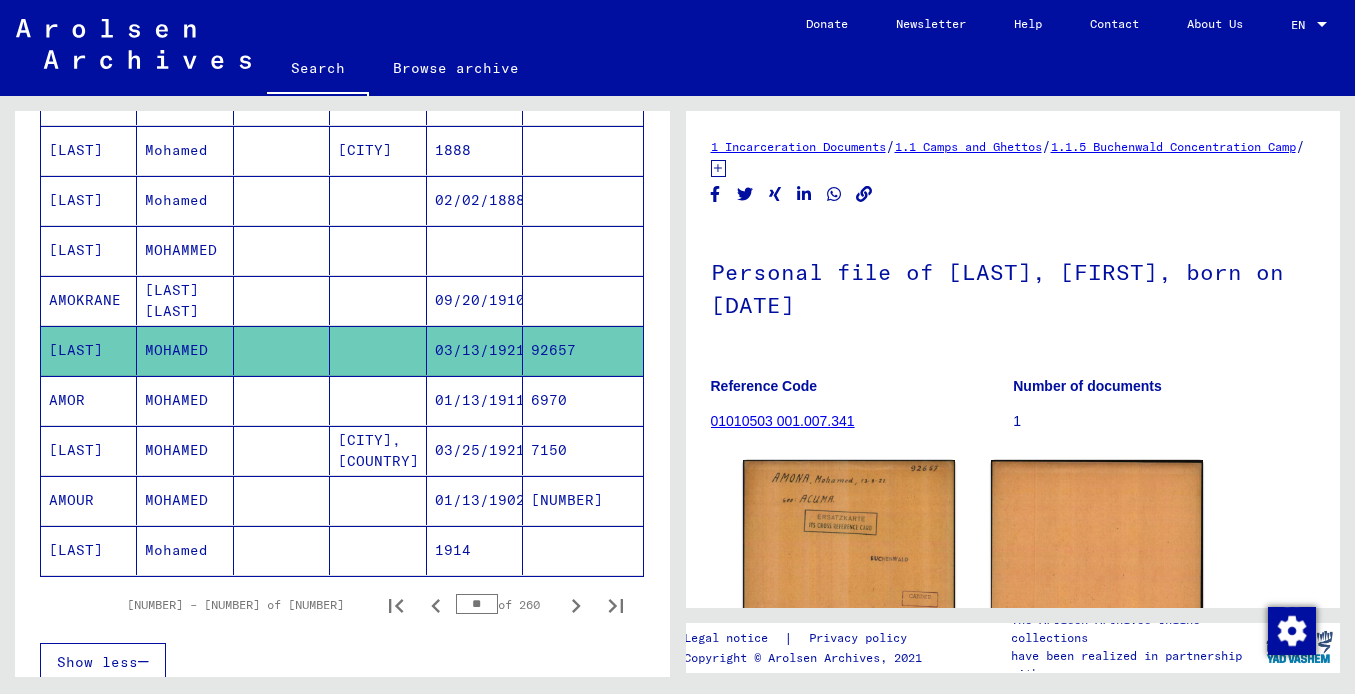 scroll, scrollTop: 0, scrollLeft: 0, axis: both 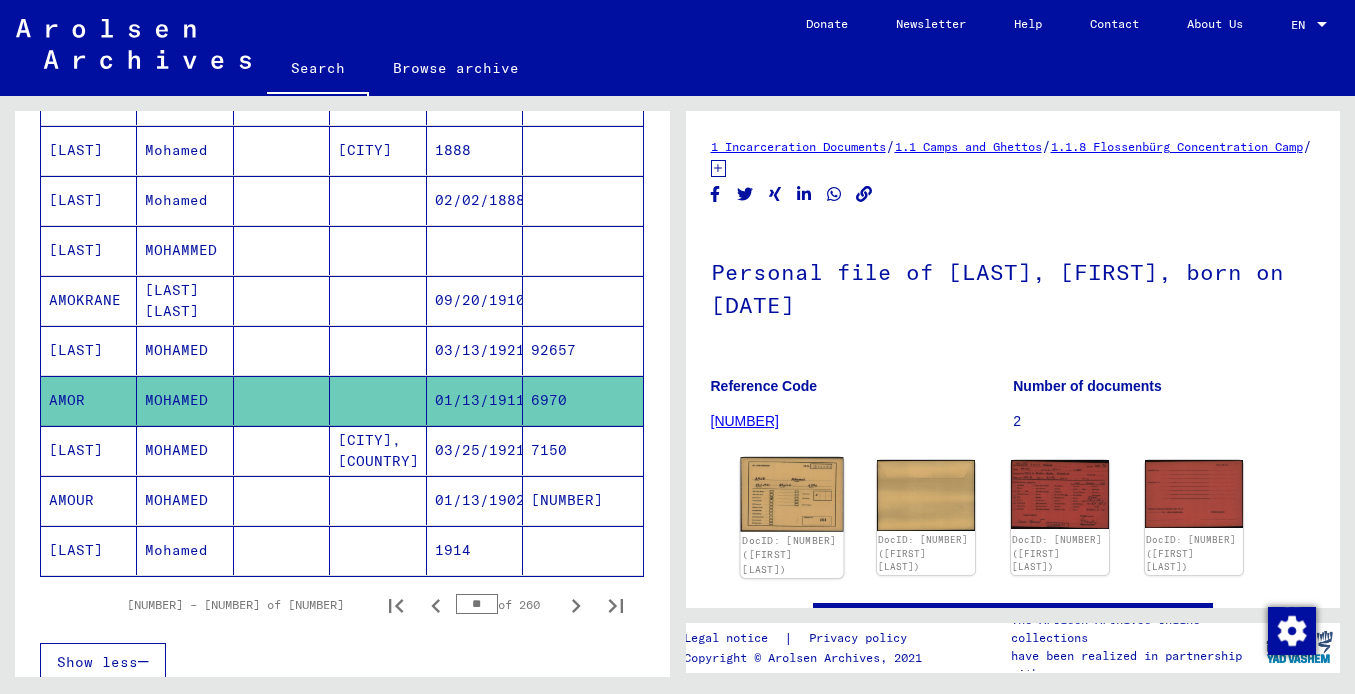click 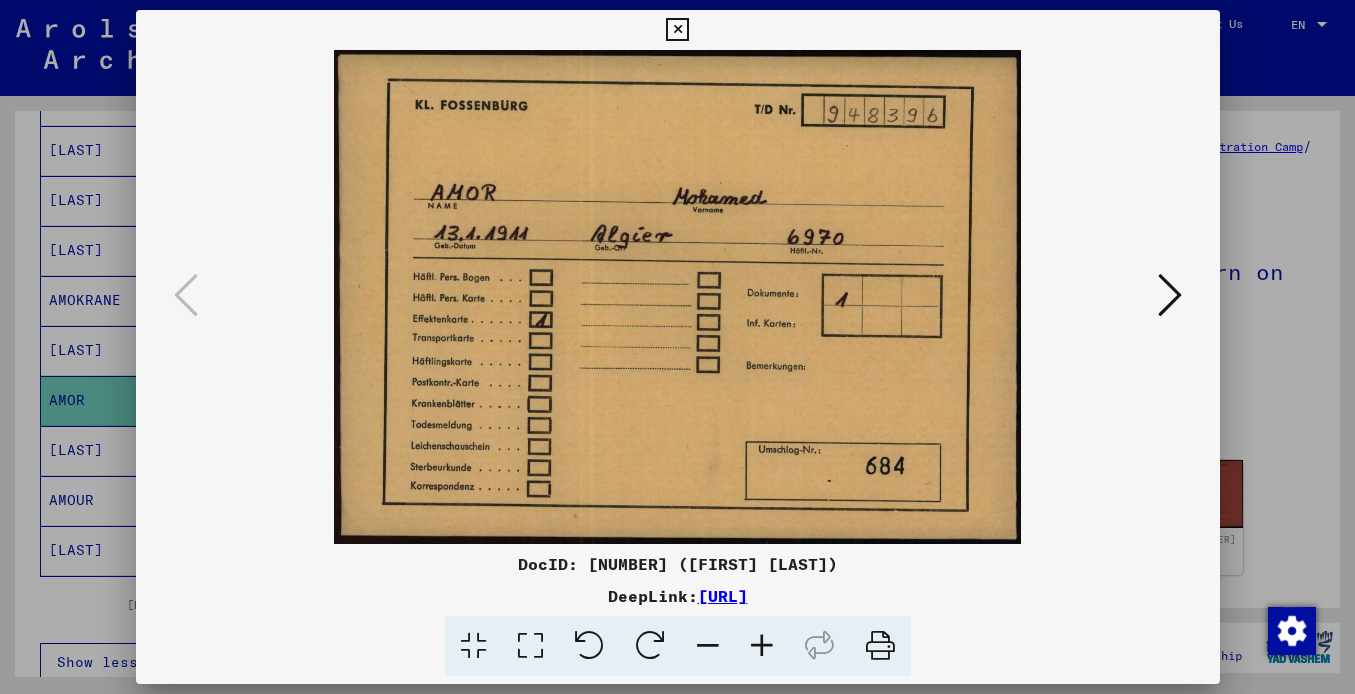 click at bounding box center [1170, 295] 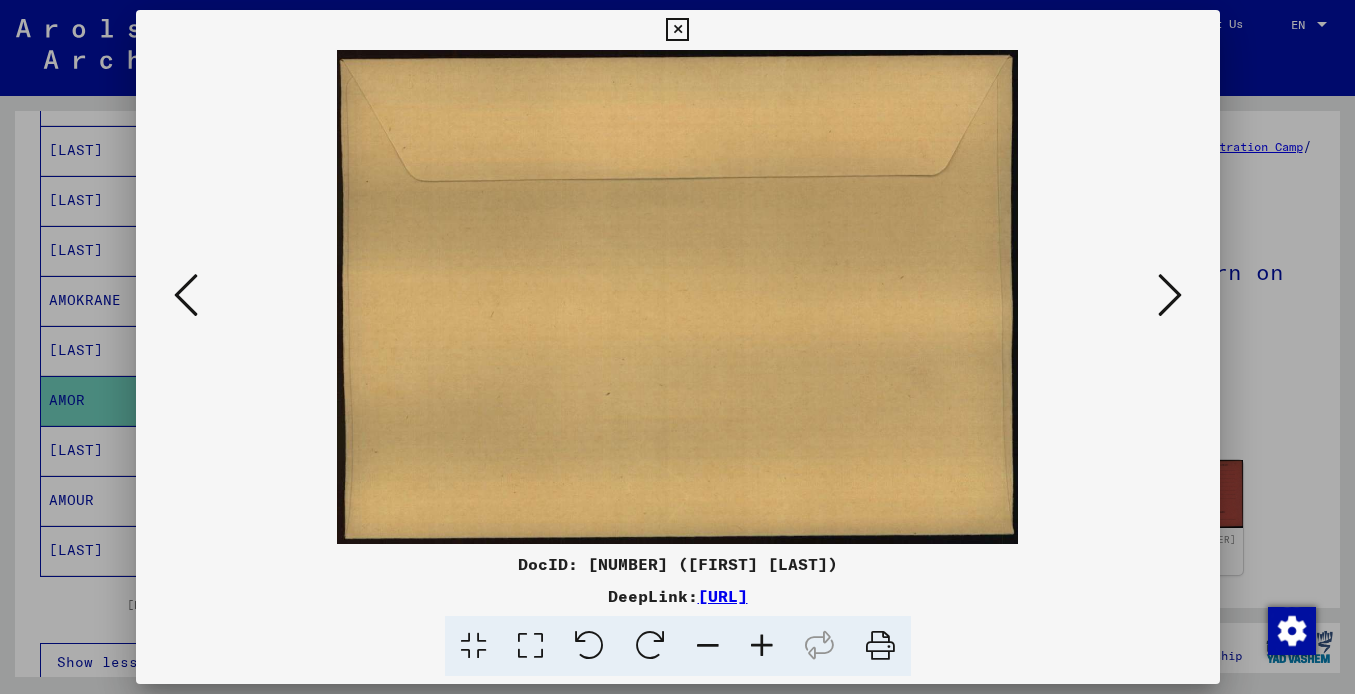 click at bounding box center (1170, 295) 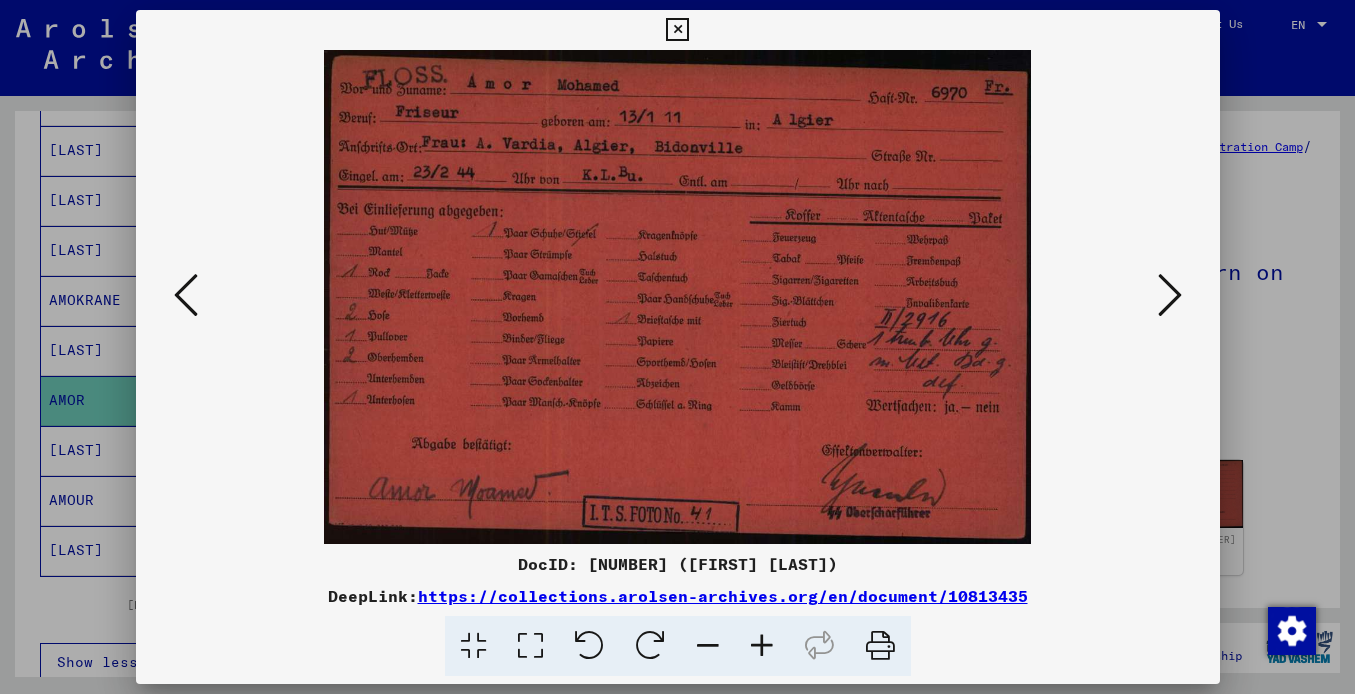 click at bounding box center (1170, 295) 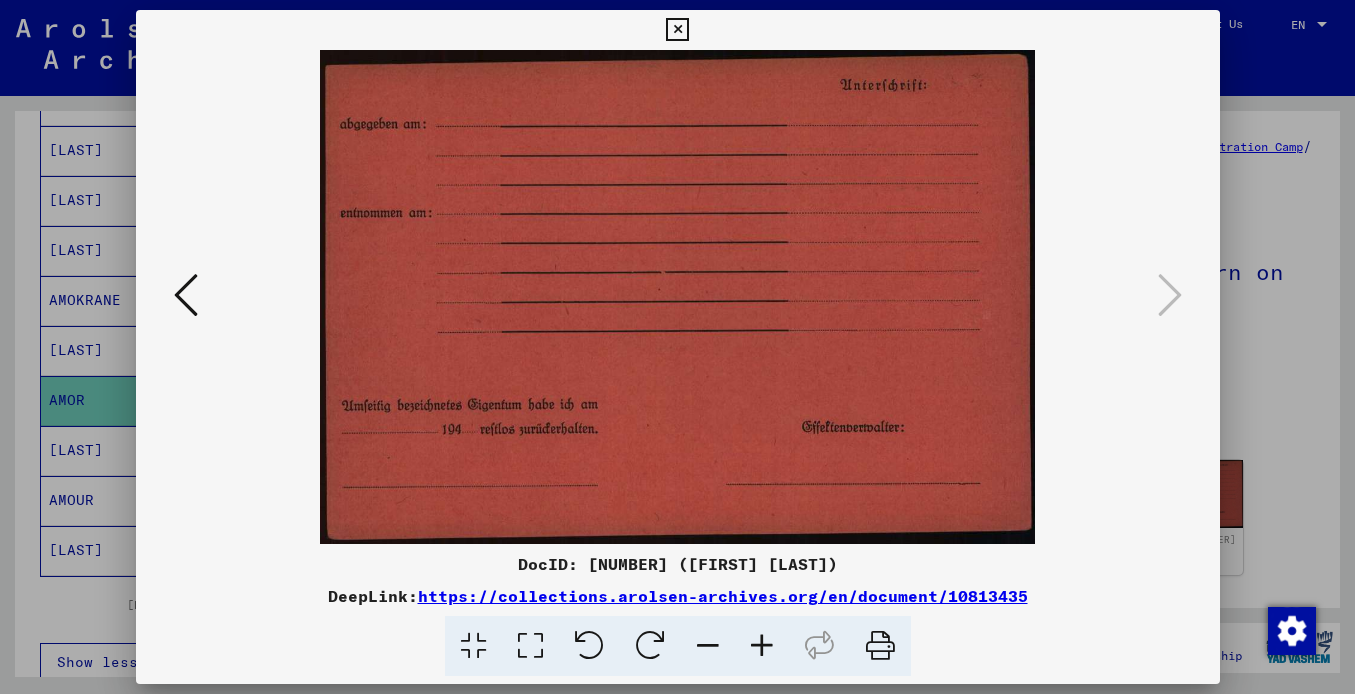 click at bounding box center [677, 30] 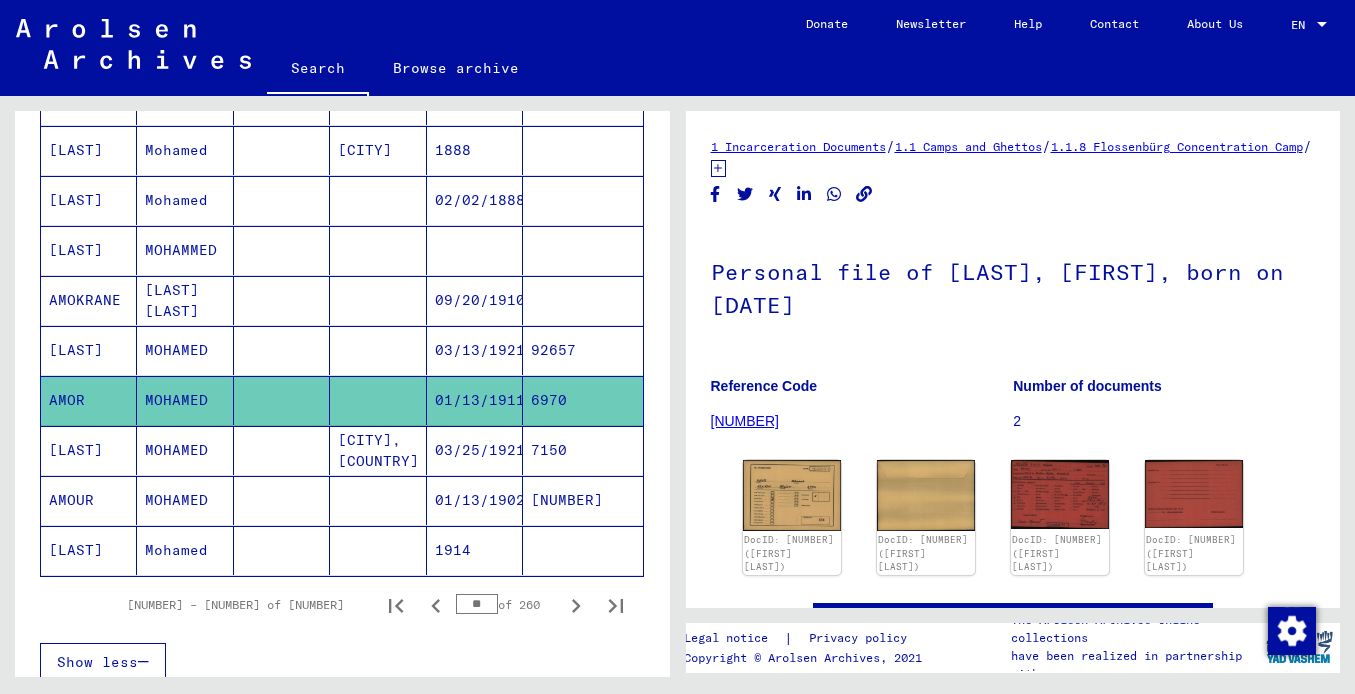 click on "[LAST]" at bounding box center (89, 500) 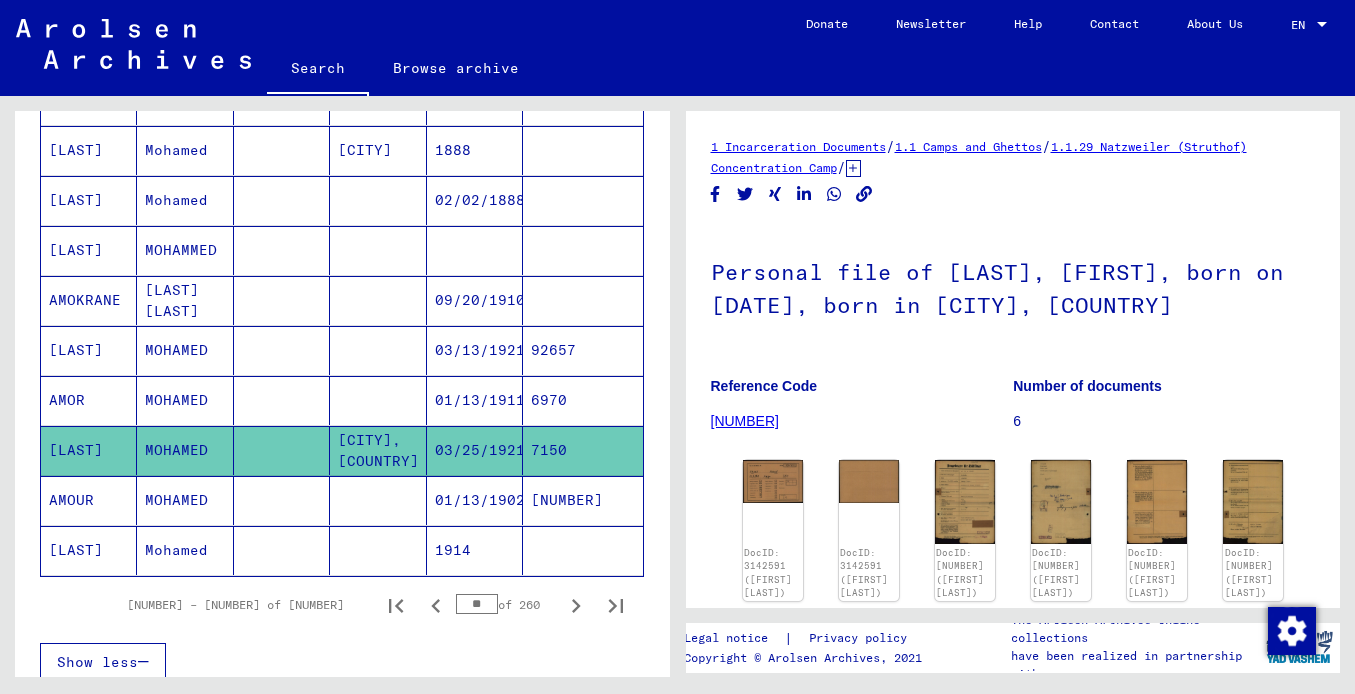 scroll, scrollTop: 0, scrollLeft: 0, axis: both 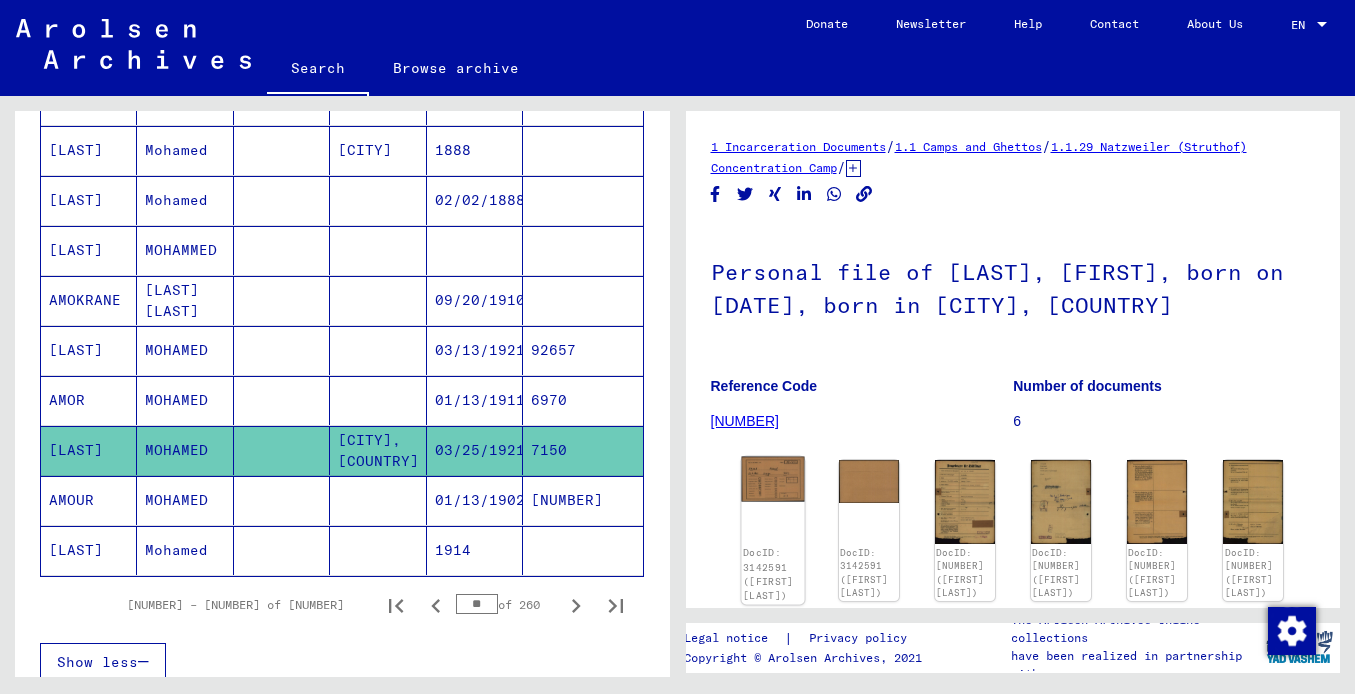 click 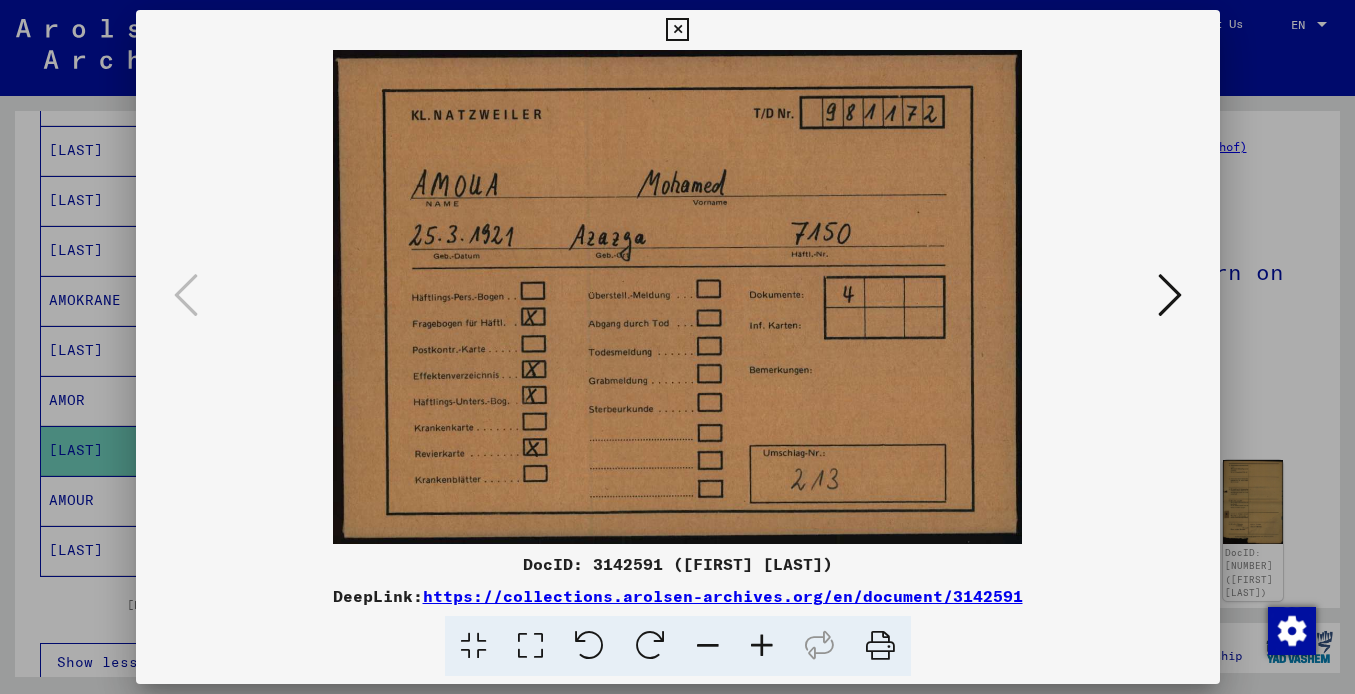 click at bounding box center (1170, 295) 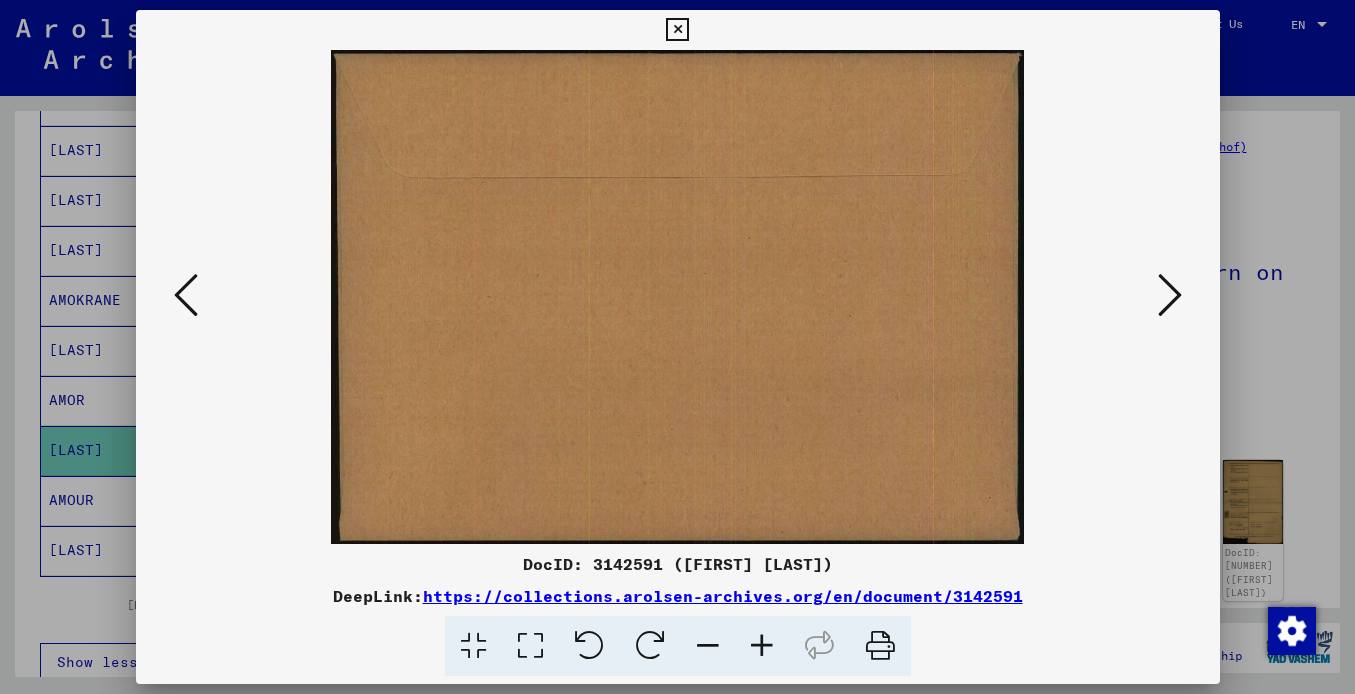 click at bounding box center (1170, 295) 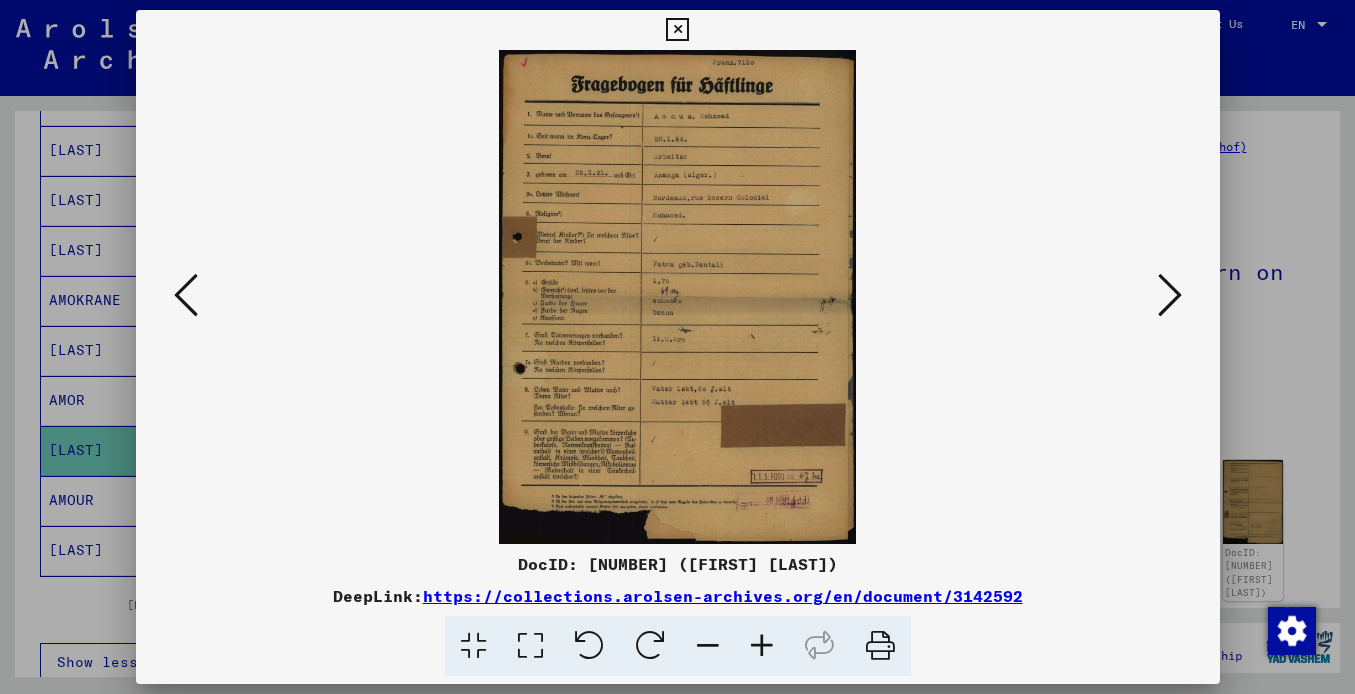click at bounding box center [1170, 295] 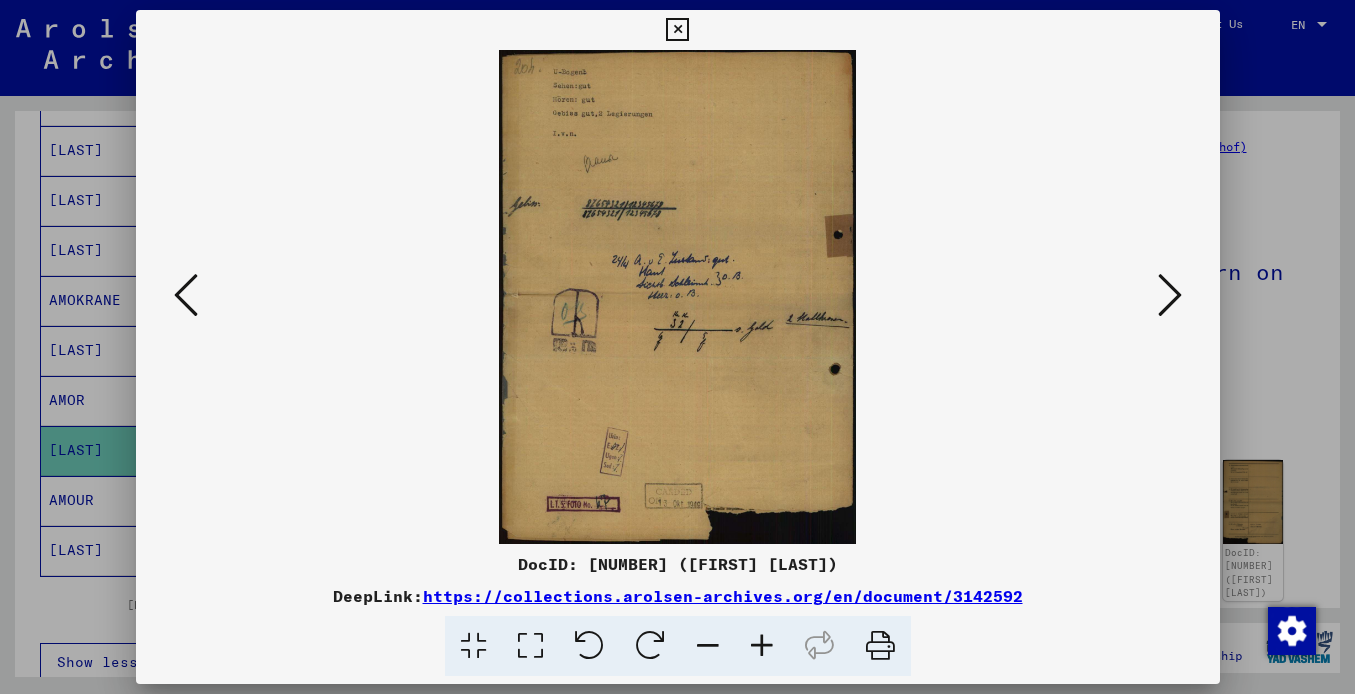 click at bounding box center [186, 295] 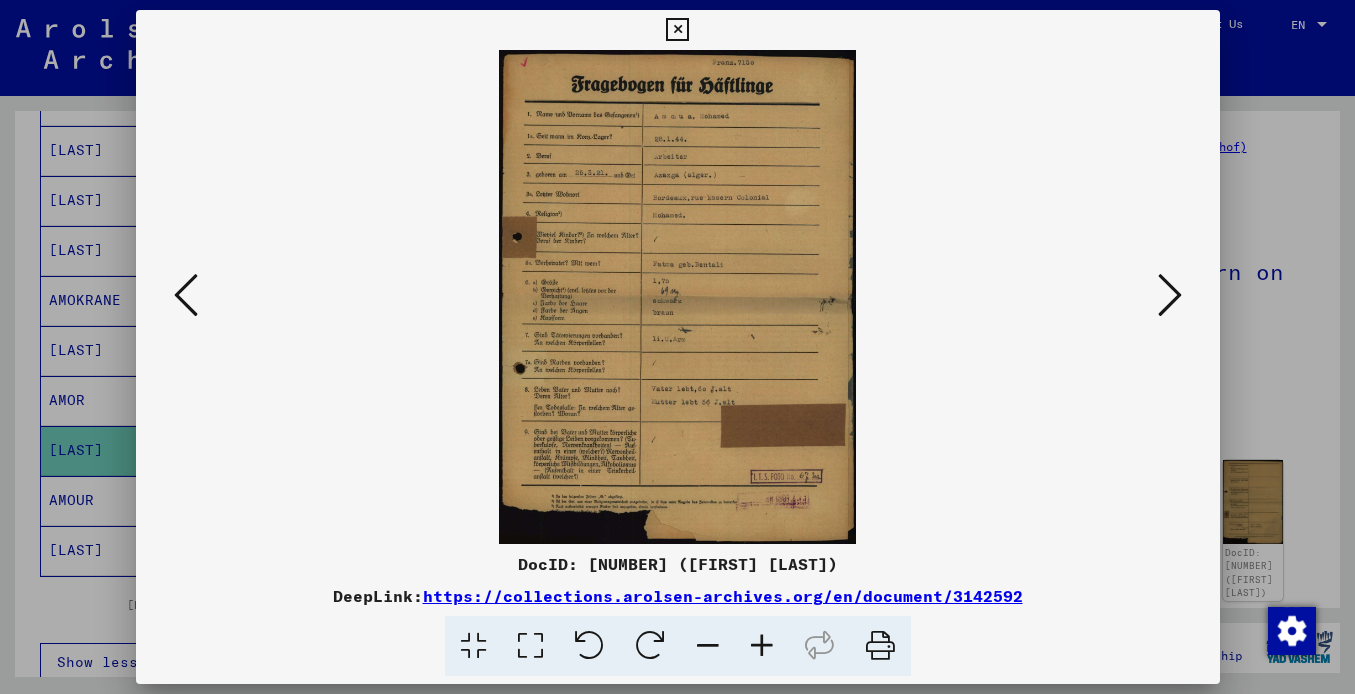 click at bounding box center (186, 295) 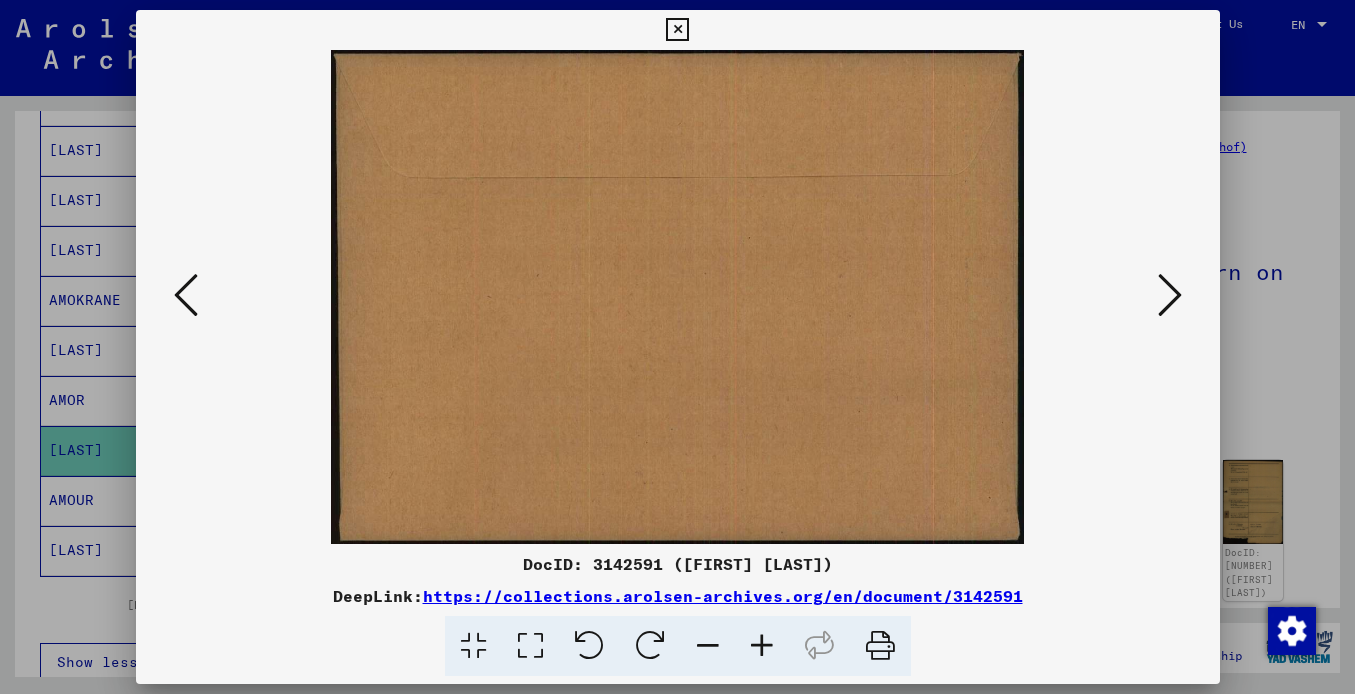 click at bounding box center [186, 295] 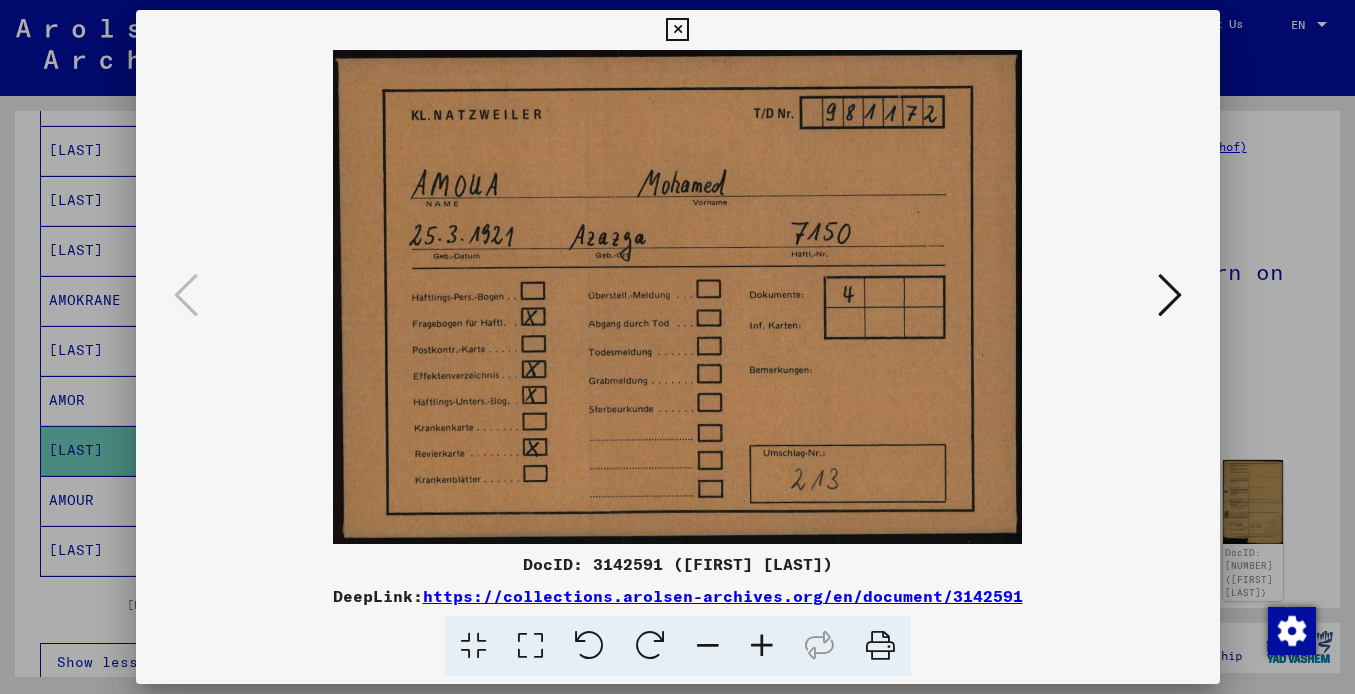 click at bounding box center (677, 30) 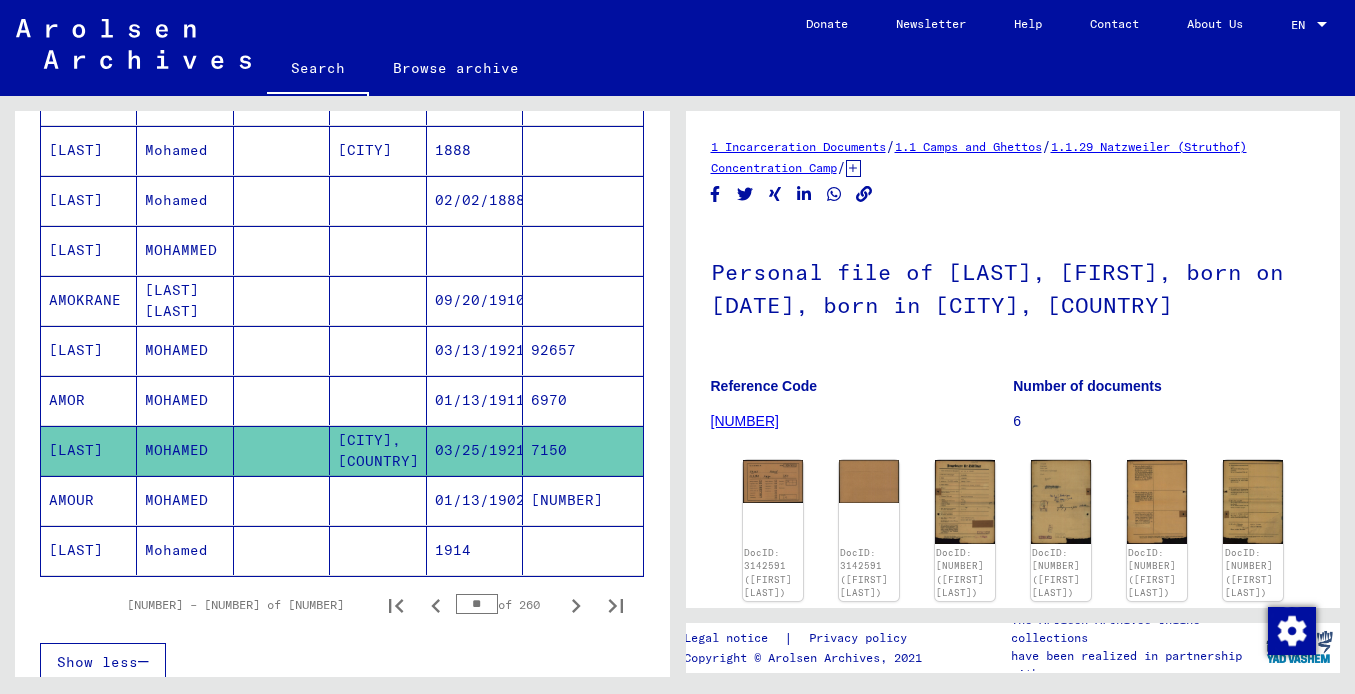 click on "AMOUR" at bounding box center [89, 550] 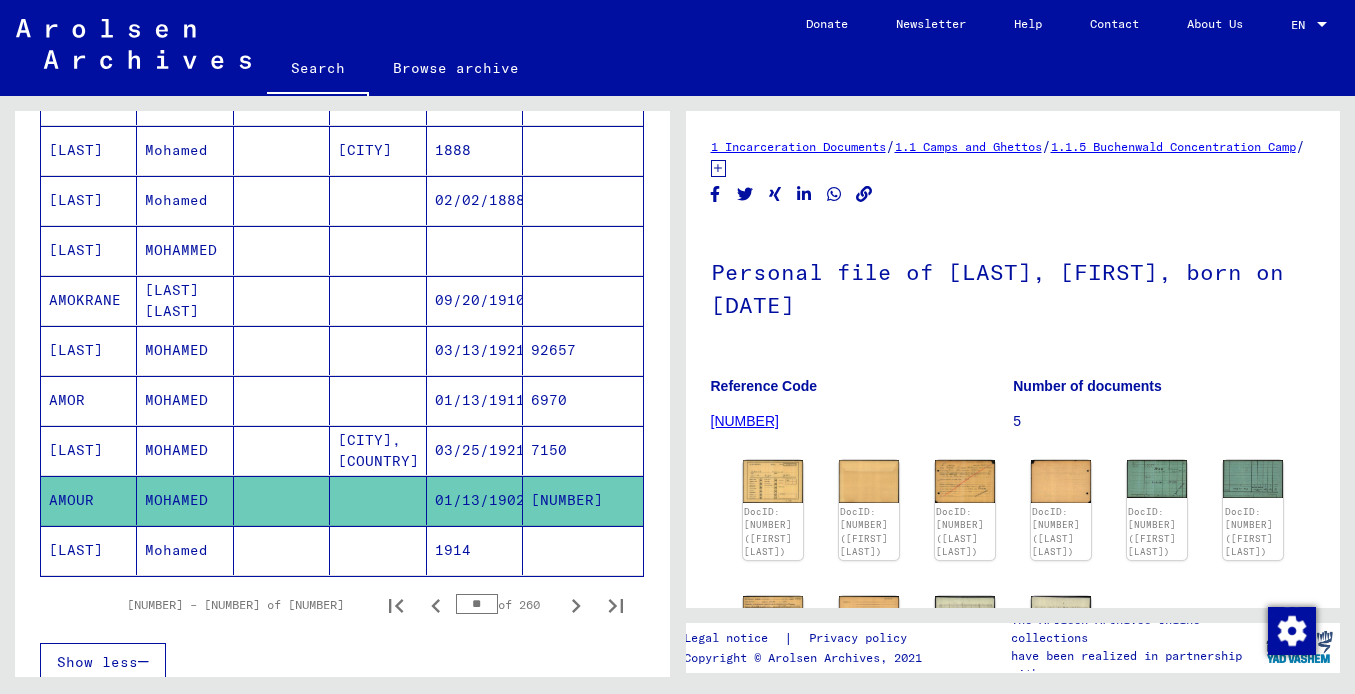 scroll, scrollTop: 0, scrollLeft: 0, axis: both 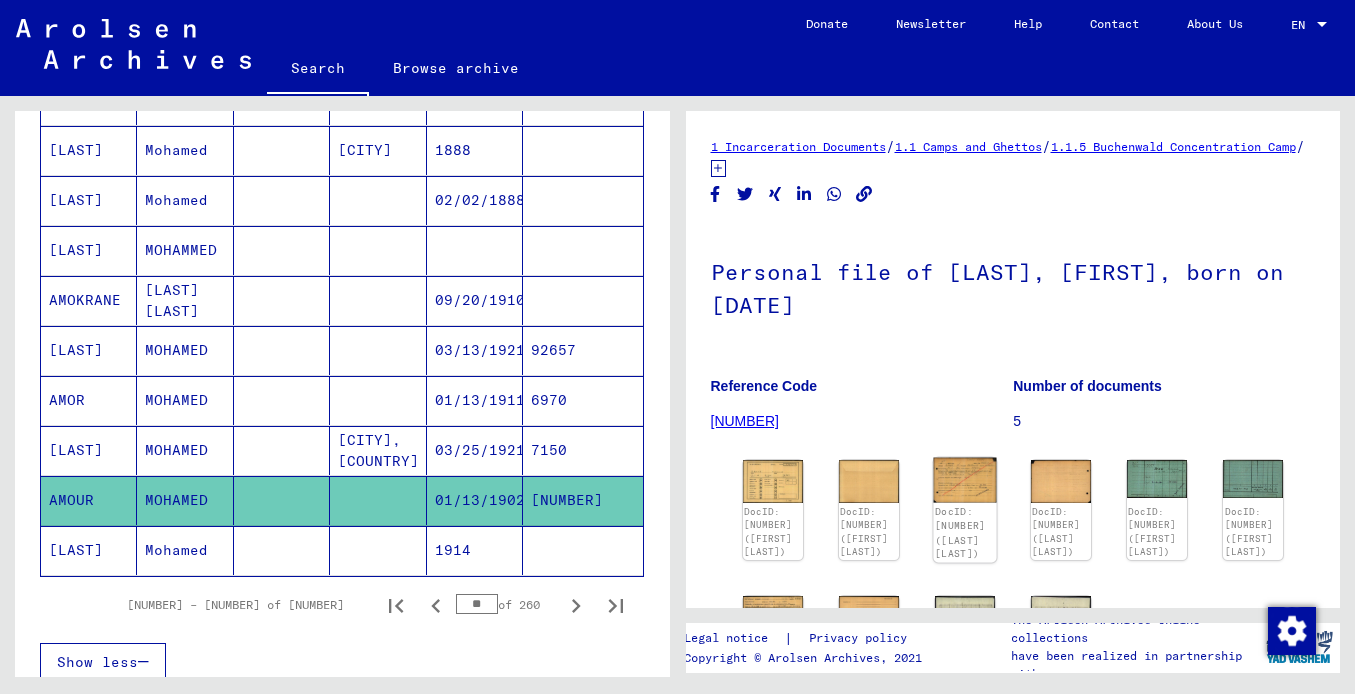 click 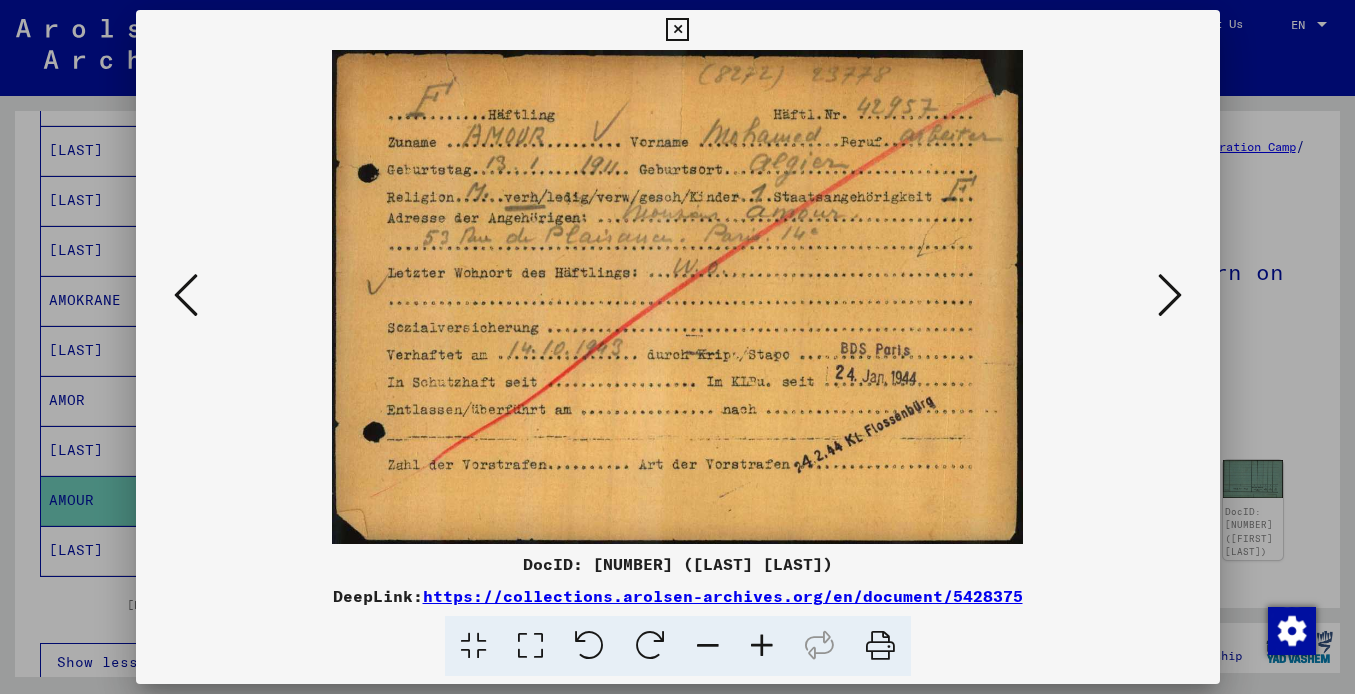 click at bounding box center (1170, 295) 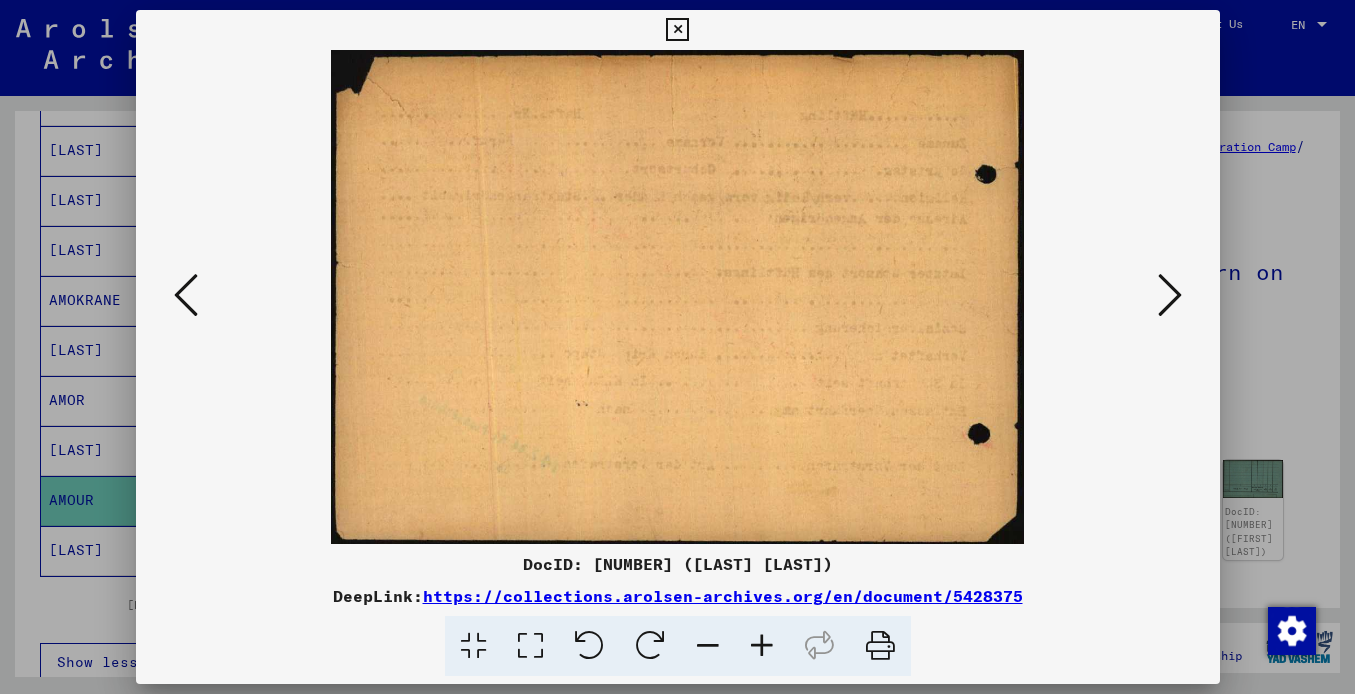 click at bounding box center (1170, 295) 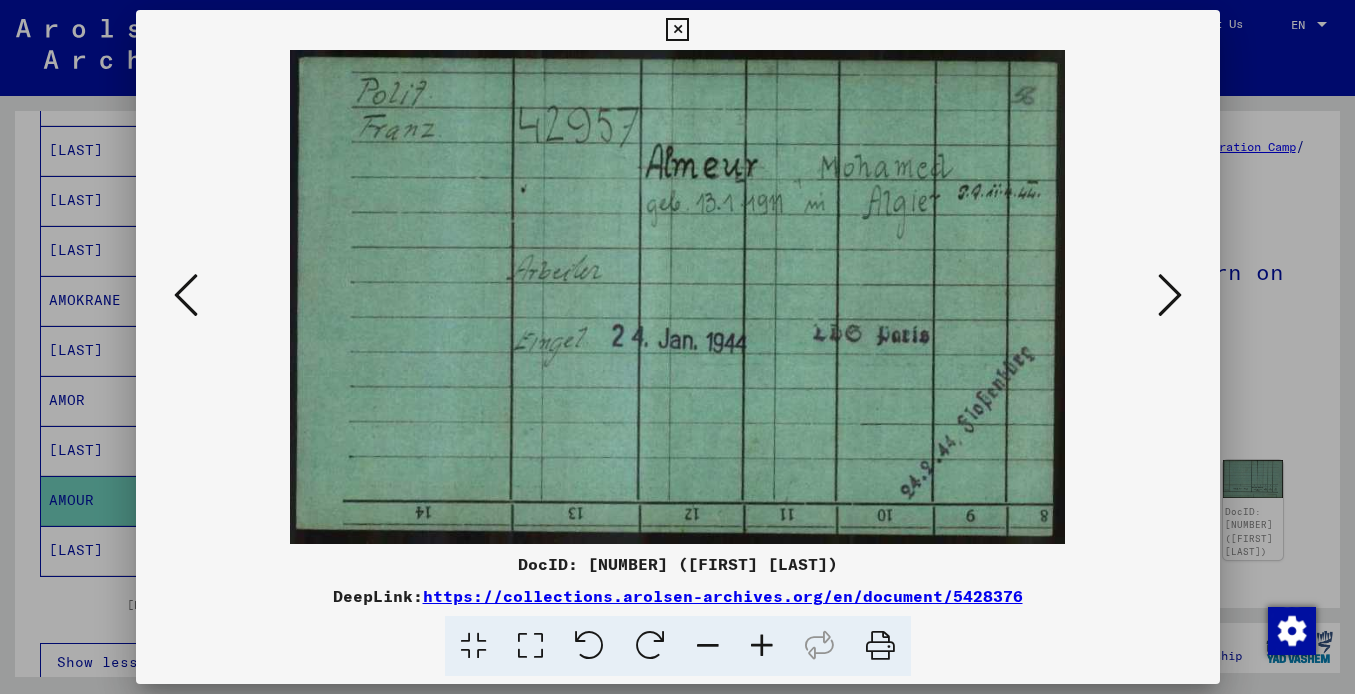 click at bounding box center [1170, 295] 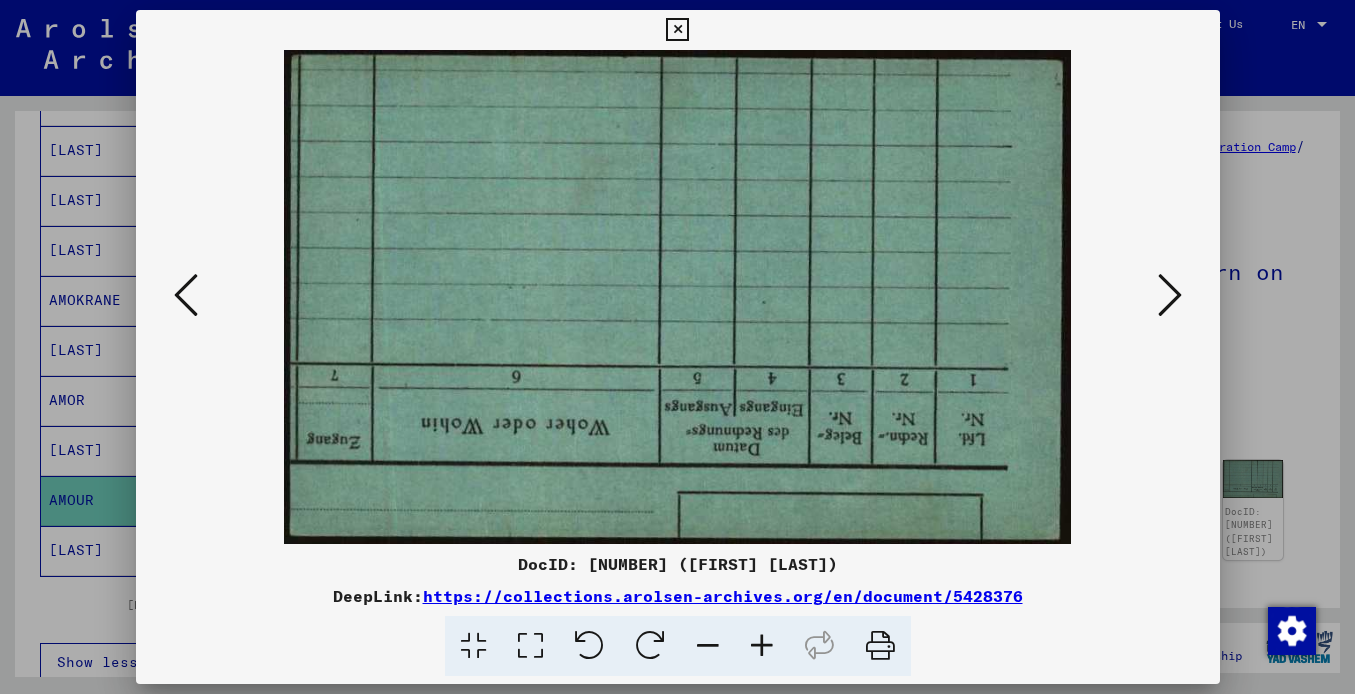 click at bounding box center [1170, 295] 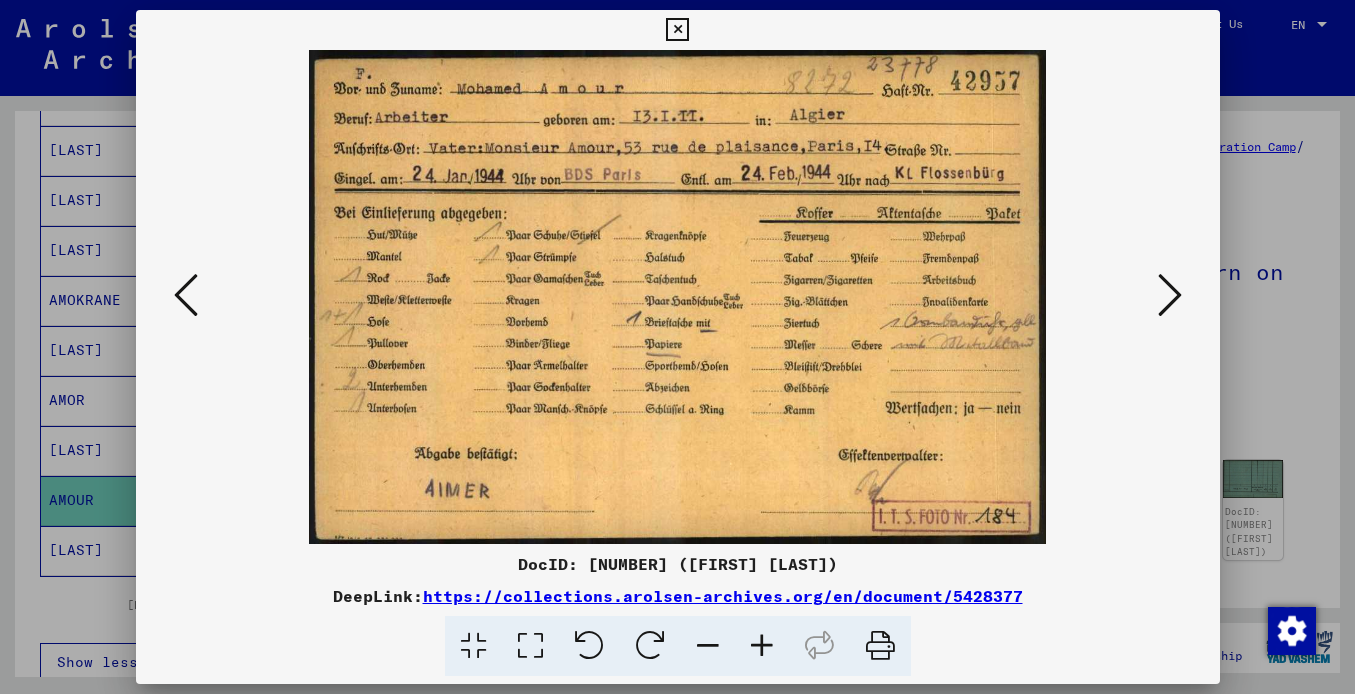 click at bounding box center [1170, 295] 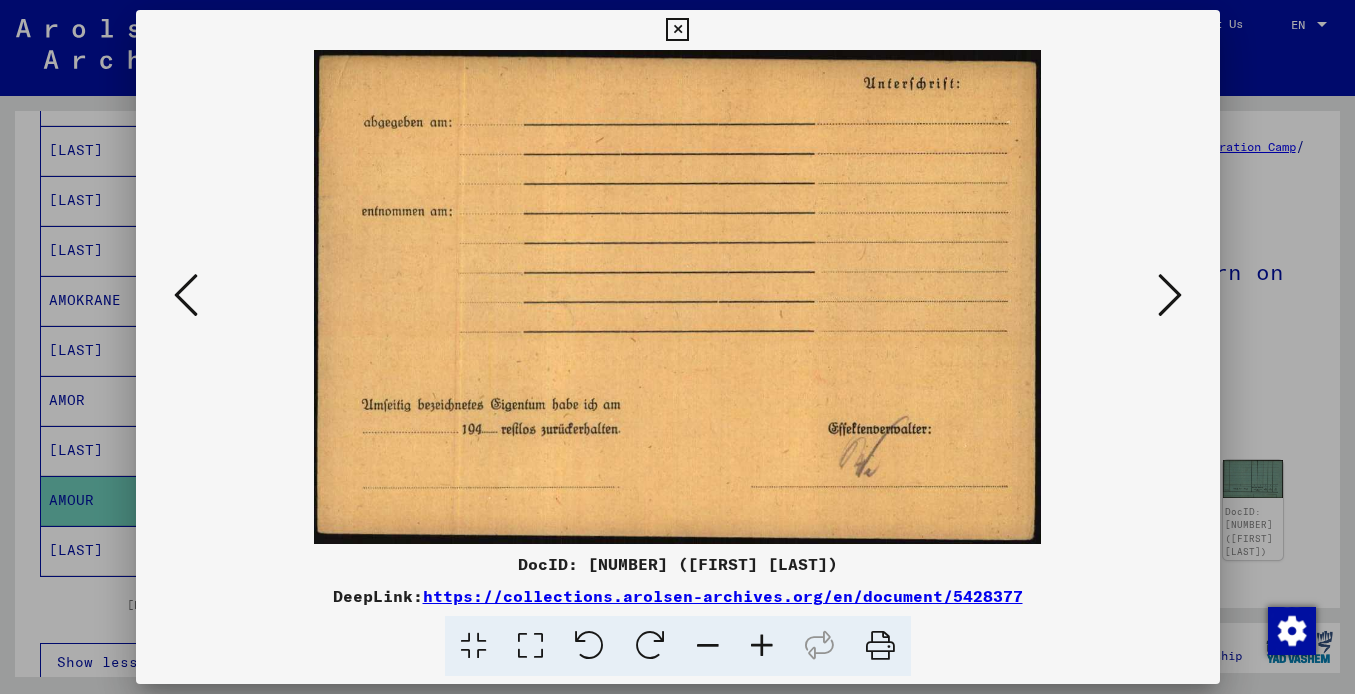click at bounding box center [1170, 295] 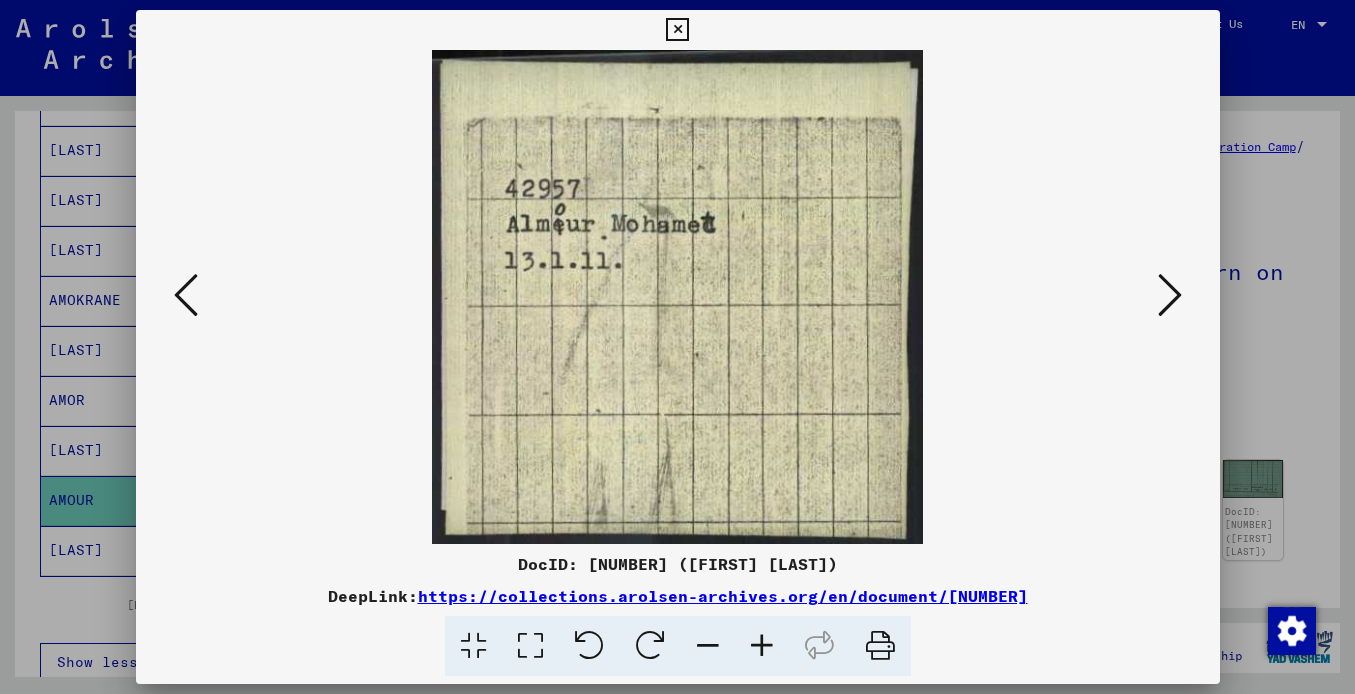 click at bounding box center [1170, 295] 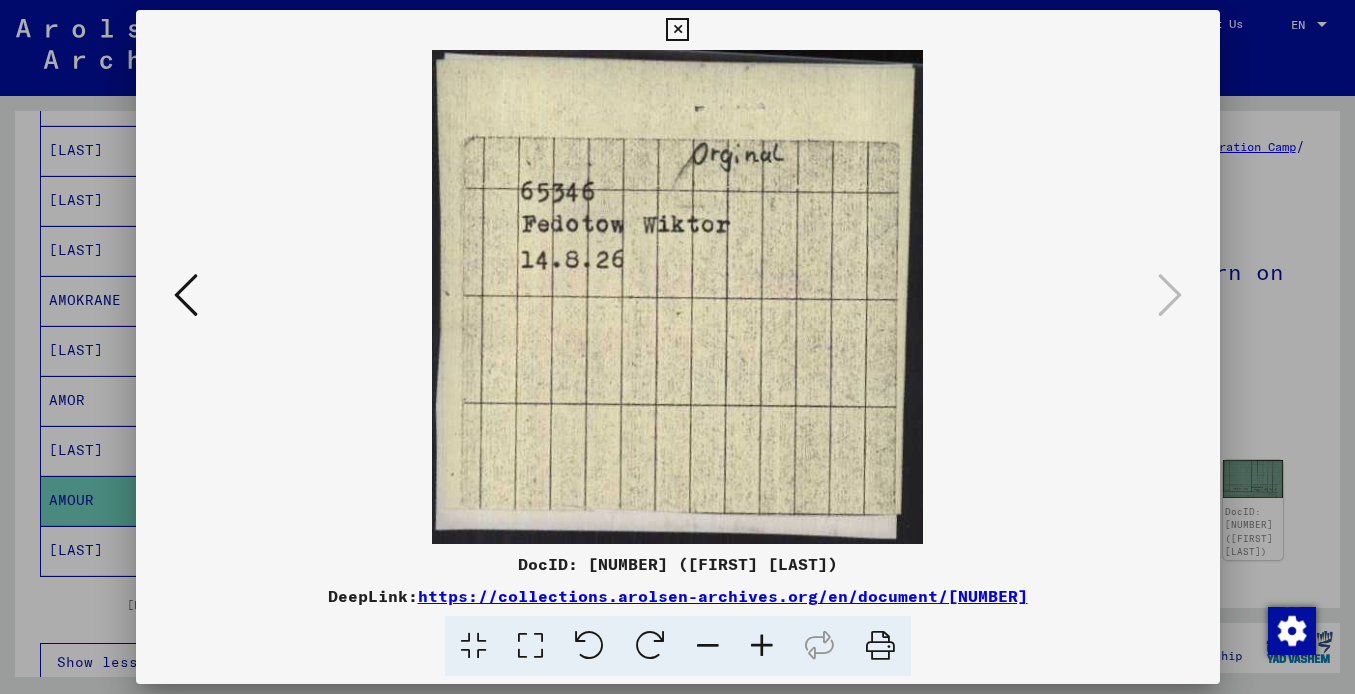 click at bounding box center [677, 30] 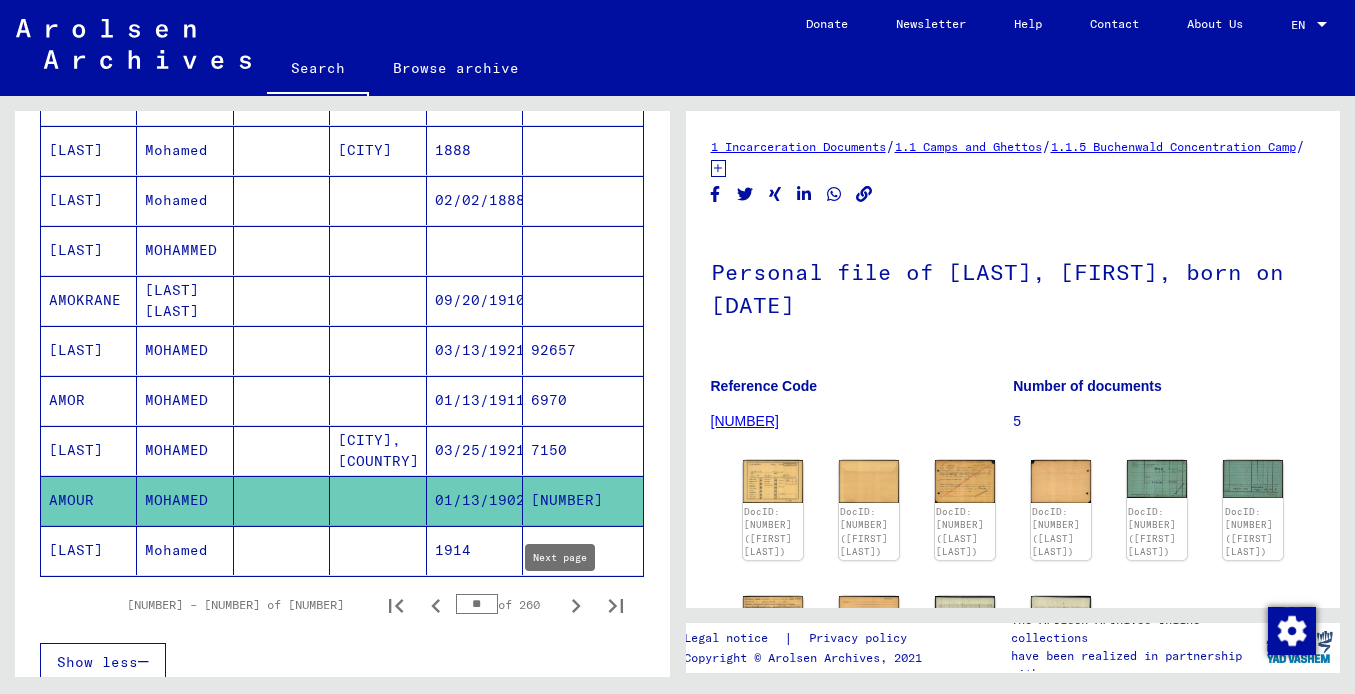 click 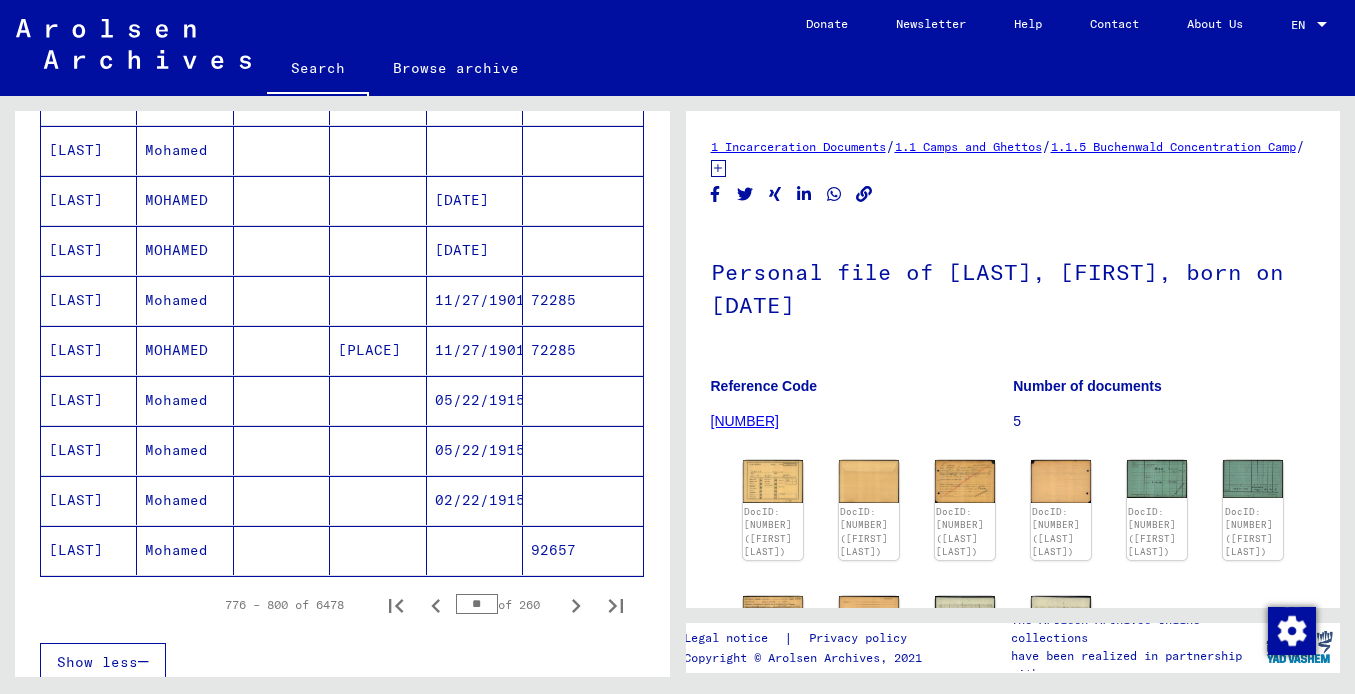 click 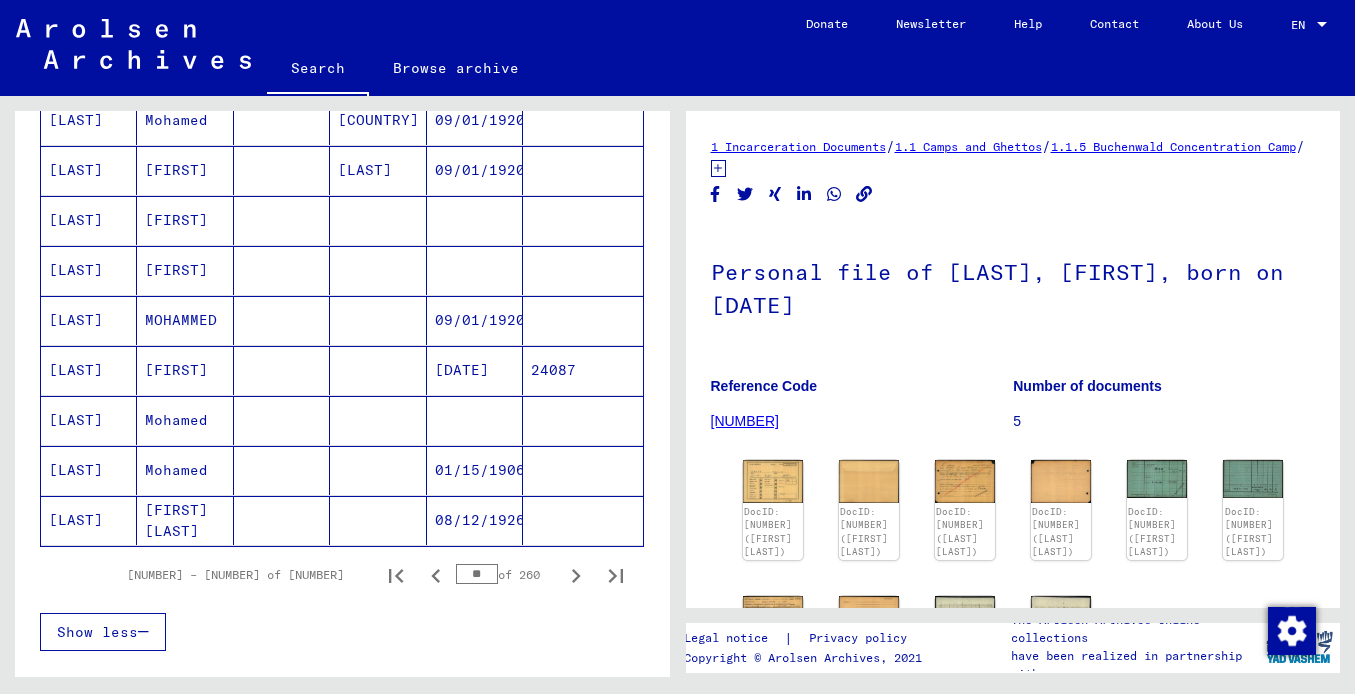 scroll, scrollTop: 1320, scrollLeft: 0, axis: vertical 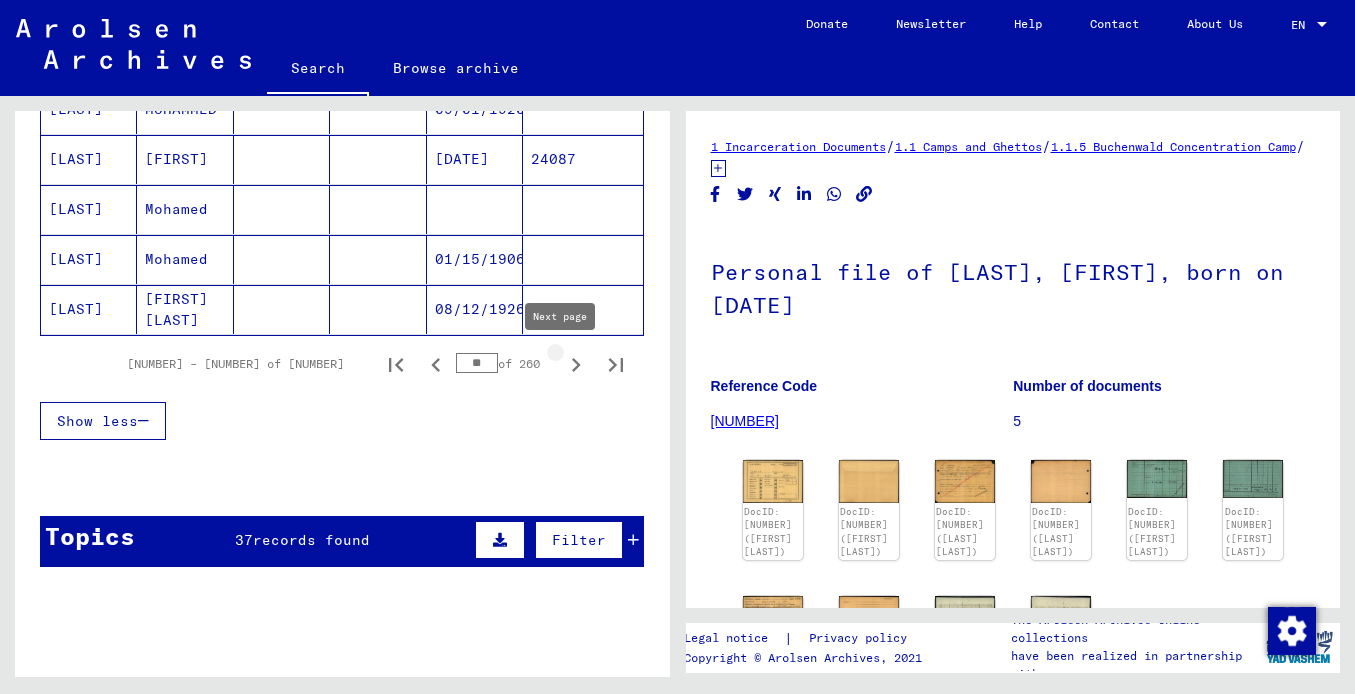 click 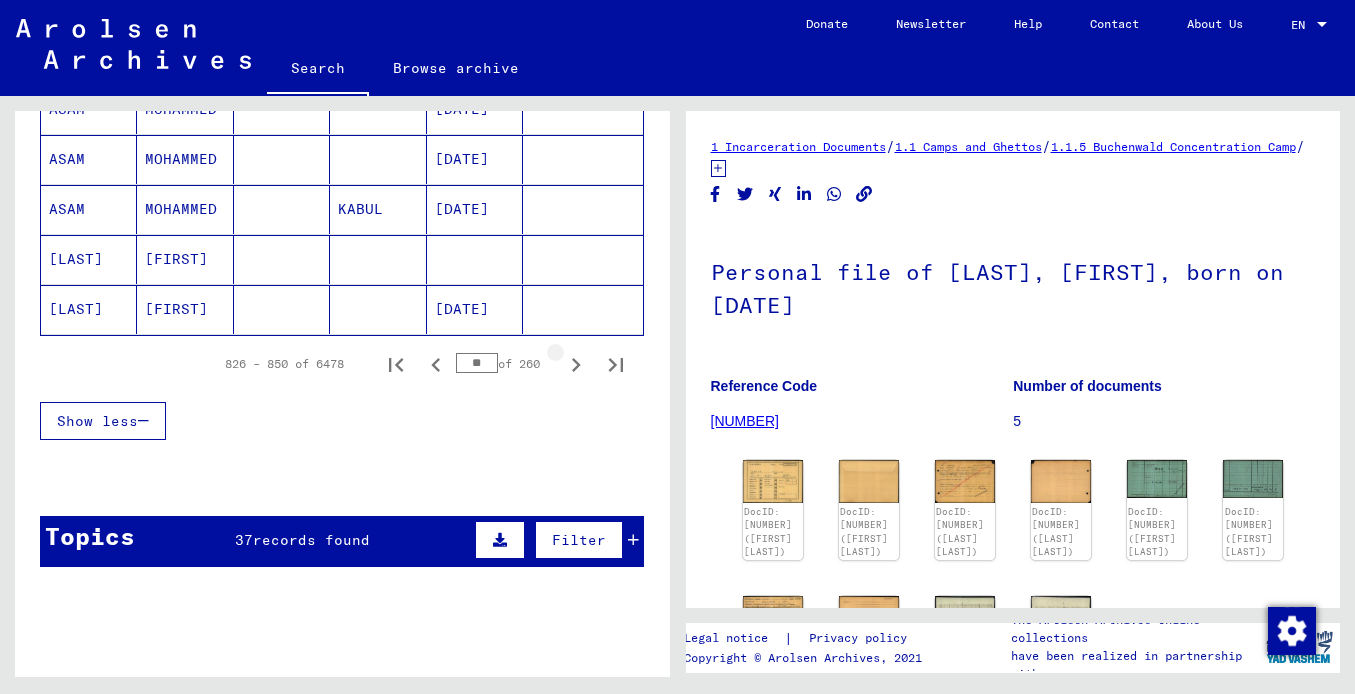 click 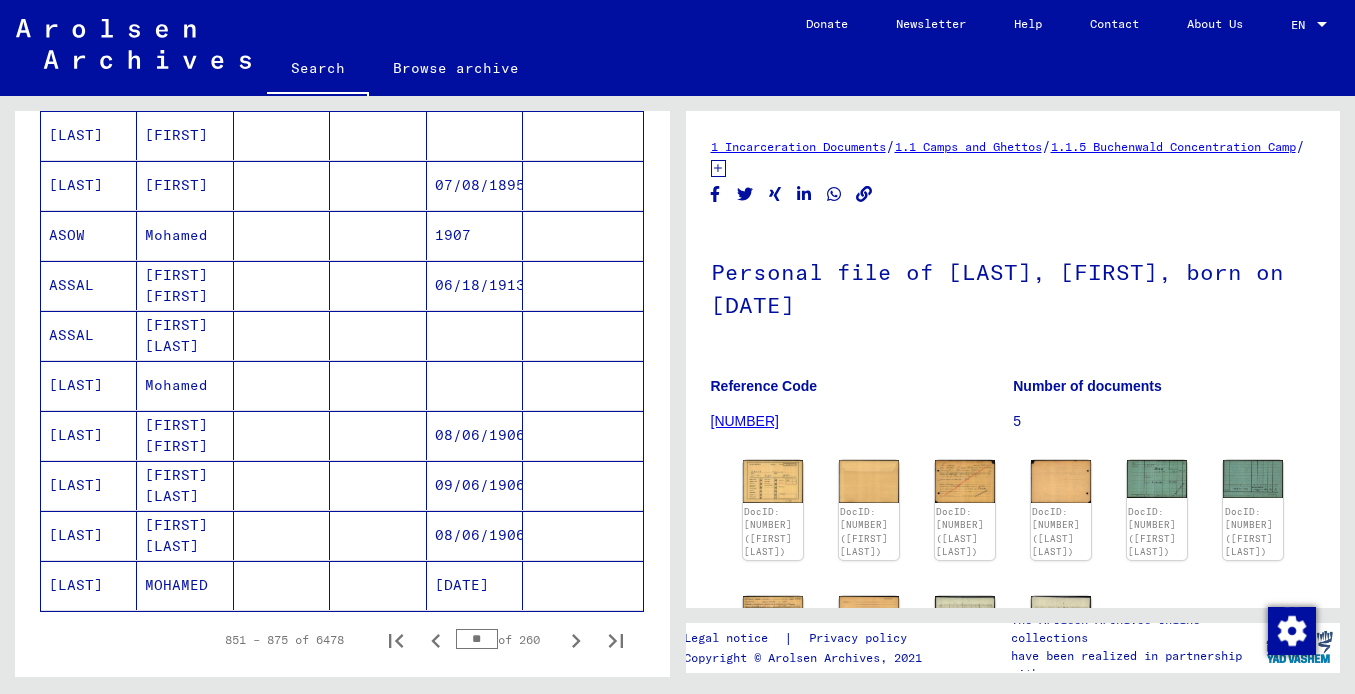 scroll, scrollTop: 1040, scrollLeft: 0, axis: vertical 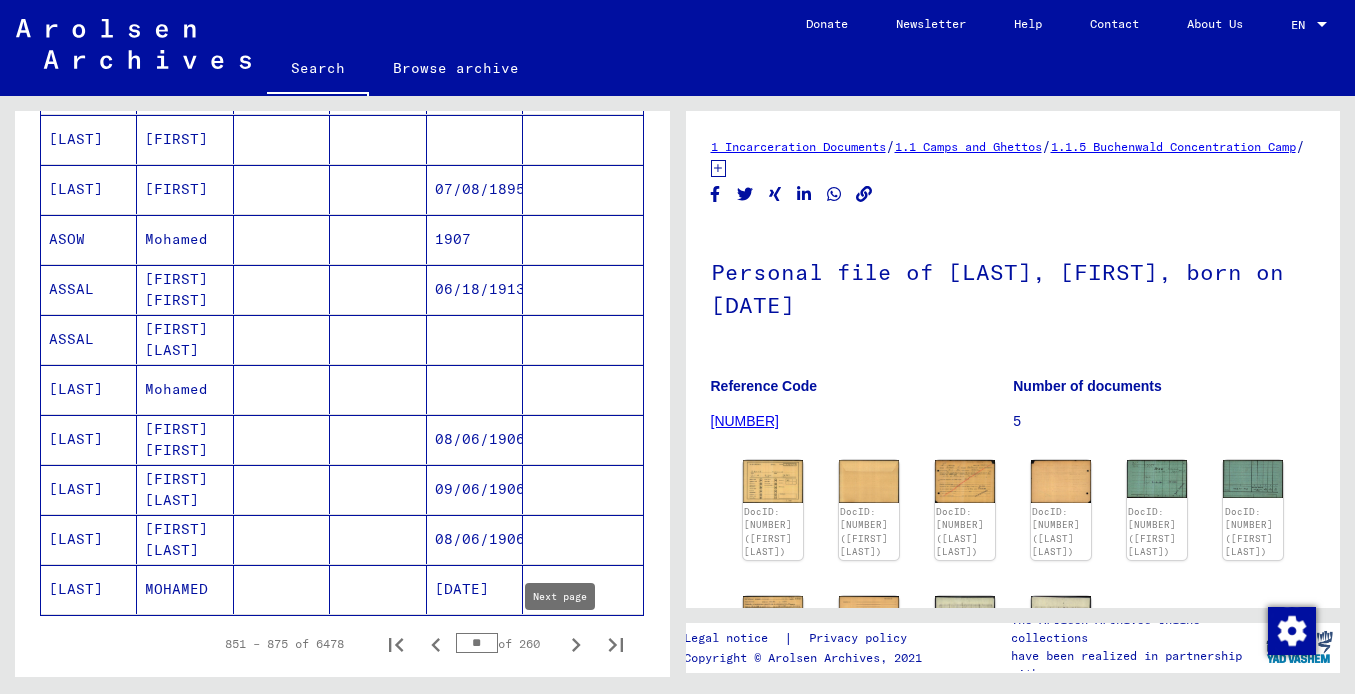 click 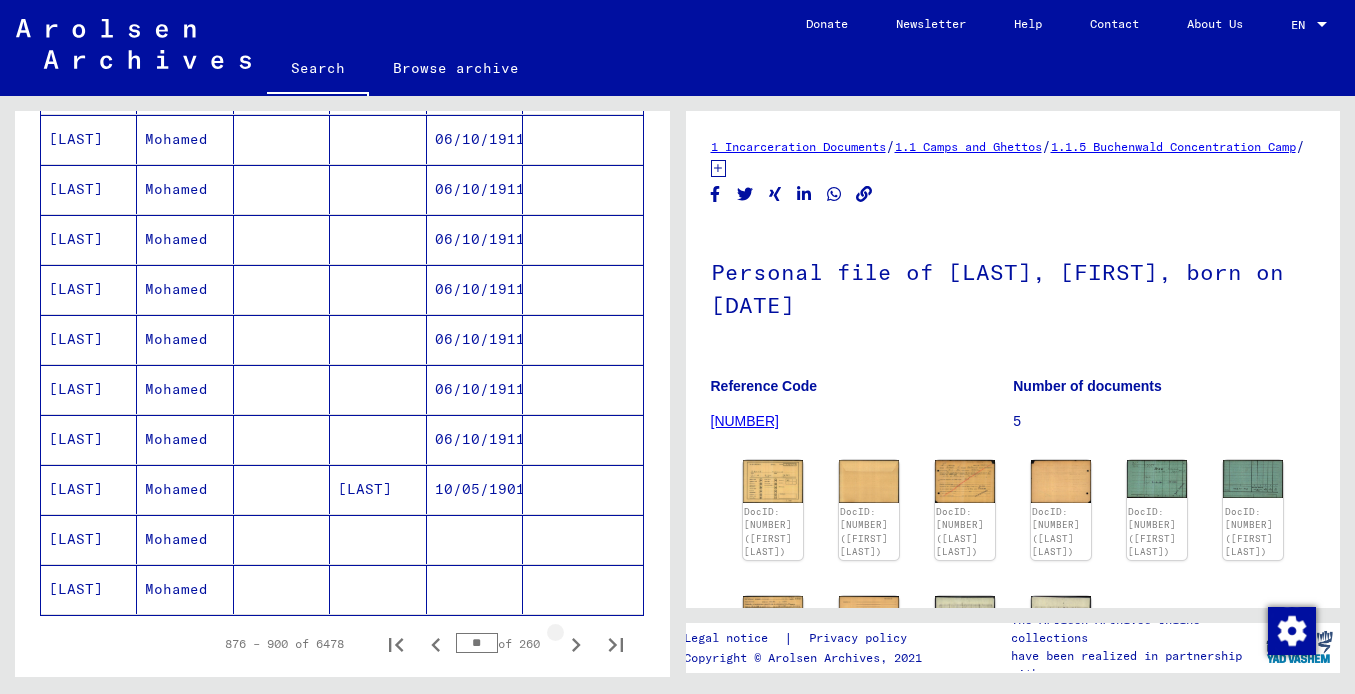 click 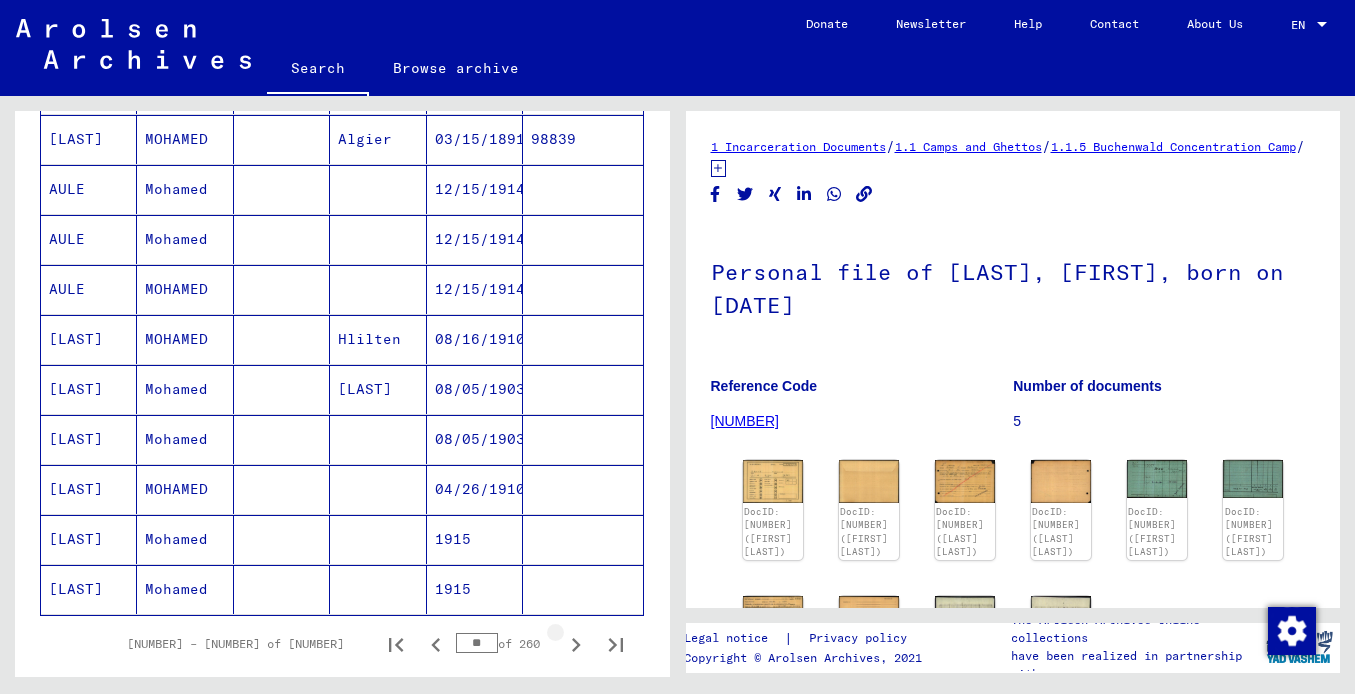 click 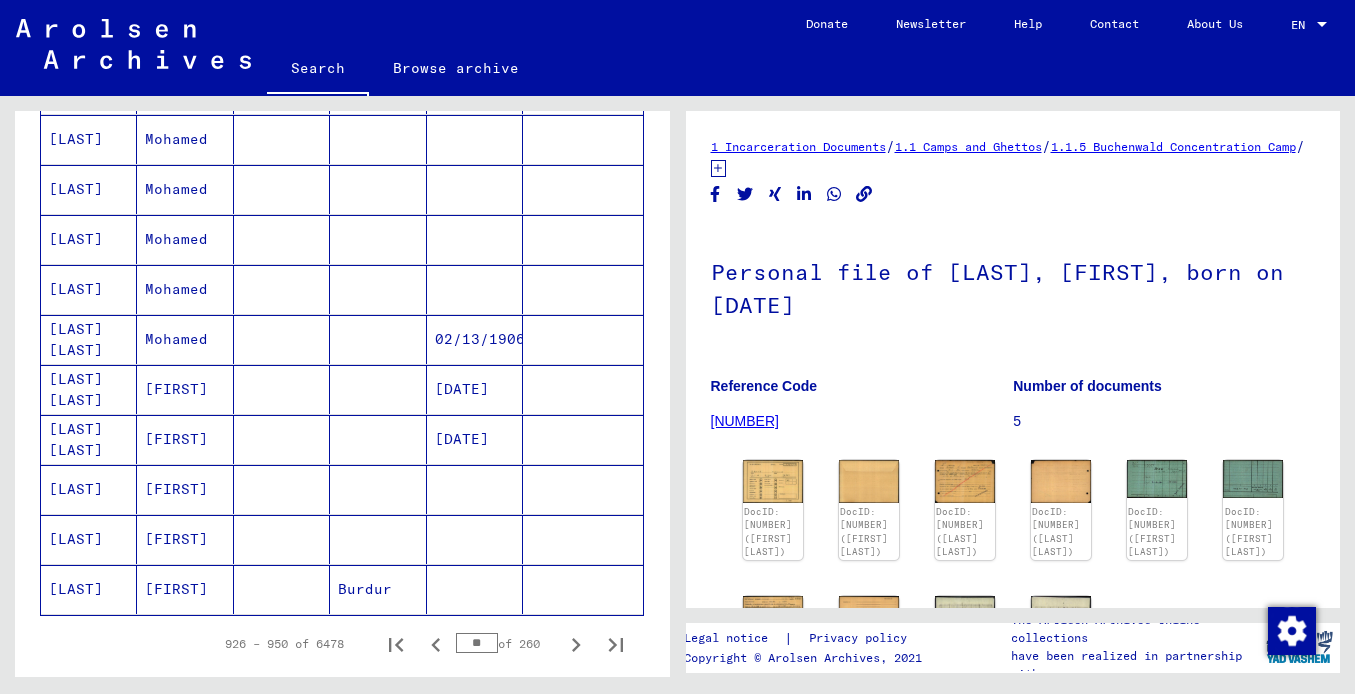 click 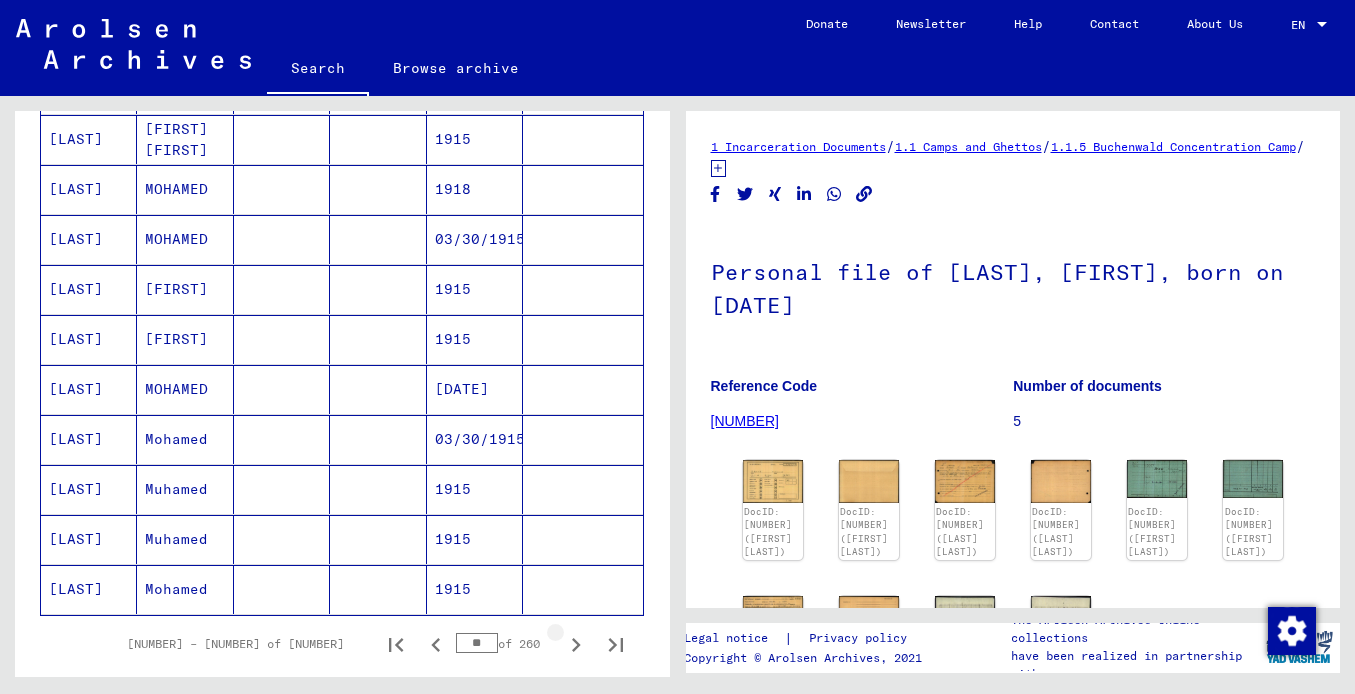 click 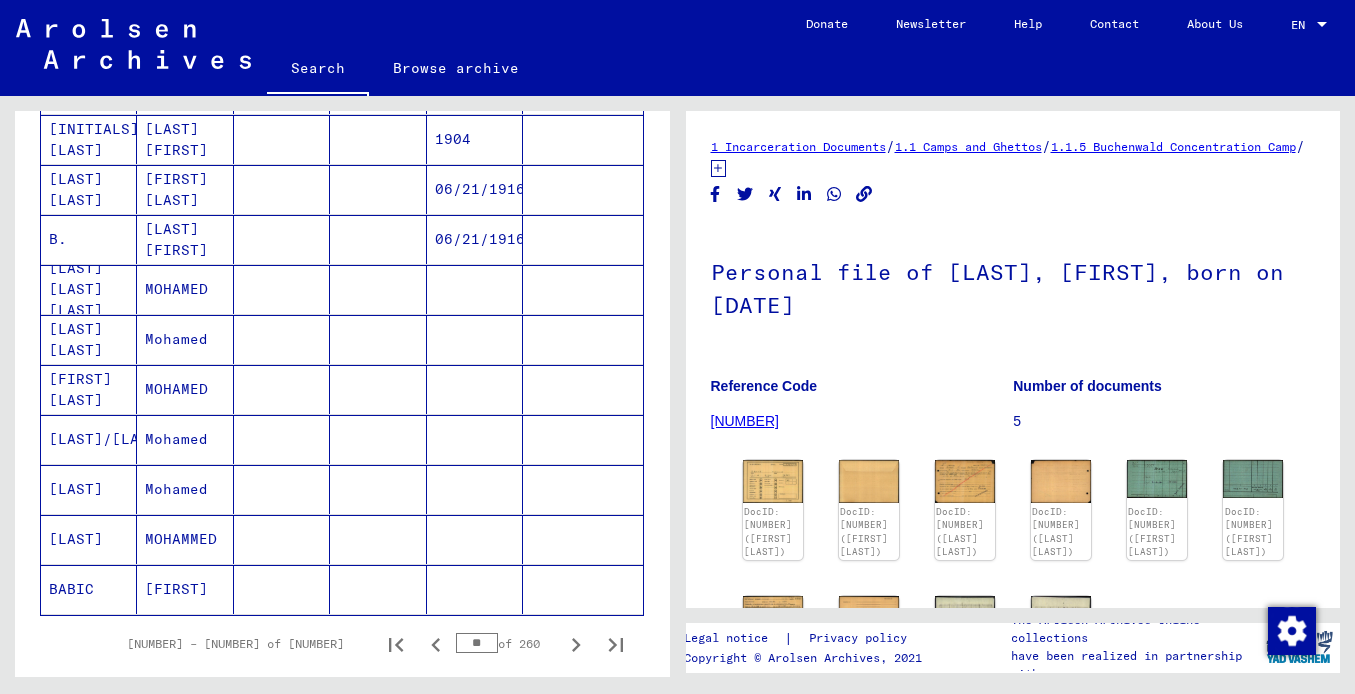 click 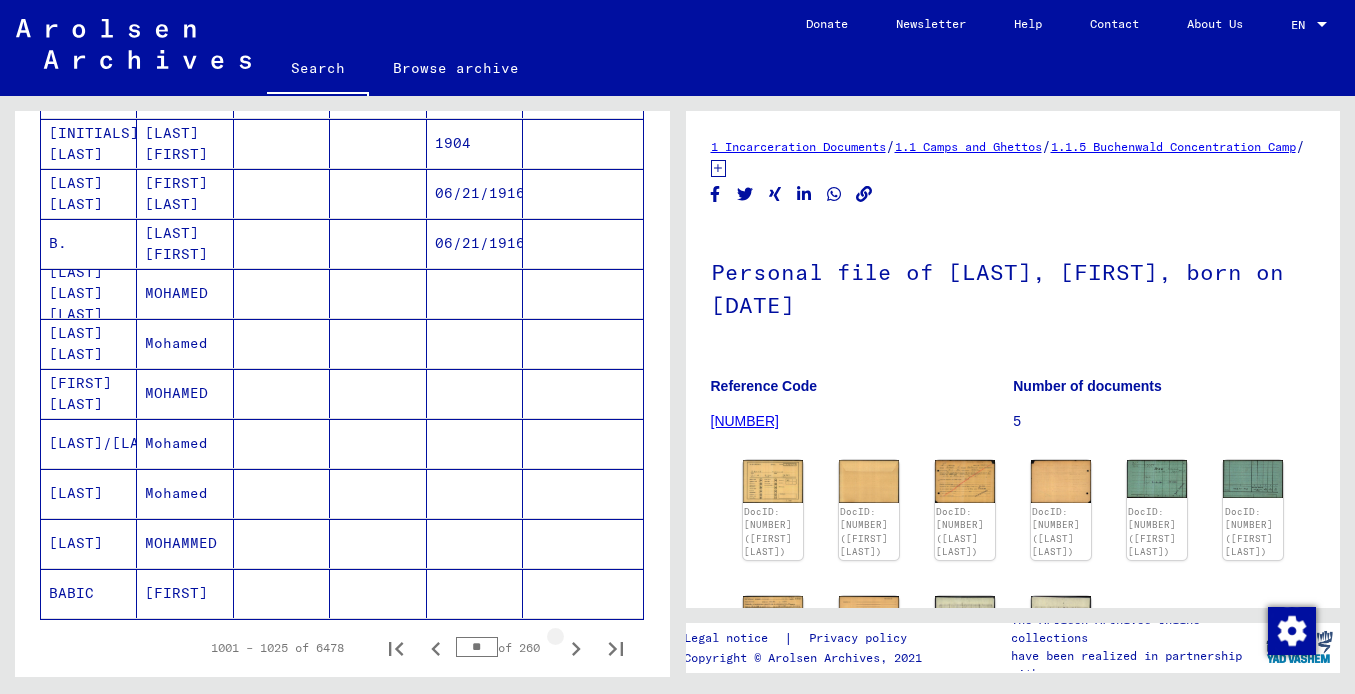 scroll, scrollTop: 1044, scrollLeft: 0, axis: vertical 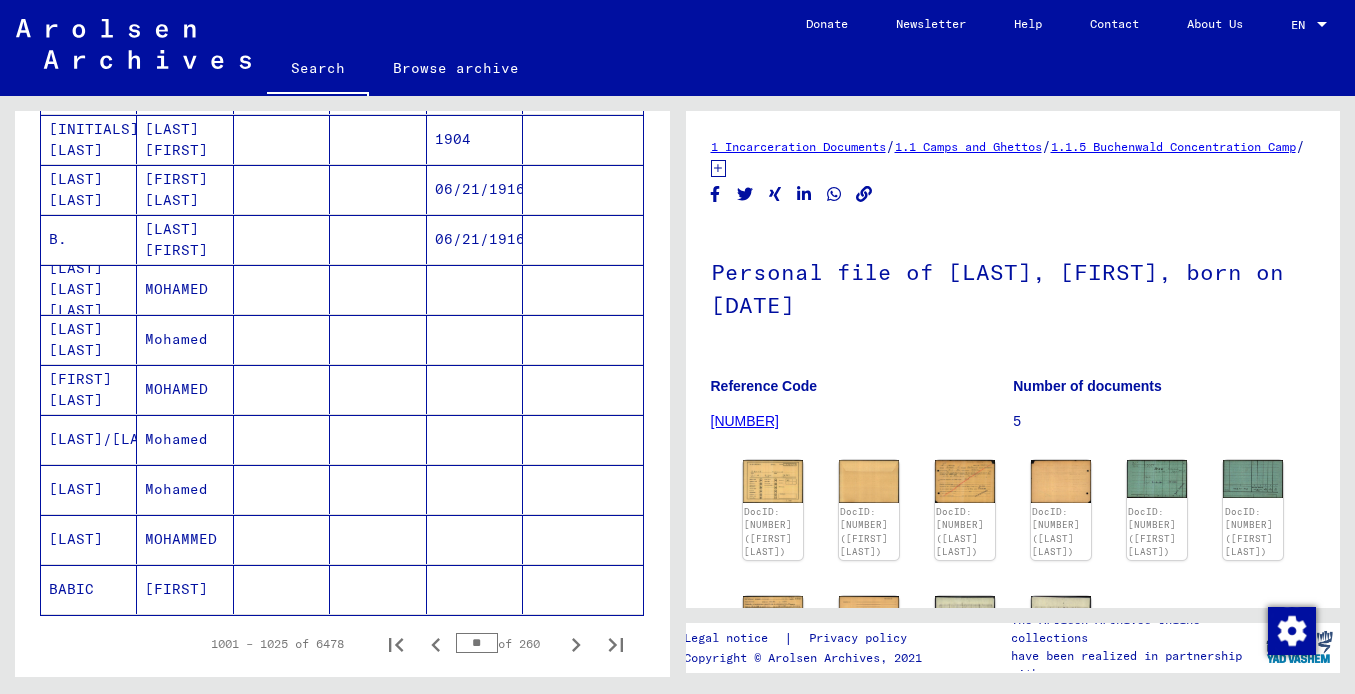 click 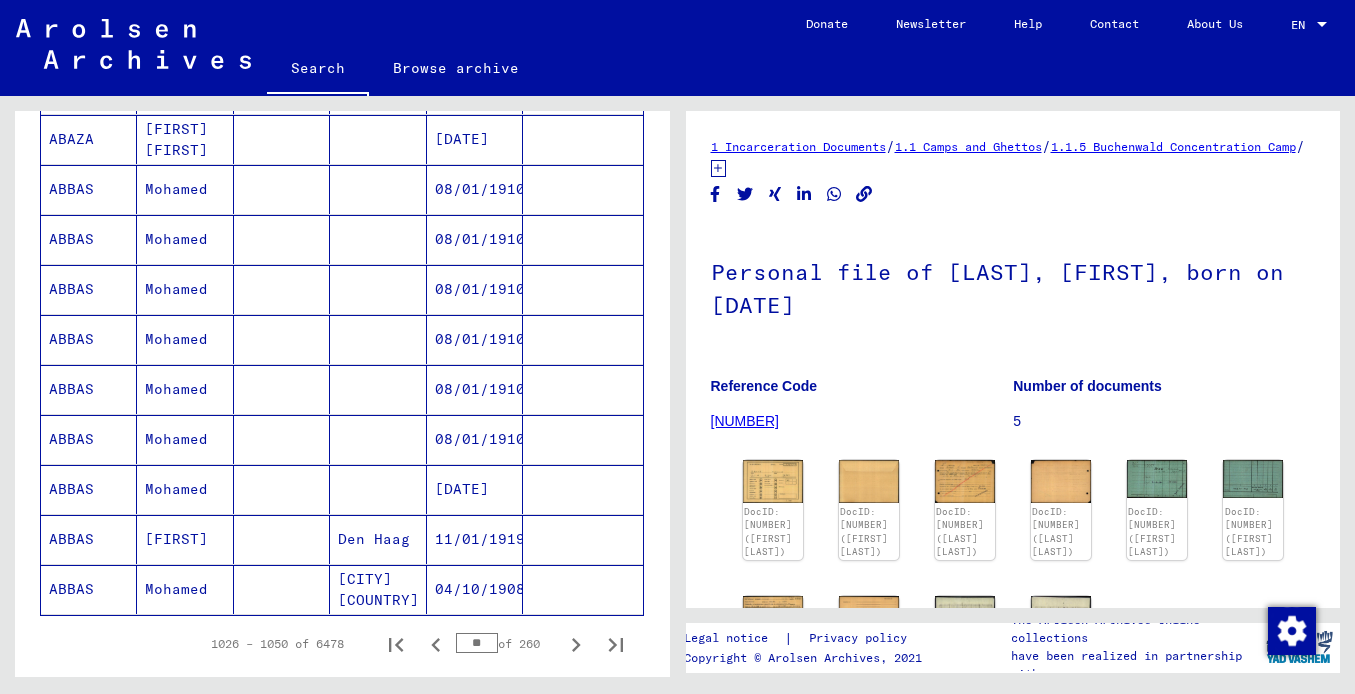 click 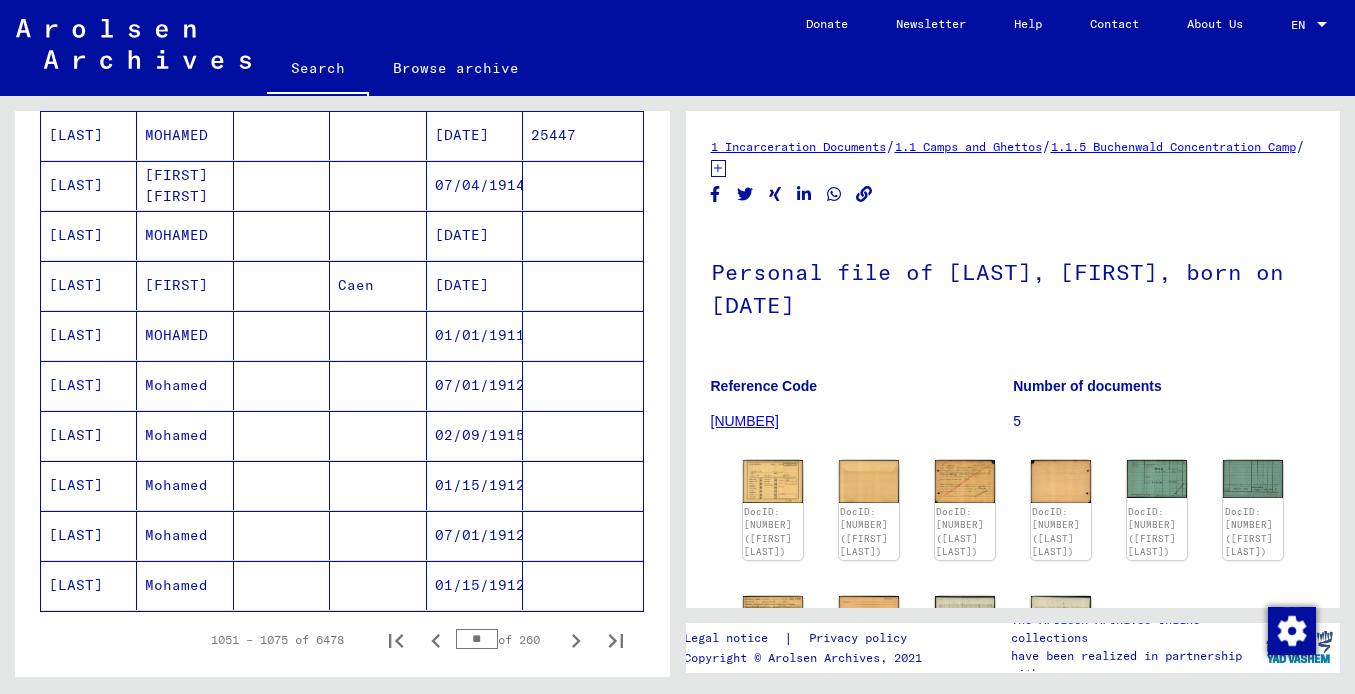 click 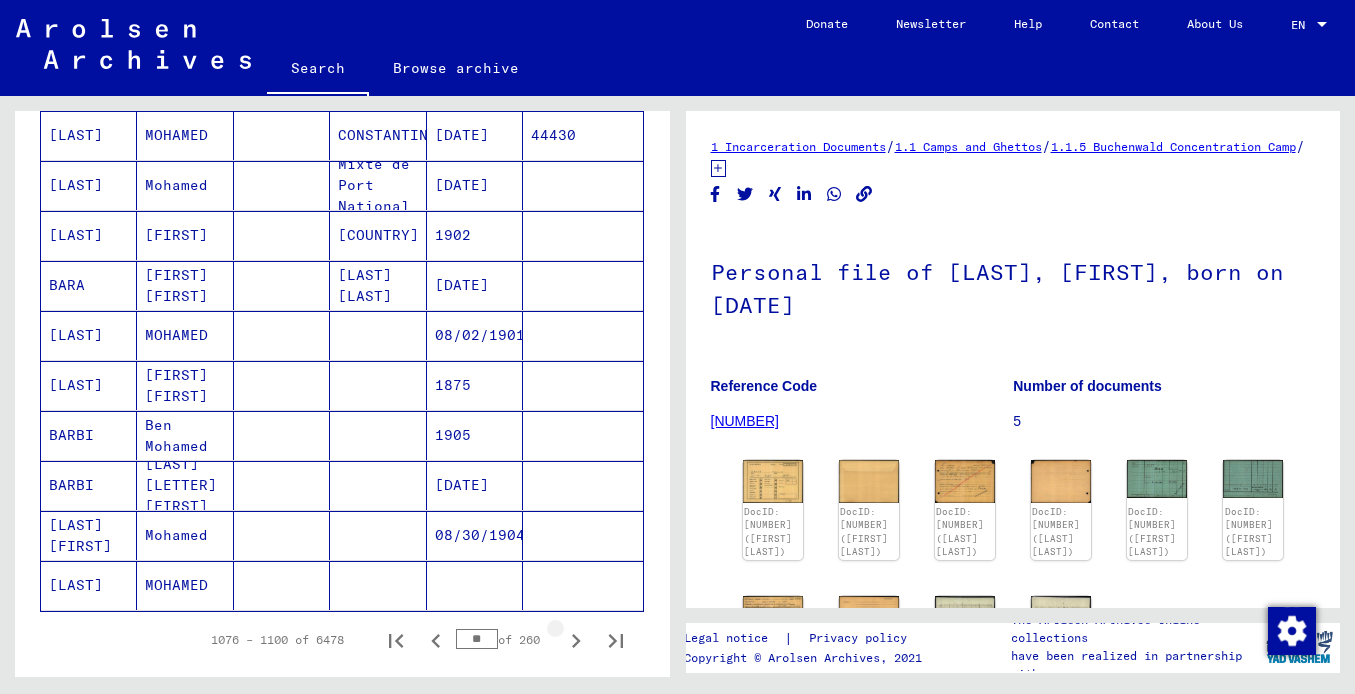 scroll, scrollTop: 1040, scrollLeft: 0, axis: vertical 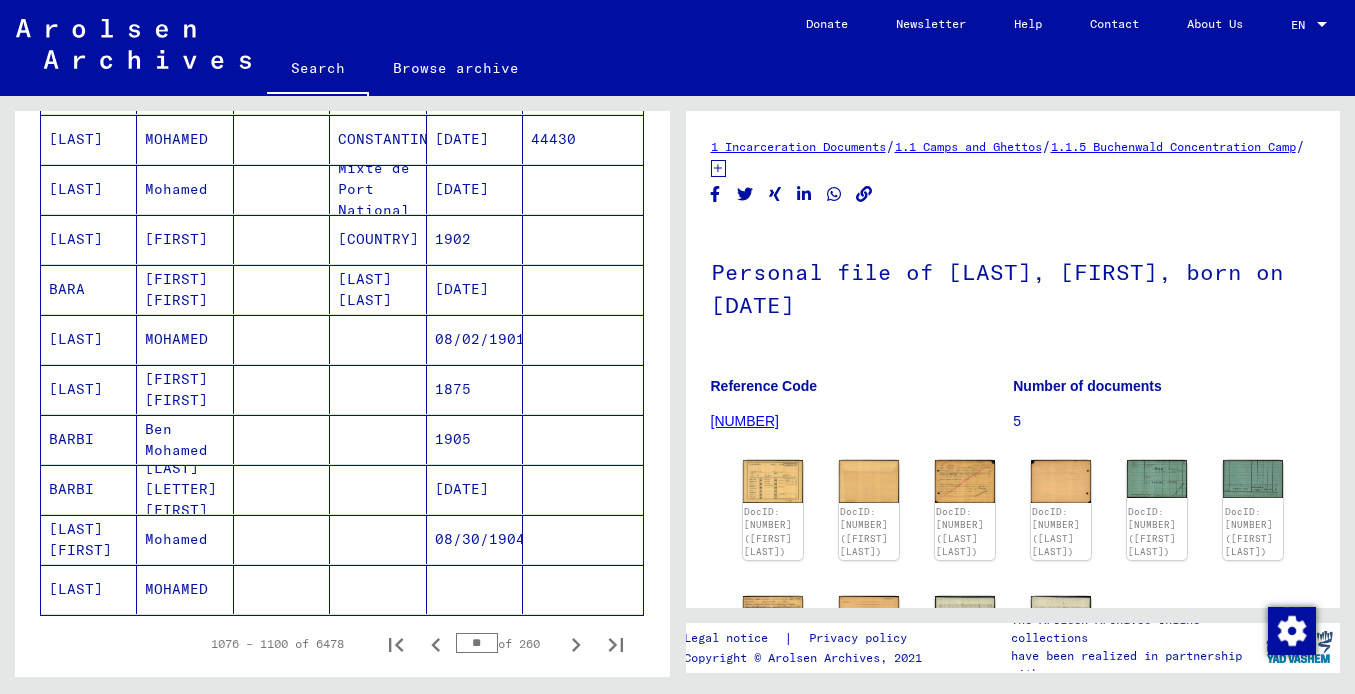 click on "[LAST]" at bounding box center [89, 189] 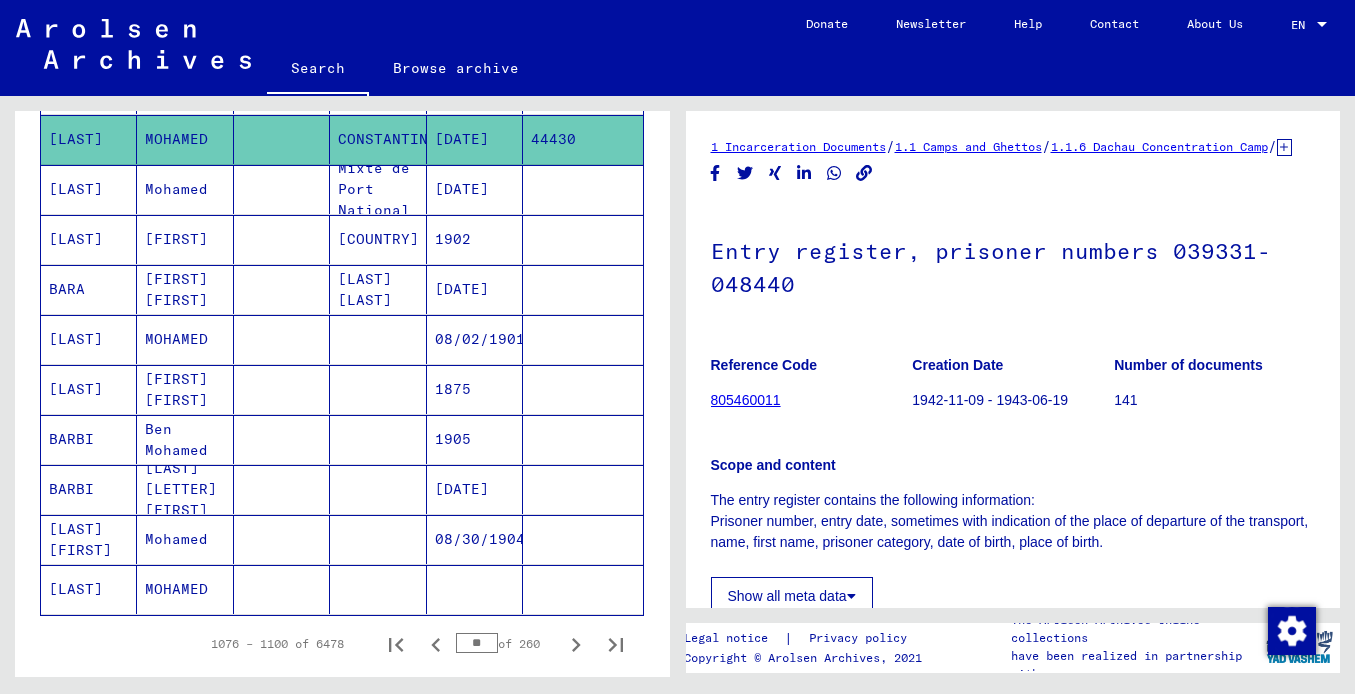 scroll, scrollTop: 0, scrollLeft: 0, axis: both 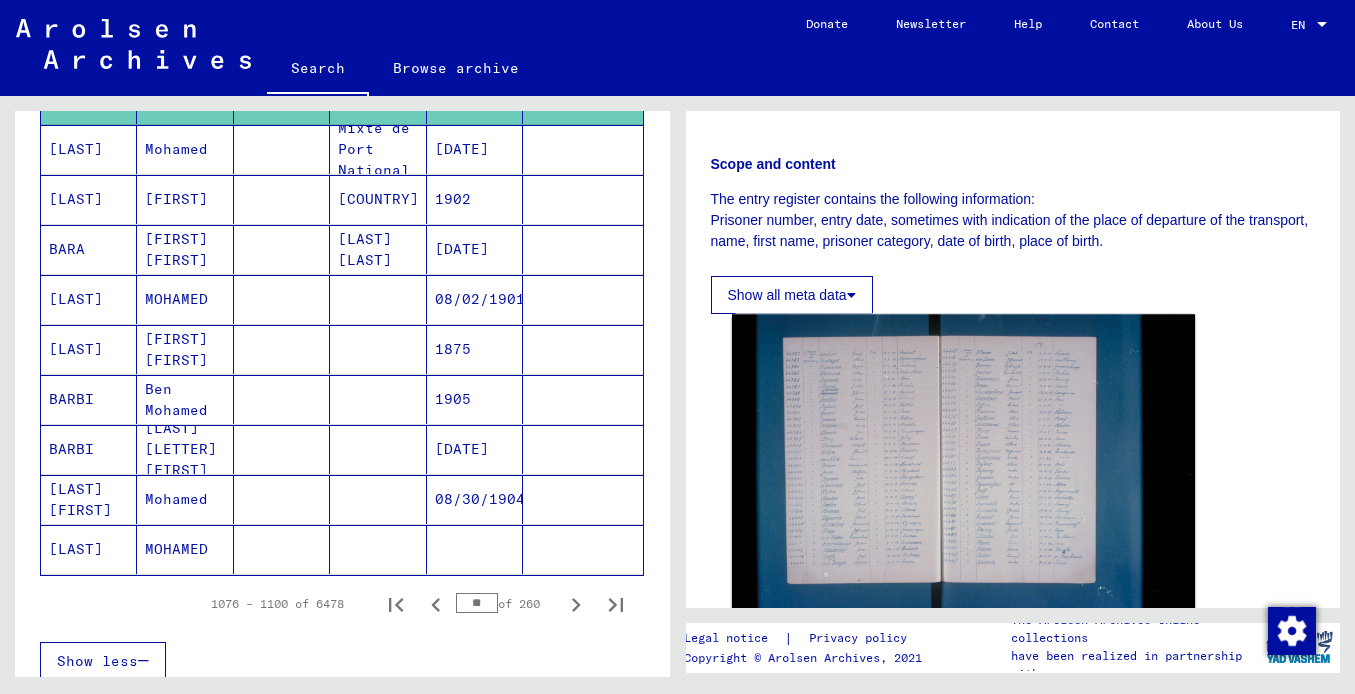 click 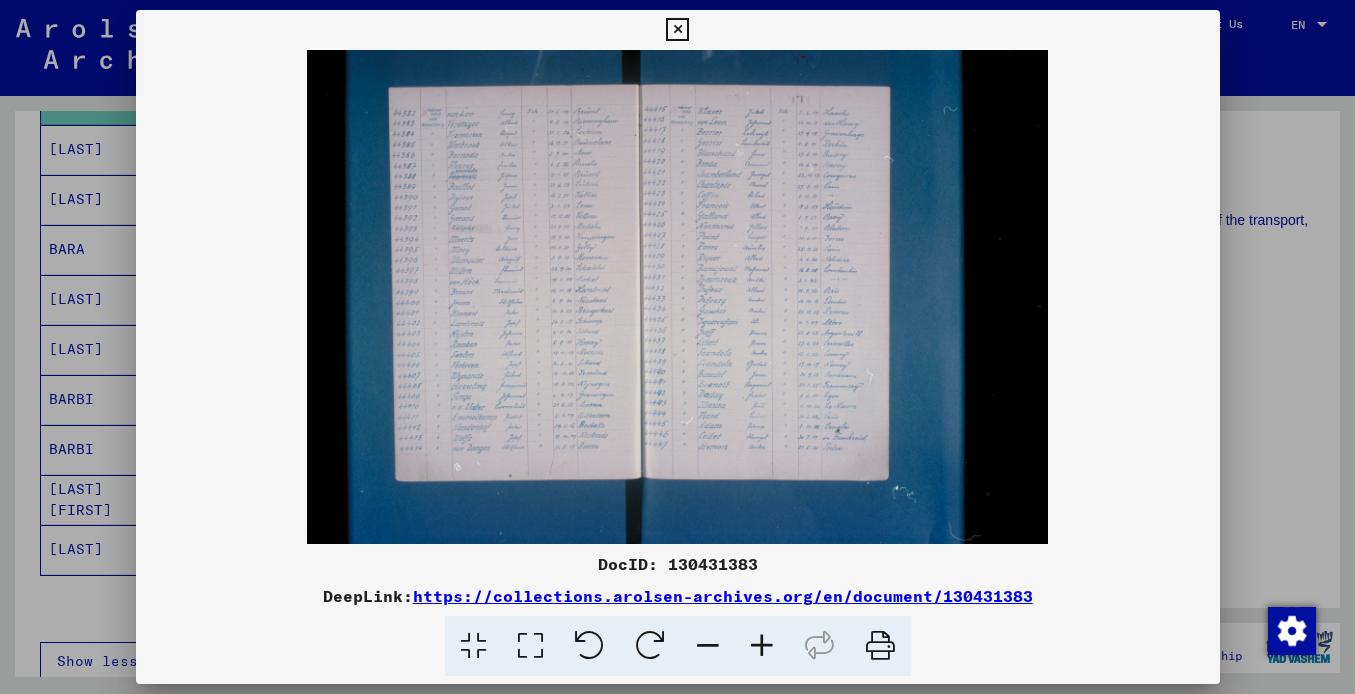 click at bounding box center [762, 646] 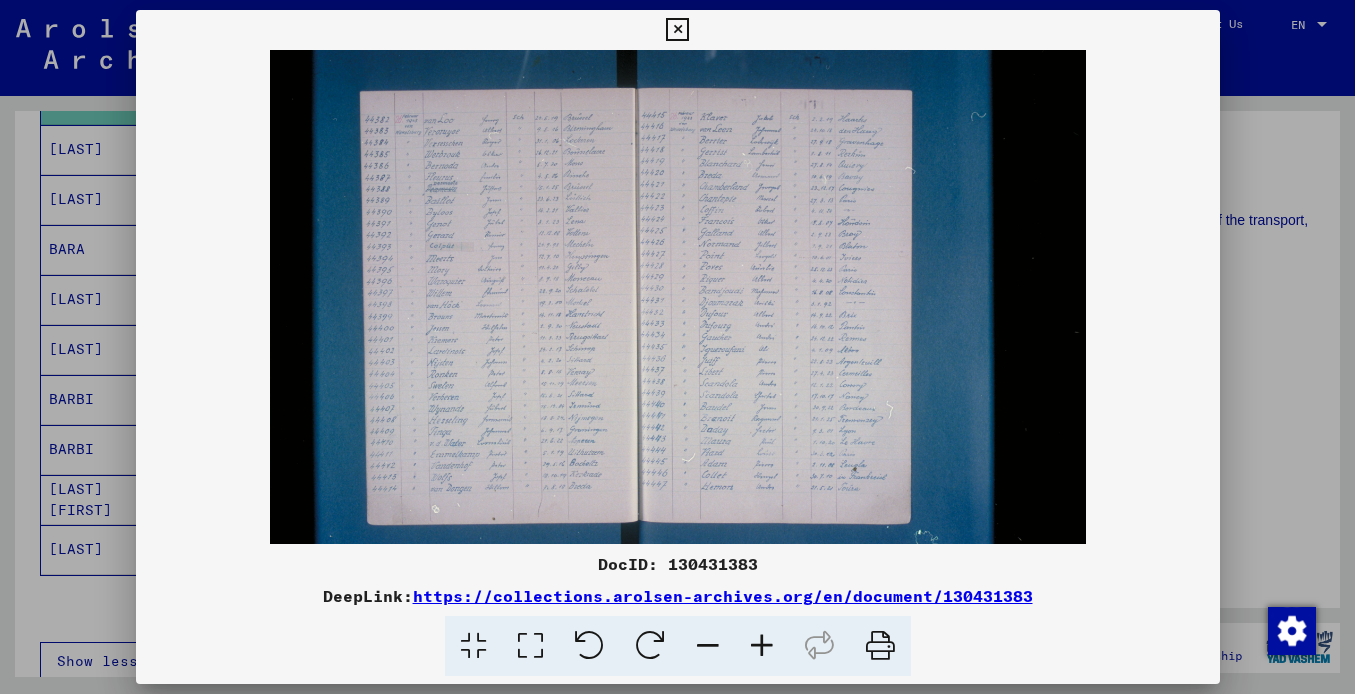 click at bounding box center [762, 646] 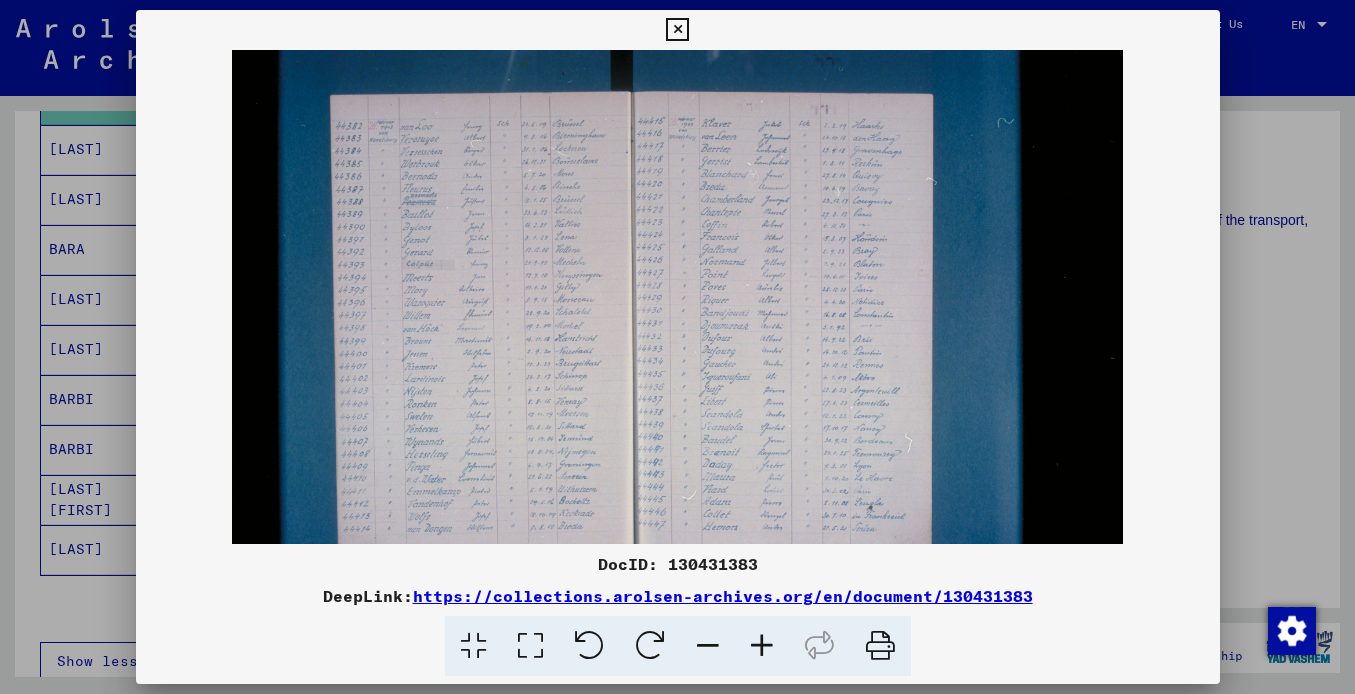 click at bounding box center (762, 646) 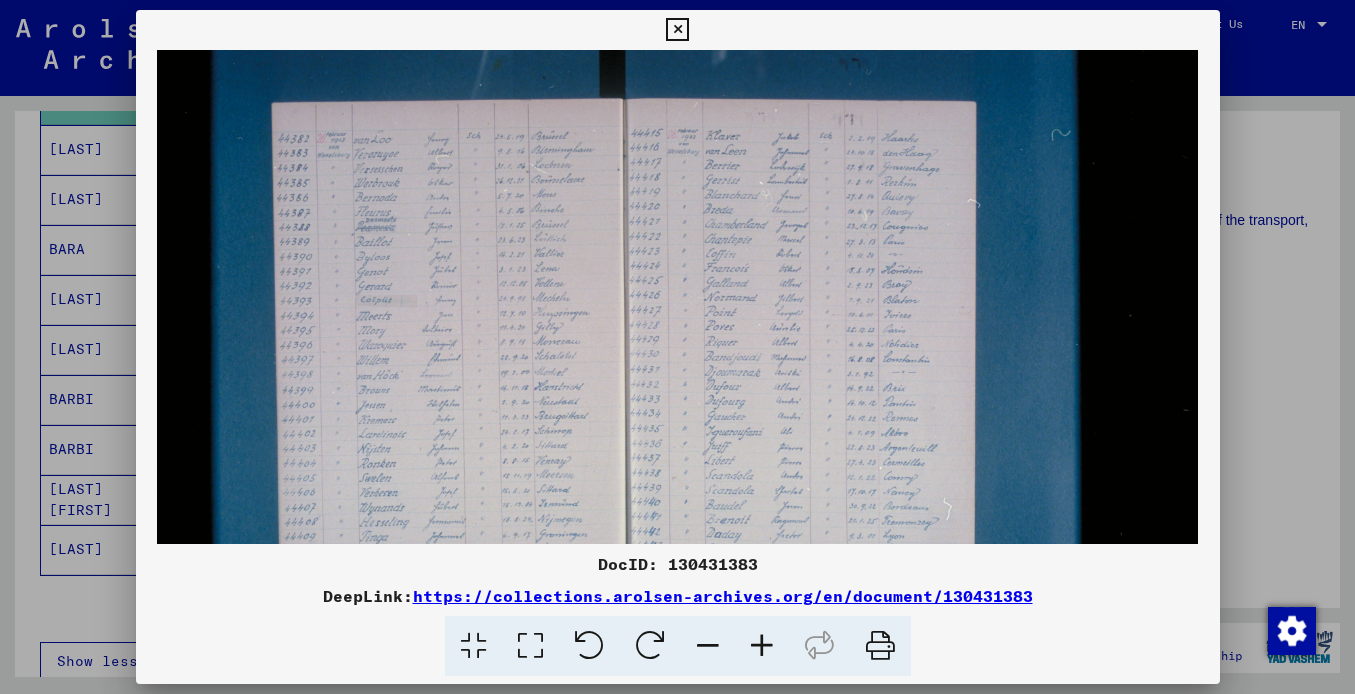 click at bounding box center (762, 646) 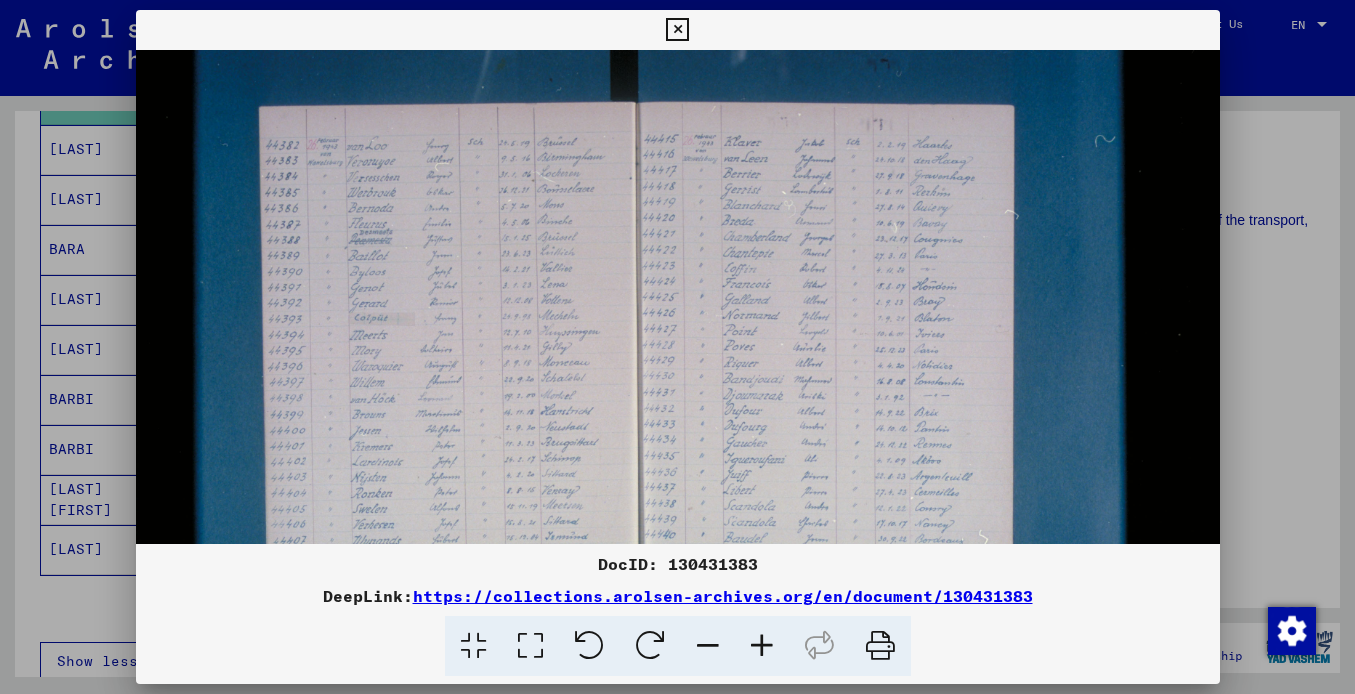 click at bounding box center (762, 646) 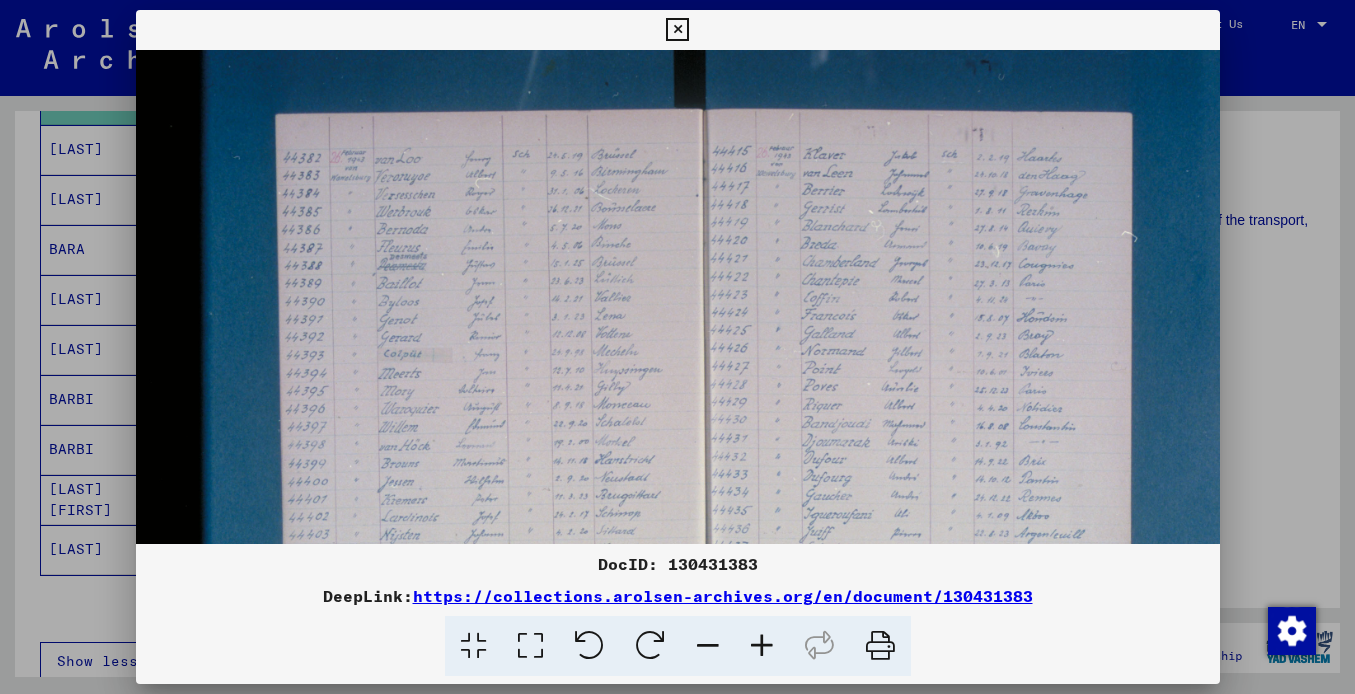 click at bounding box center [762, 646] 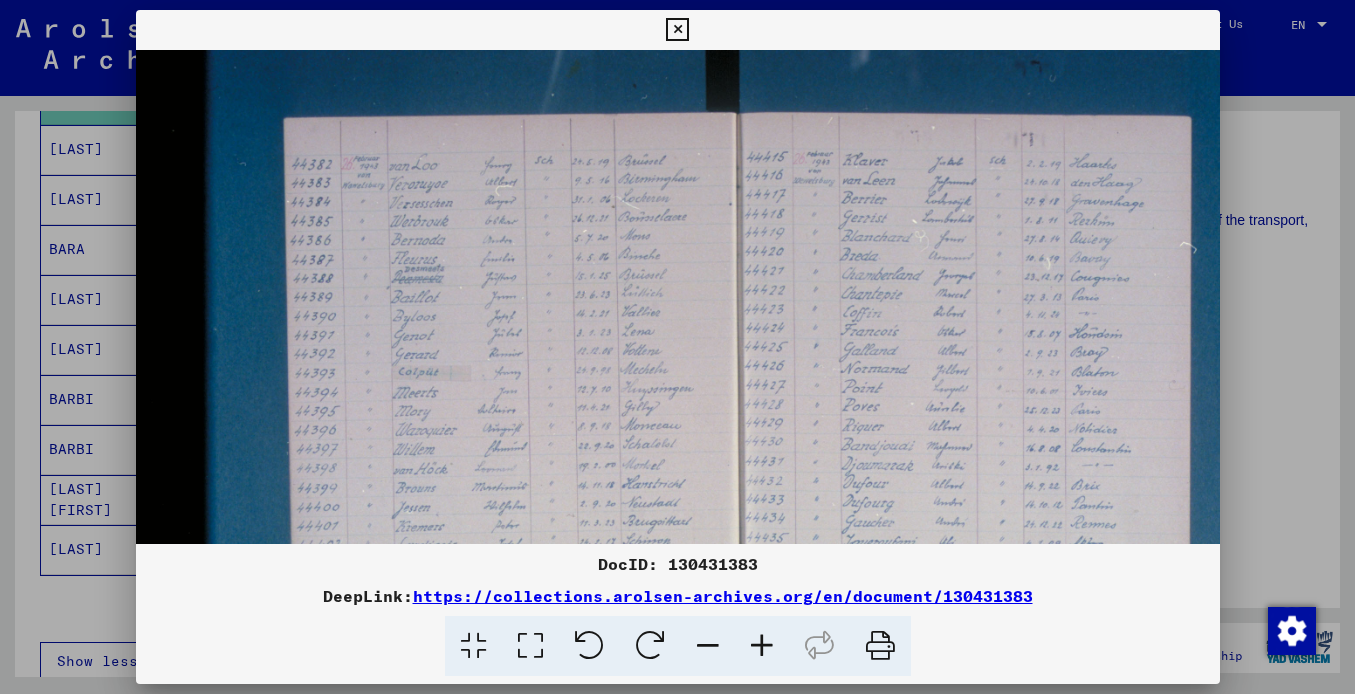 click at bounding box center [762, 646] 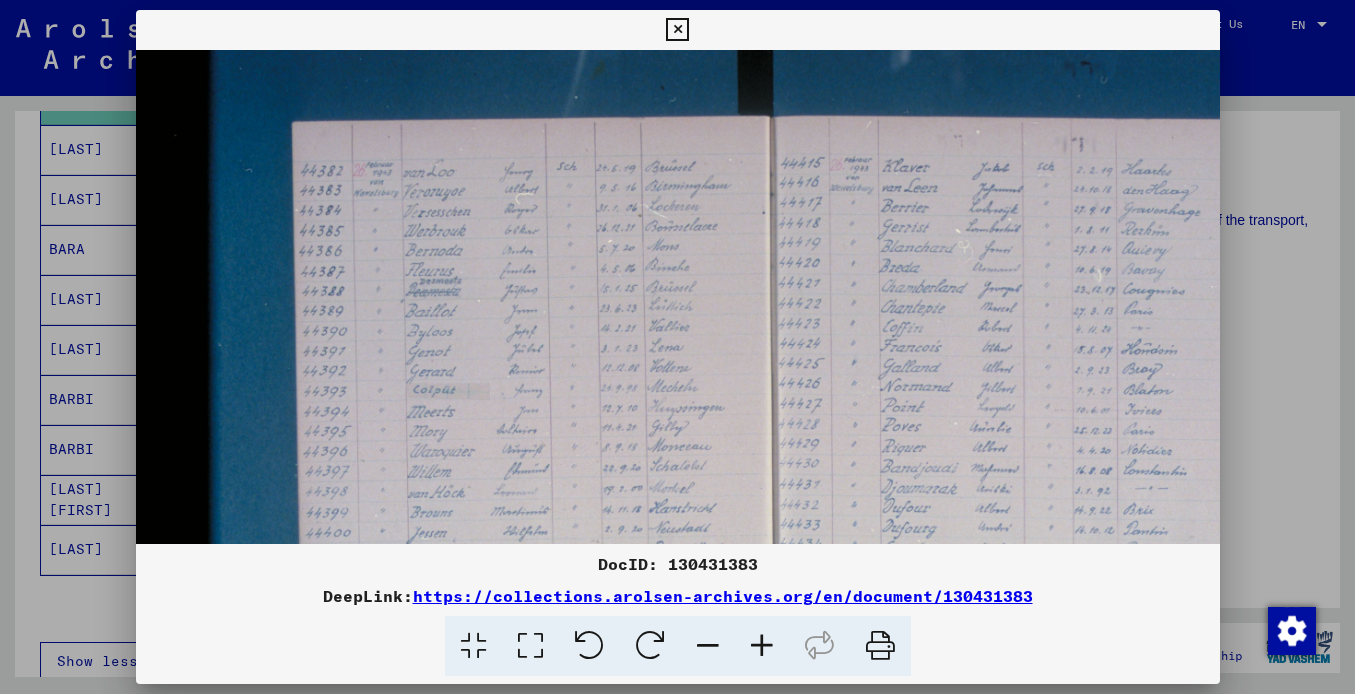 click at bounding box center [762, 646] 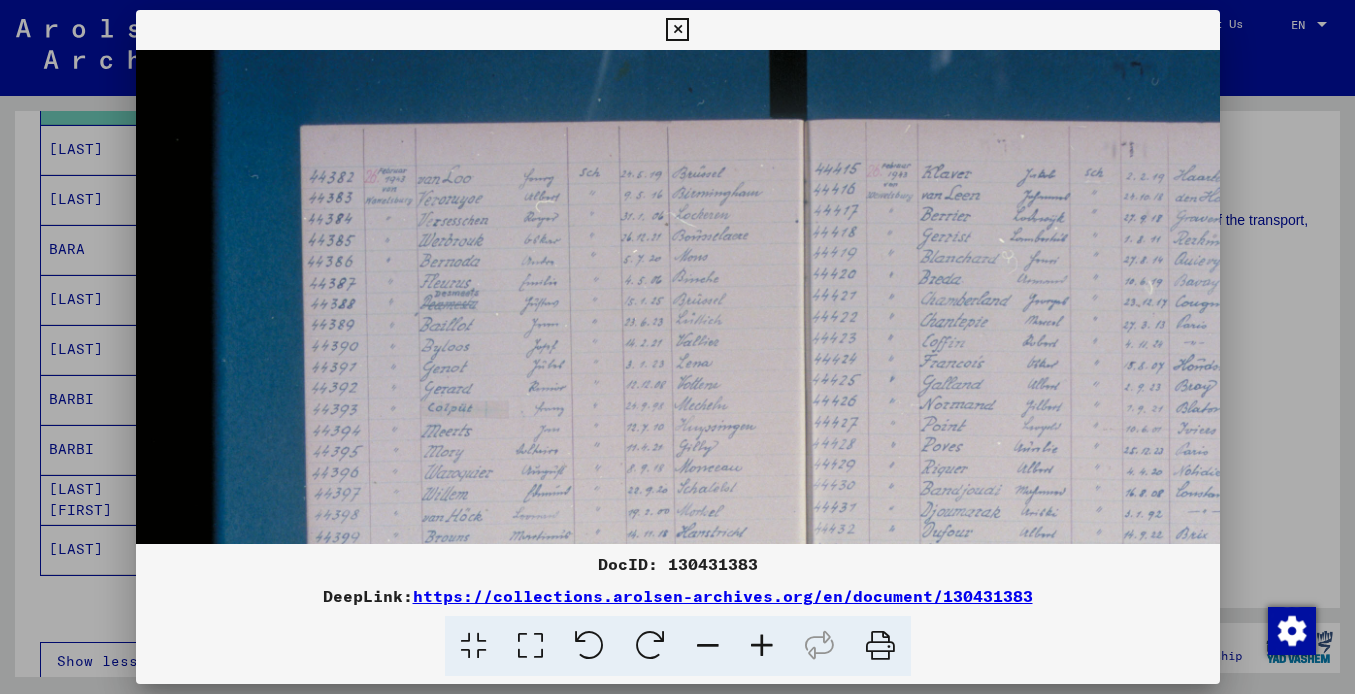 click at bounding box center [762, 646] 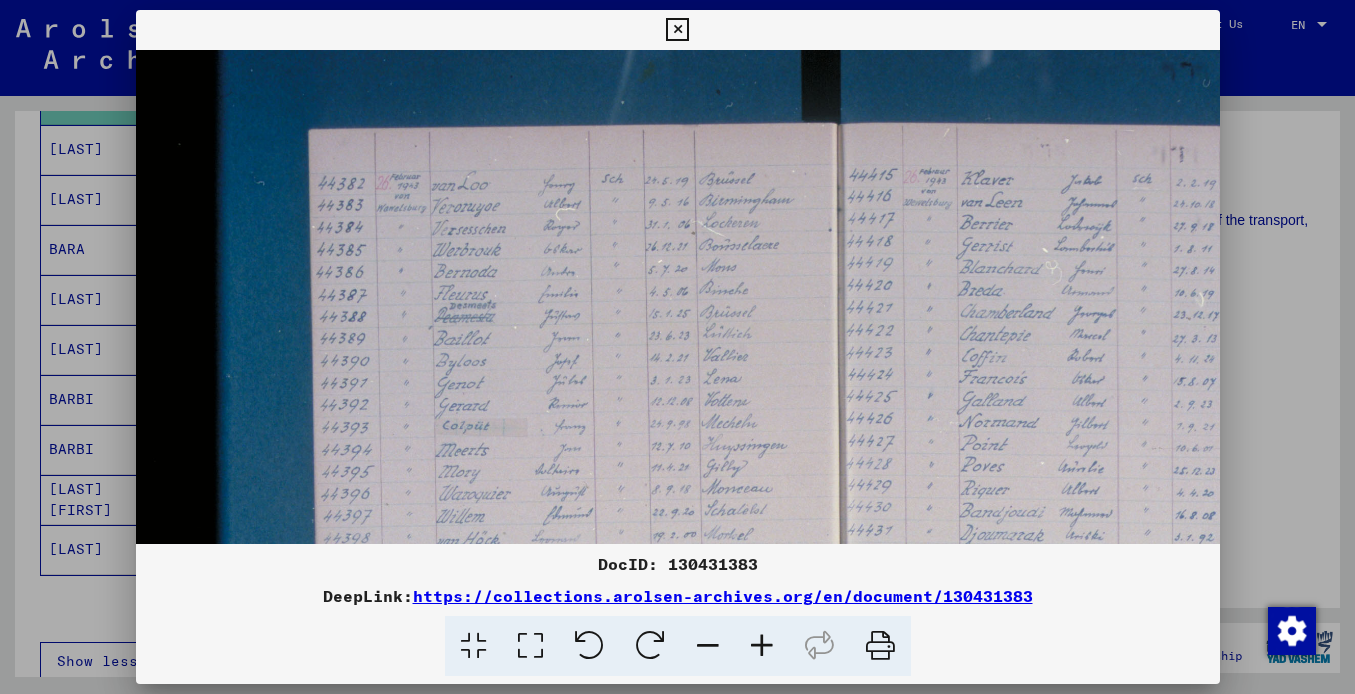 click at bounding box center (762, 646) 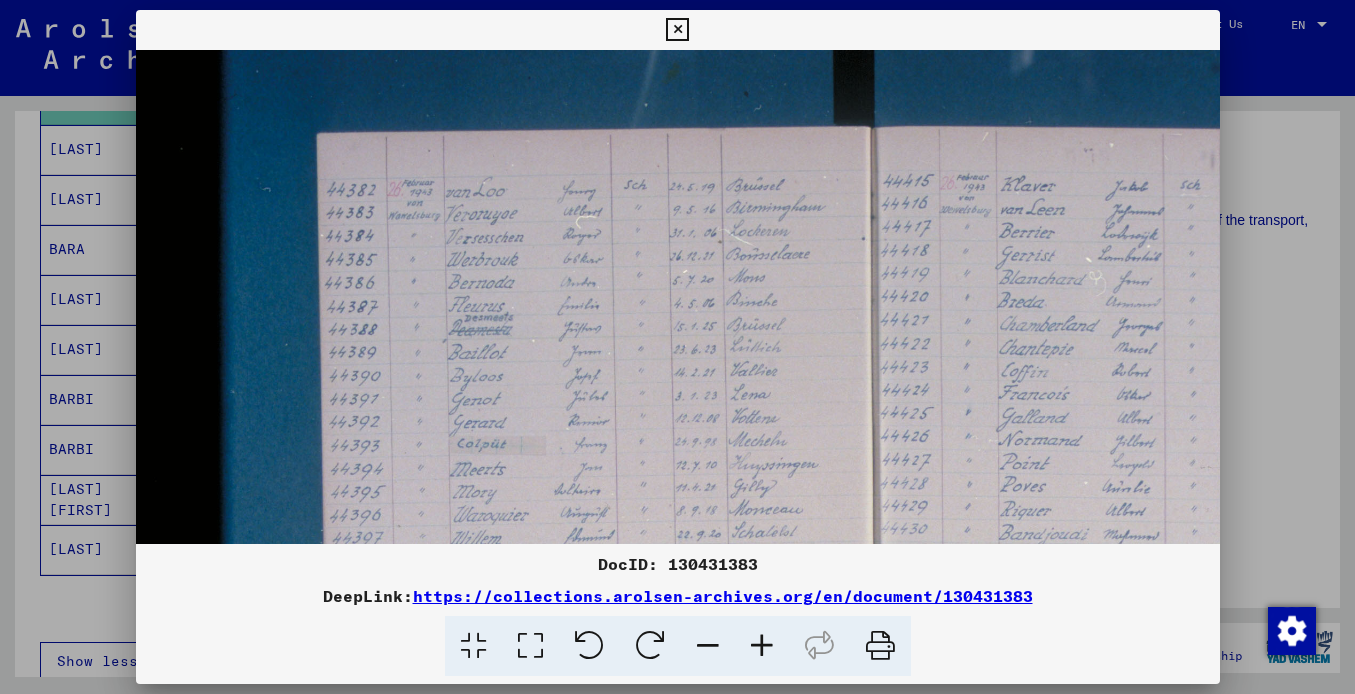 click at bounding box center [762, 646] 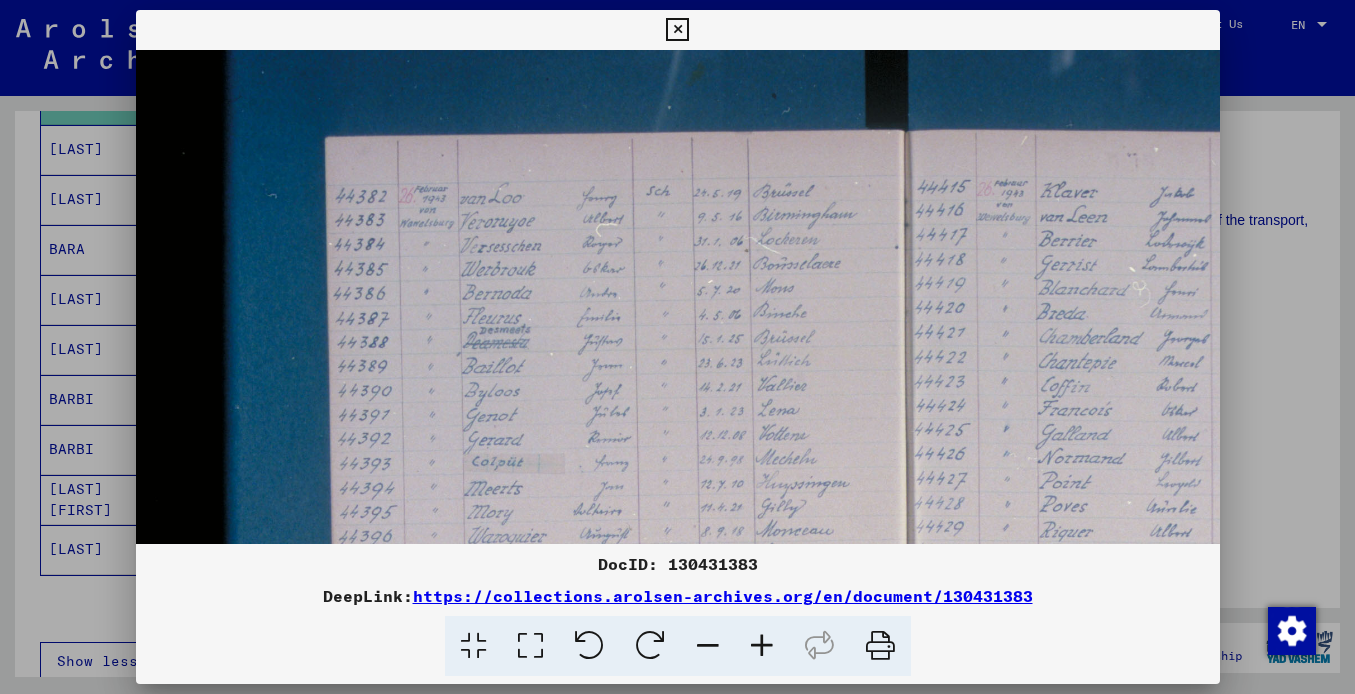click at bounding box center [762, 646] 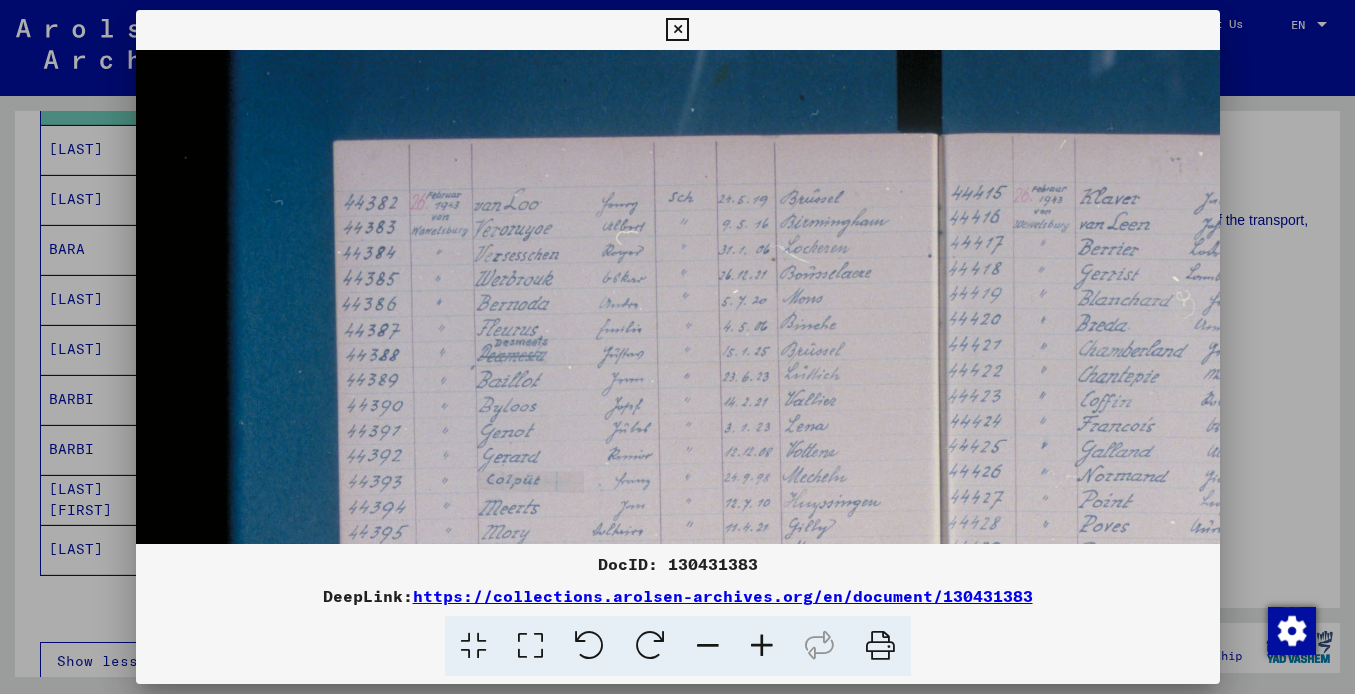 scroll, scrollTop: 24, scrollLeft: 0, axis: vertical 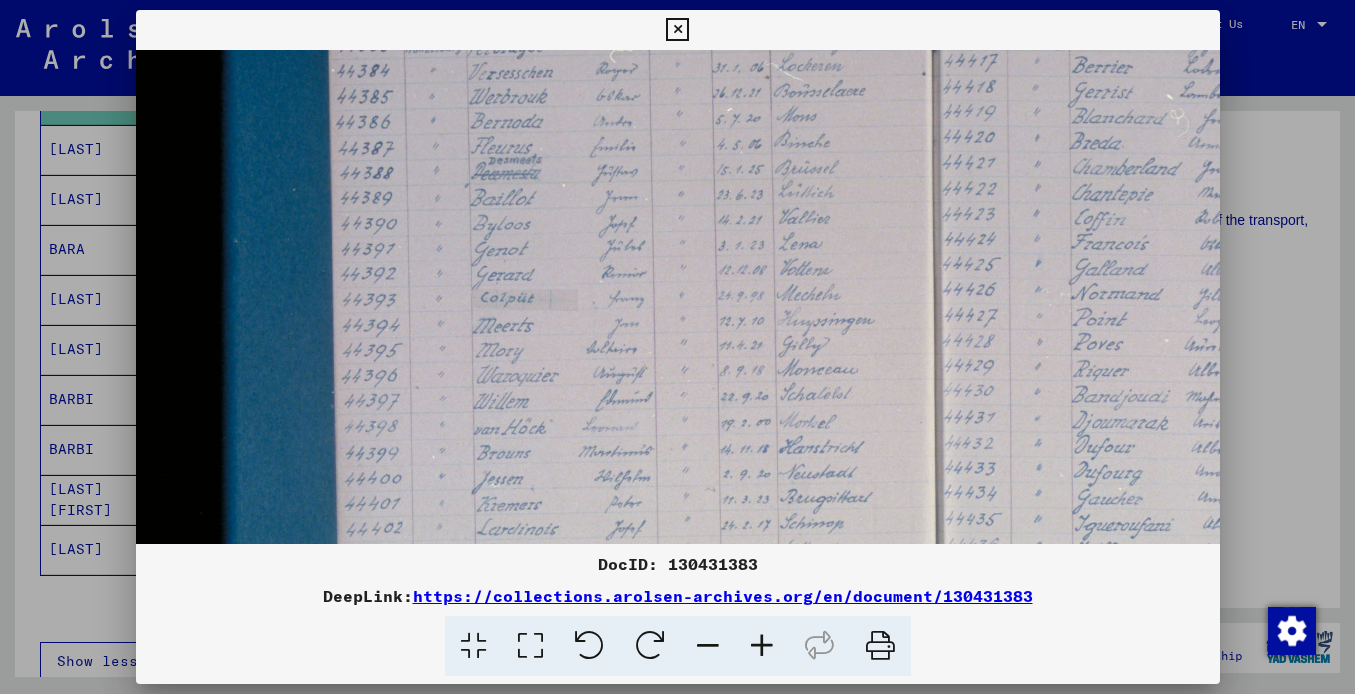 drag, startPoint x: 772, startPoint y: 451, endPoint x: 768, endPoint y: 266, distance: 185.04324 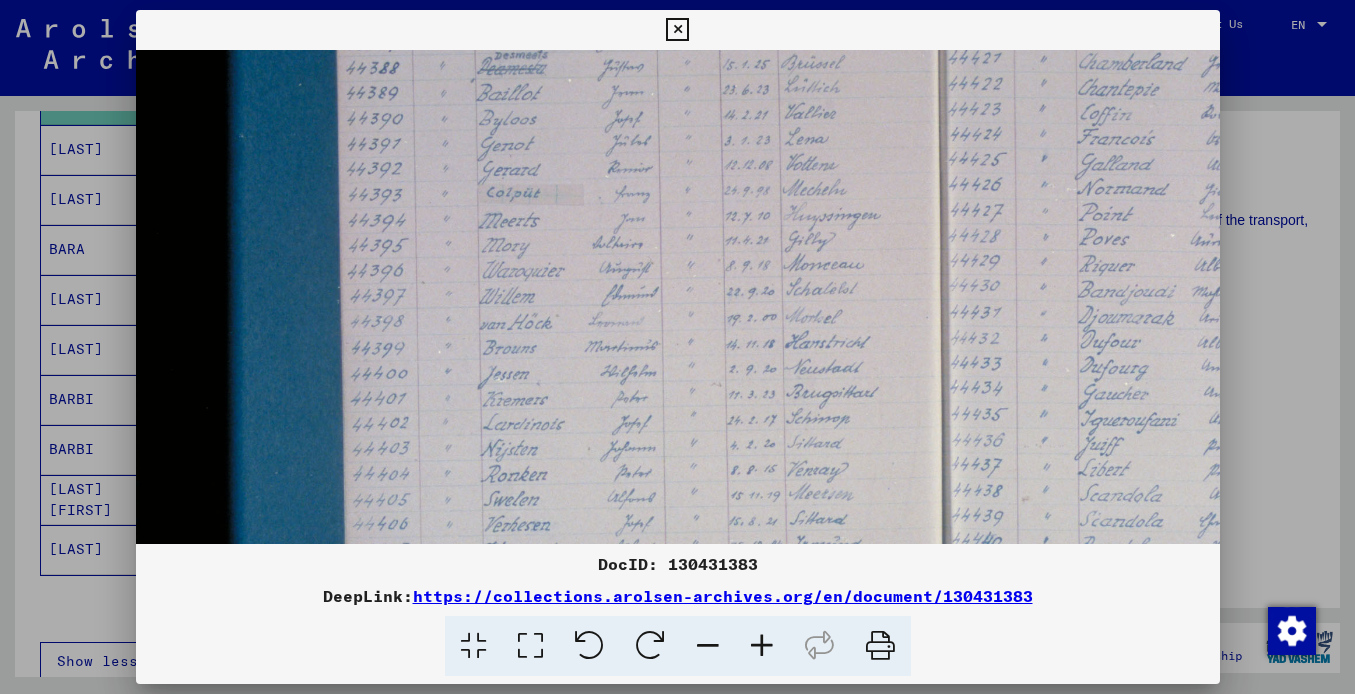 scroll, scrollTop: 288, scrollLeft: 0, axis: vertical 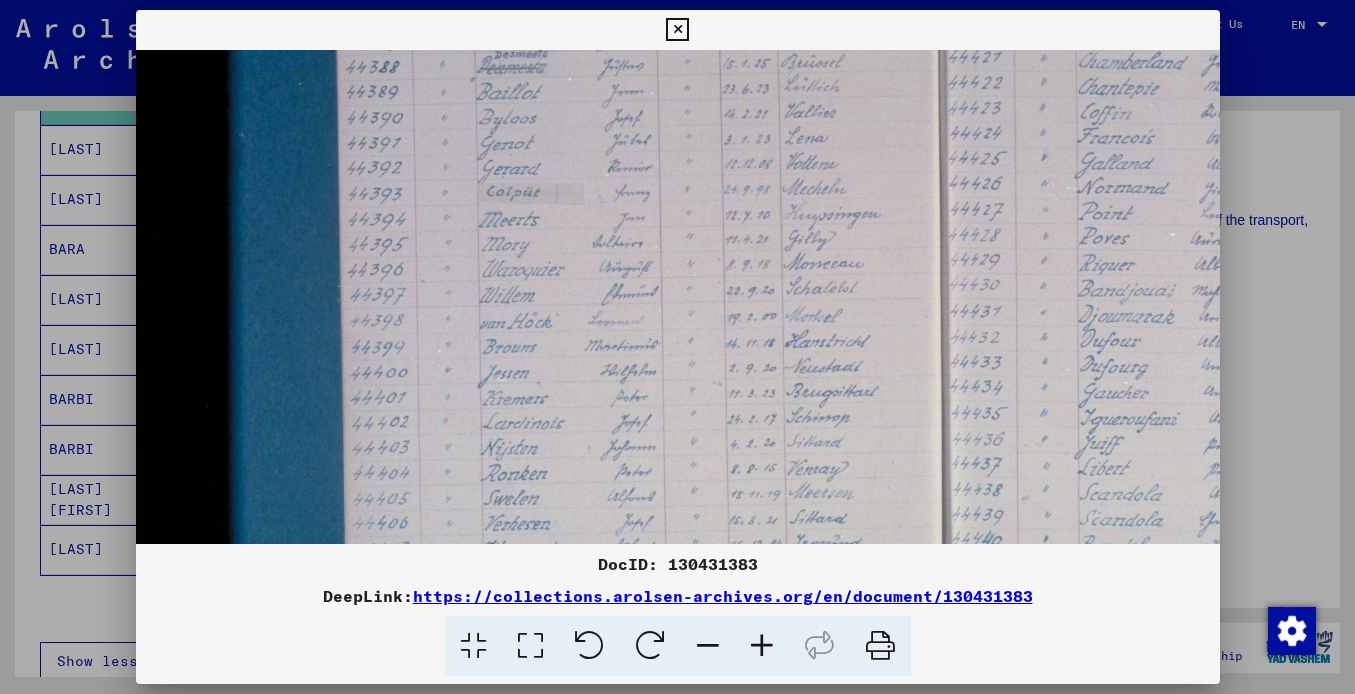 drag, startPoint x: 738, startPoint y: 315, endPoint x: 741, endPoint y: 210, distance: 105.04285 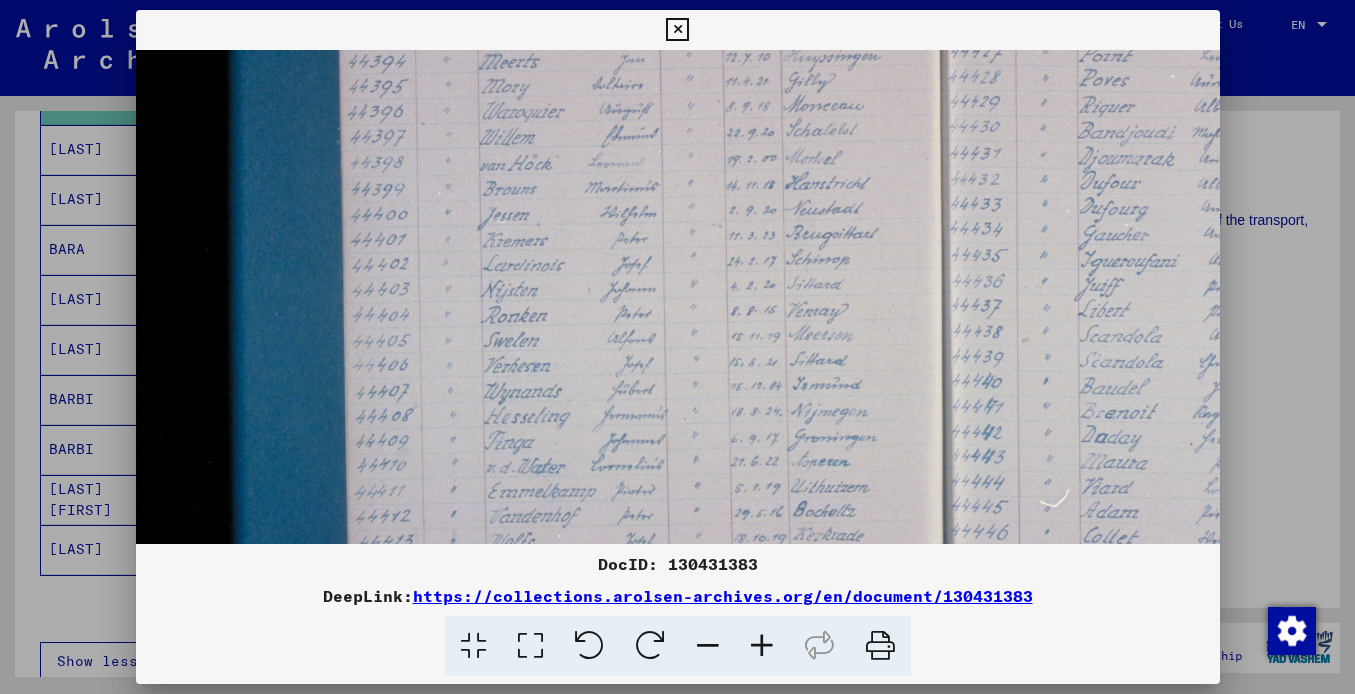 scroll, scrollTop: 459, scrollLeft: 0, axis: vertical 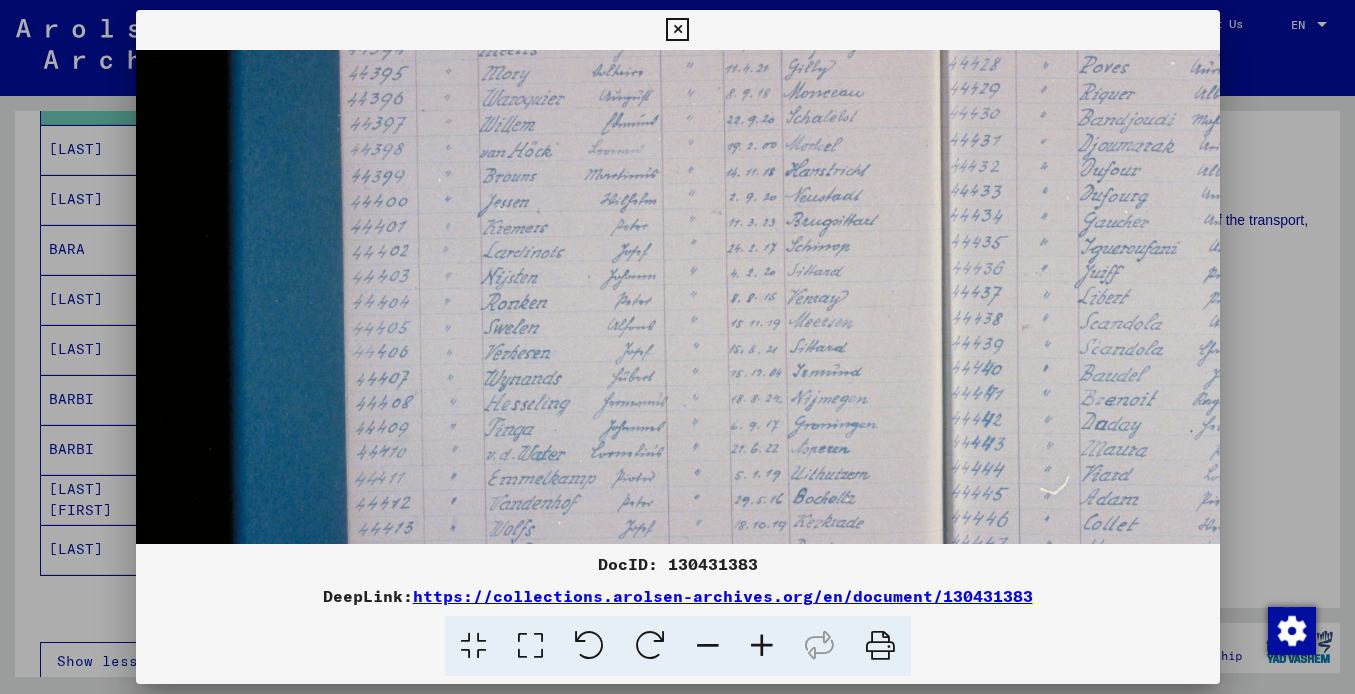 drag, startPoint x: 734, startPoint y: 257, endPoint x: 743, endPoint y: 86, distance: 171.23668 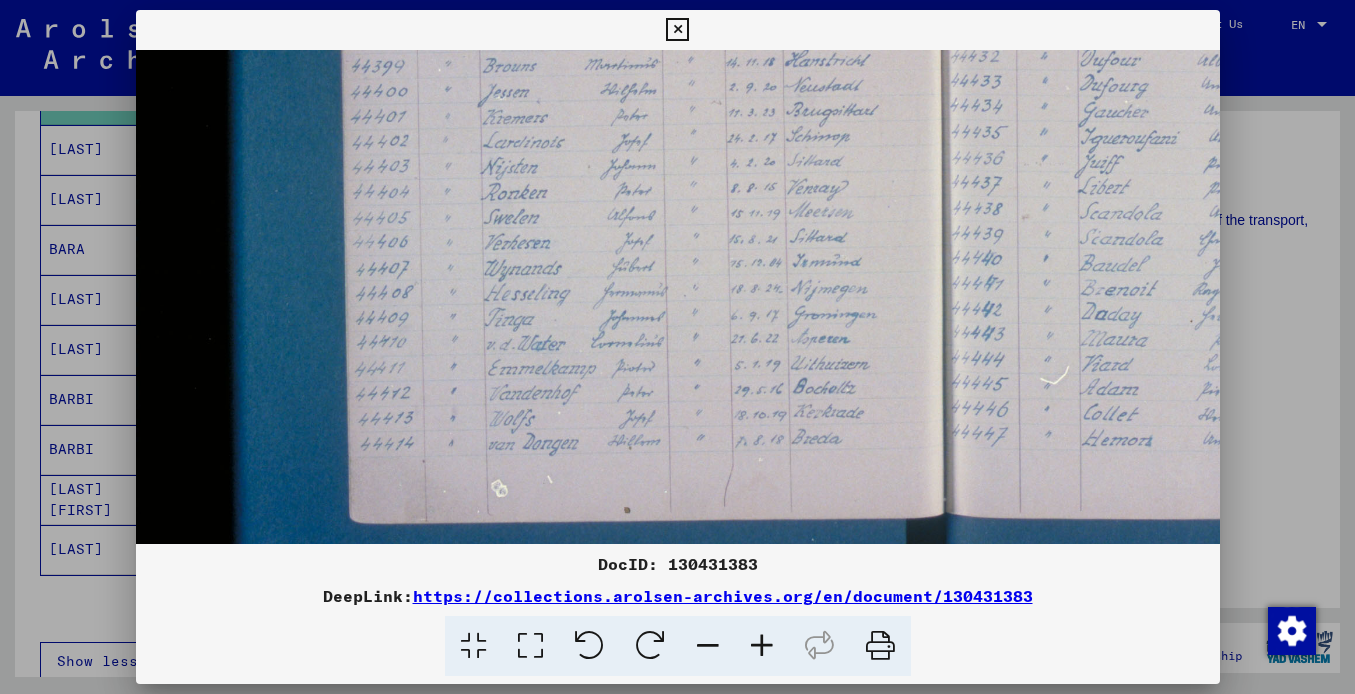 scroll, scrollTop: 568, scrollLeft: 0, axis: vertical 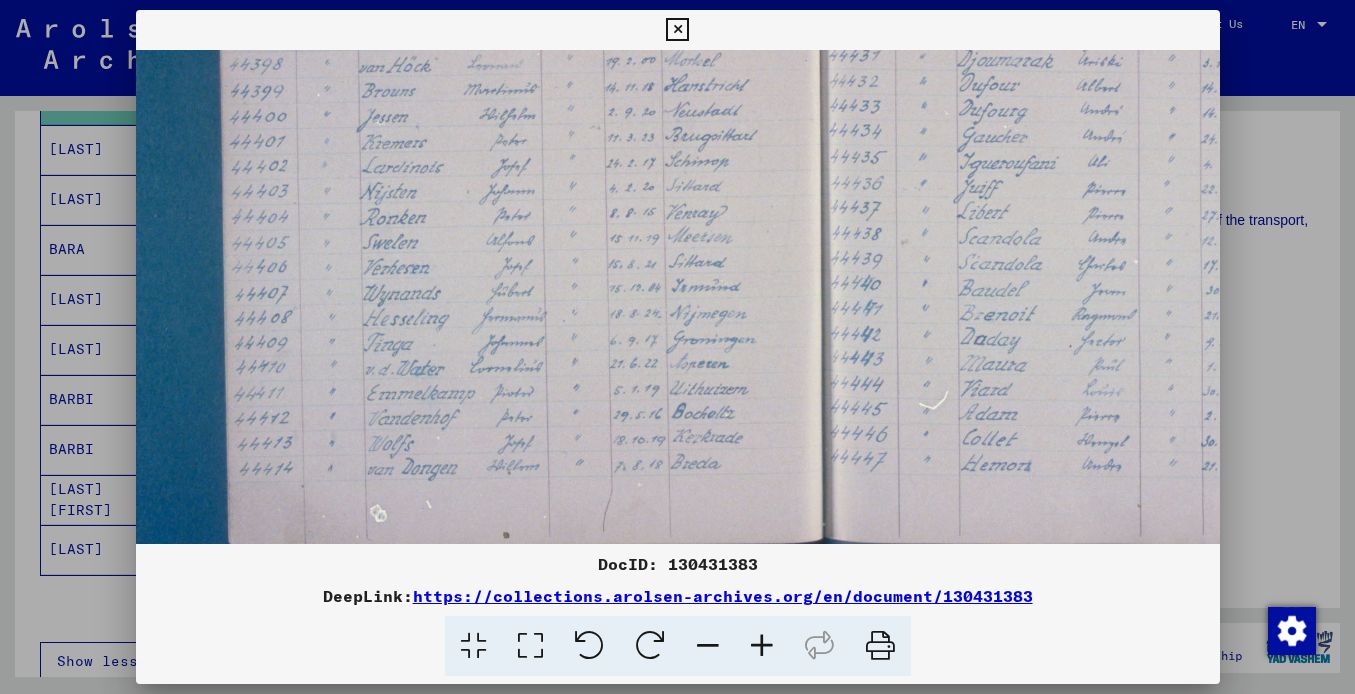 drag, startPoint x: 726, startPoint y: 293, endPoint x: 603, endPoint y: 209, distance: 148.9463 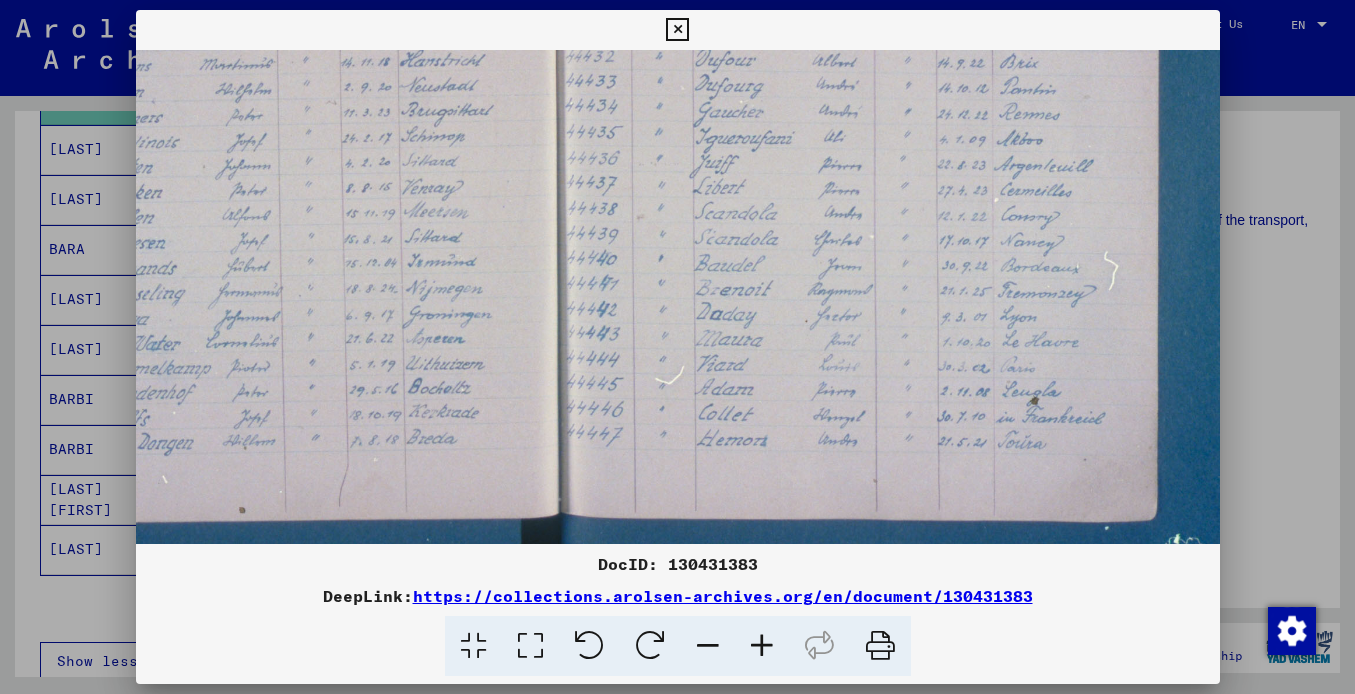 drag, startPoint x: 713, startPoint y: 305, endPoint x: 452, endPoint y: 280, distance: 262.19458 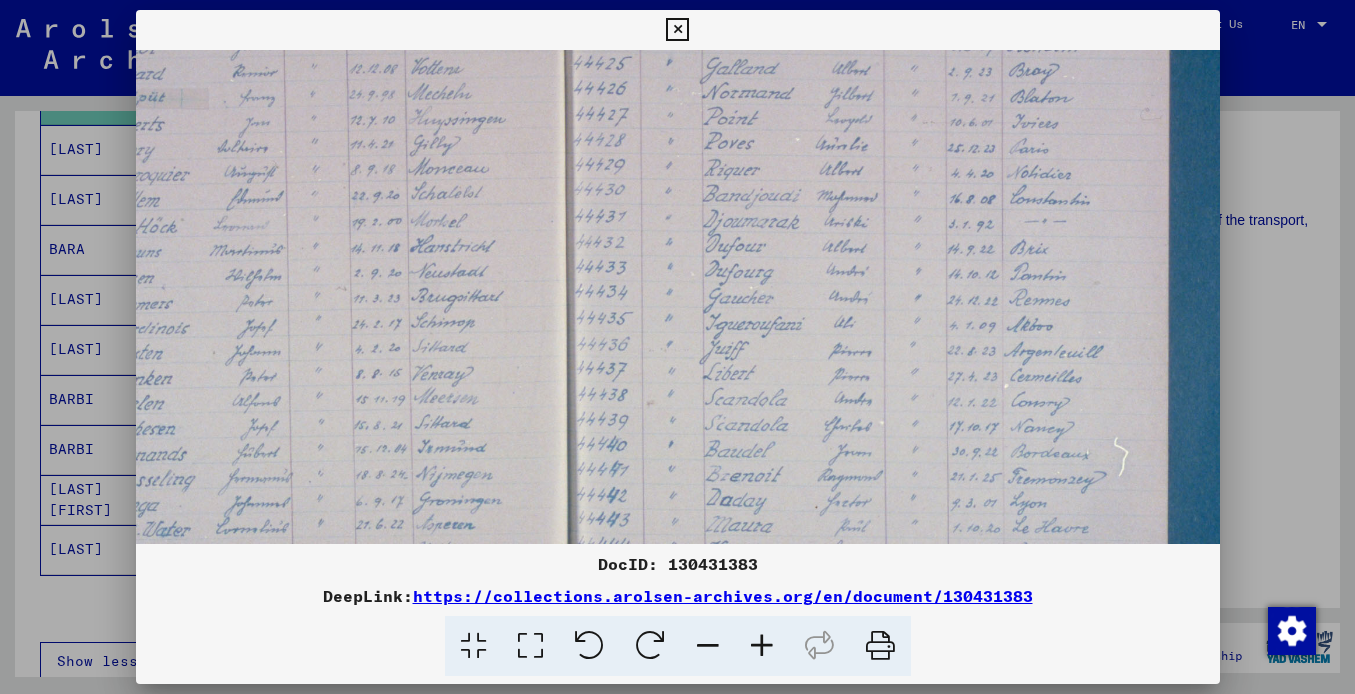 scroll, scrollTop: 383, scrollLeft: 374, axis: both 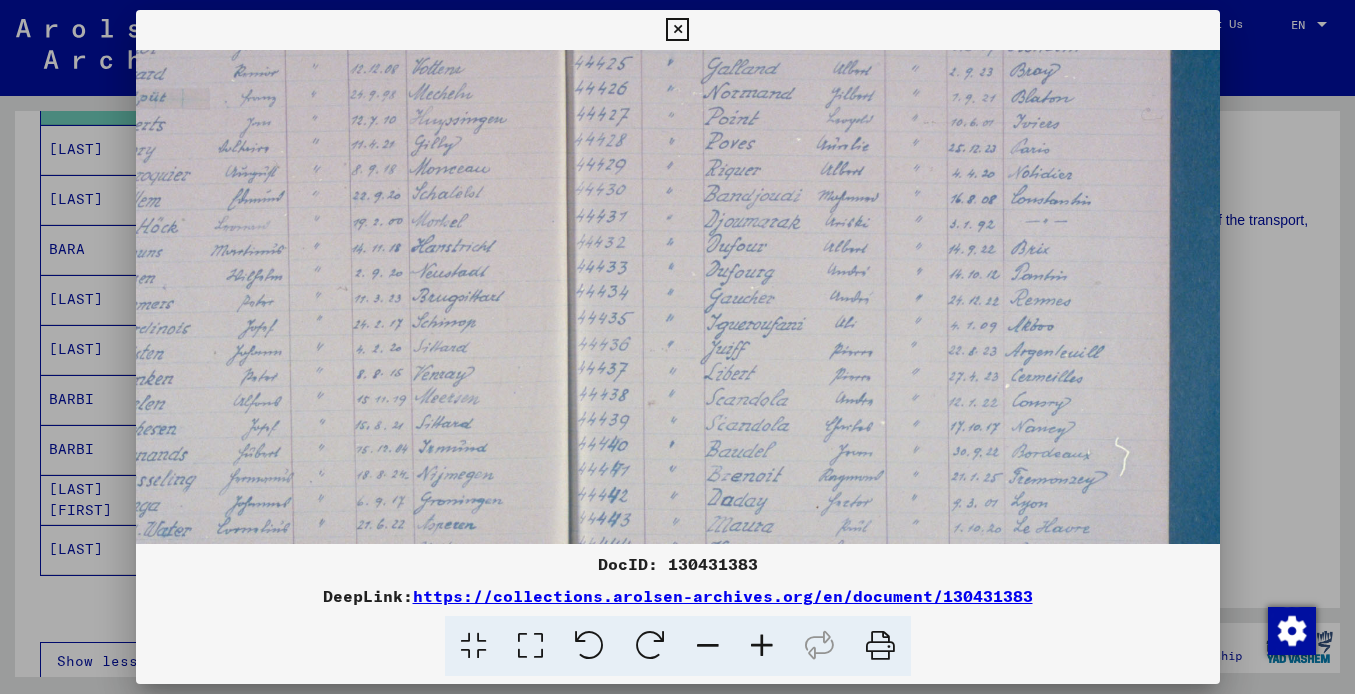 drag, startPoint x: 741, startPoint y: 152, endPoint x: 750, endPoint y: 334, distance: 182.2224 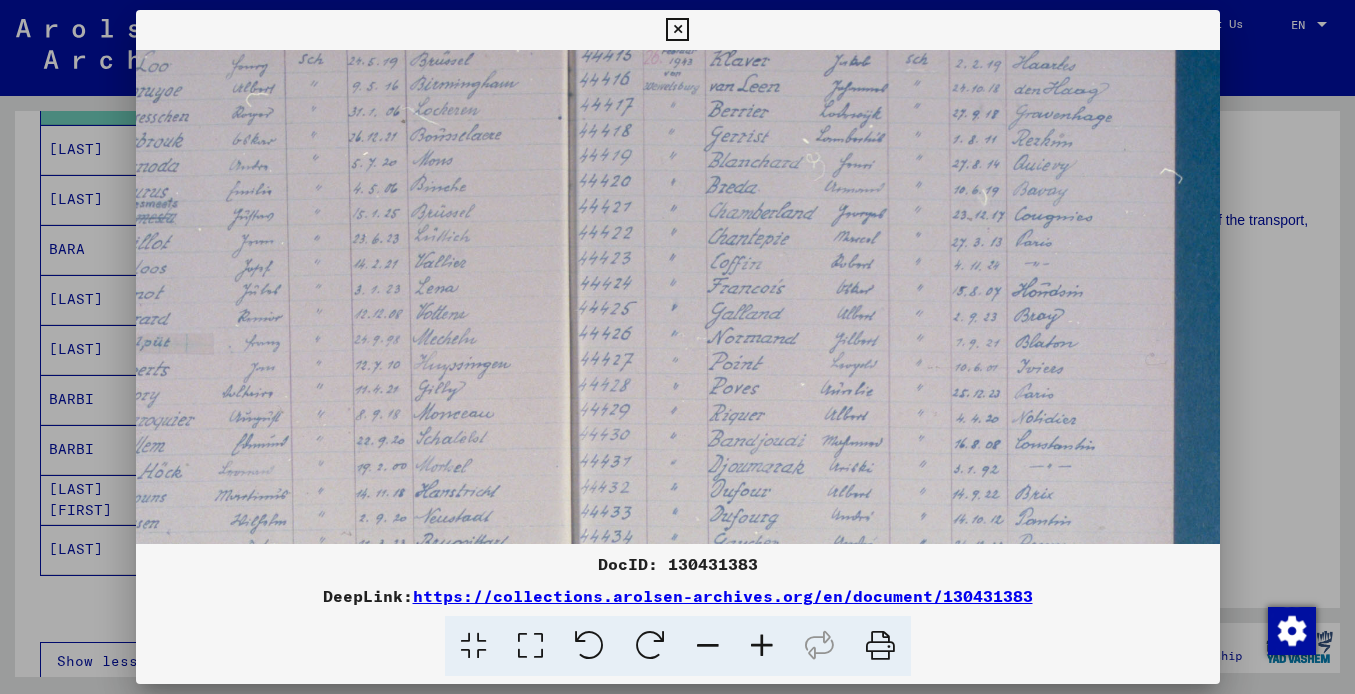 scroll, scrollTop: 140, scrollLeft: 370, axis: both 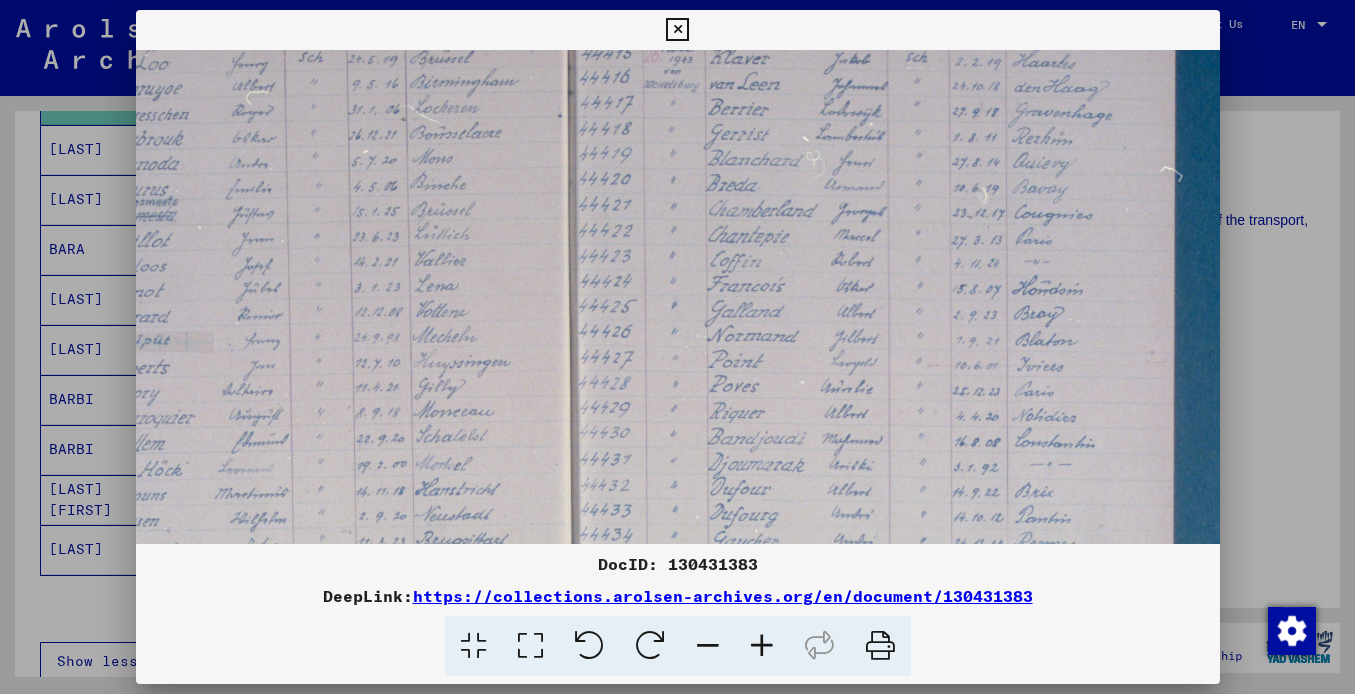 drag, startPoint x: 709, startPoint y: 195, endPoint x: 715, endPoint y: 438, distance: 243.07407 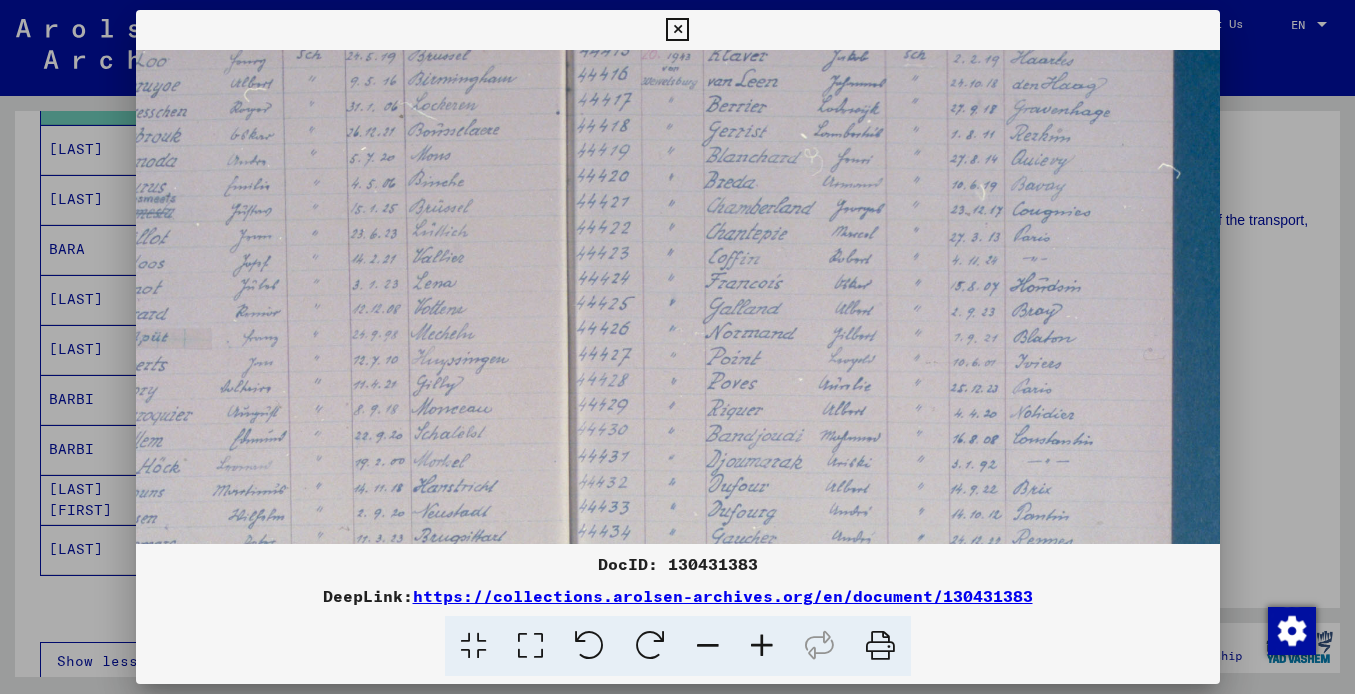 click at bounding box center [677, 30] 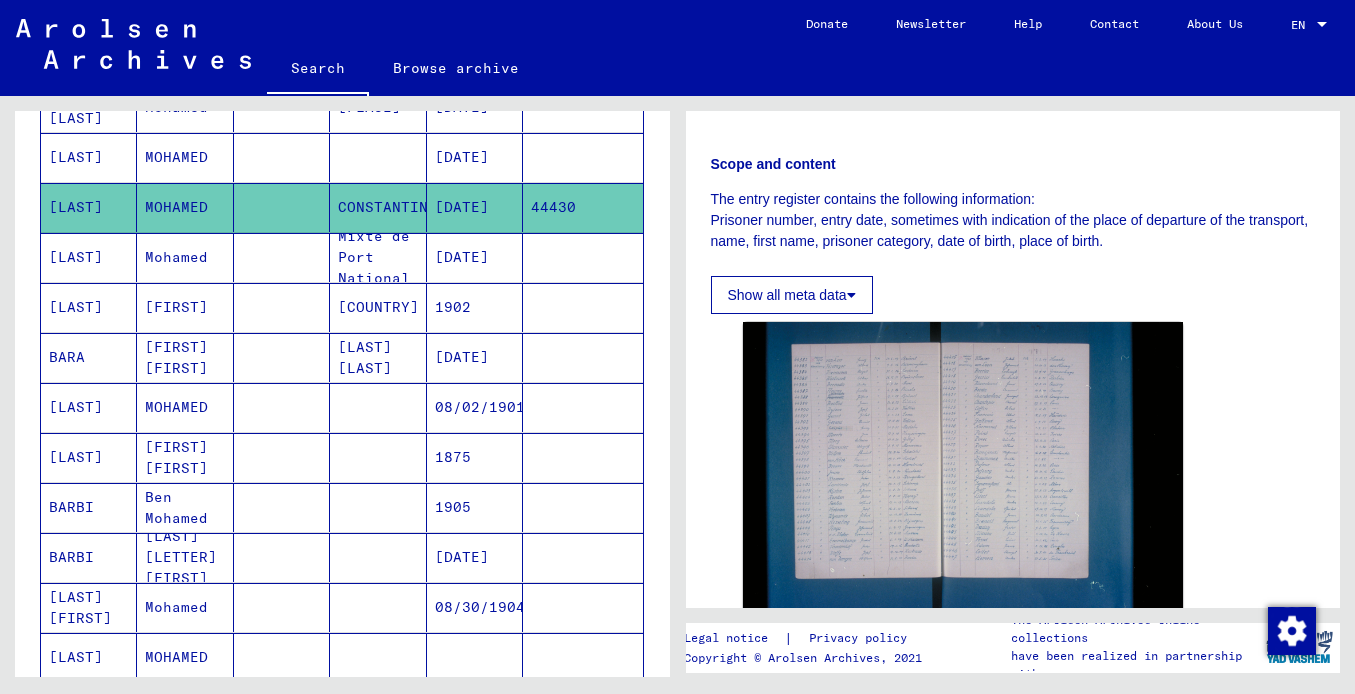 scroll, scrollTop: 976, scrollLeft: 0, axis: vertical 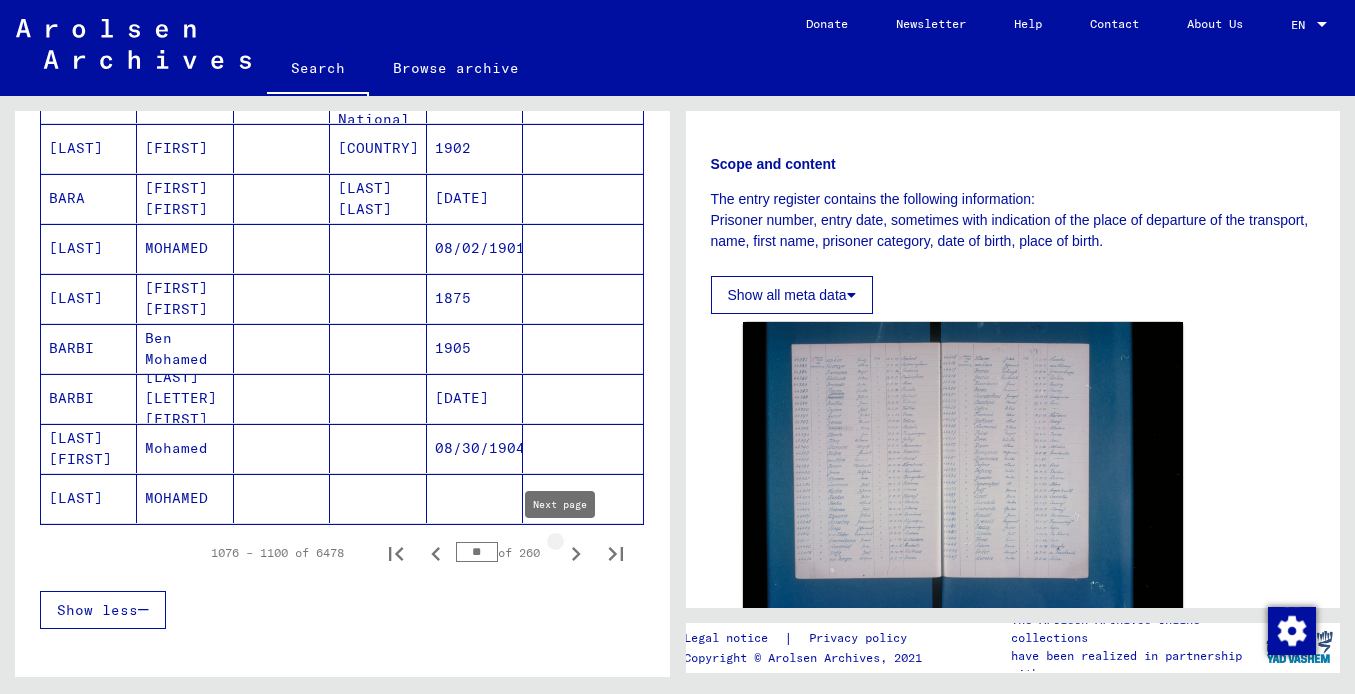 click 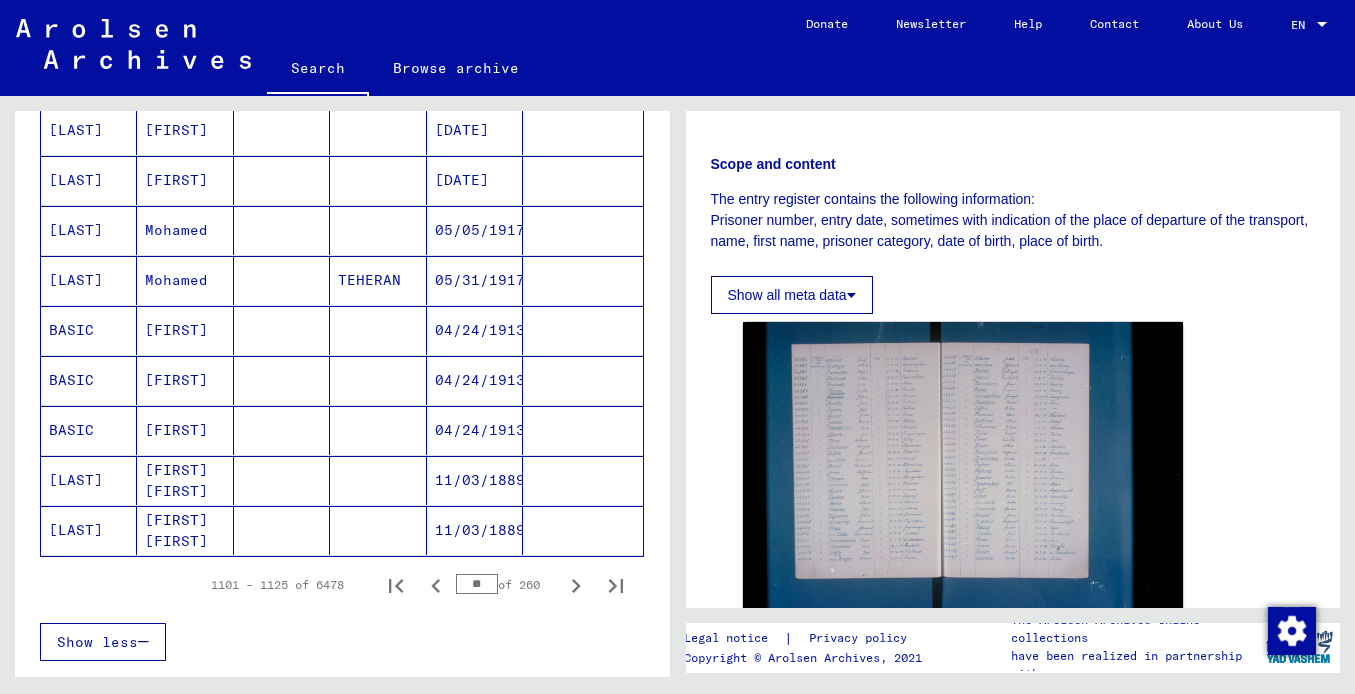 scroll, scrollTop: 1103, scrollLeft: 0, axis: vertical 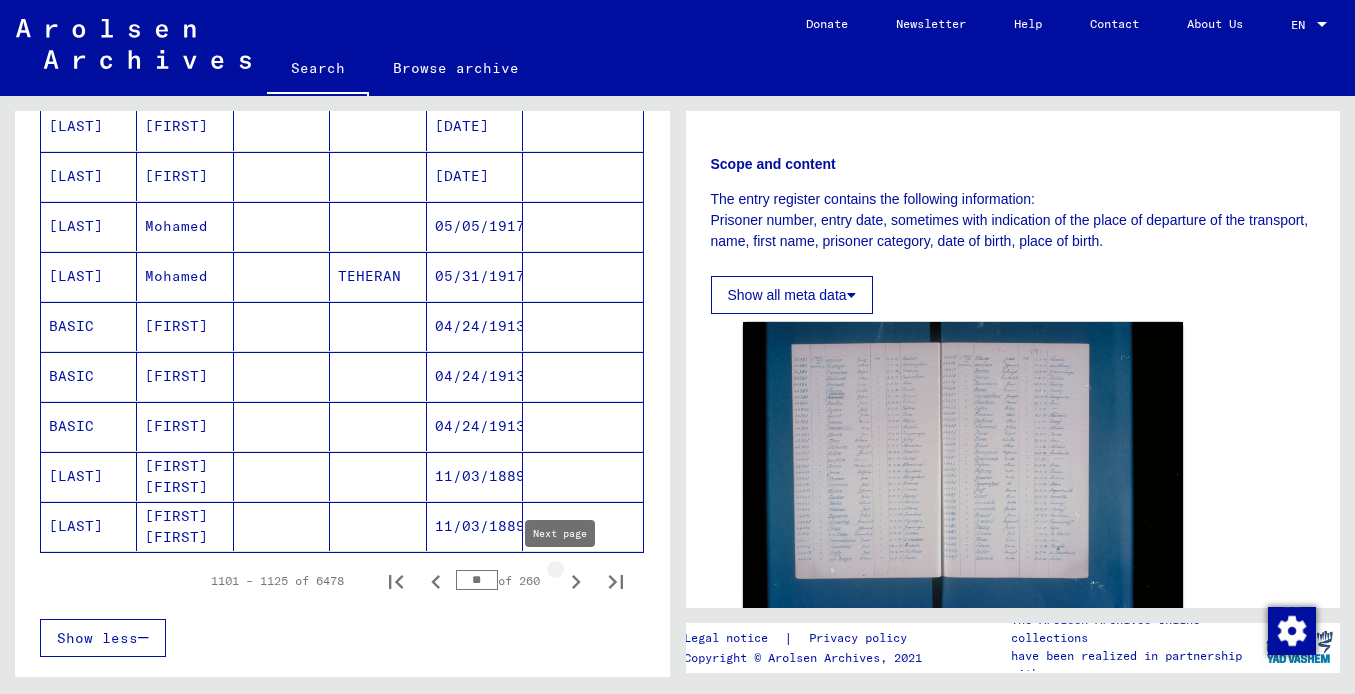 click 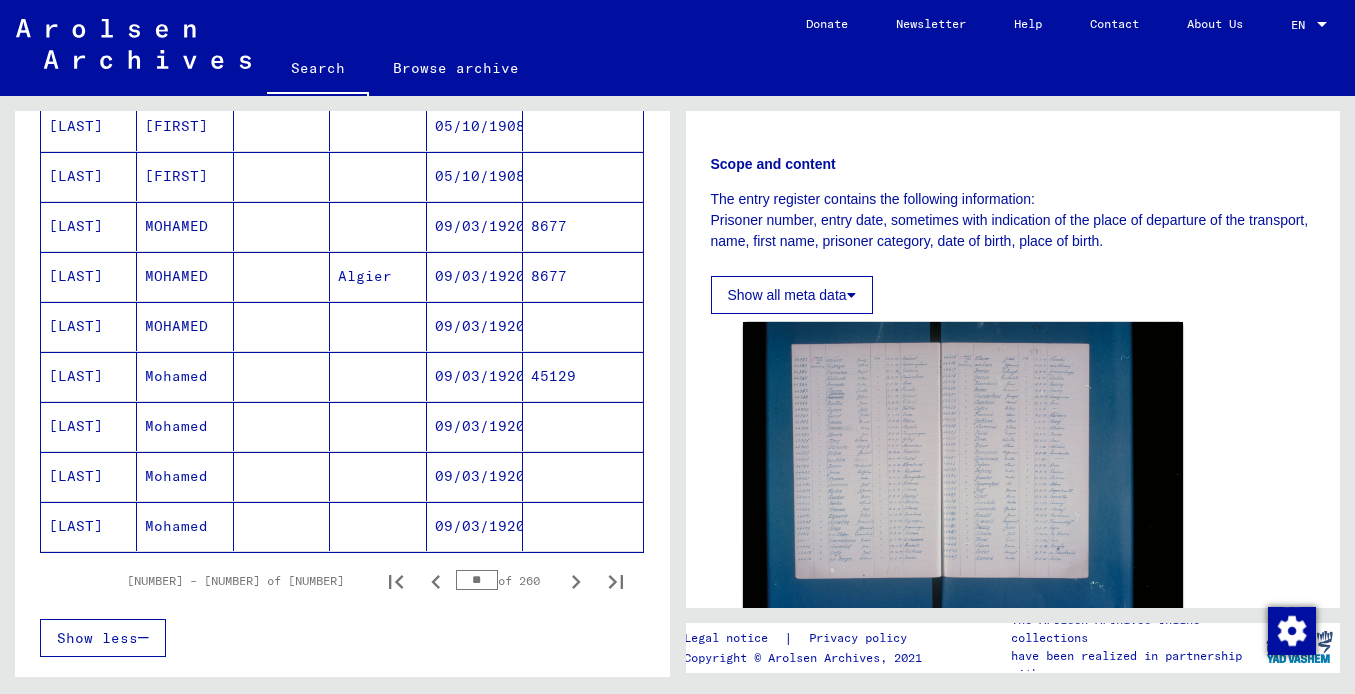 click on "[LAST]" at bounding box center [89, 326] 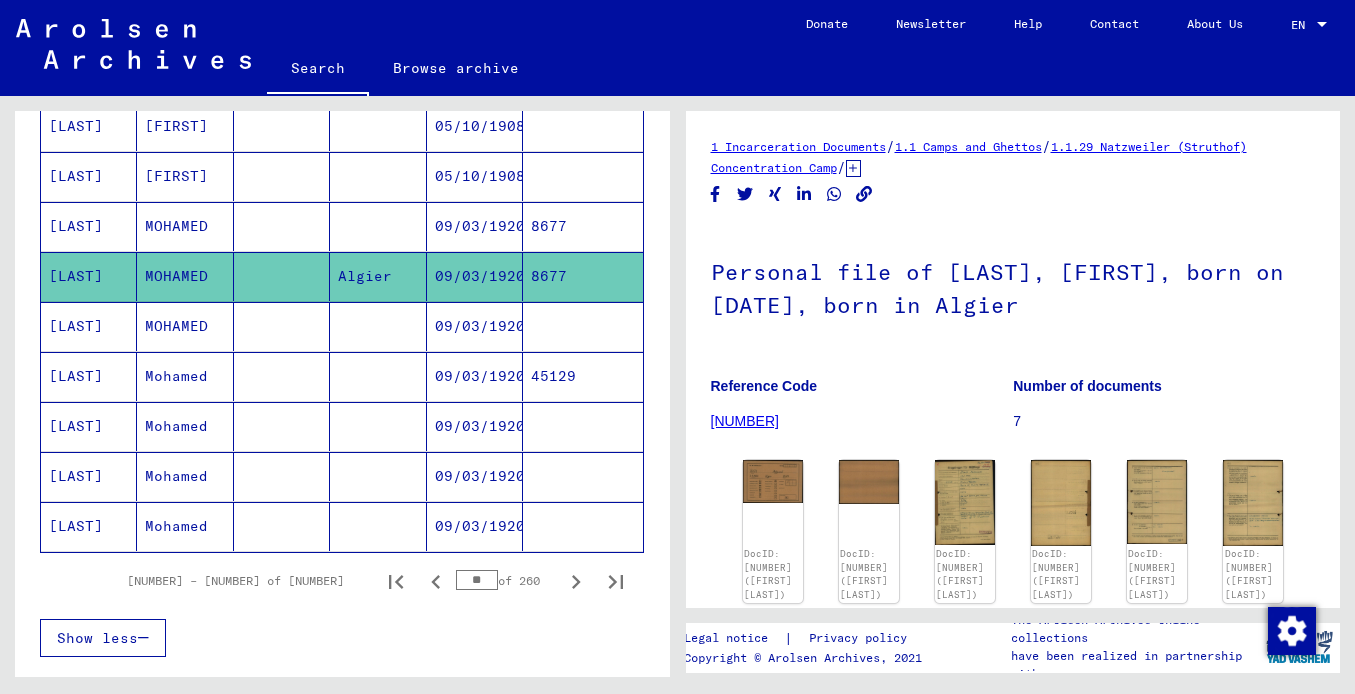 scroll, scrollTop: 0, scrollLeft: 0, axis: both 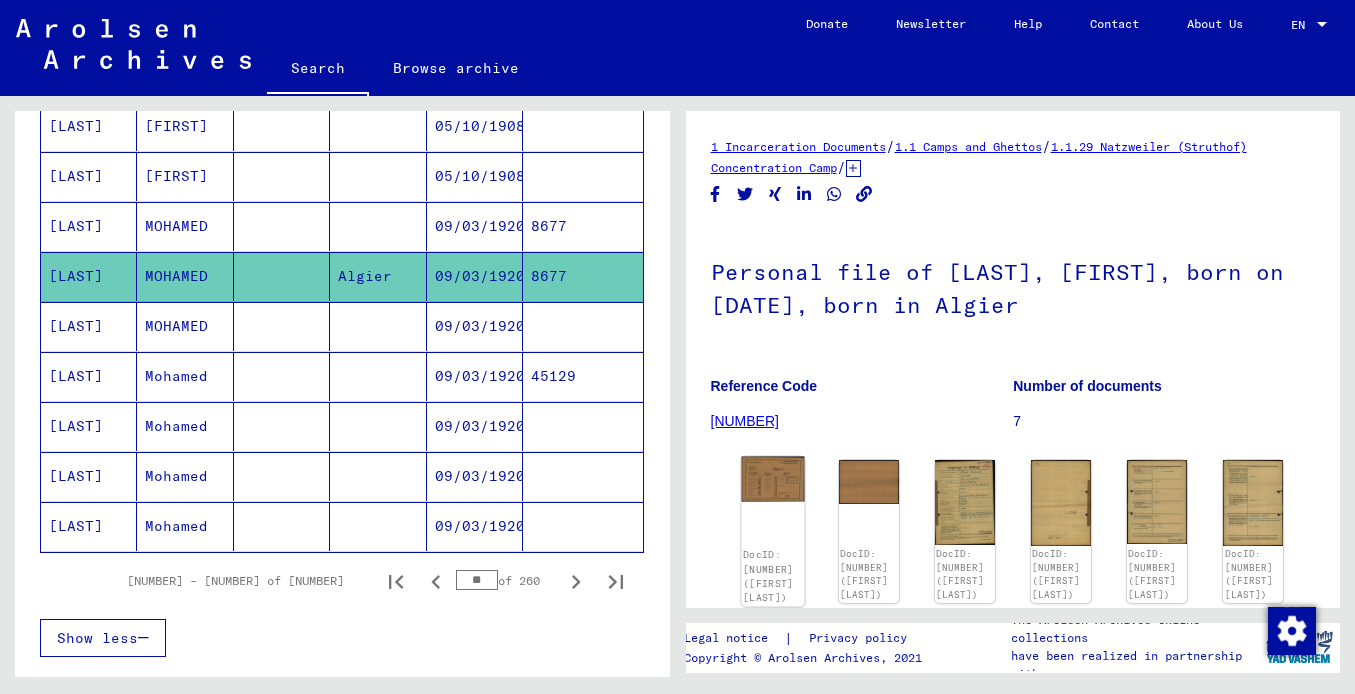 click 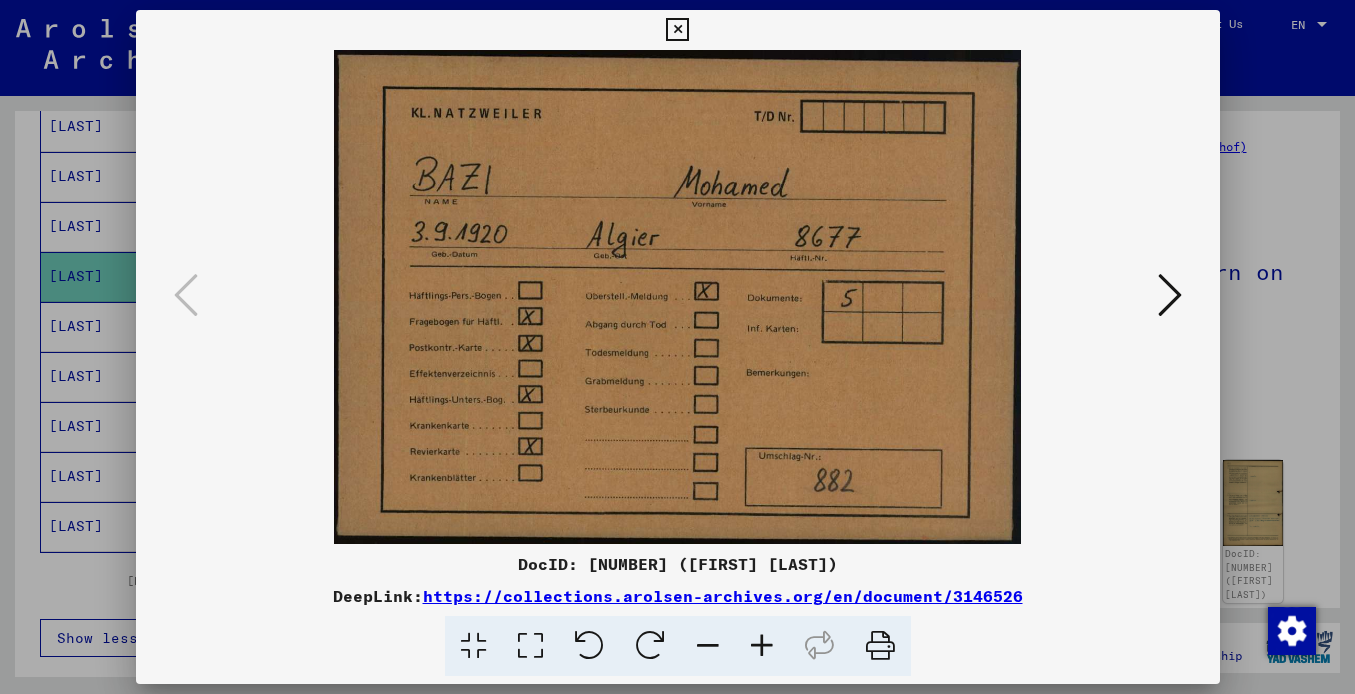 type 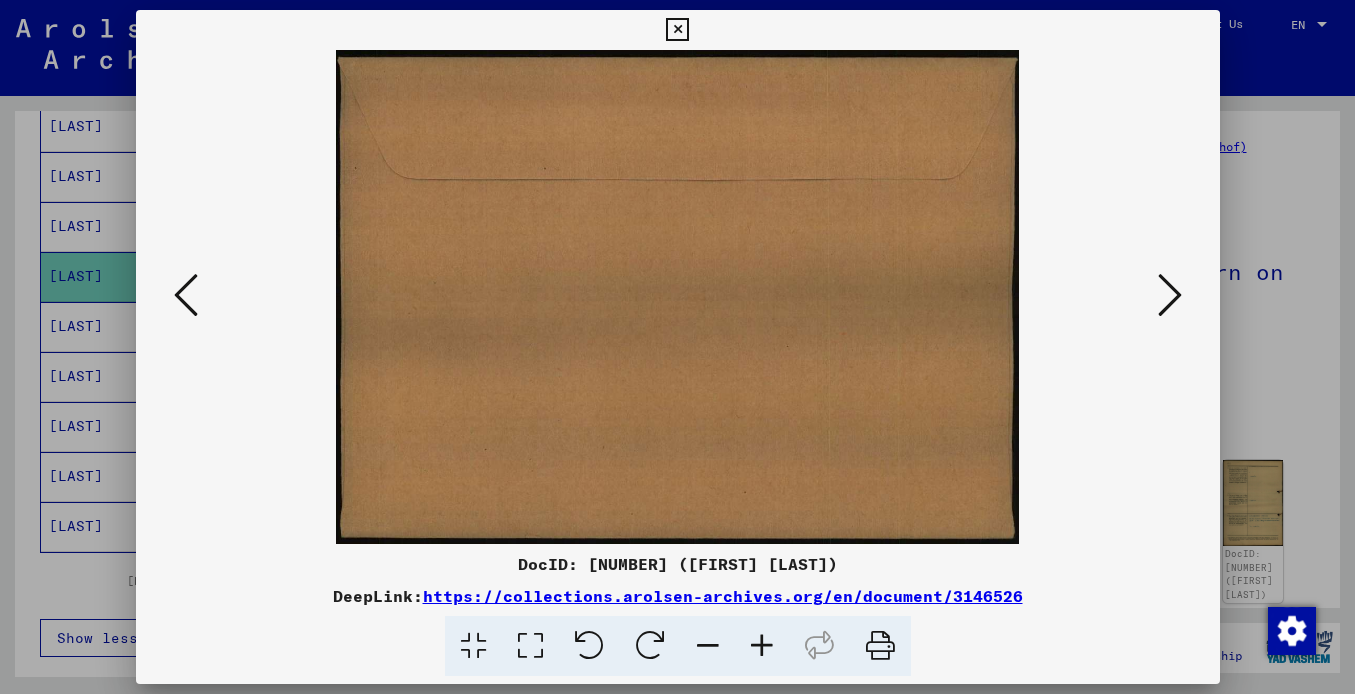 click at bounding box center [1170, 295] 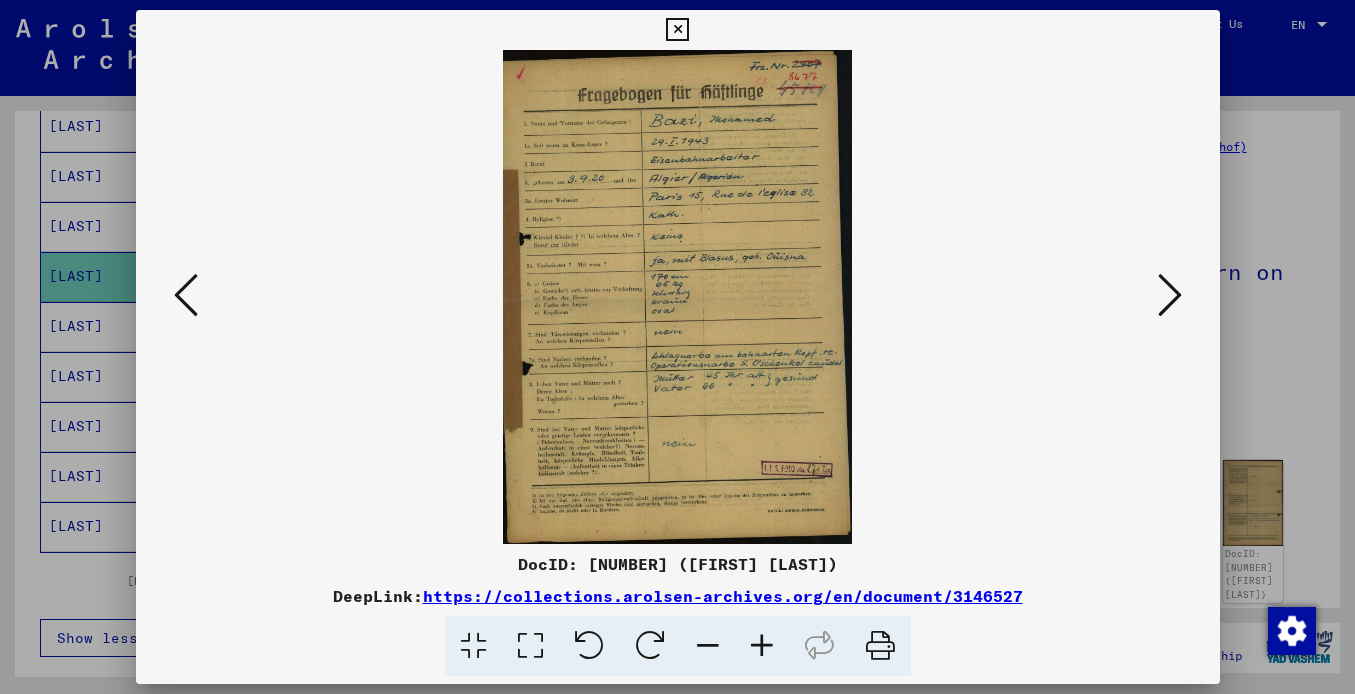 click at bounding box center [678, 297] 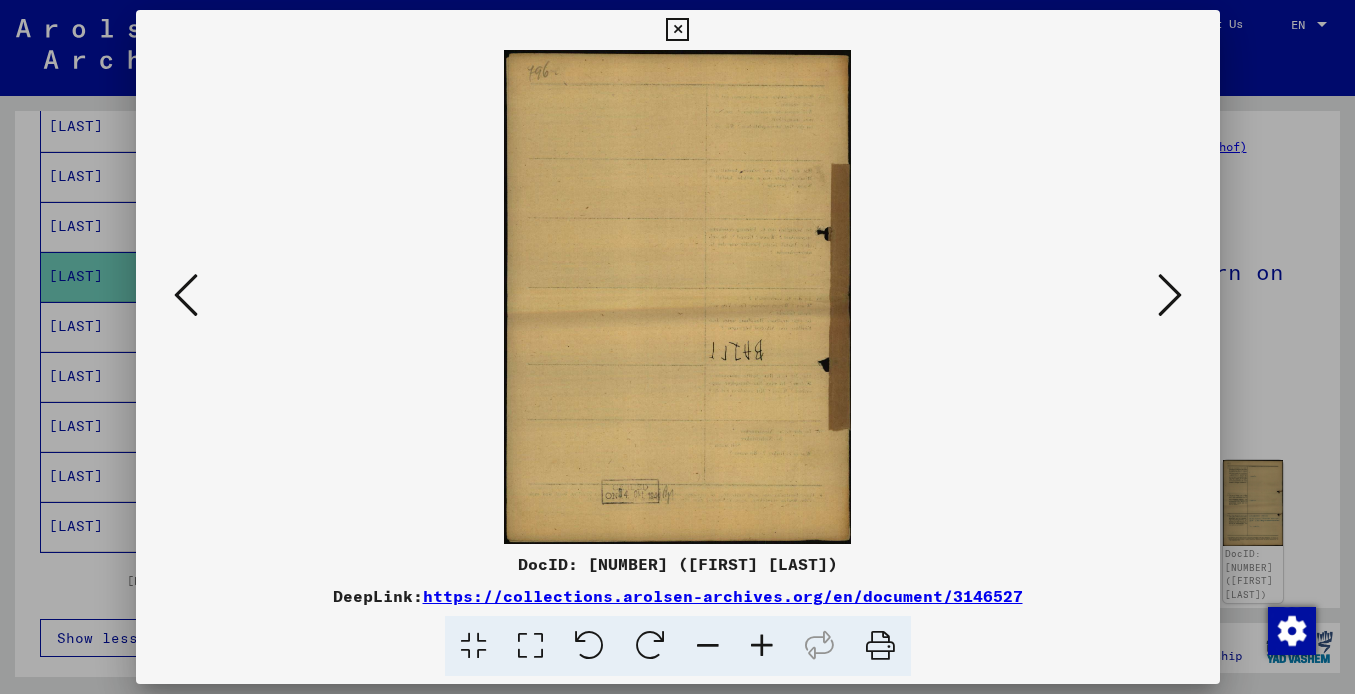 click at bounding box center [1170, 295] 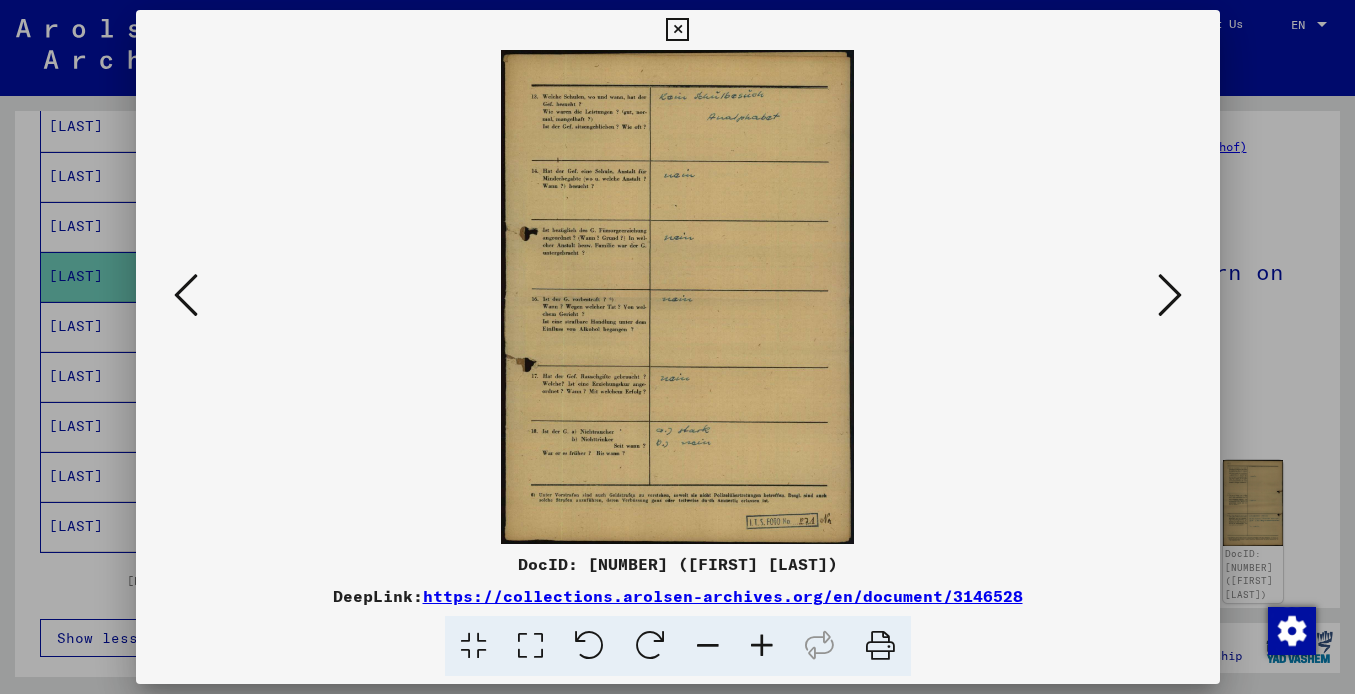 click at bounding box center (1170, 295) 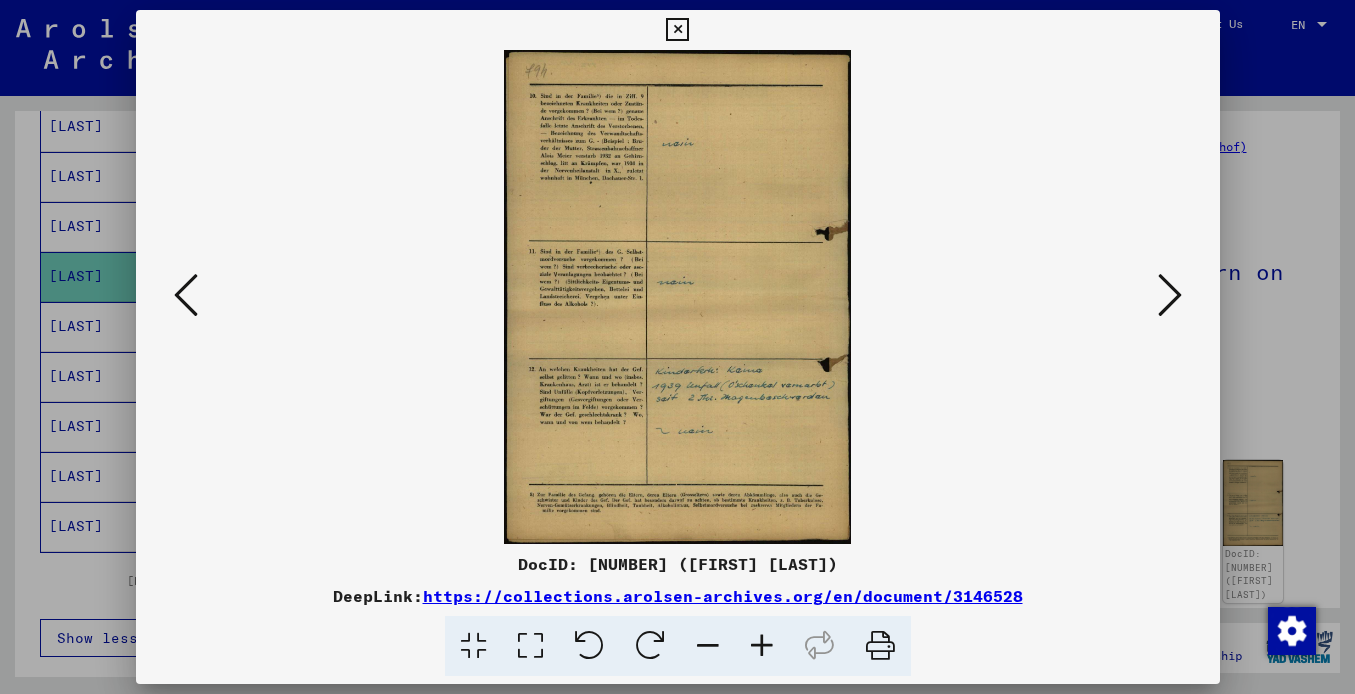 click at bounding box center [1170, 295] 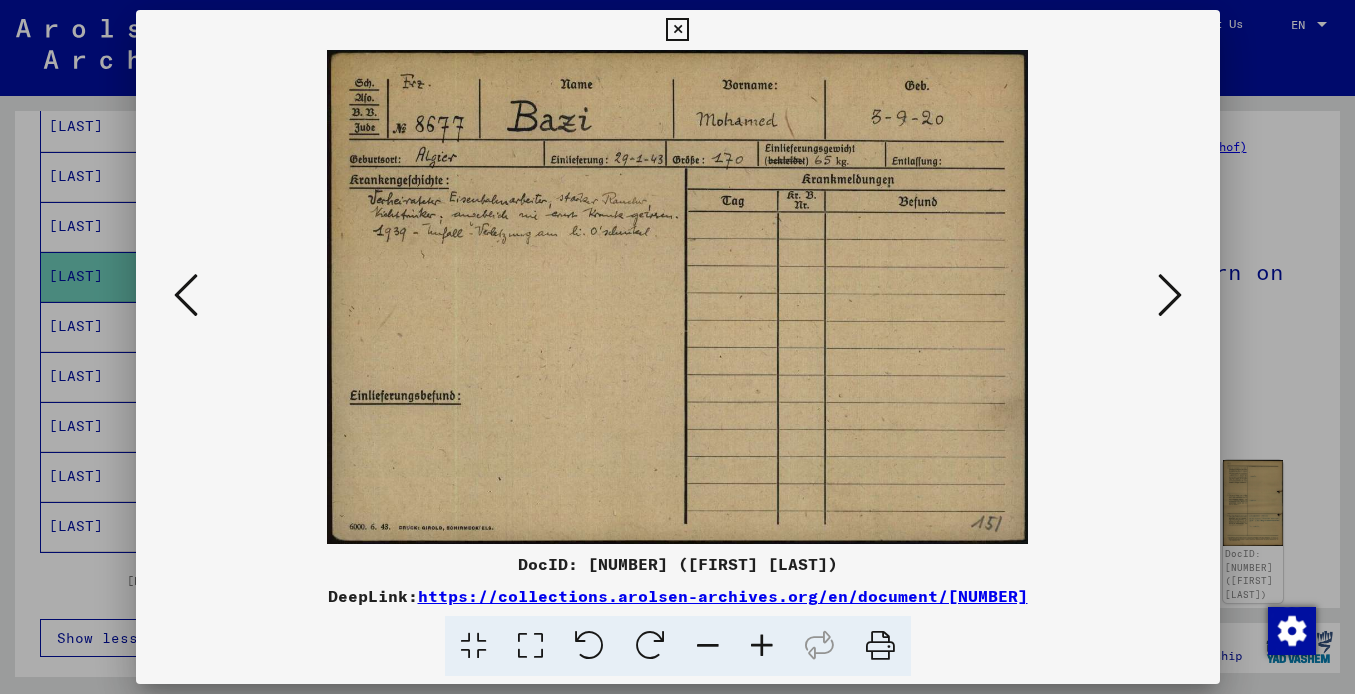 click at bounding box center [1170, 295] 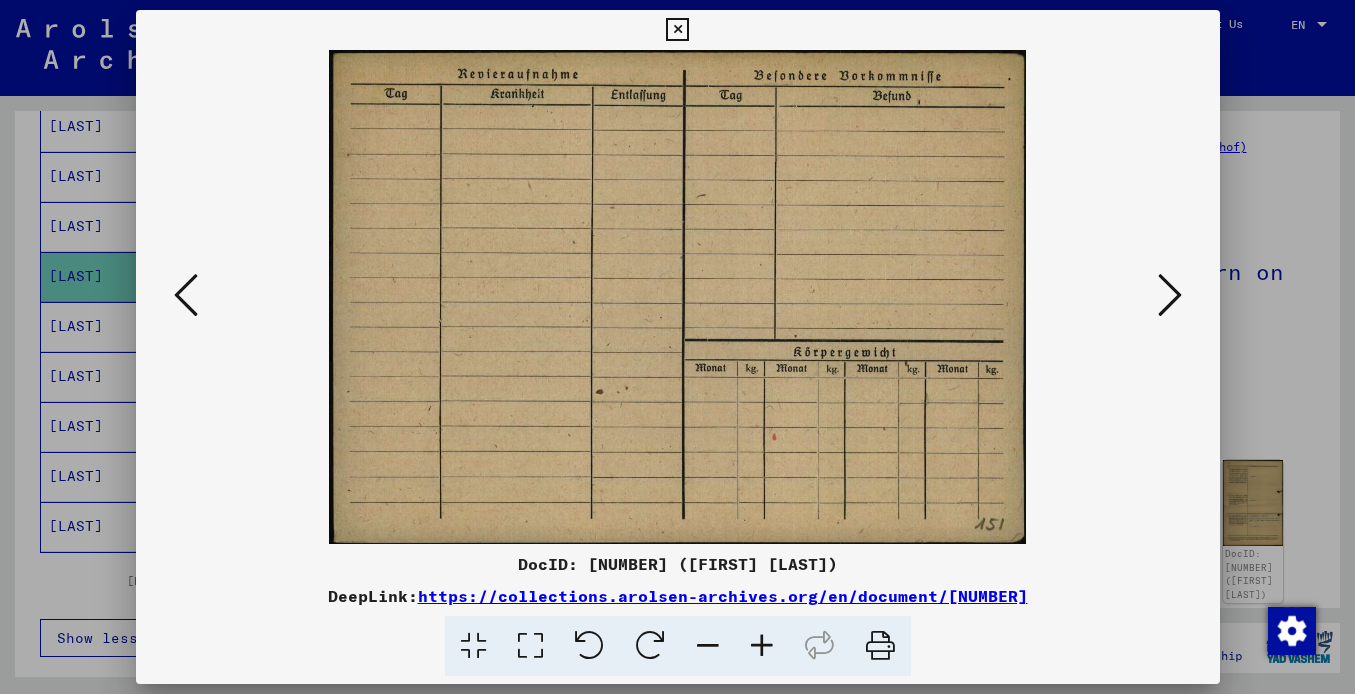click at bounding box center (1170, 295) 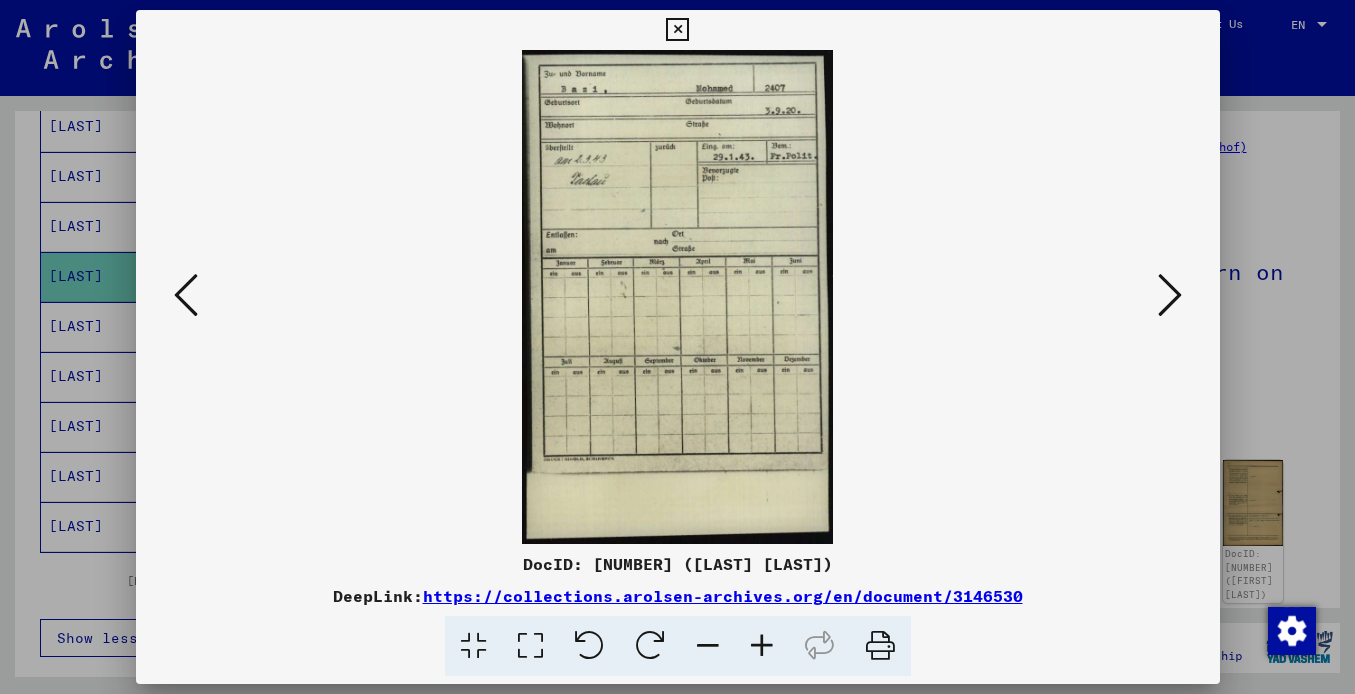 click at bounding box center [1170, 295] 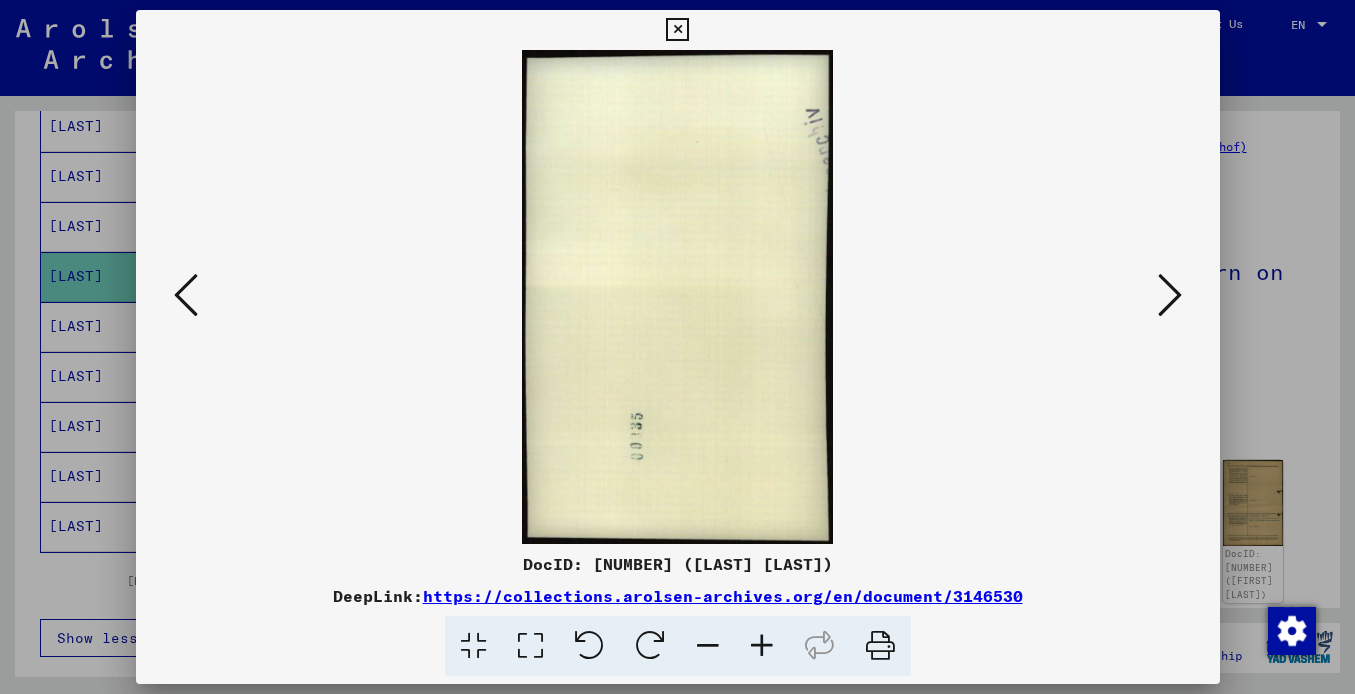 click at bounding box center (1170, 295) 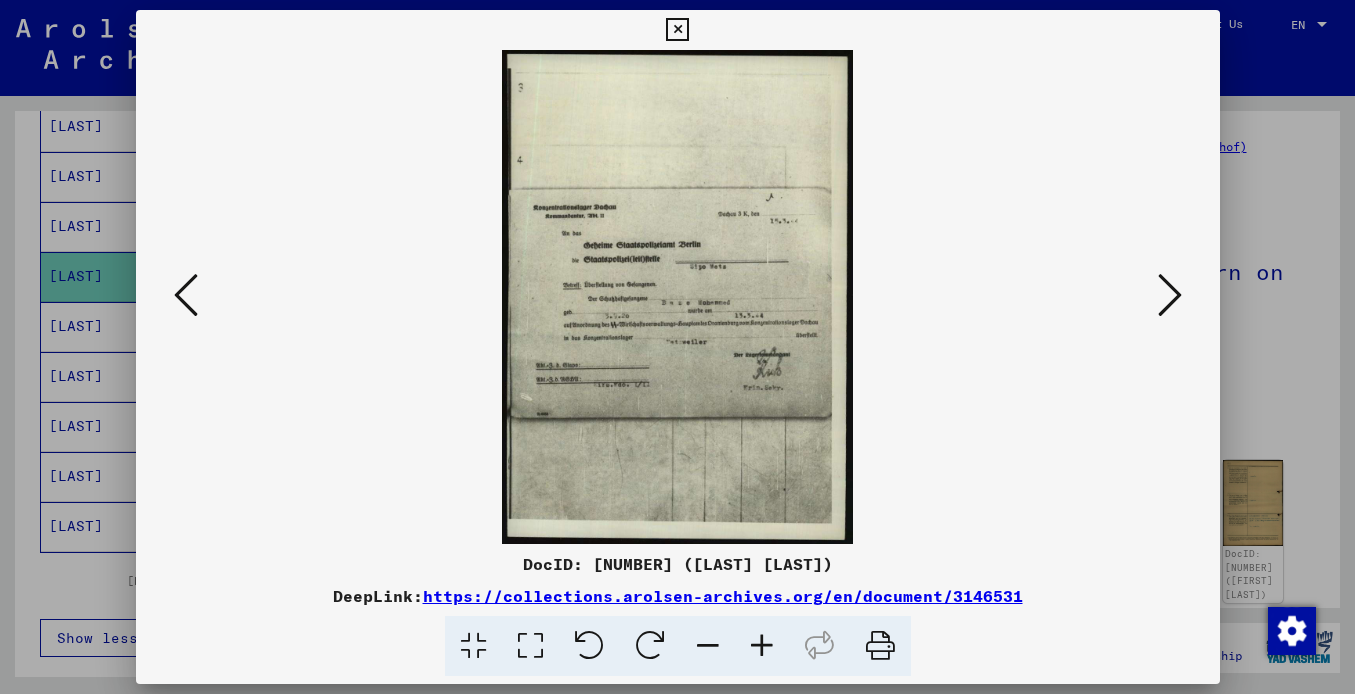 click at bounding box center [1170, 295] 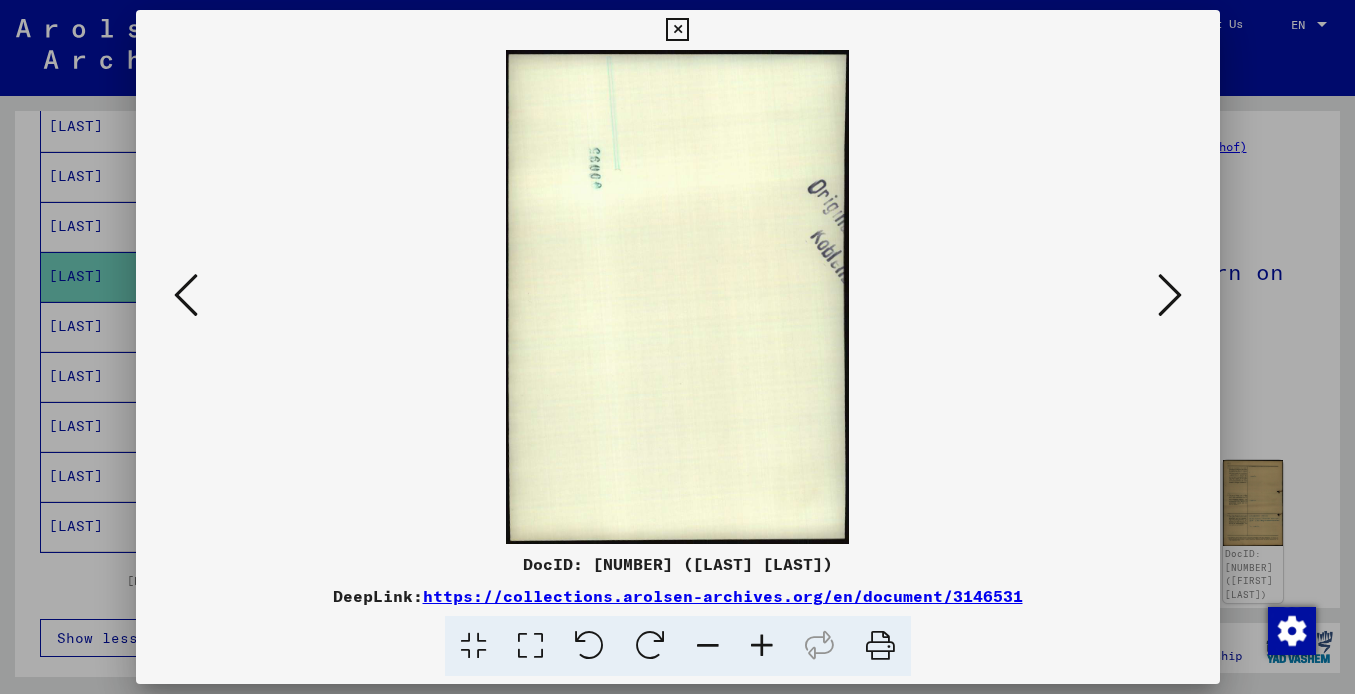 click at bounding box center (1170, 295) 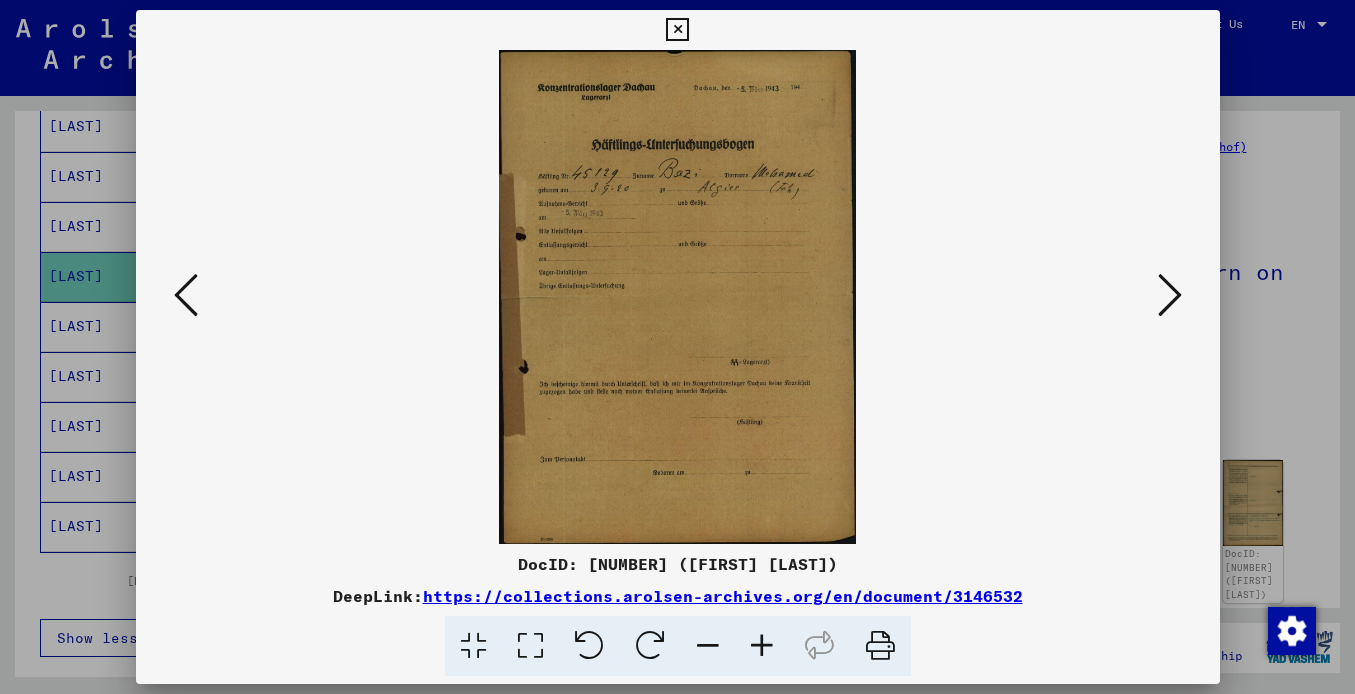 click at bounding box center [1170, 295] 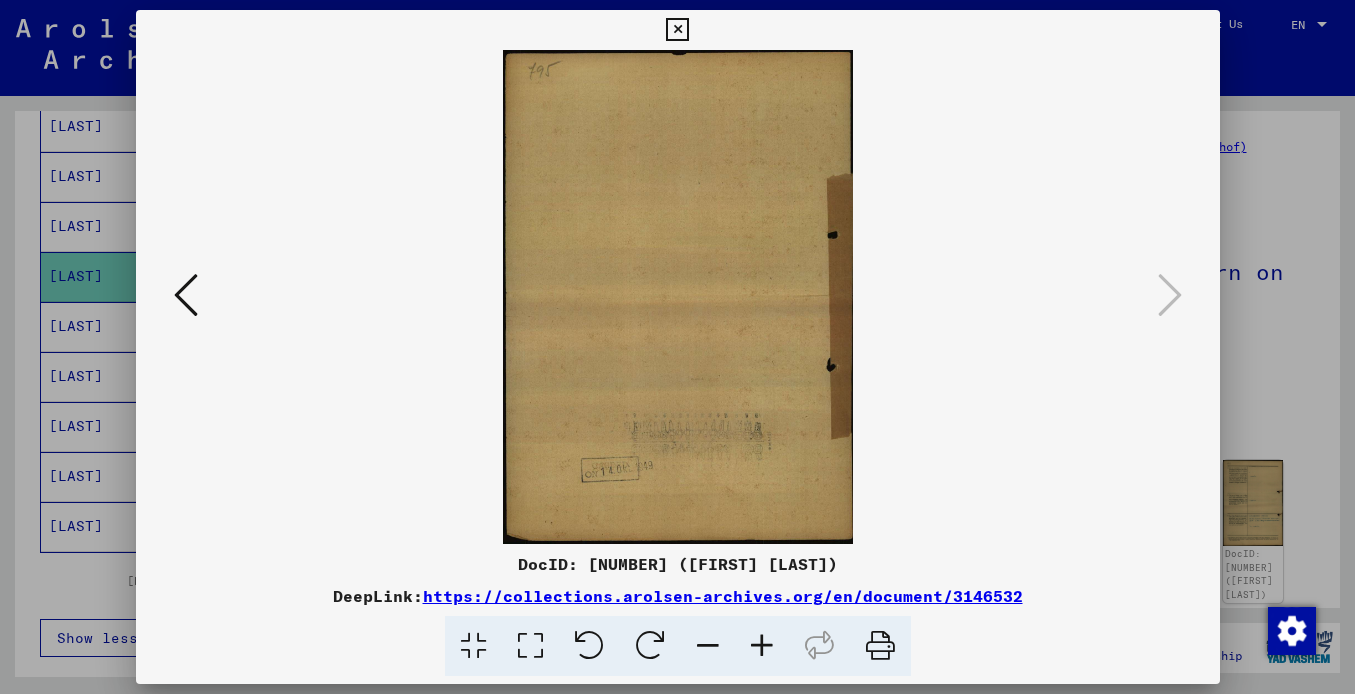 click at bounding box center [186, 296] 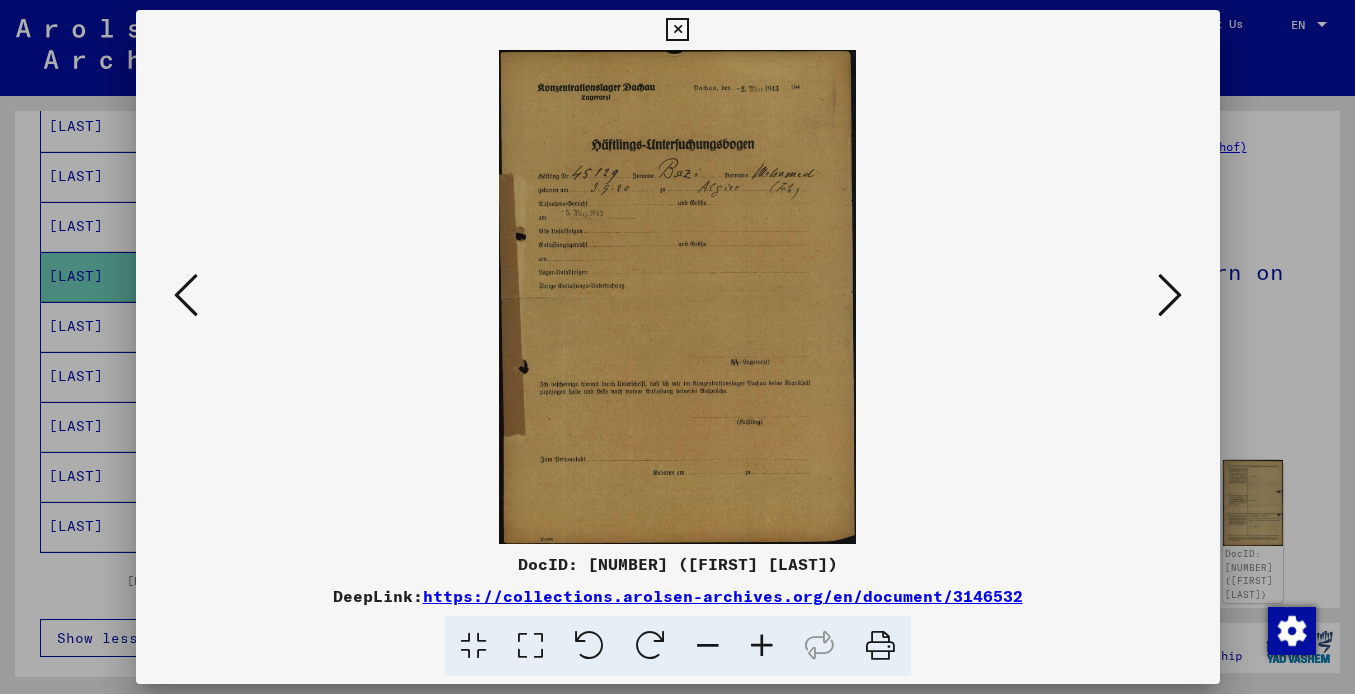 click at bounding box center [677, 30] 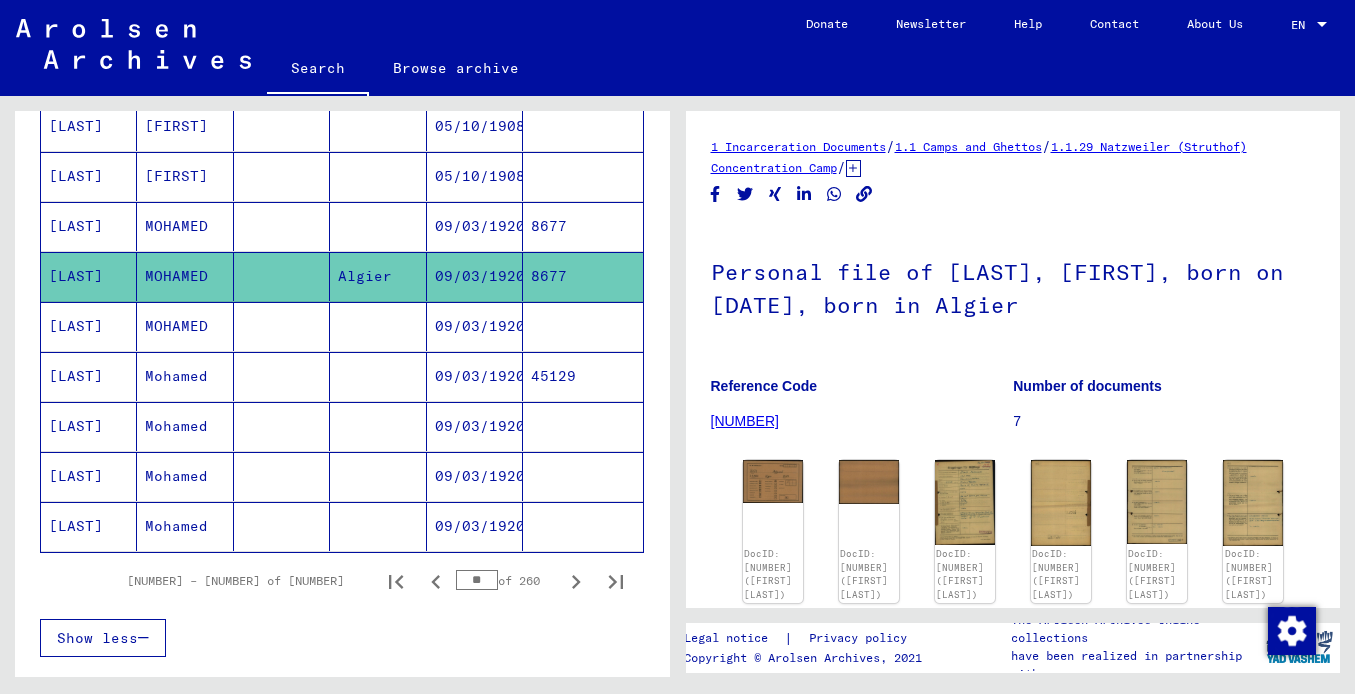 click on "[LAST]" at bounding box center (89, 426) 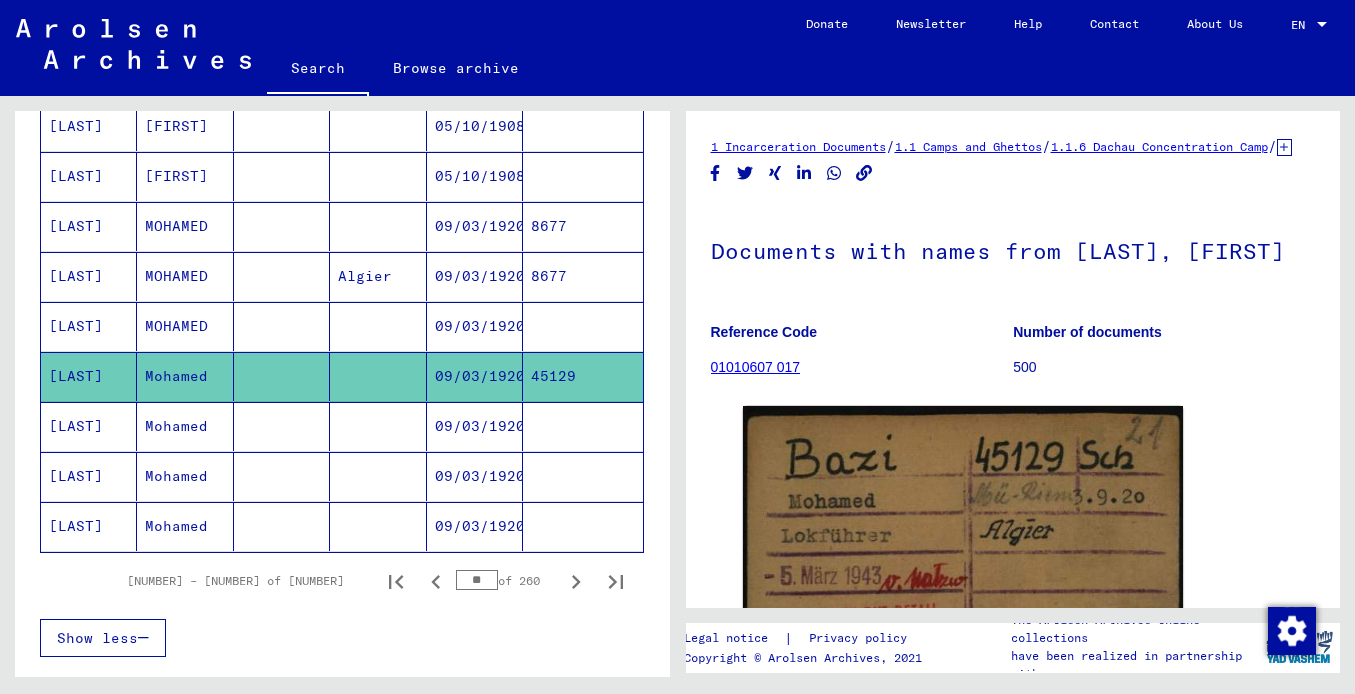 scroll, scrollTop: 0, scrollLeft: 0, axis: both 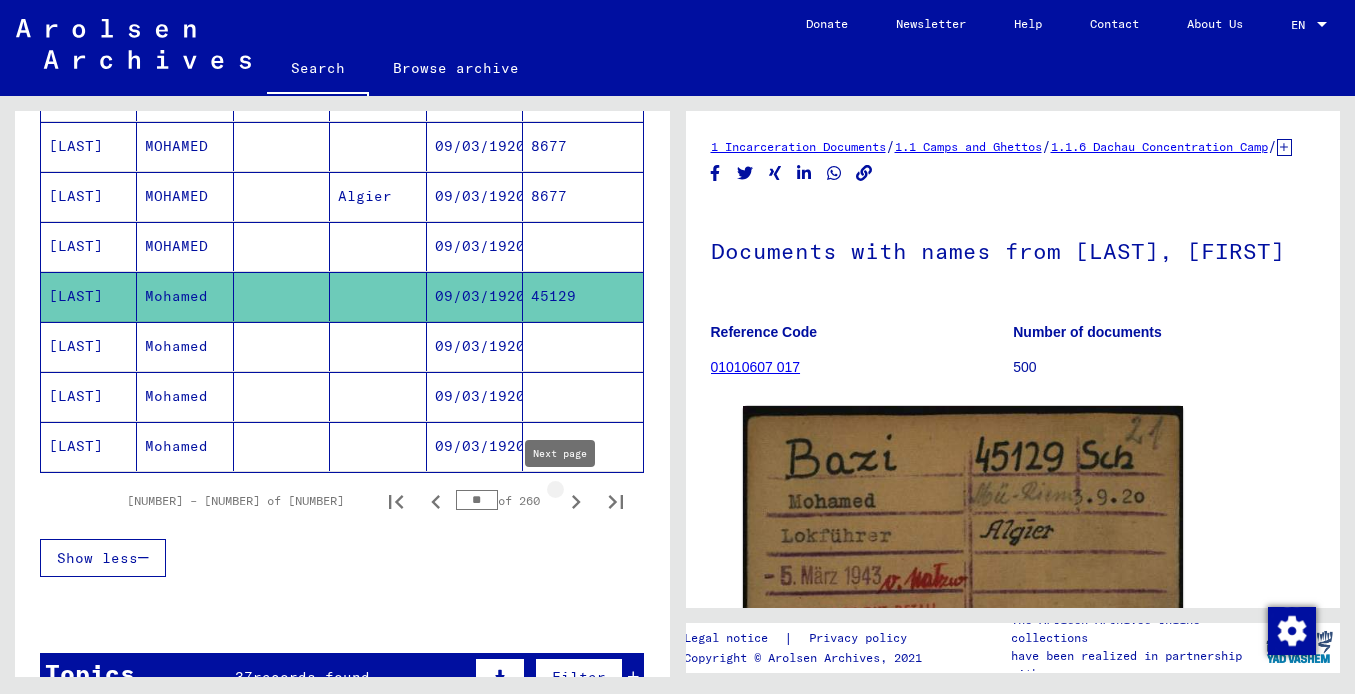 click 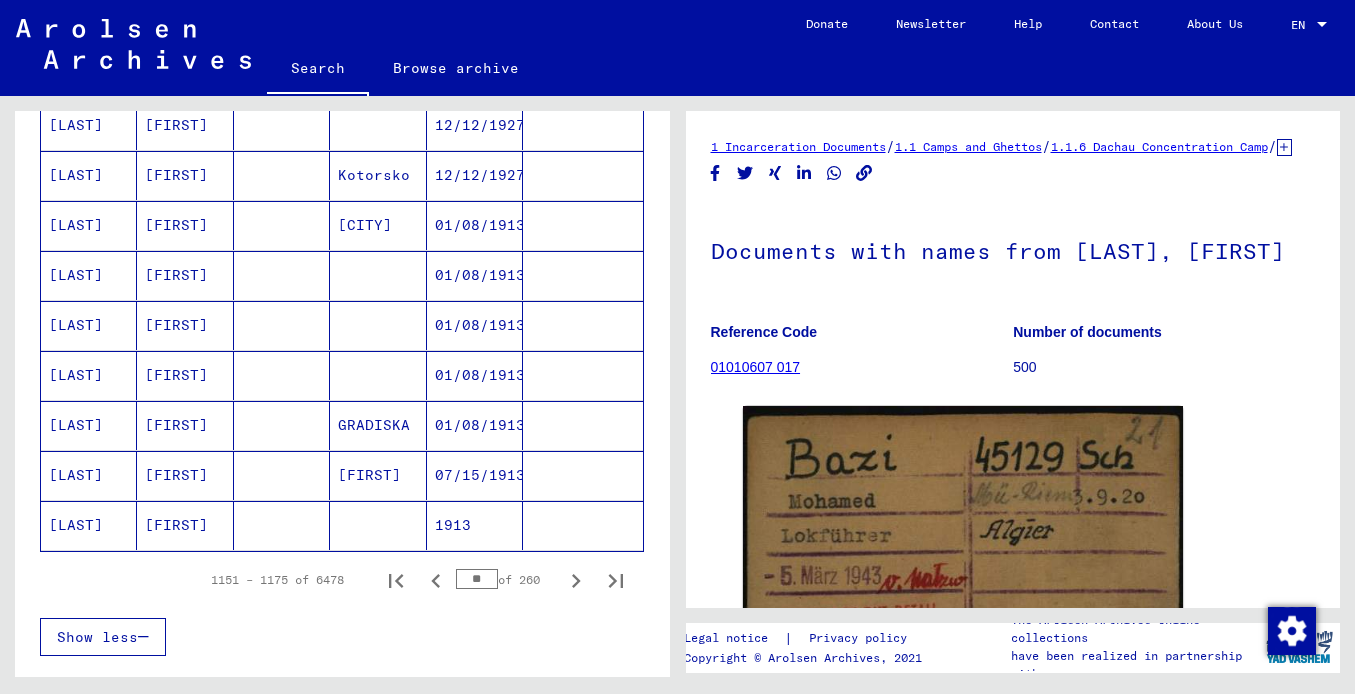 scroll, scrollTop: 1103, scrollLeft: 0, axis: vertical 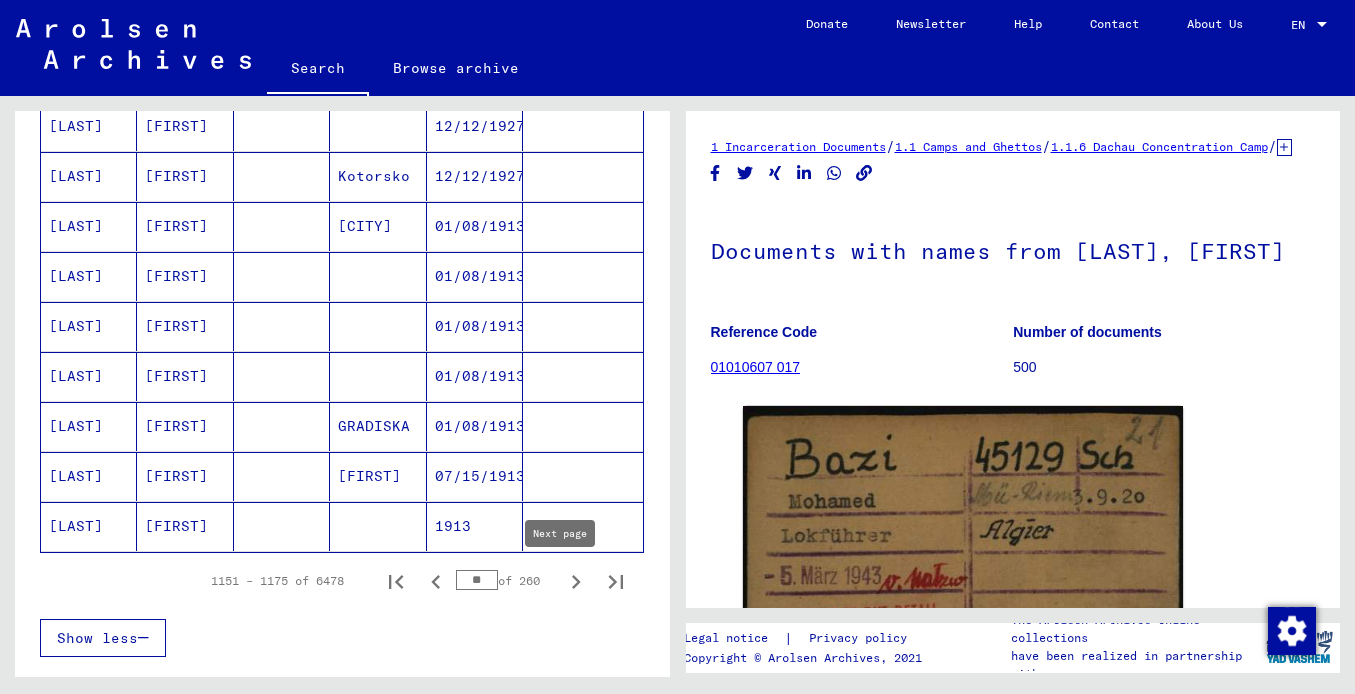 click 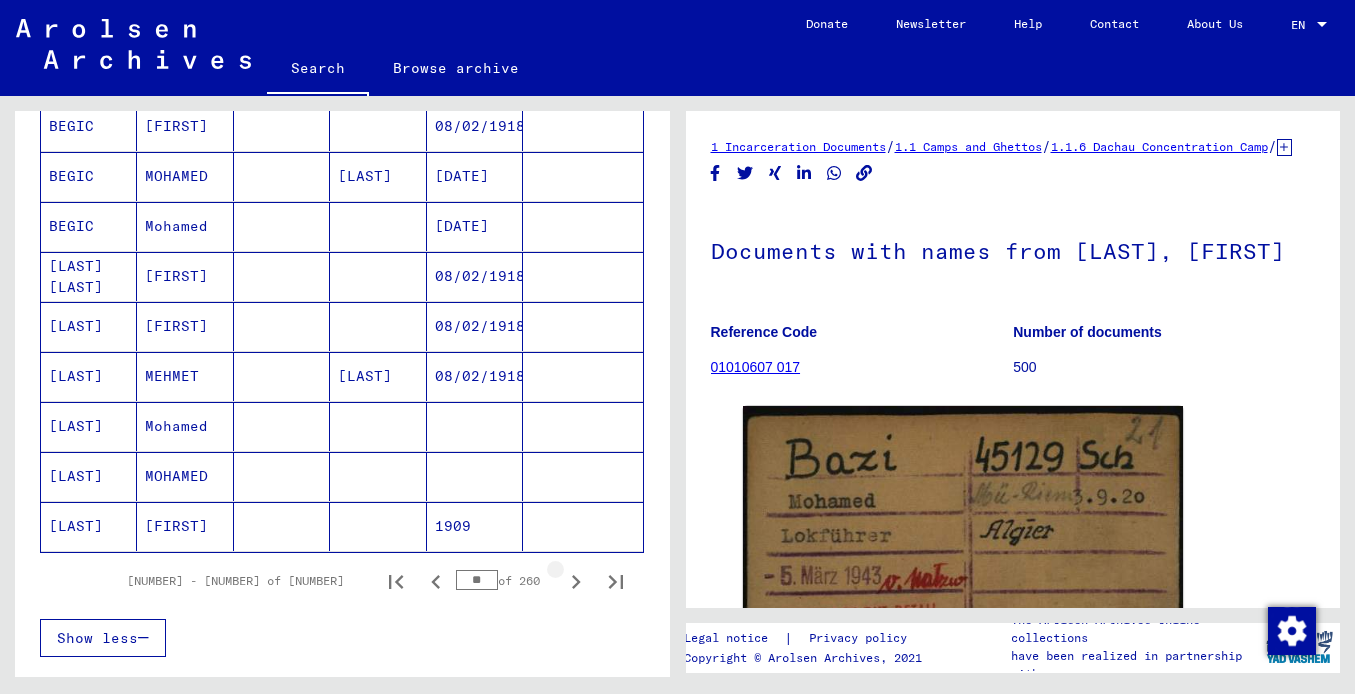 click 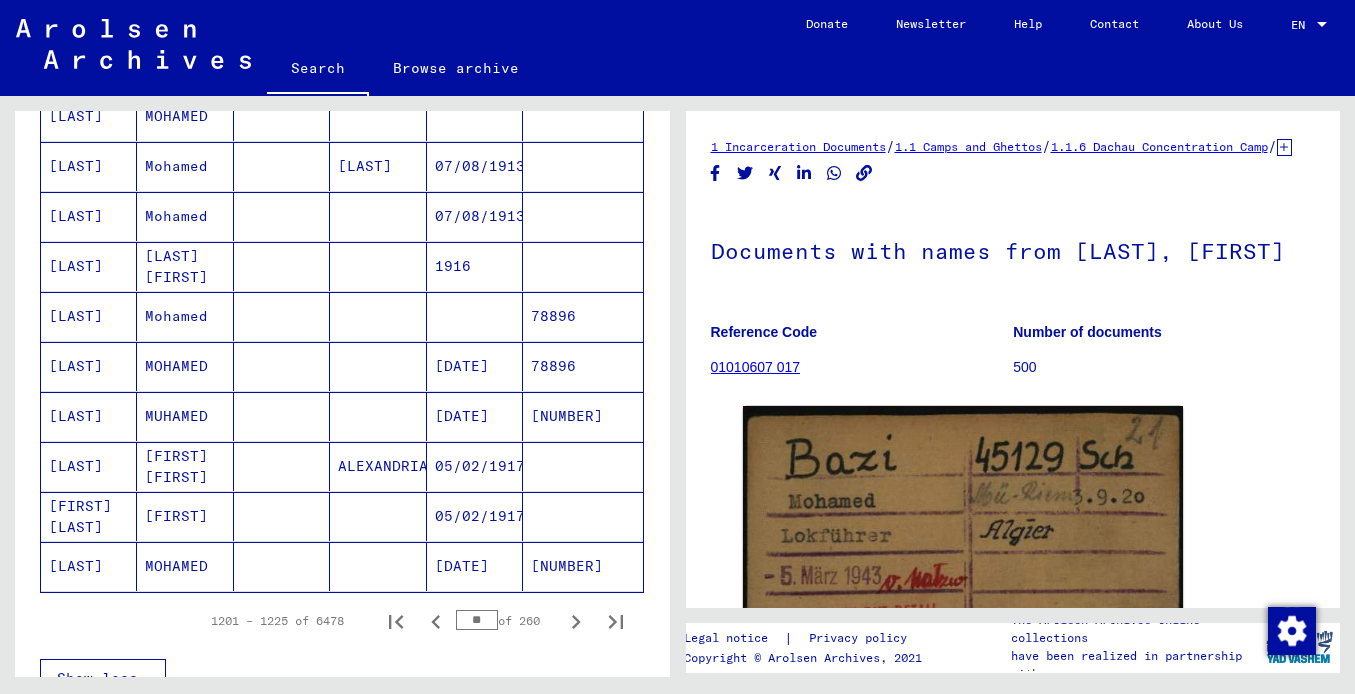 scroll, scrollTop: 1023, scrollLeft: 0, axis: vertical 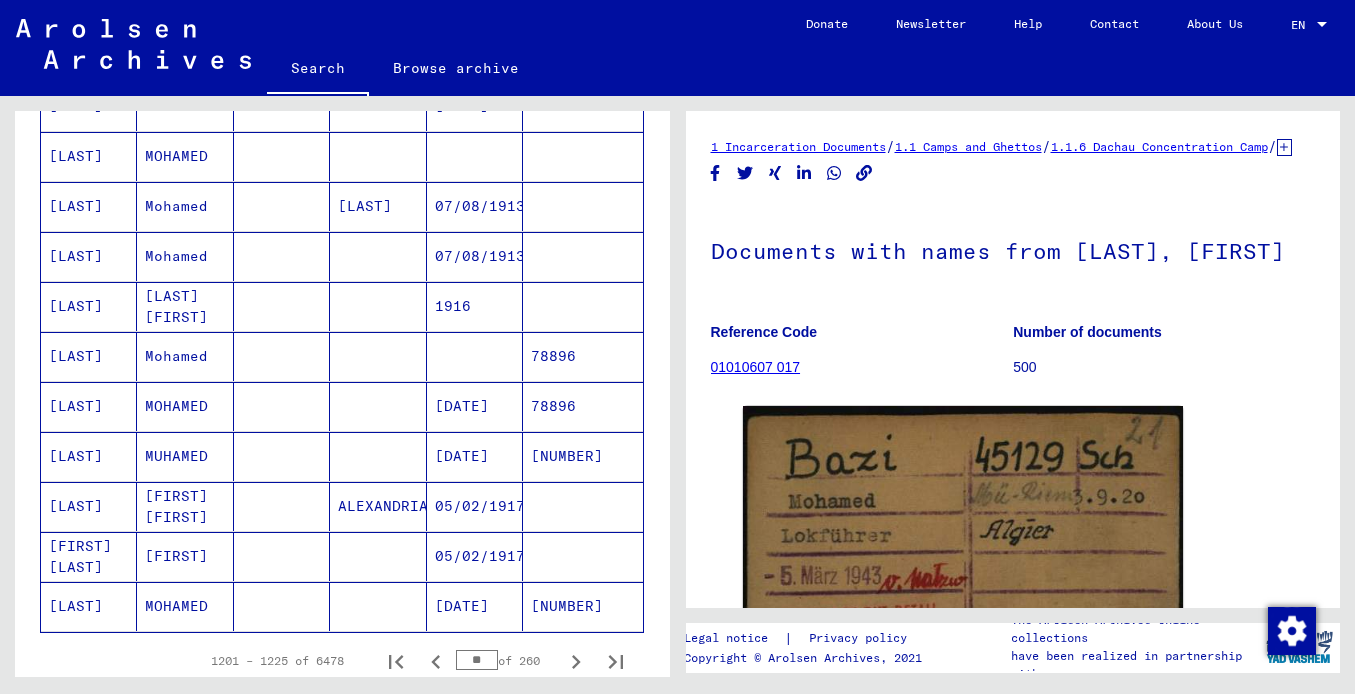 click on "[LAST]" at bounding box center (89, 506) 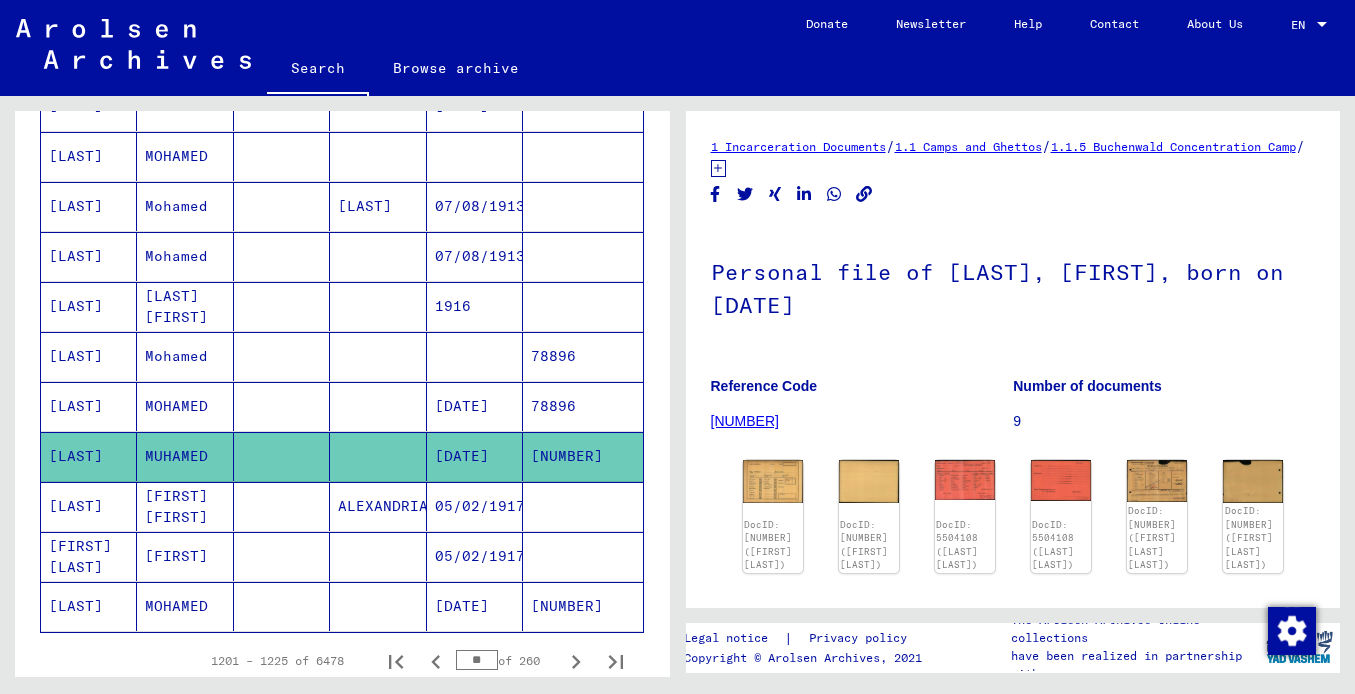 scroll, scrollTop: 0, scrollLeft: 0, axis: both 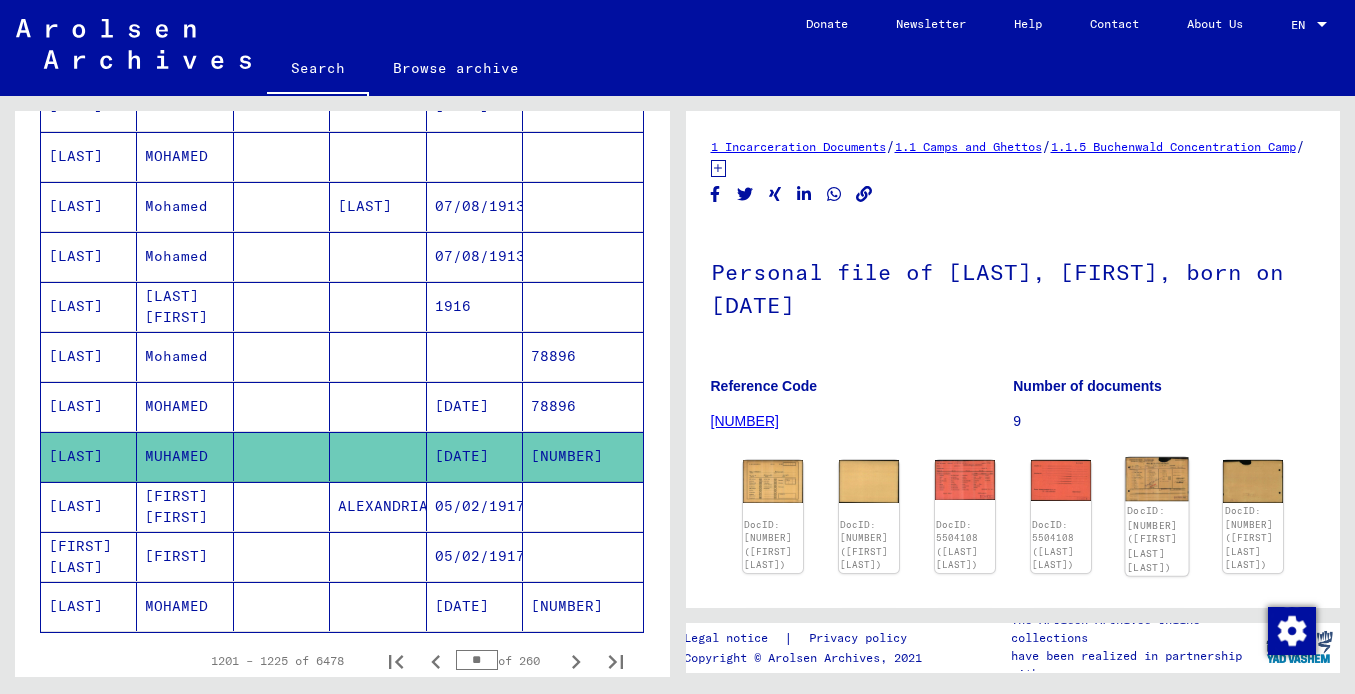 click 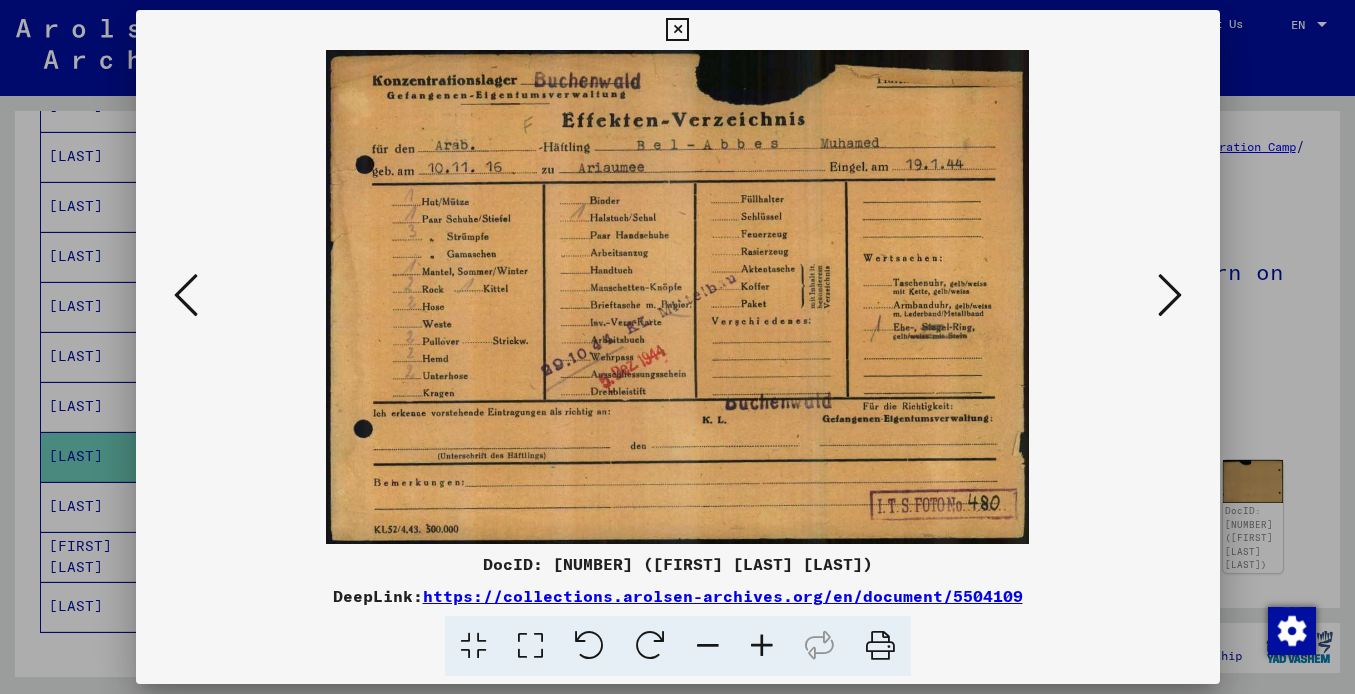 click at bounding box center (1170, 295) 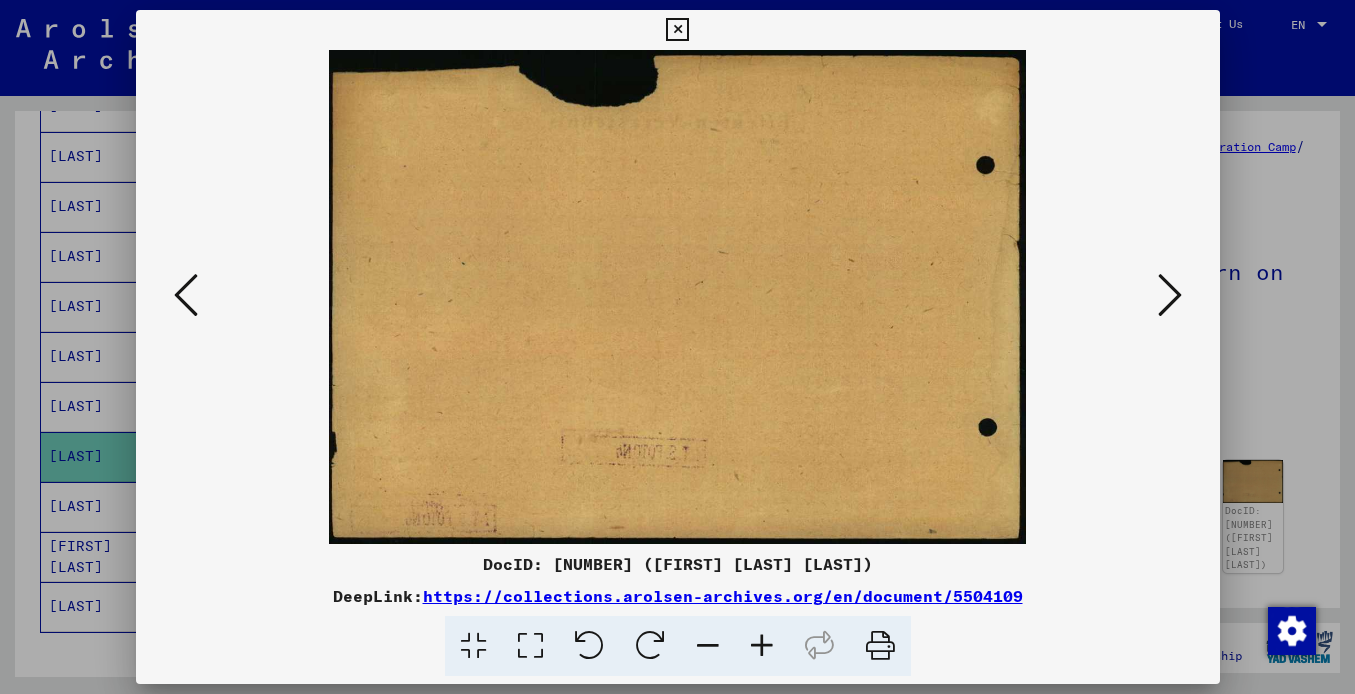 click at bounding box center (1170, 295) 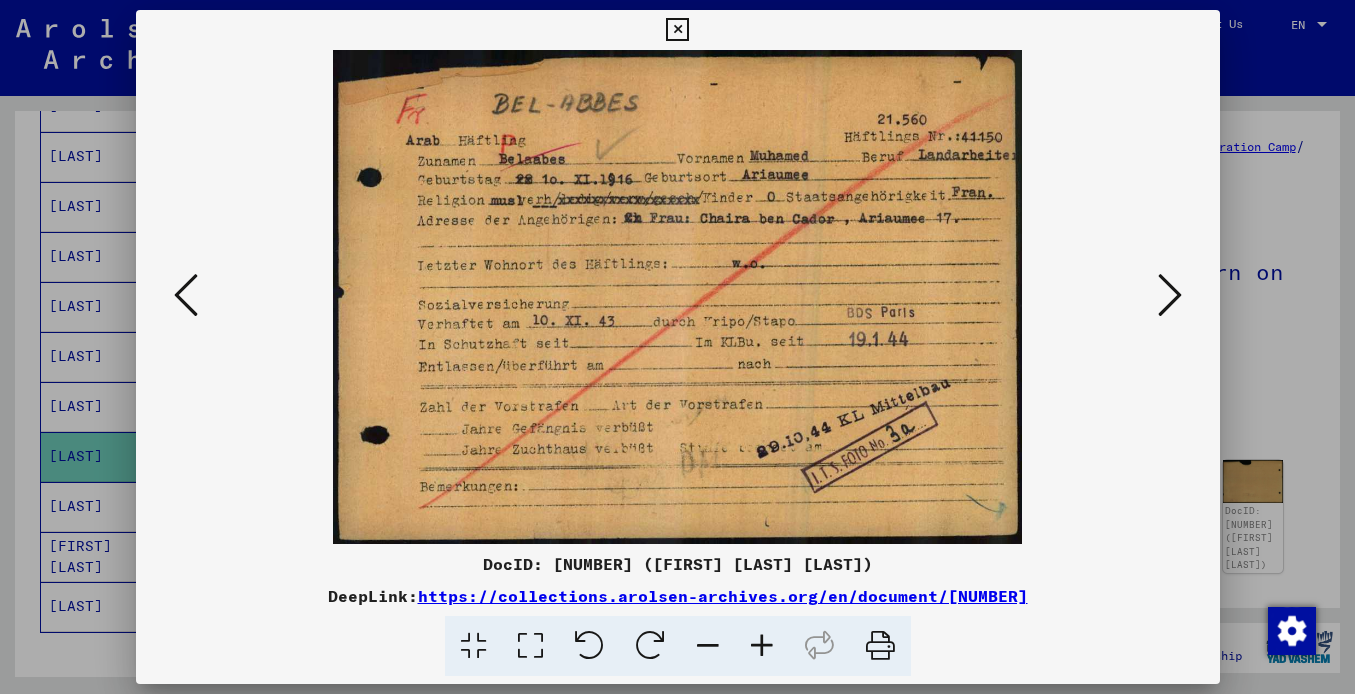 click at bounding box center (1170, 295) 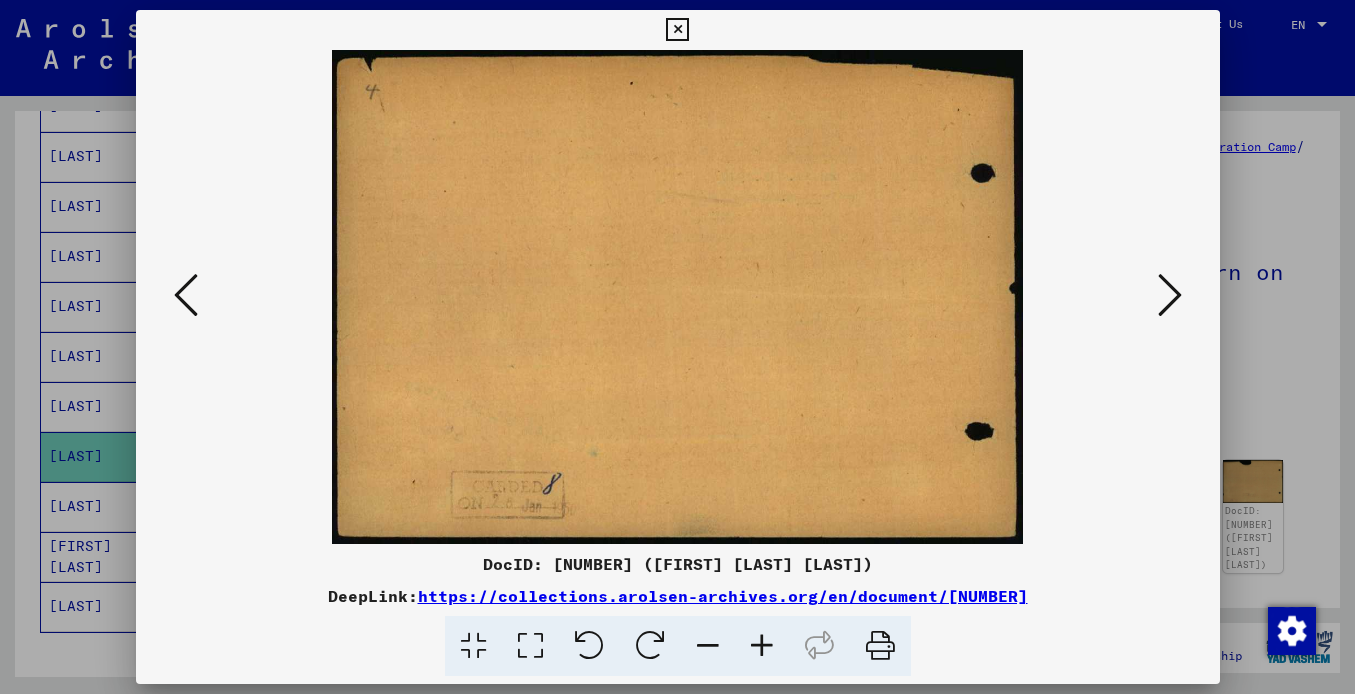 click at bounding box center [1170, 295] 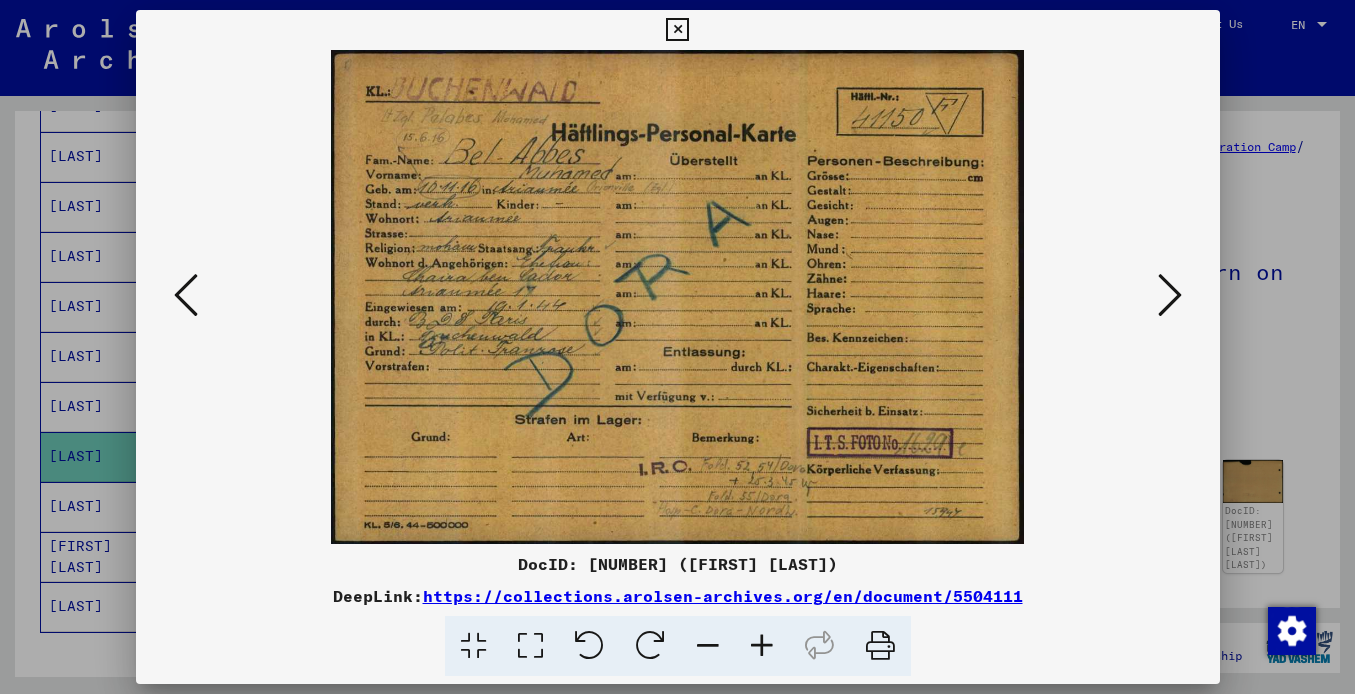 click at bounding box center [677, 30] 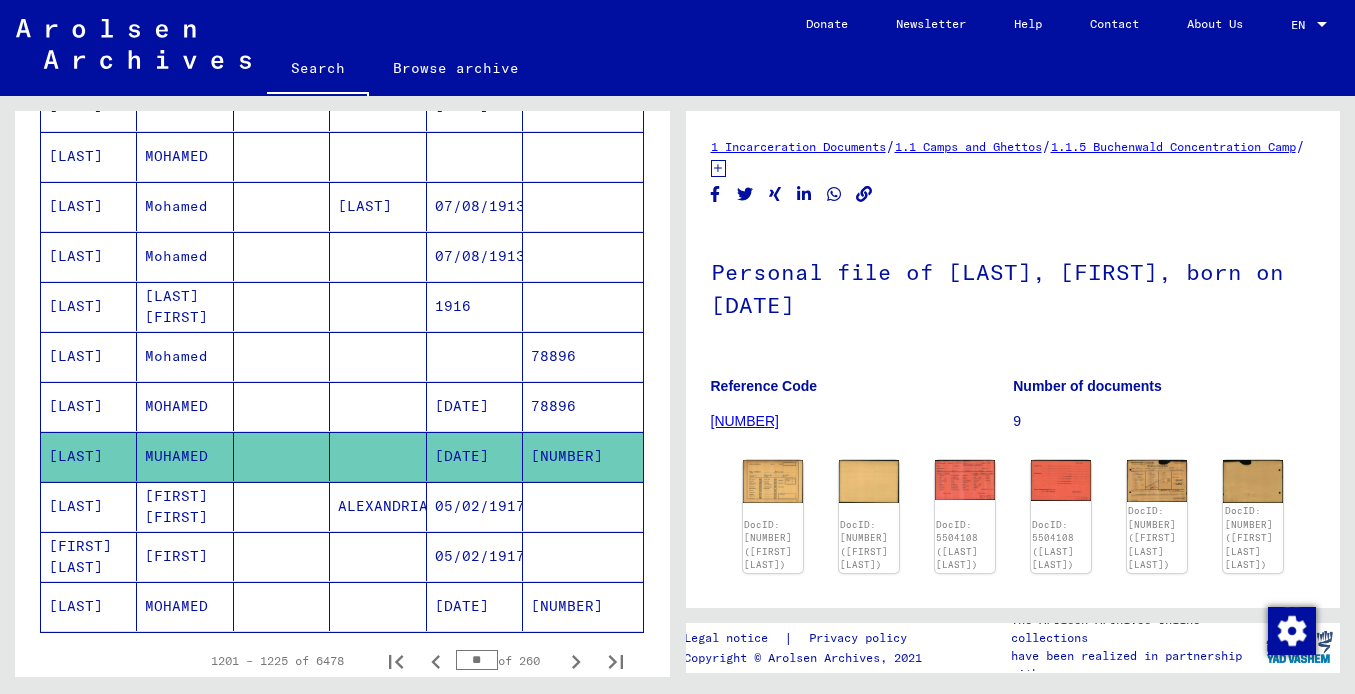 click 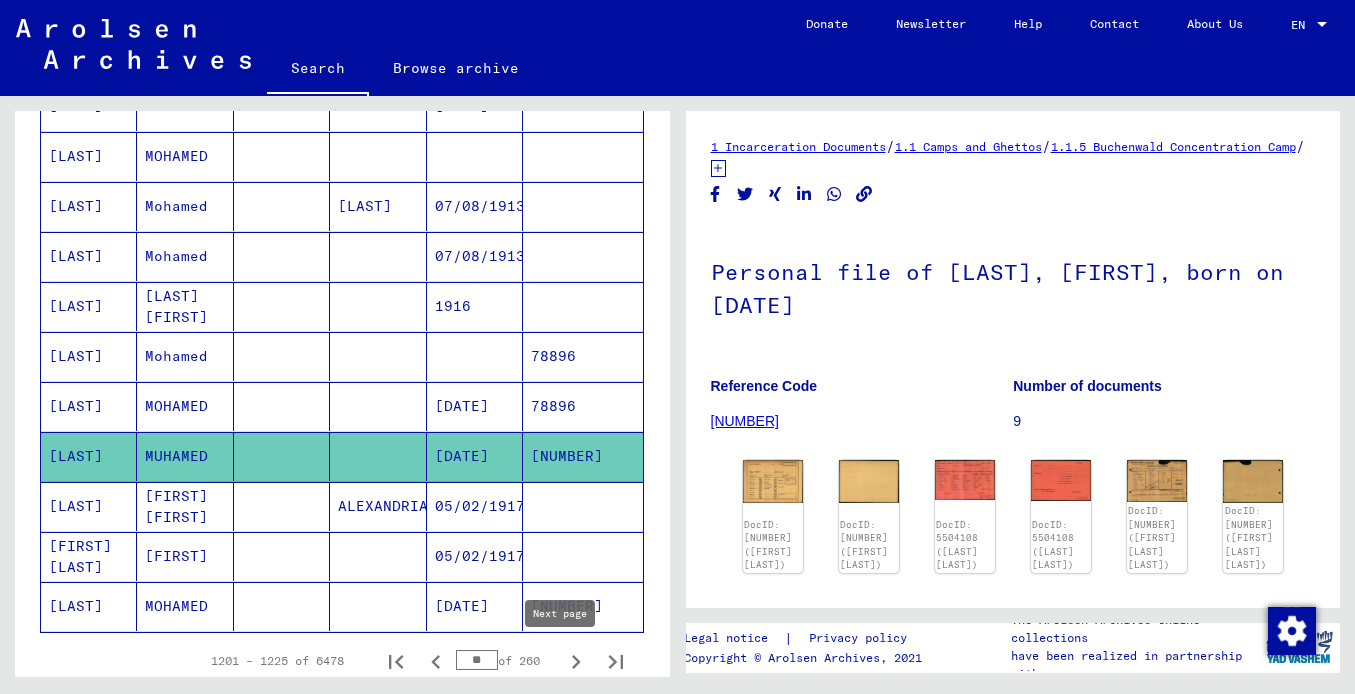 click 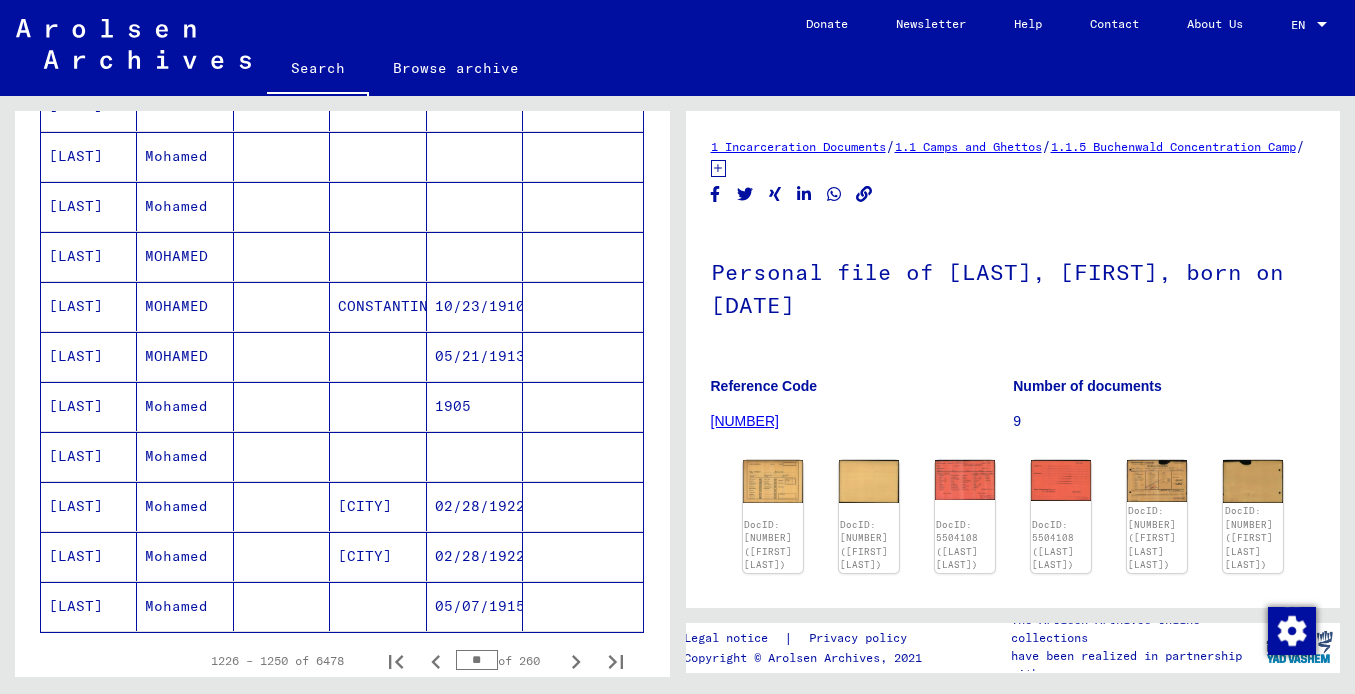 click 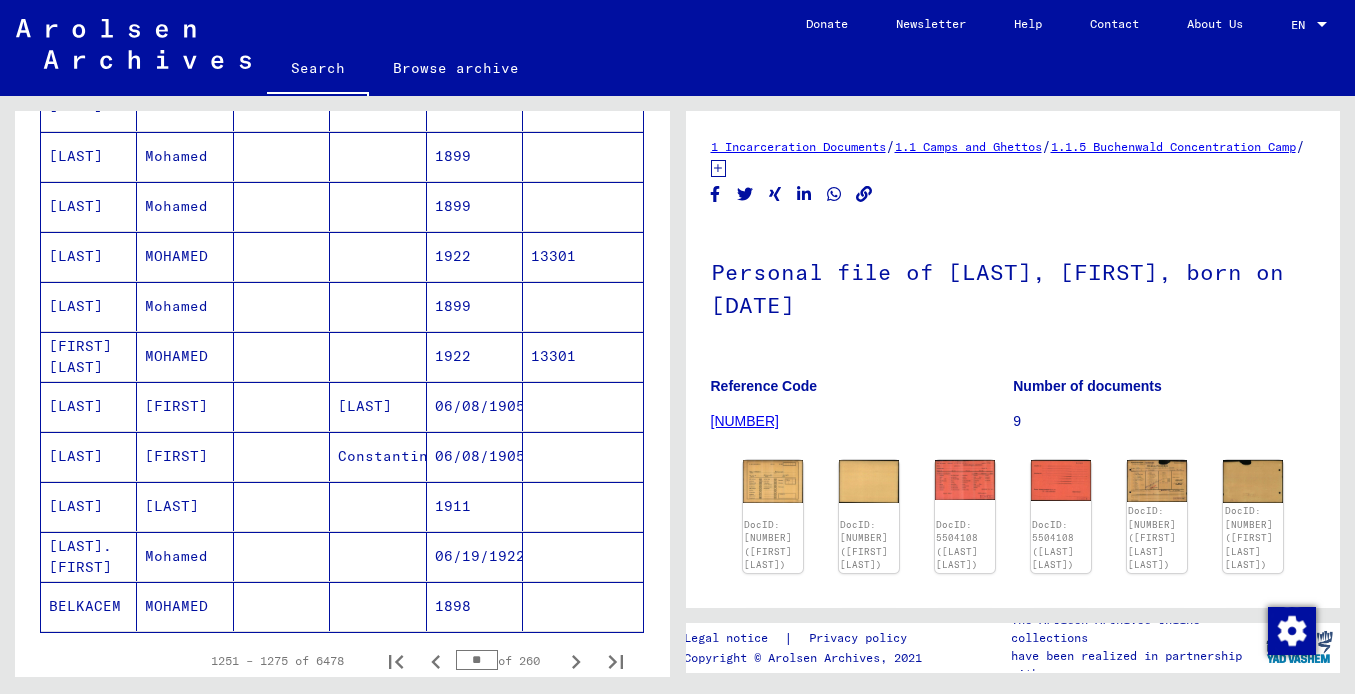 click on "[LAST]" at bounding box center (89, 306) 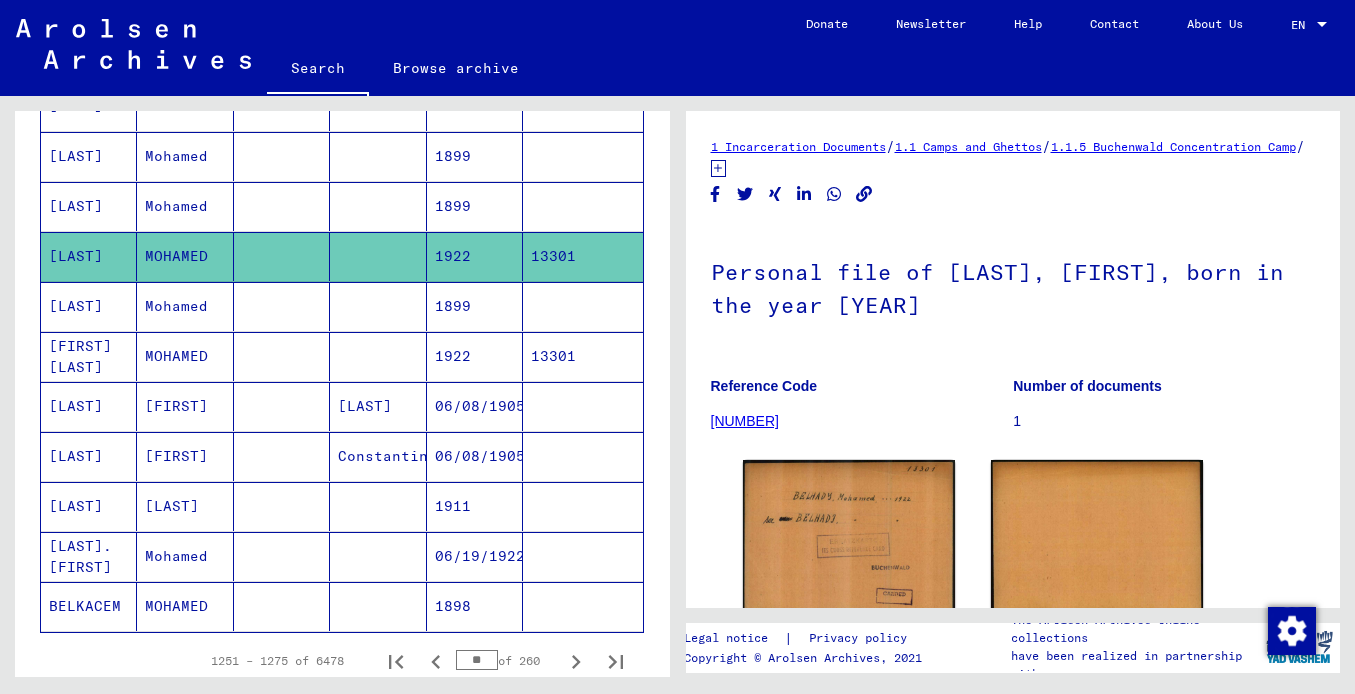 scroll, scrollTop: 0, scrollLeft: 0, axis: both 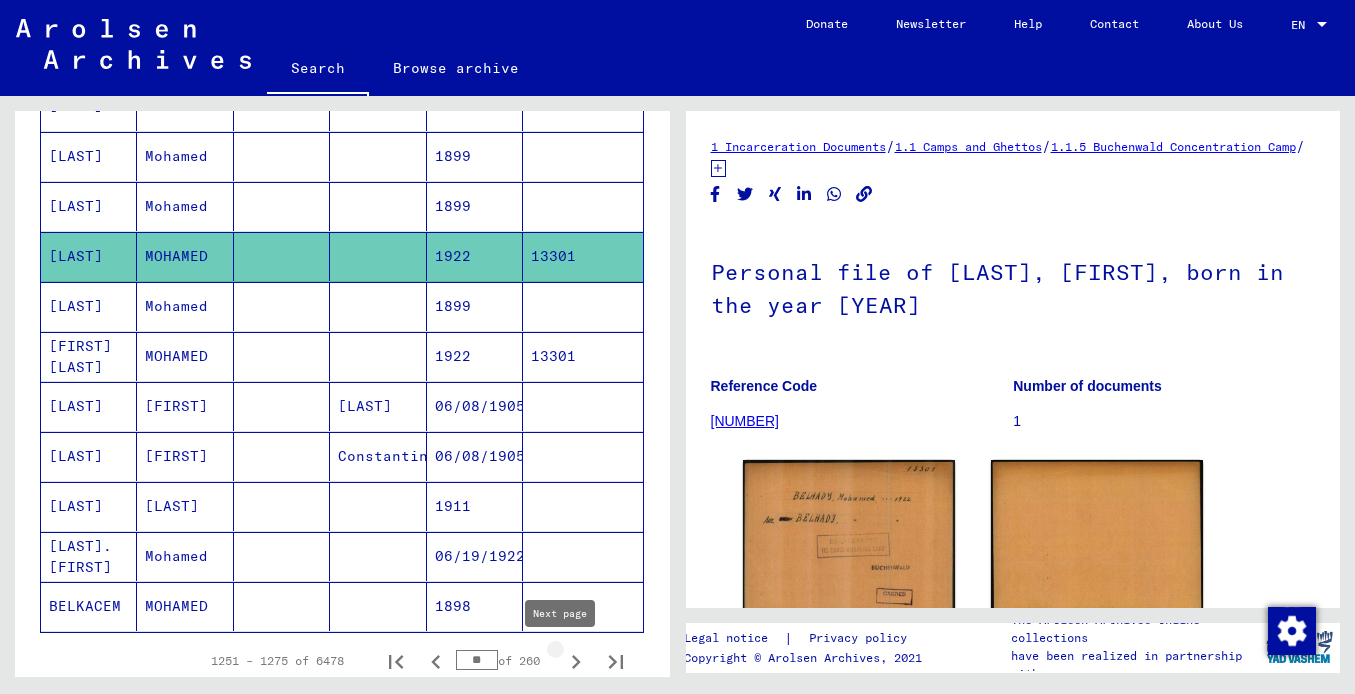 click 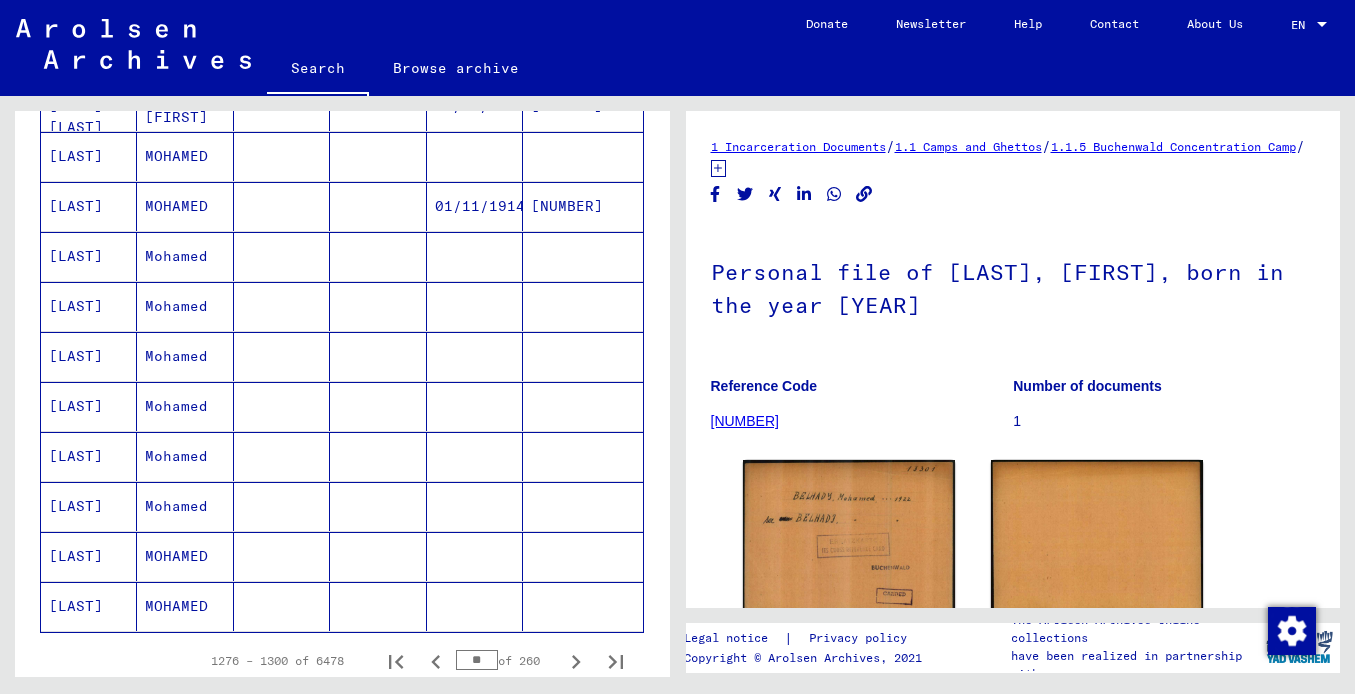 click on "[LAST]" at bounding box center (89, 256) 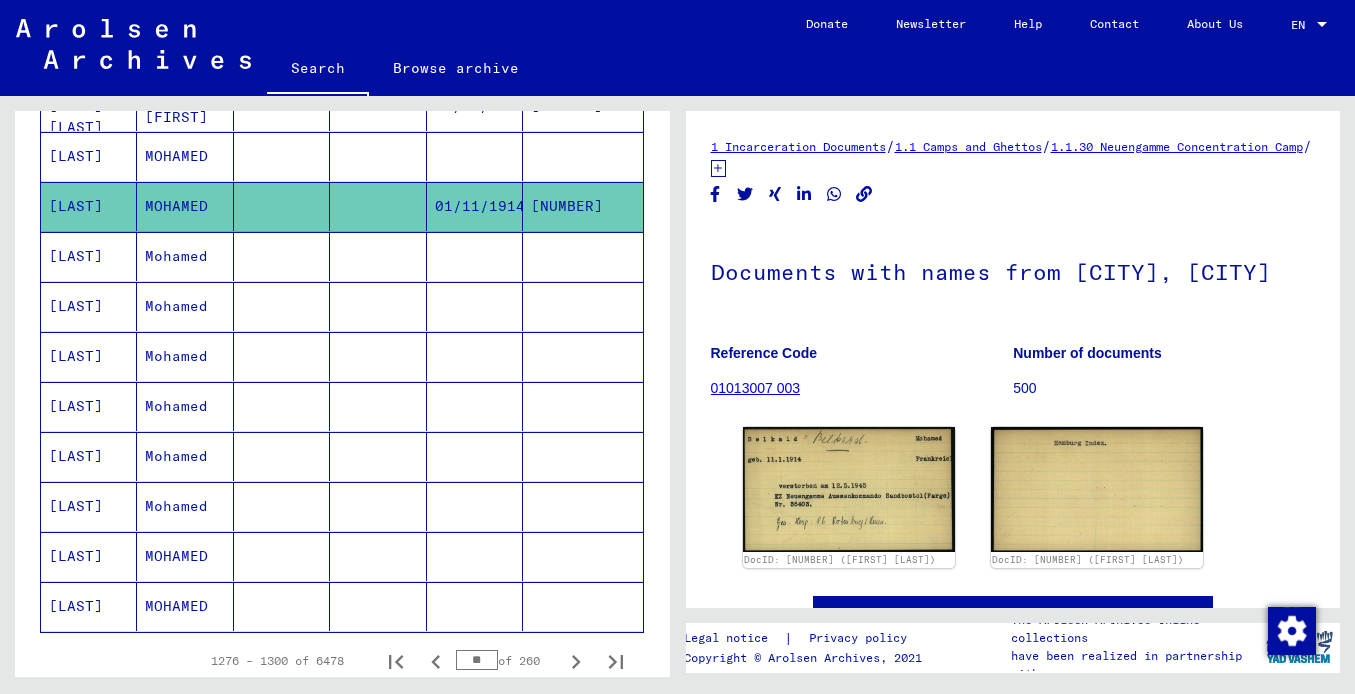 scroll, scrollTop: 0, scrollLeft: 0, axis: both 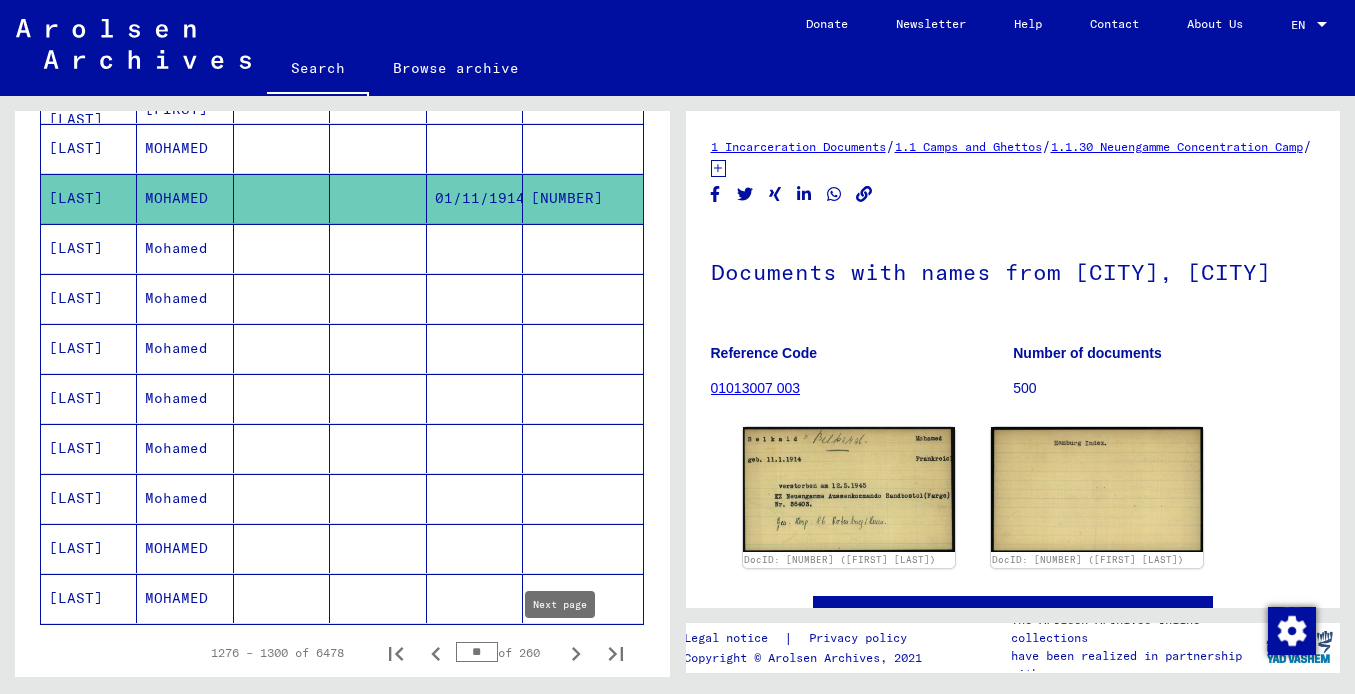 click 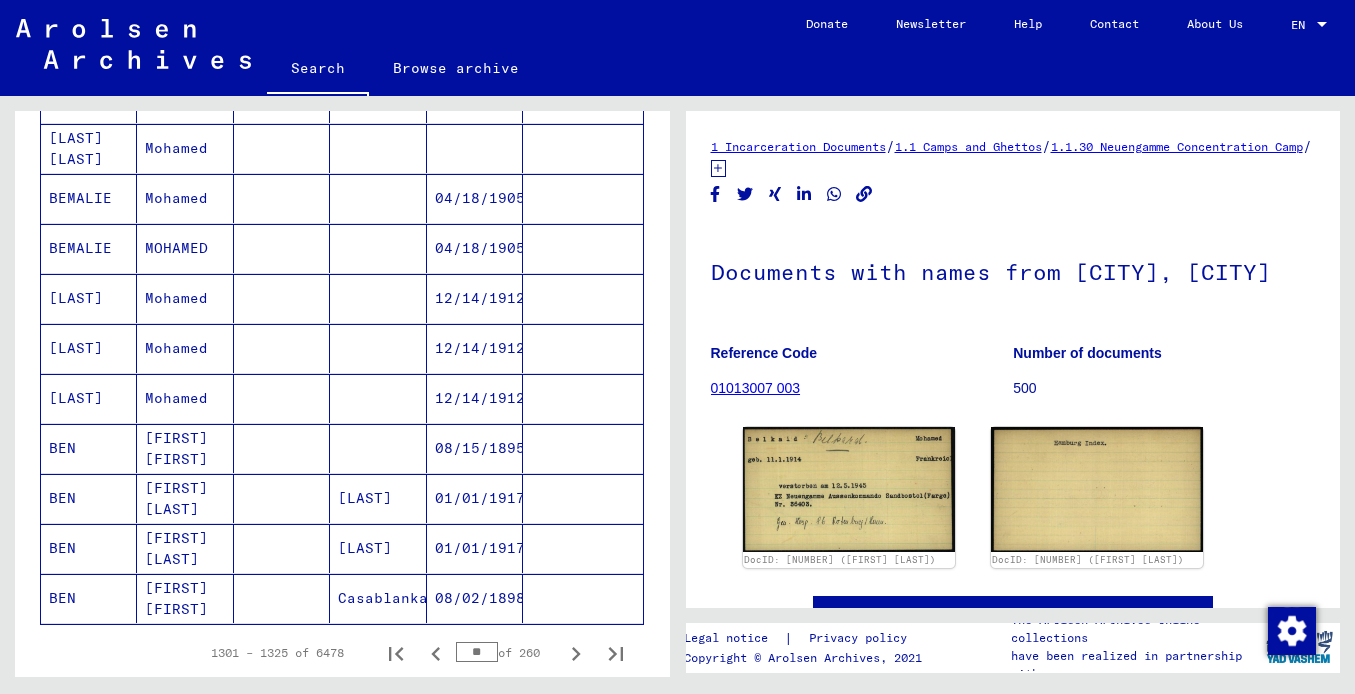 click 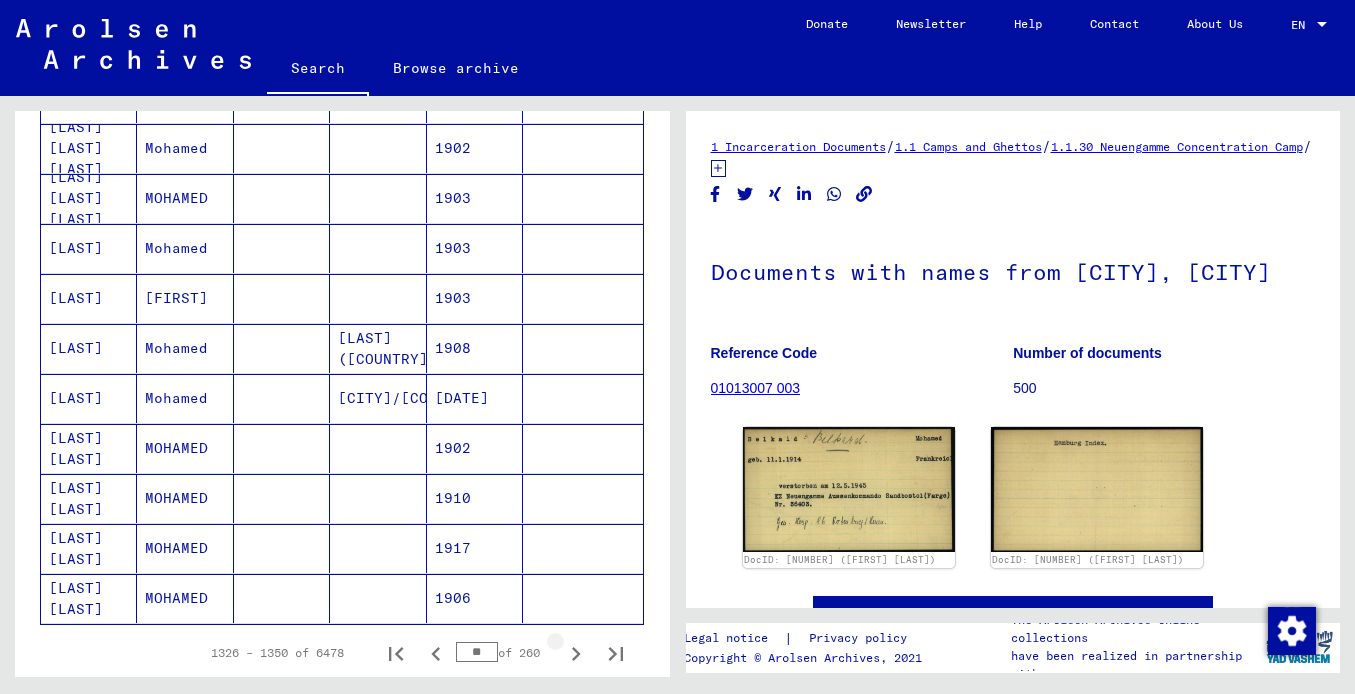 click 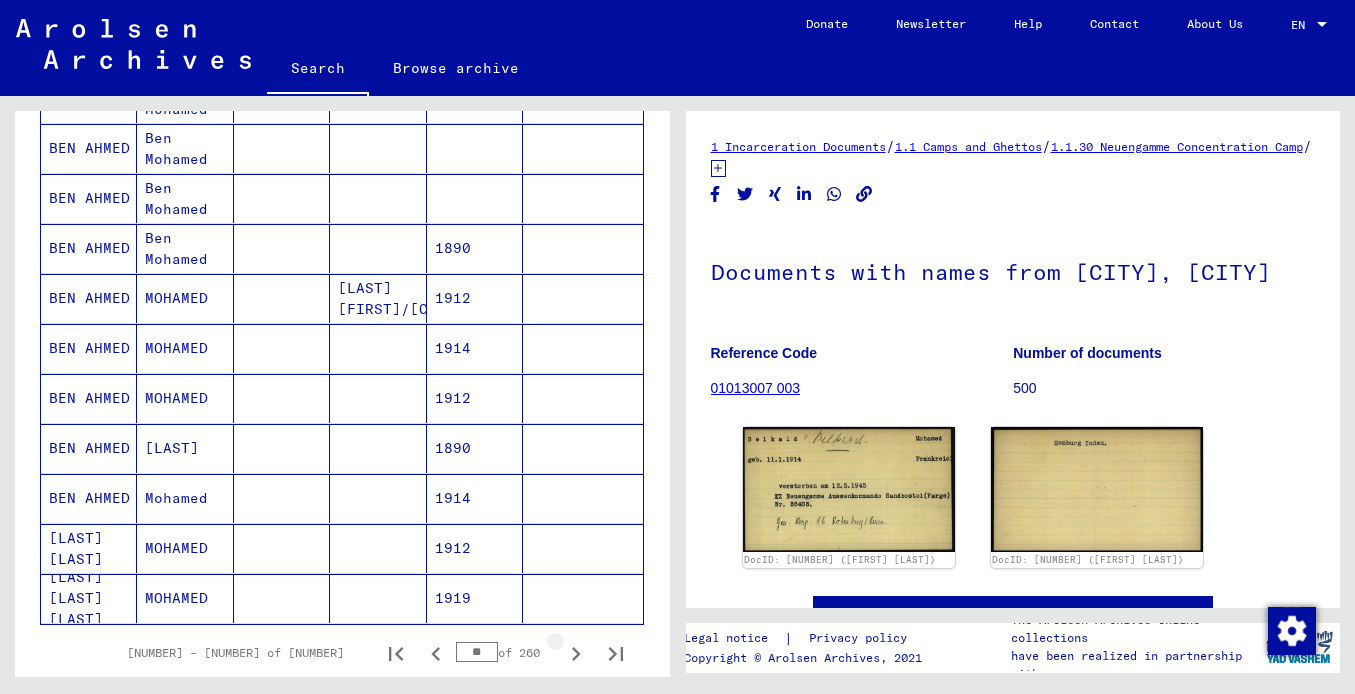 click 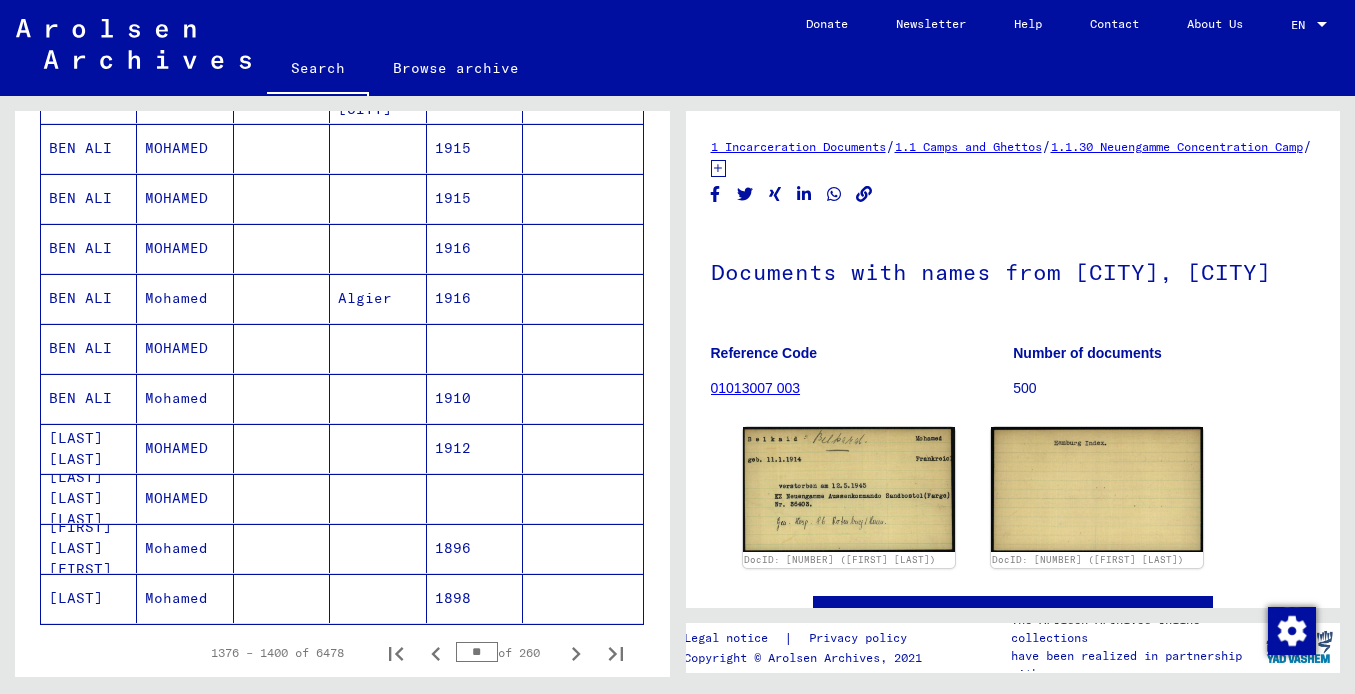 click 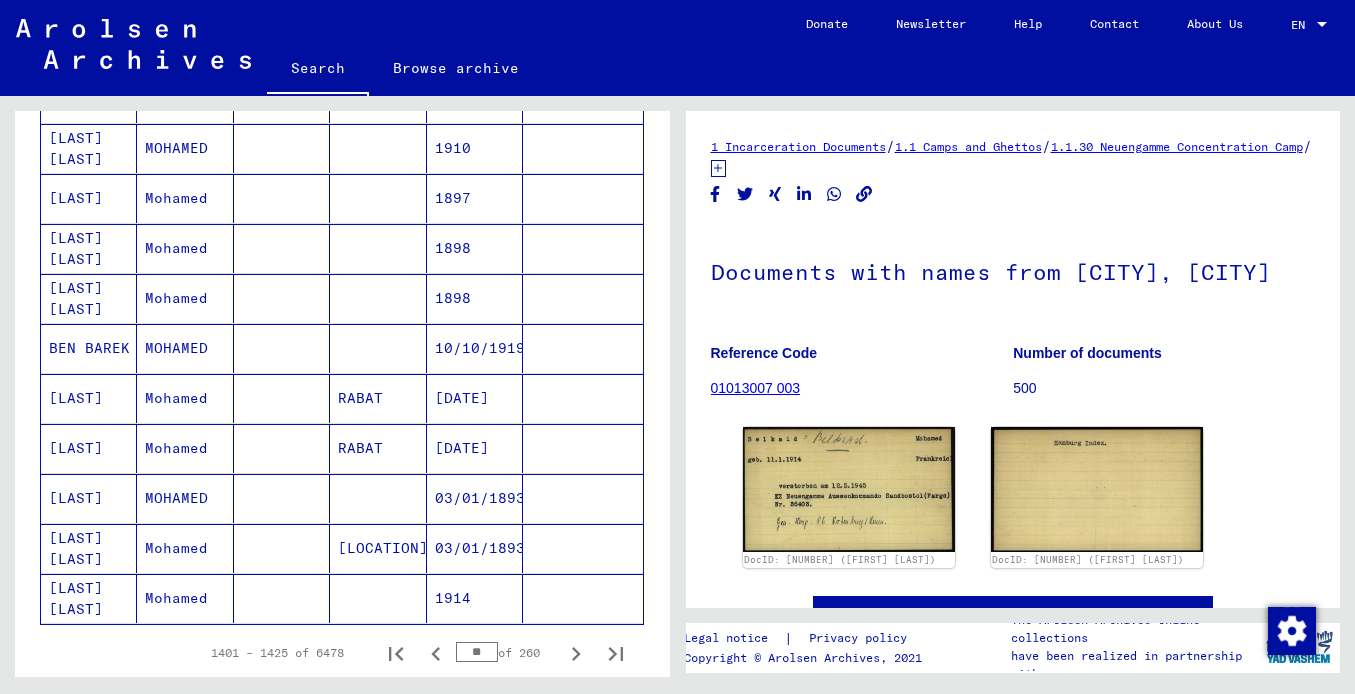 click 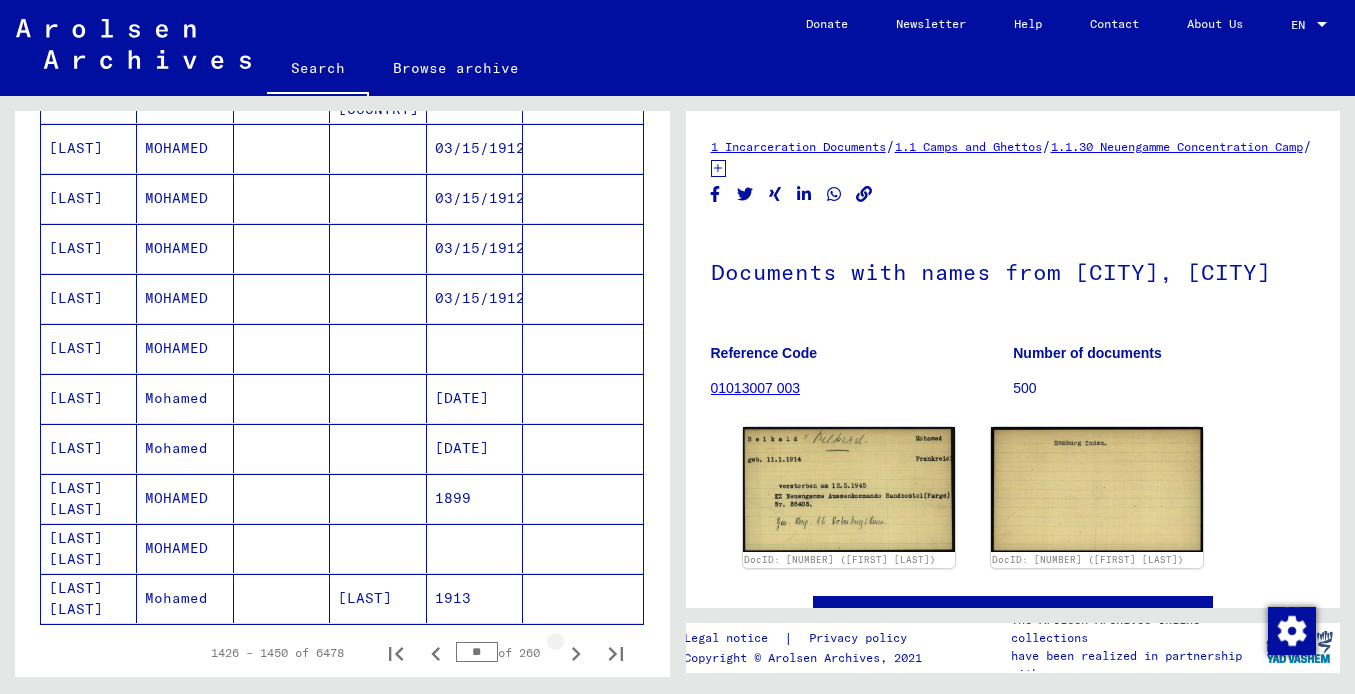 click 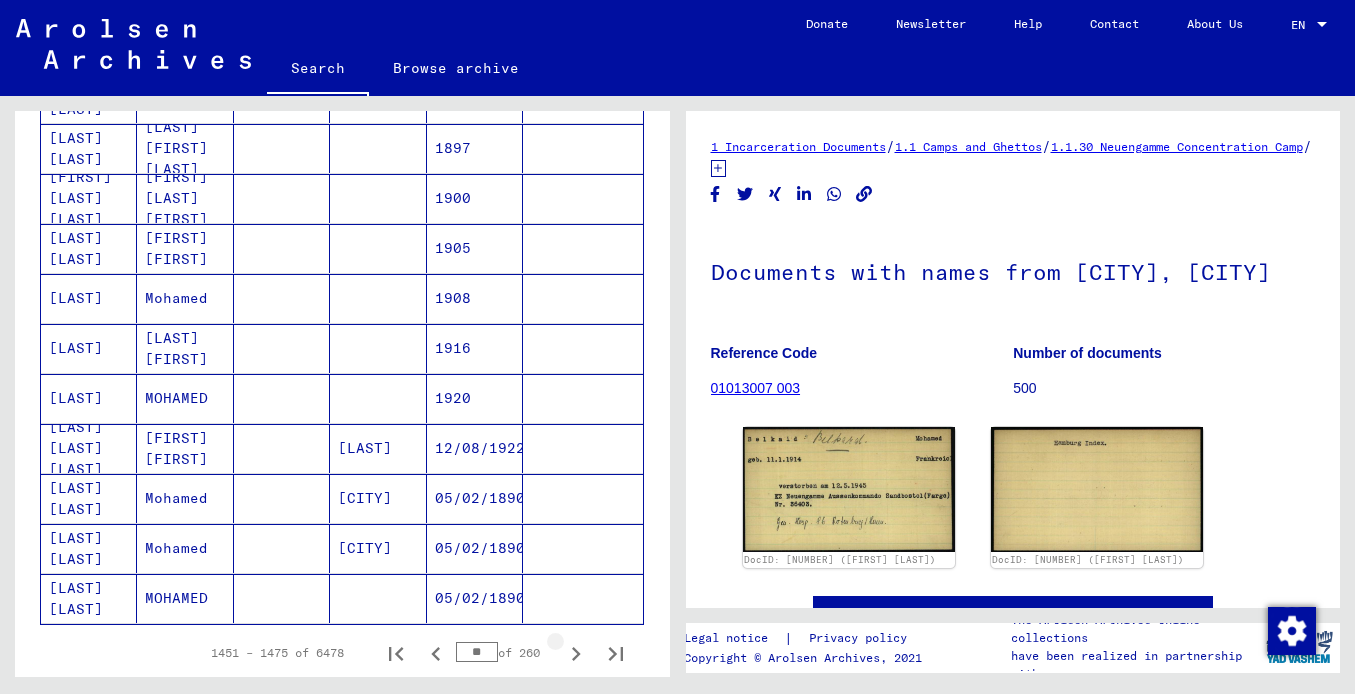 click 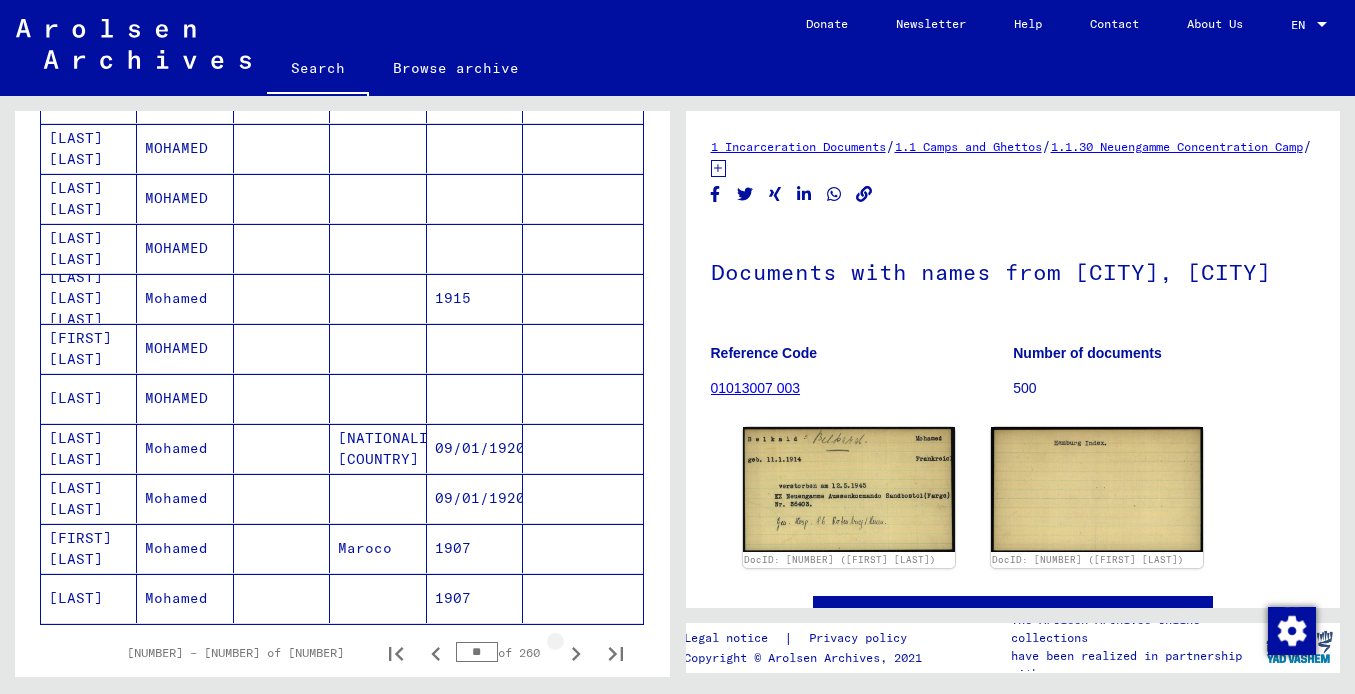 click 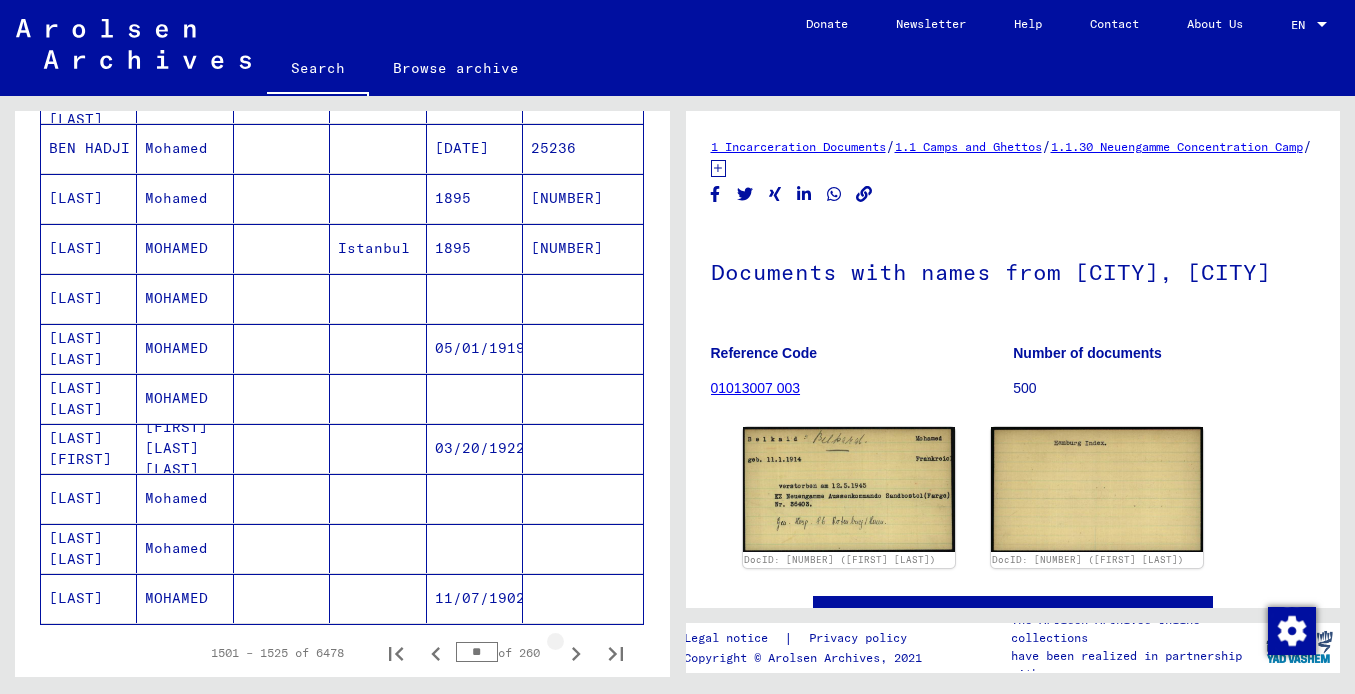 click 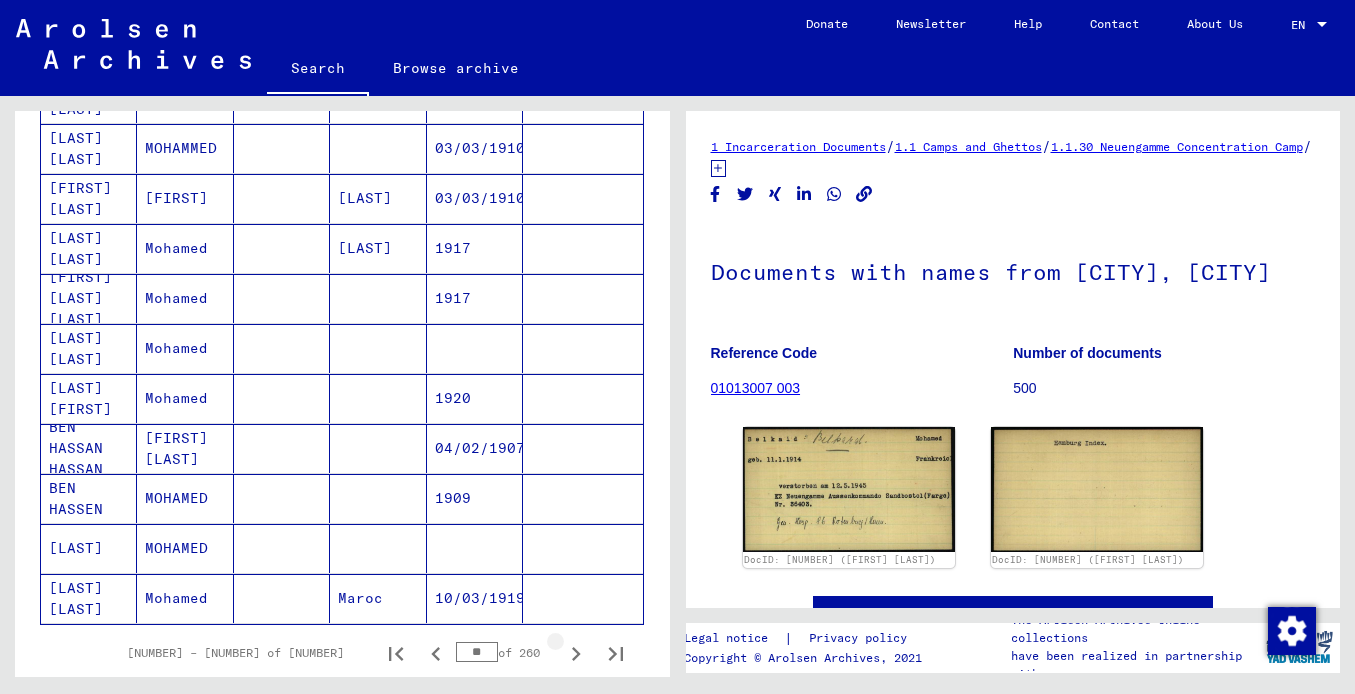 click 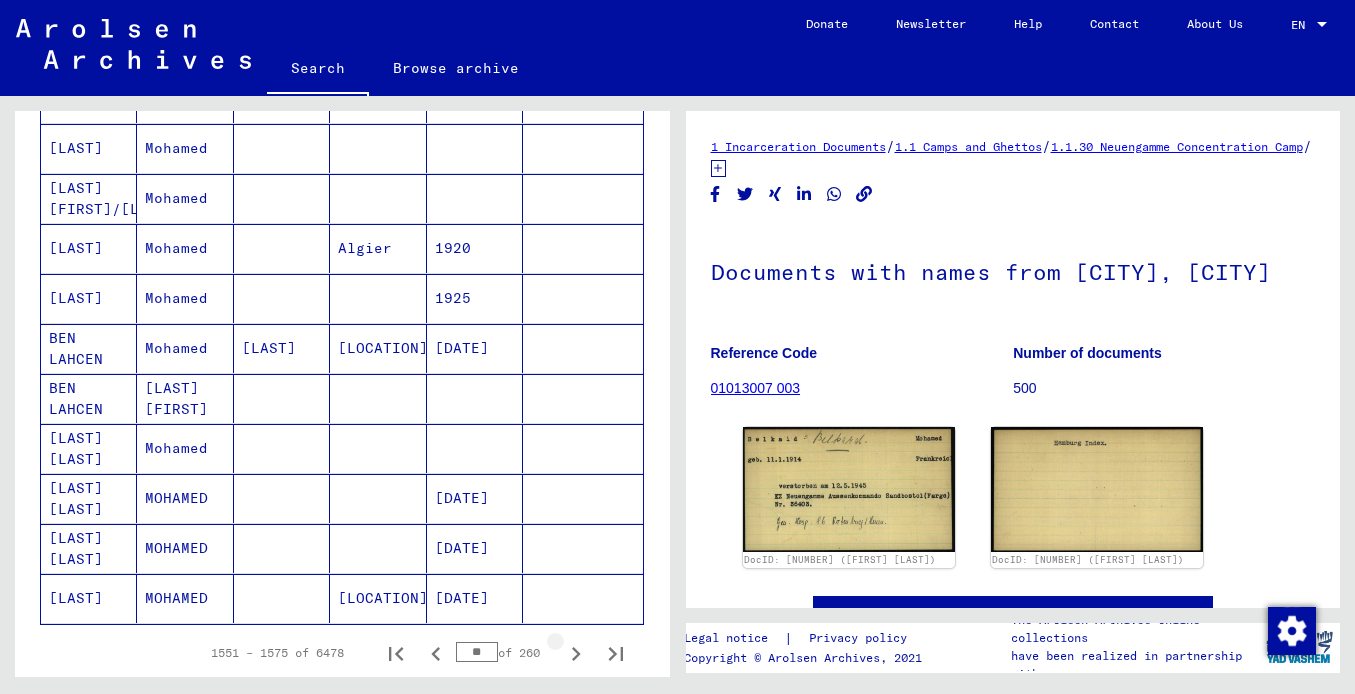 click 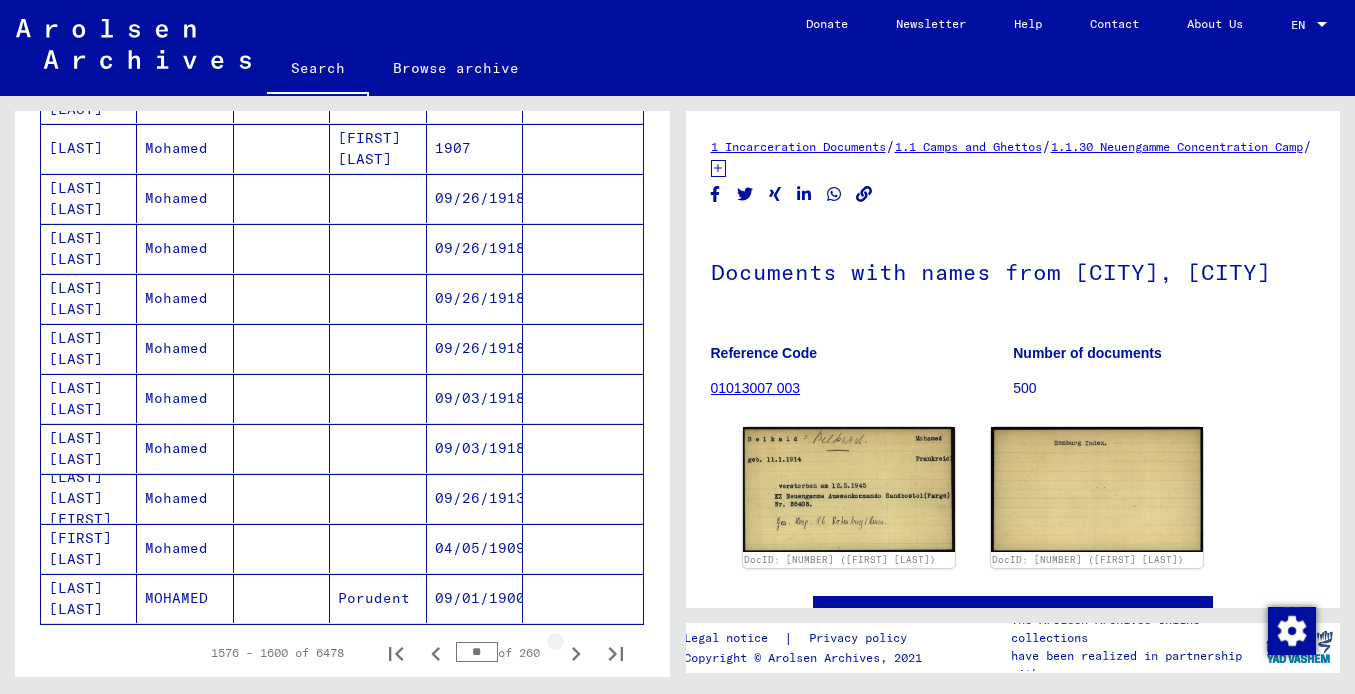 click 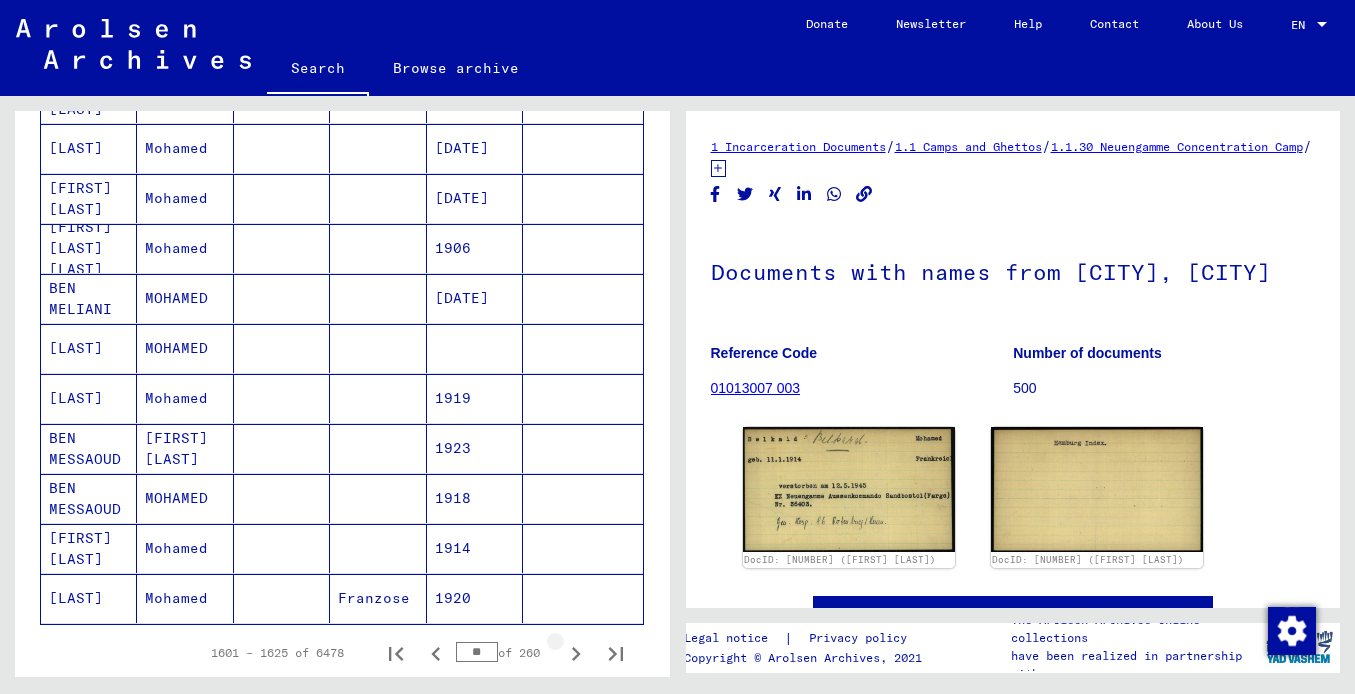 click 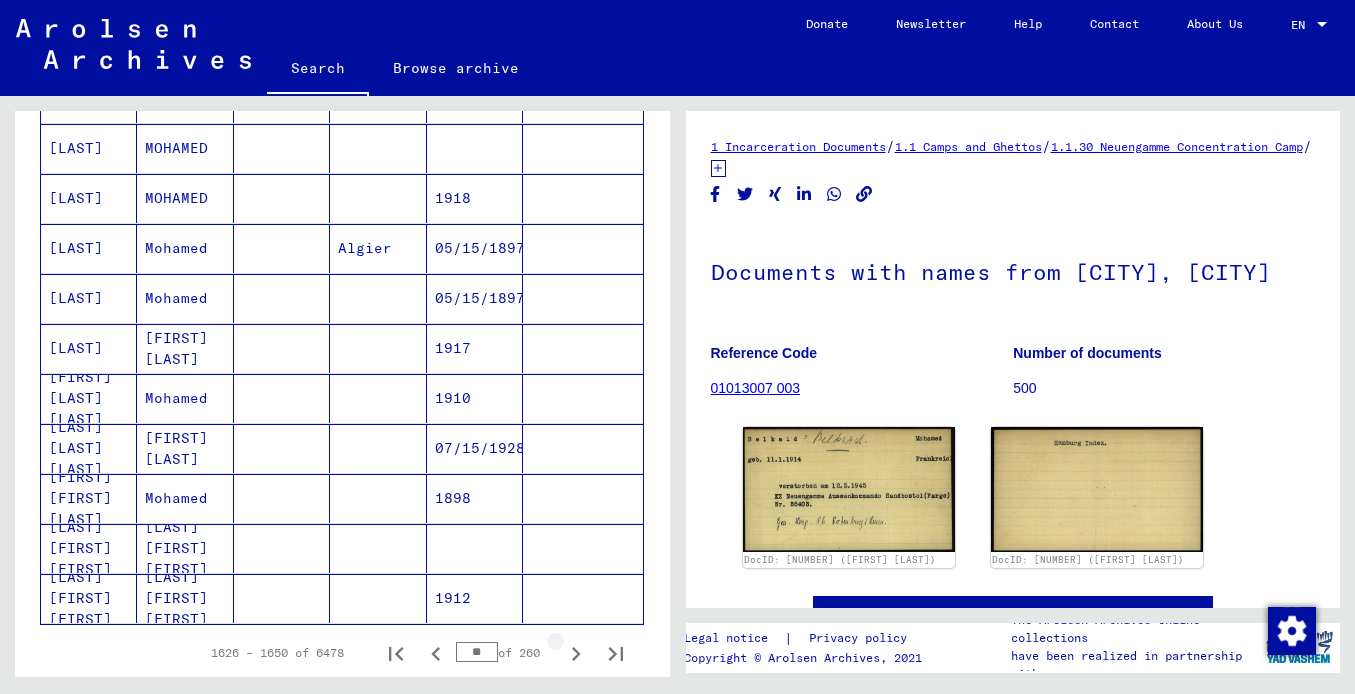click 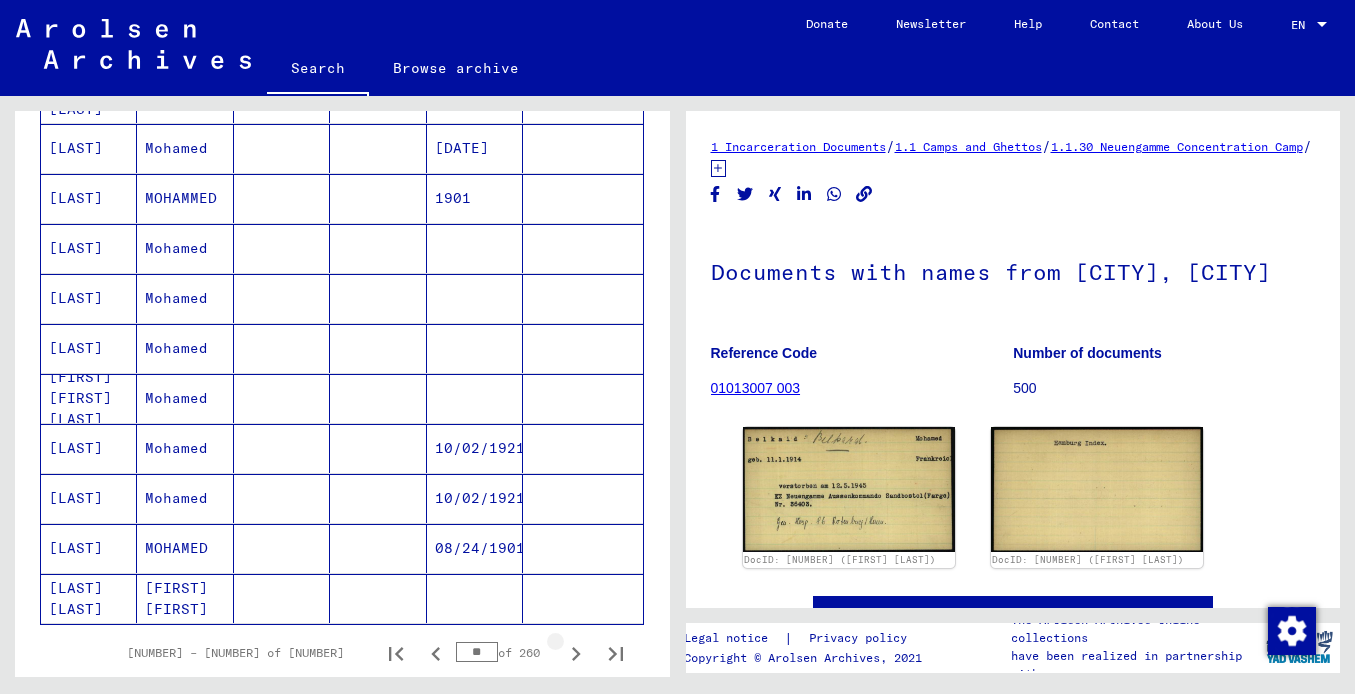 click 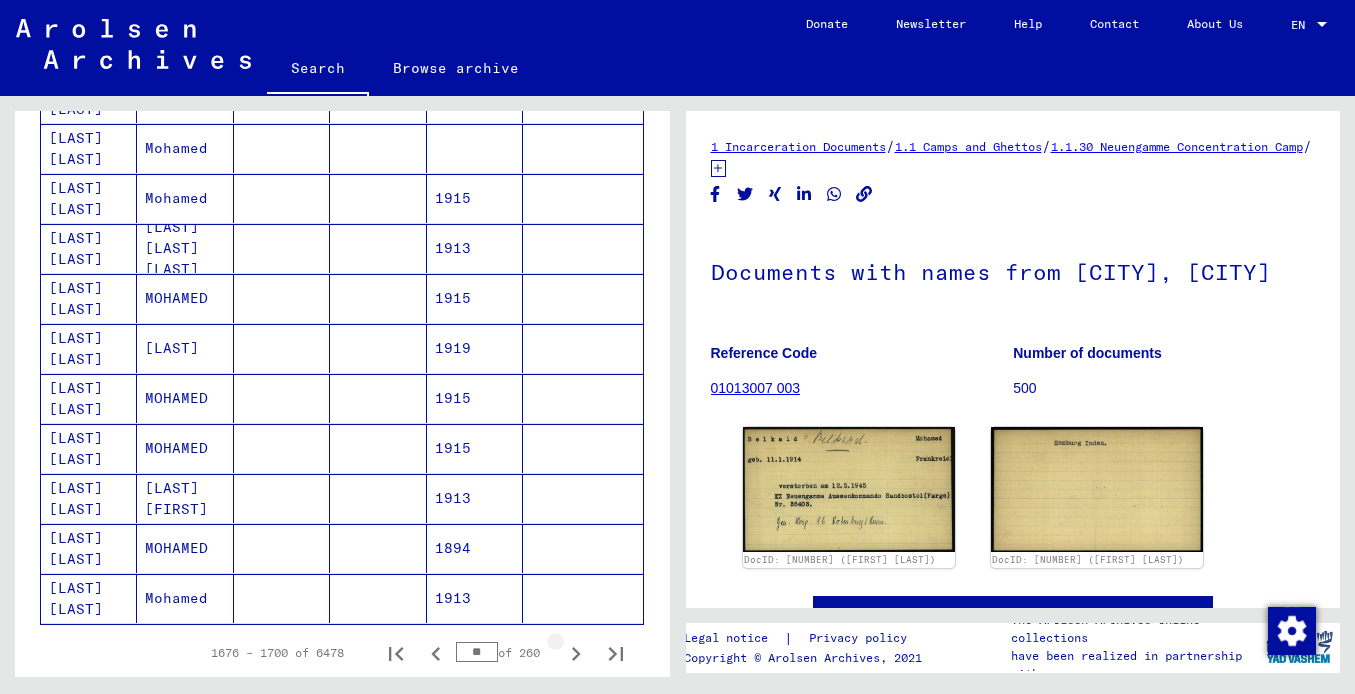 click 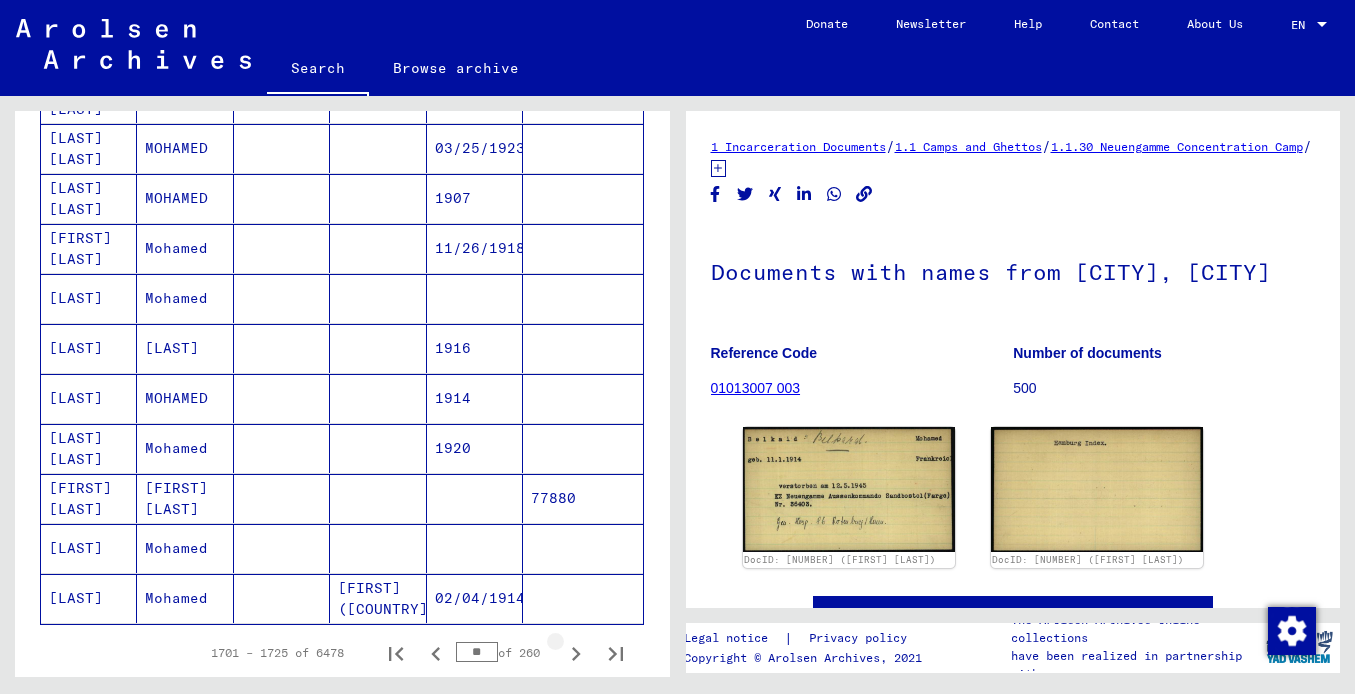 click 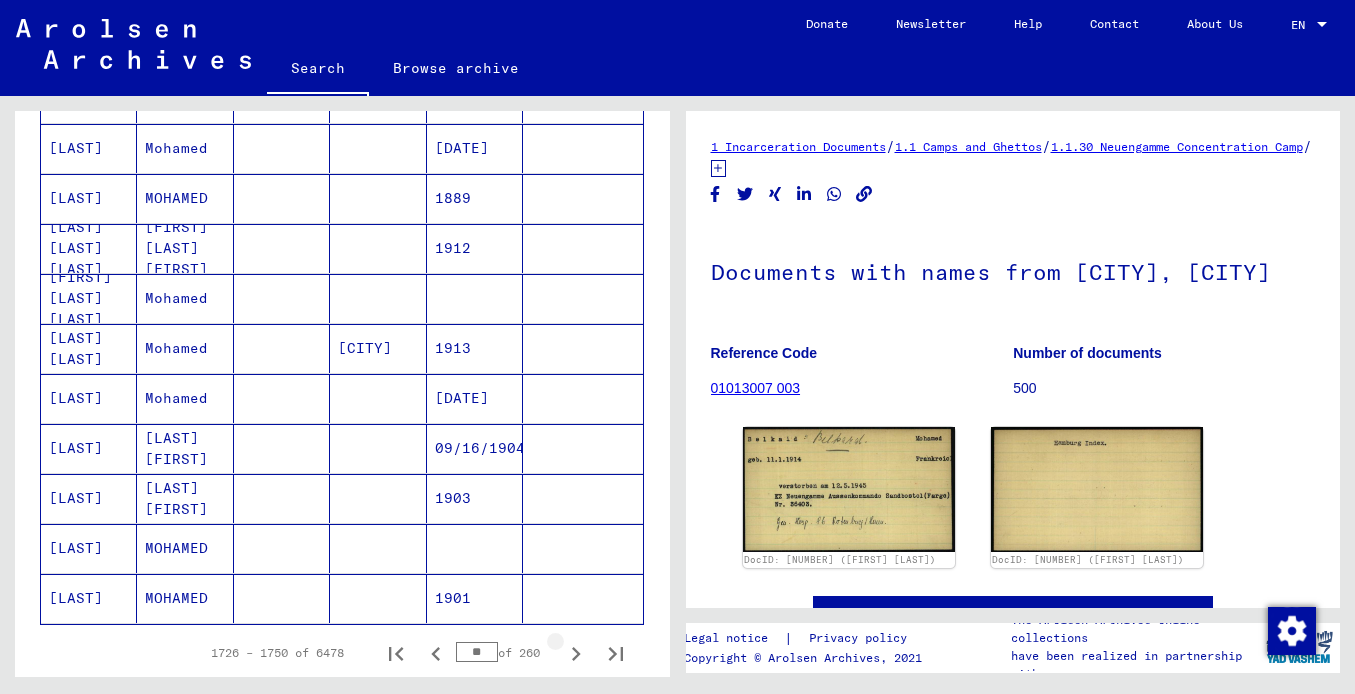 click 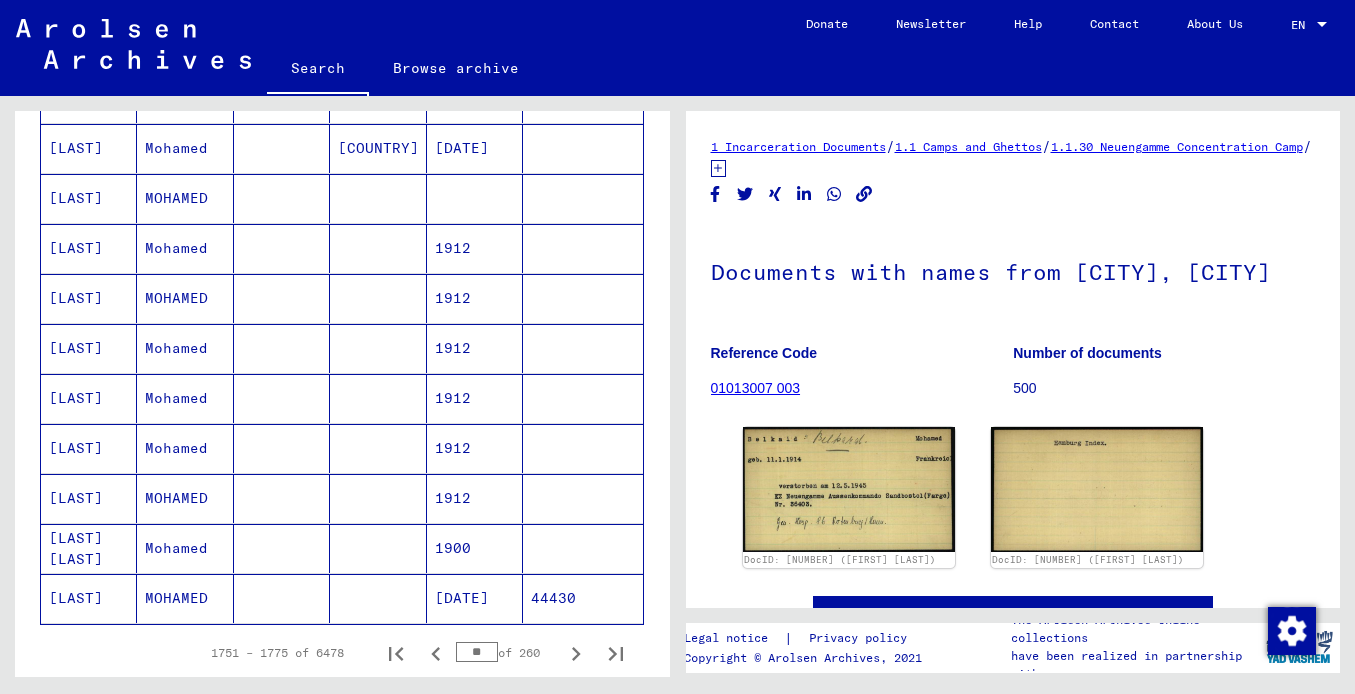 click 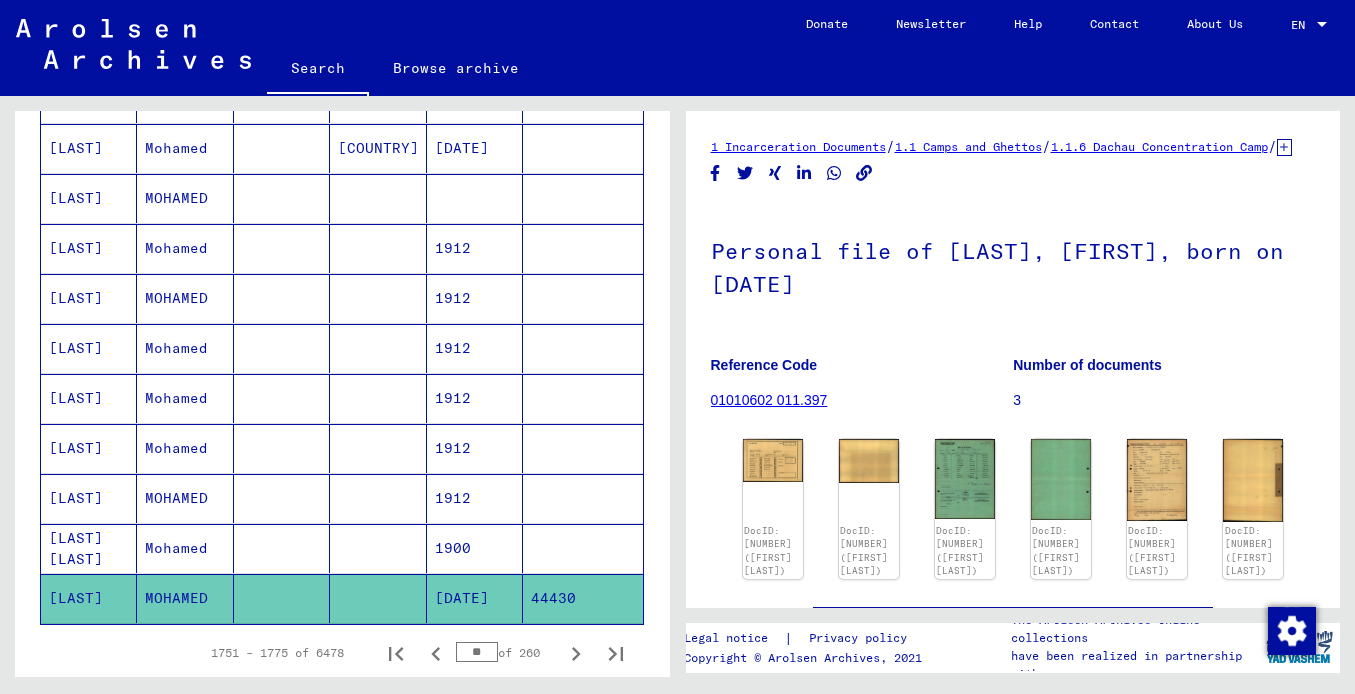 scroll, scrollTop: 0, scrollLeft: 0, axis: both 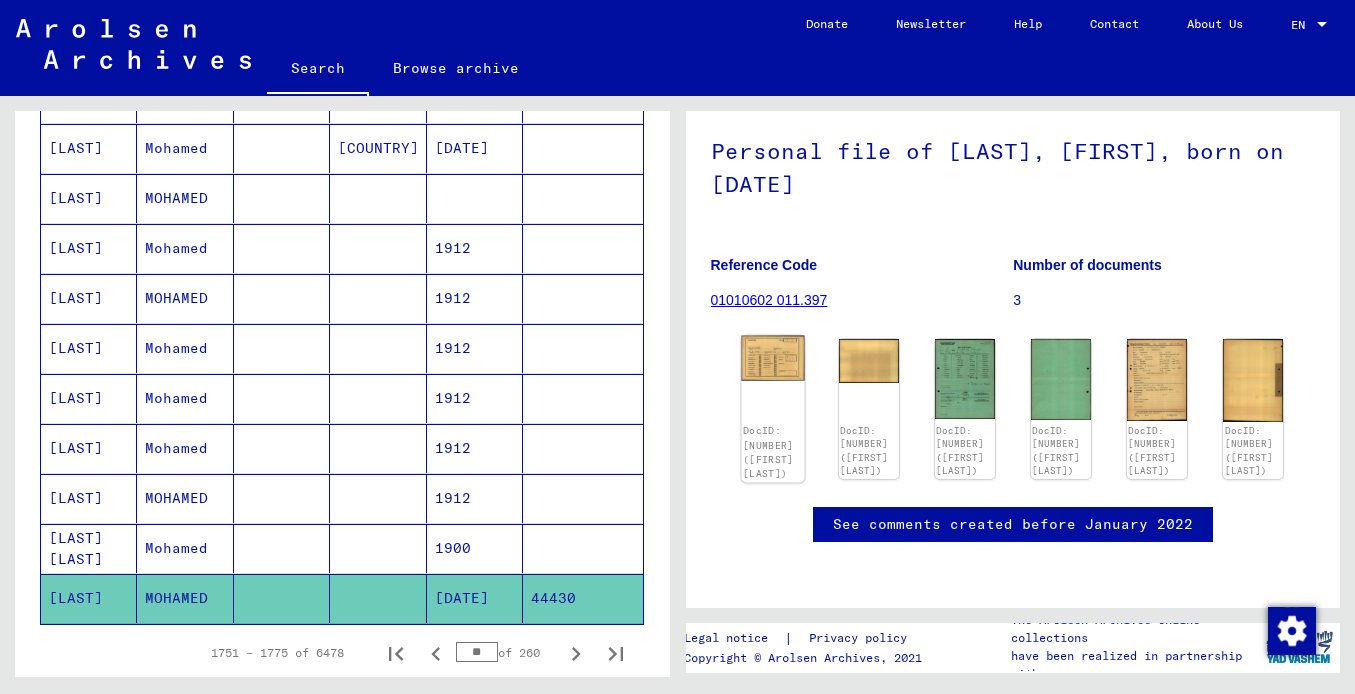 click 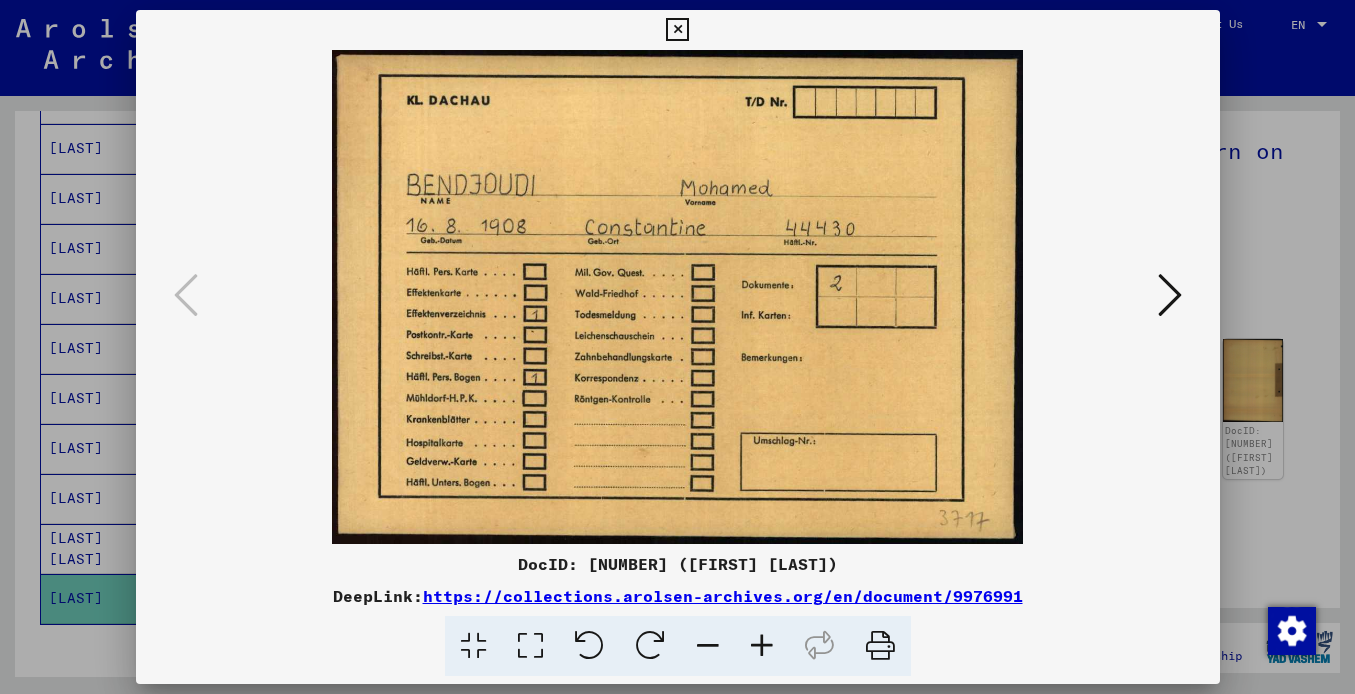 click at bounding box center (1170, 295) 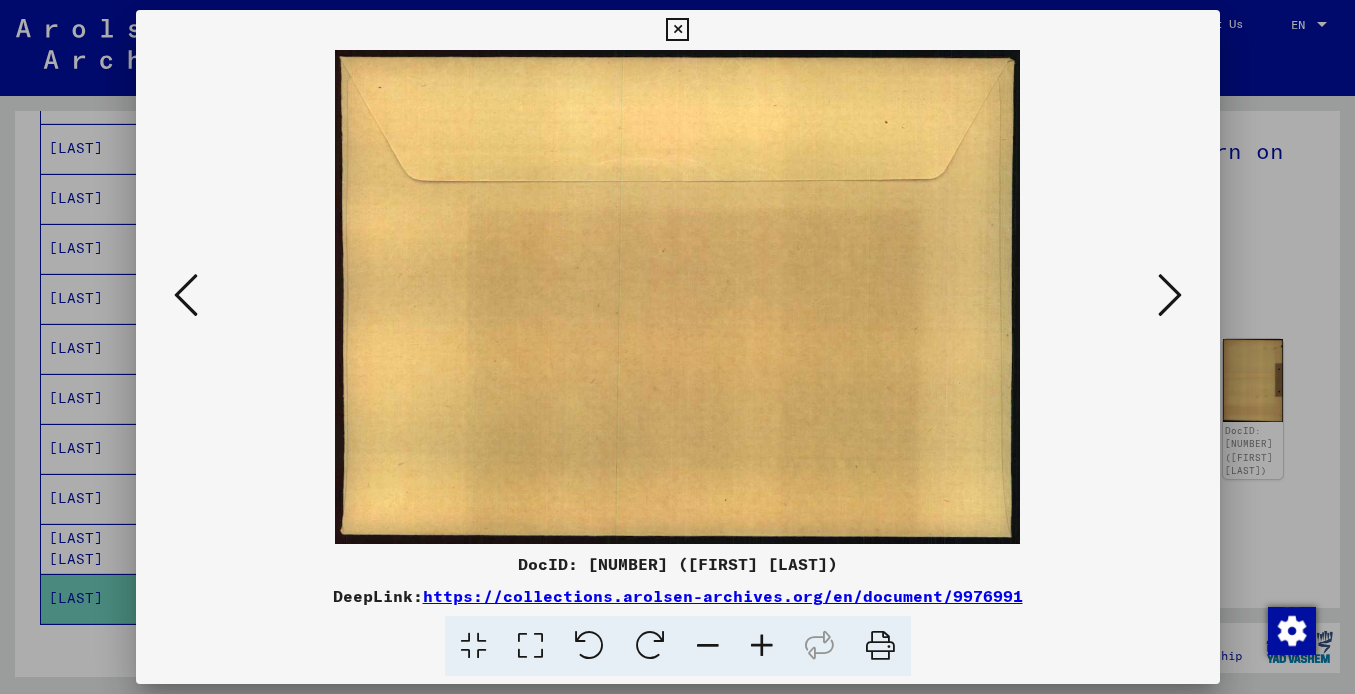 click at bounding box center [1170, 295] 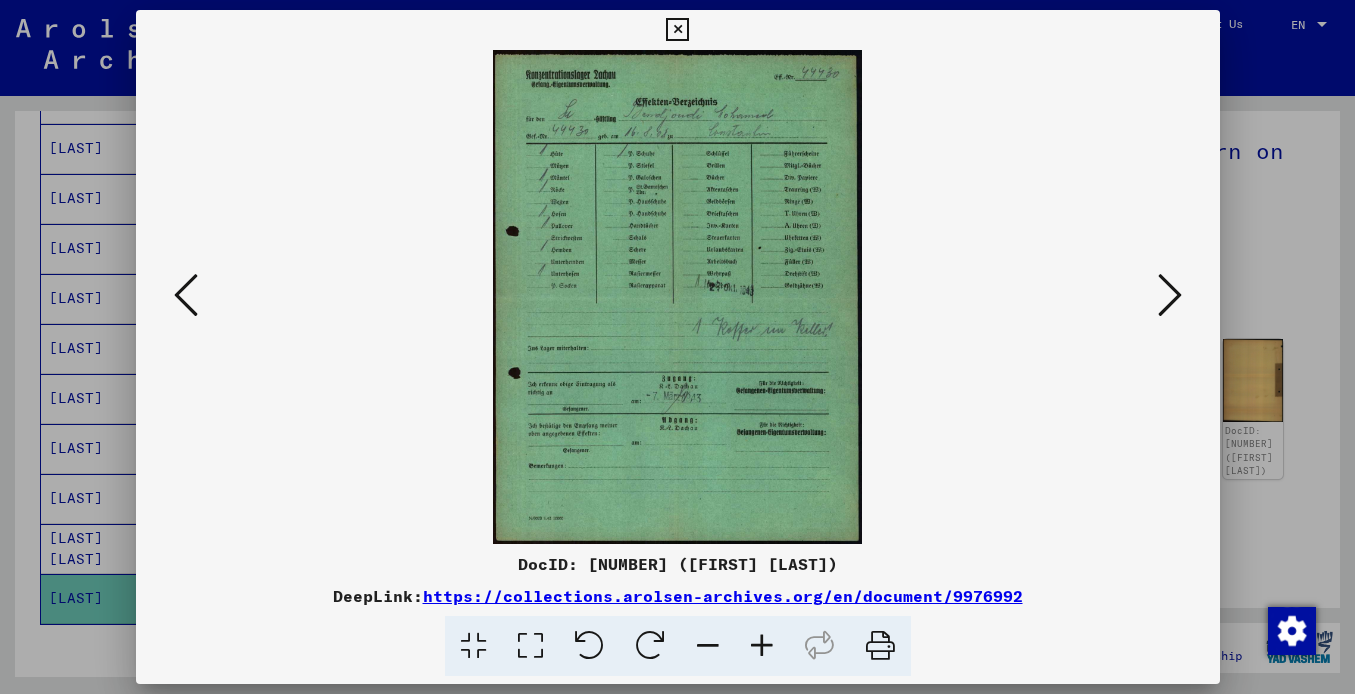 click at bounding box center [1170, 295] 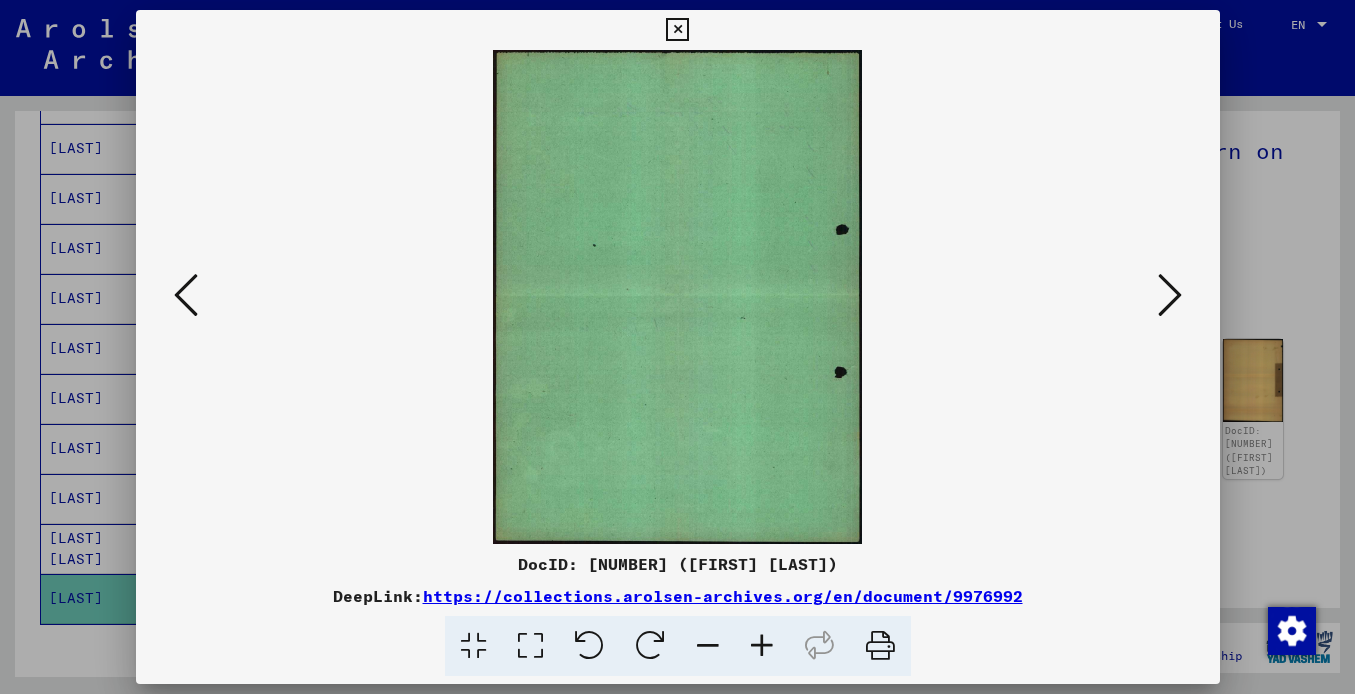 click at bounding box center (1170, 295) 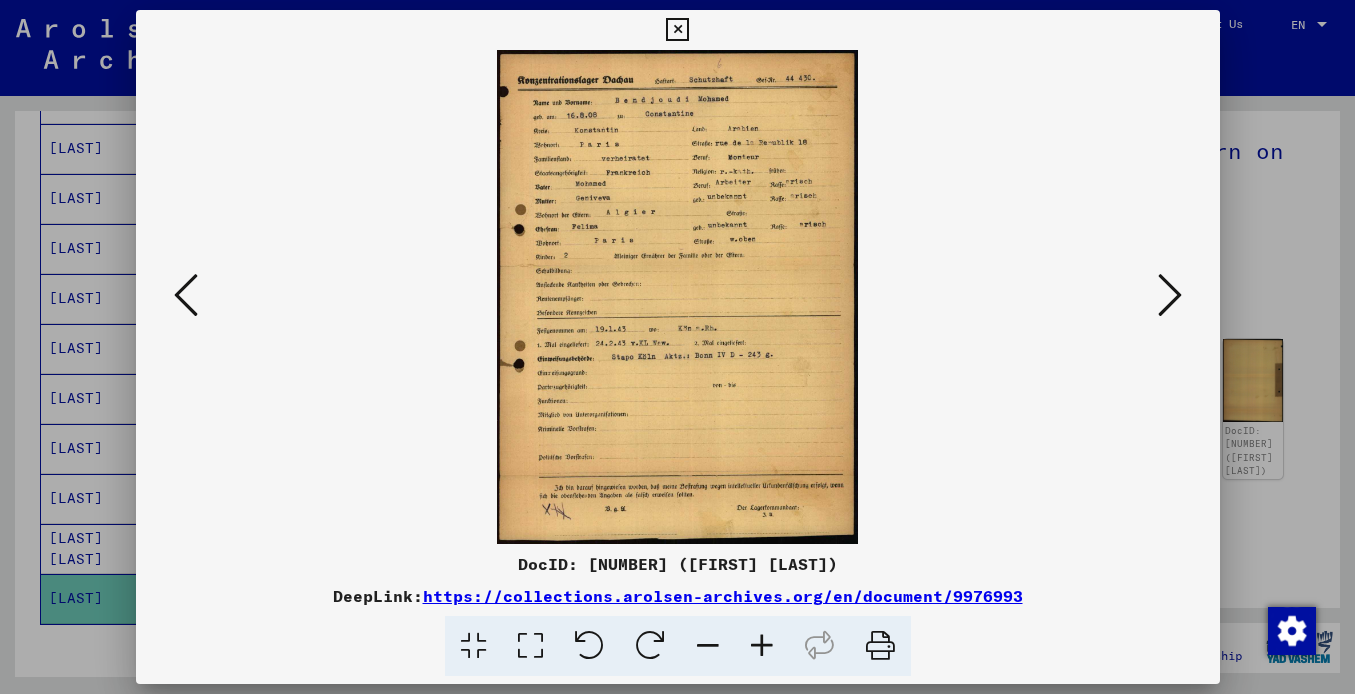 click at bounding box center [762, 646] 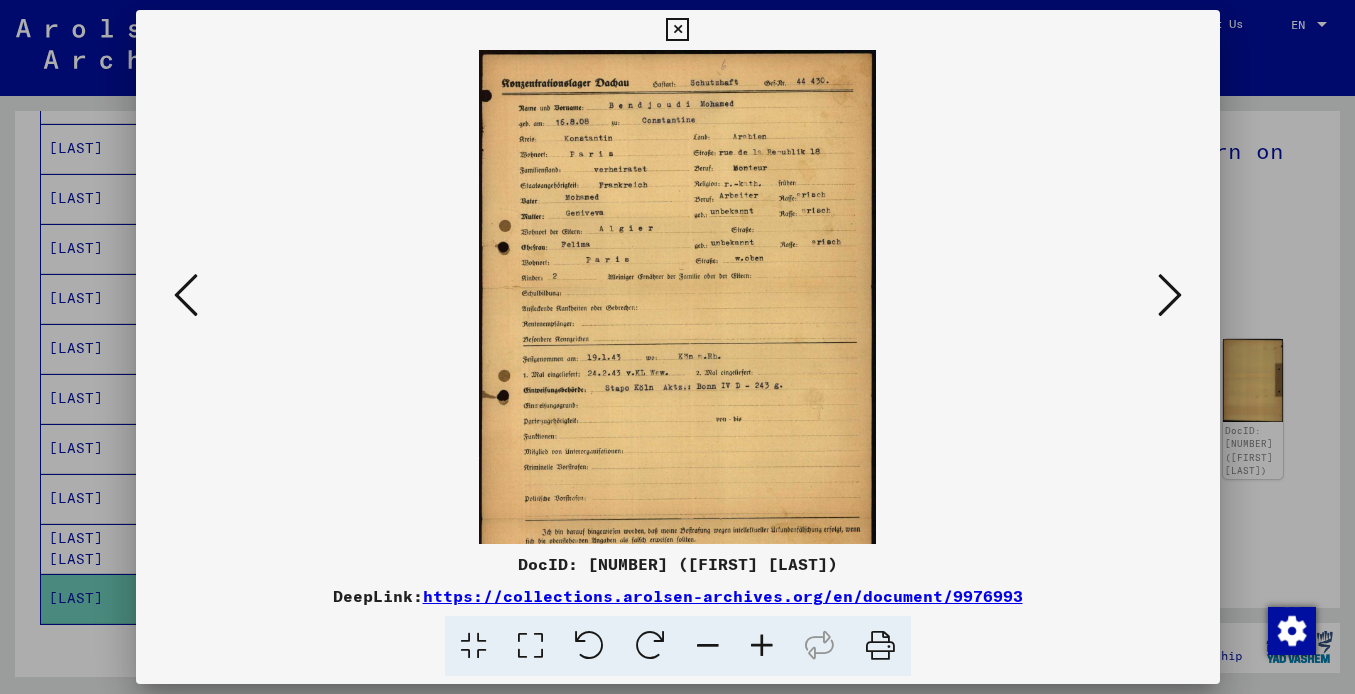 click at bounding box center [762, 646] 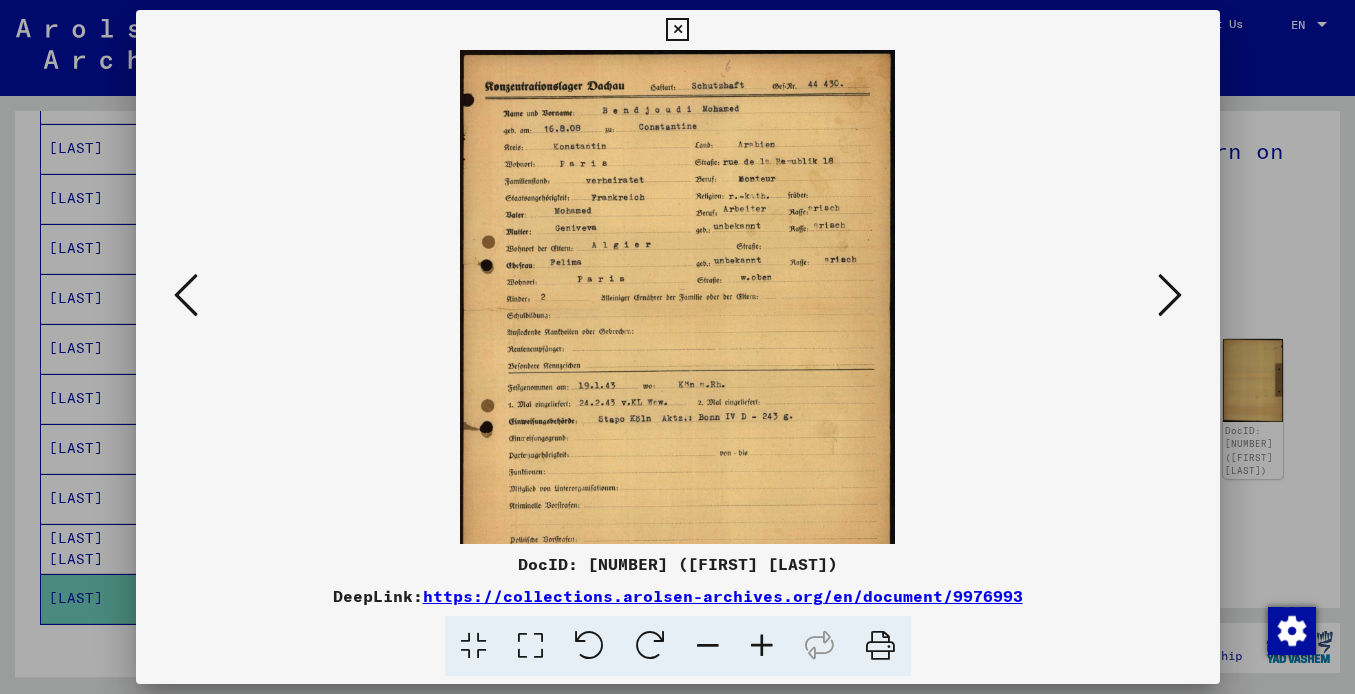click at bounding box center (762, 646) 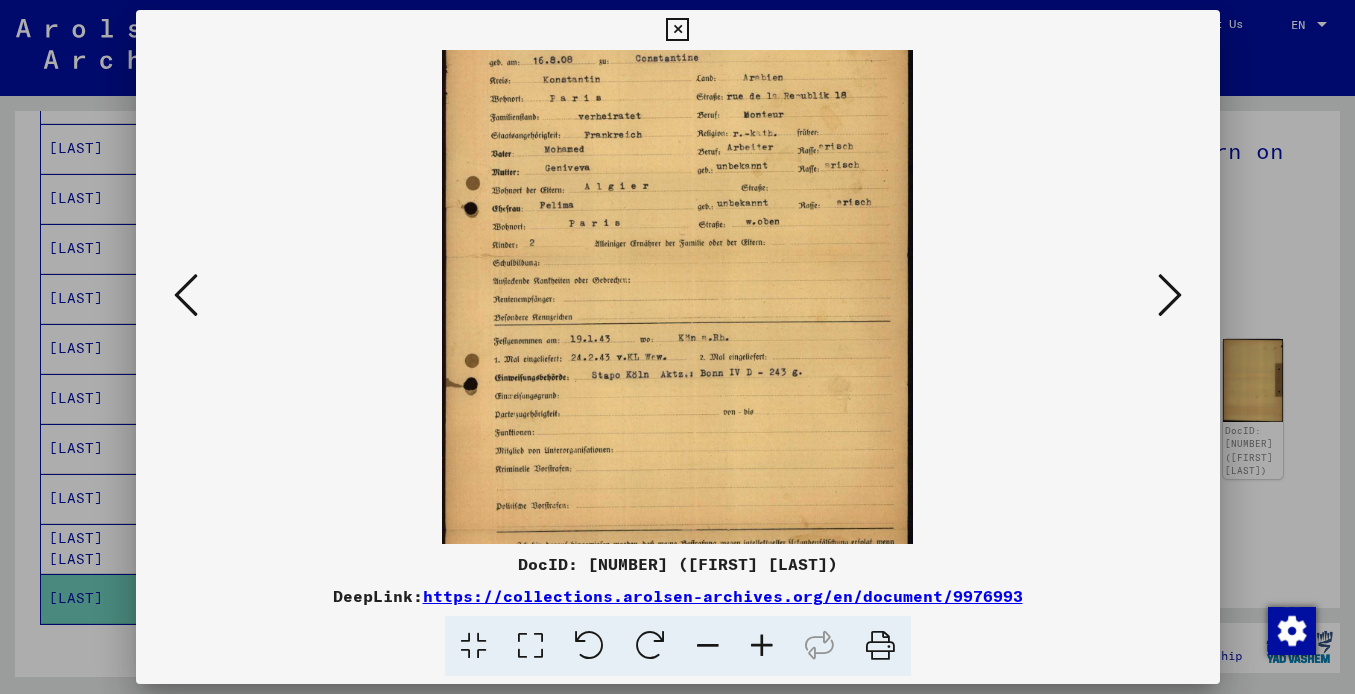 scroll, scrollTop: 109, scrollLeft: 0, axis: vertical 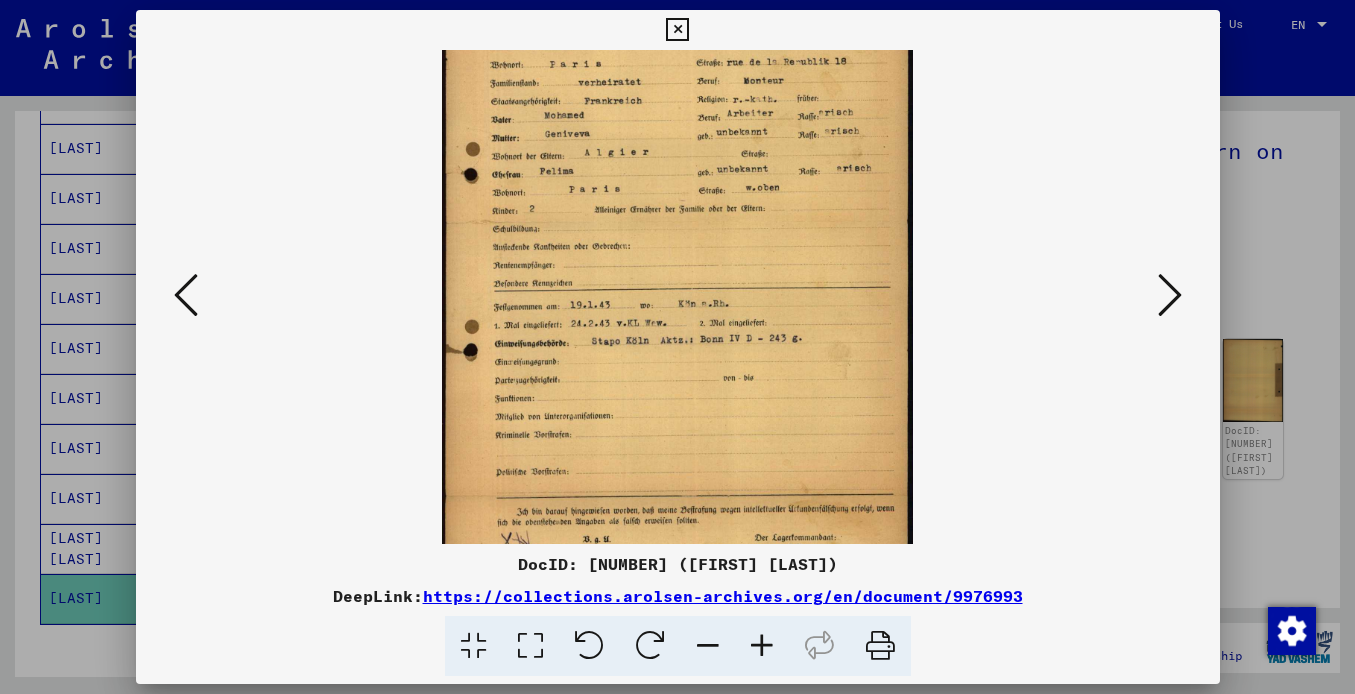 drag, startPoint x: 462, startPoint y: 182, endPoint x: 469, endPoint y: 123, distance: 59.413803 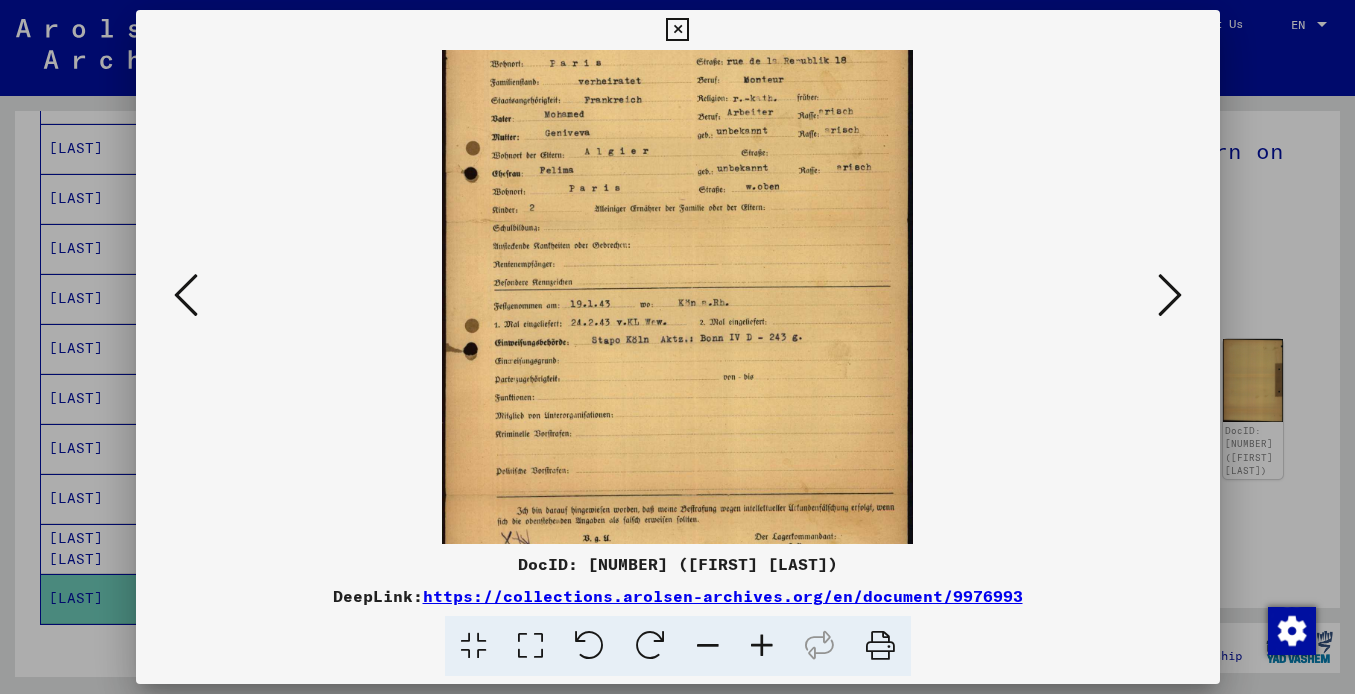 click at bounding box center (1170, 295) 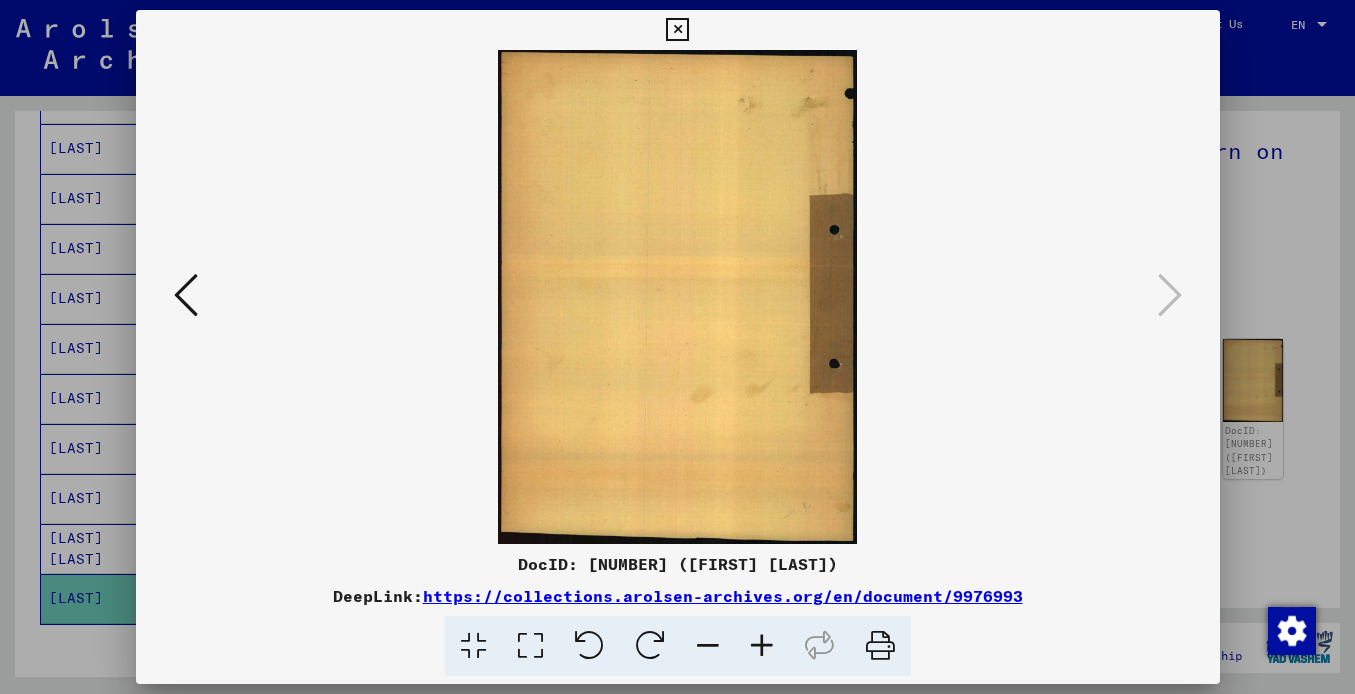 click at bounding box center (186, 296) 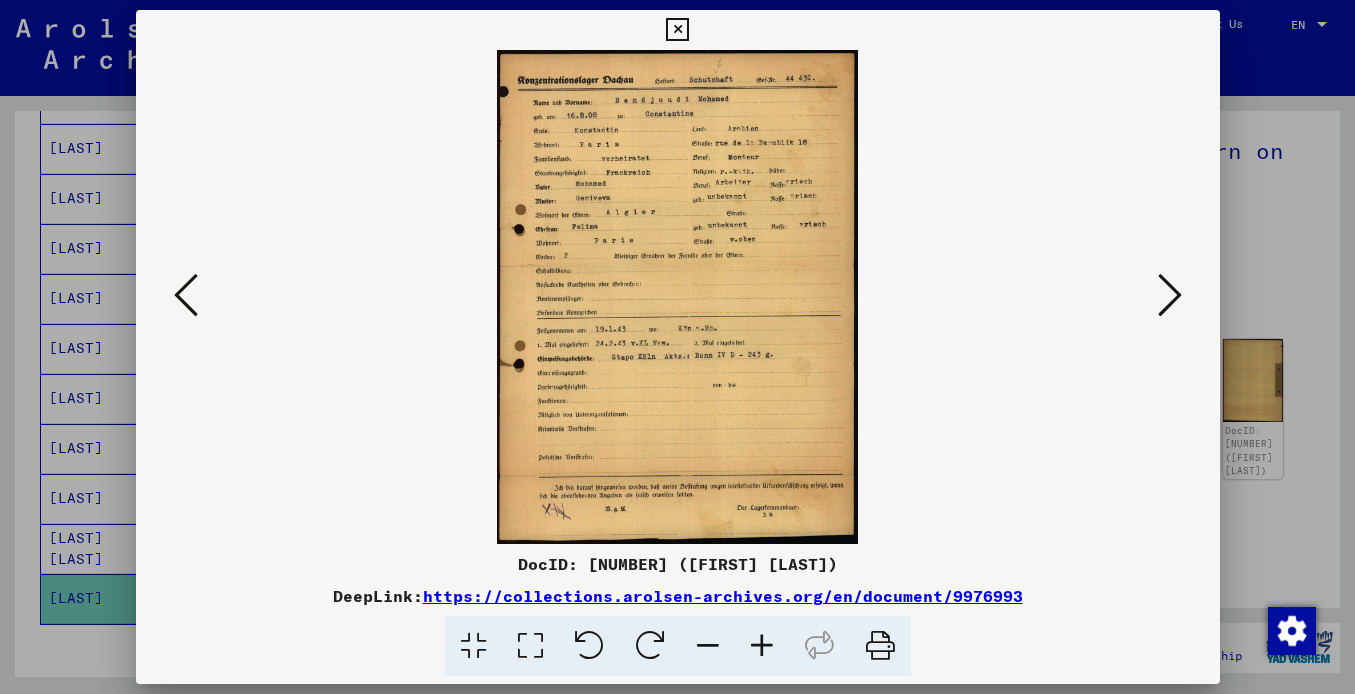 click at bounding box center (677, 30) 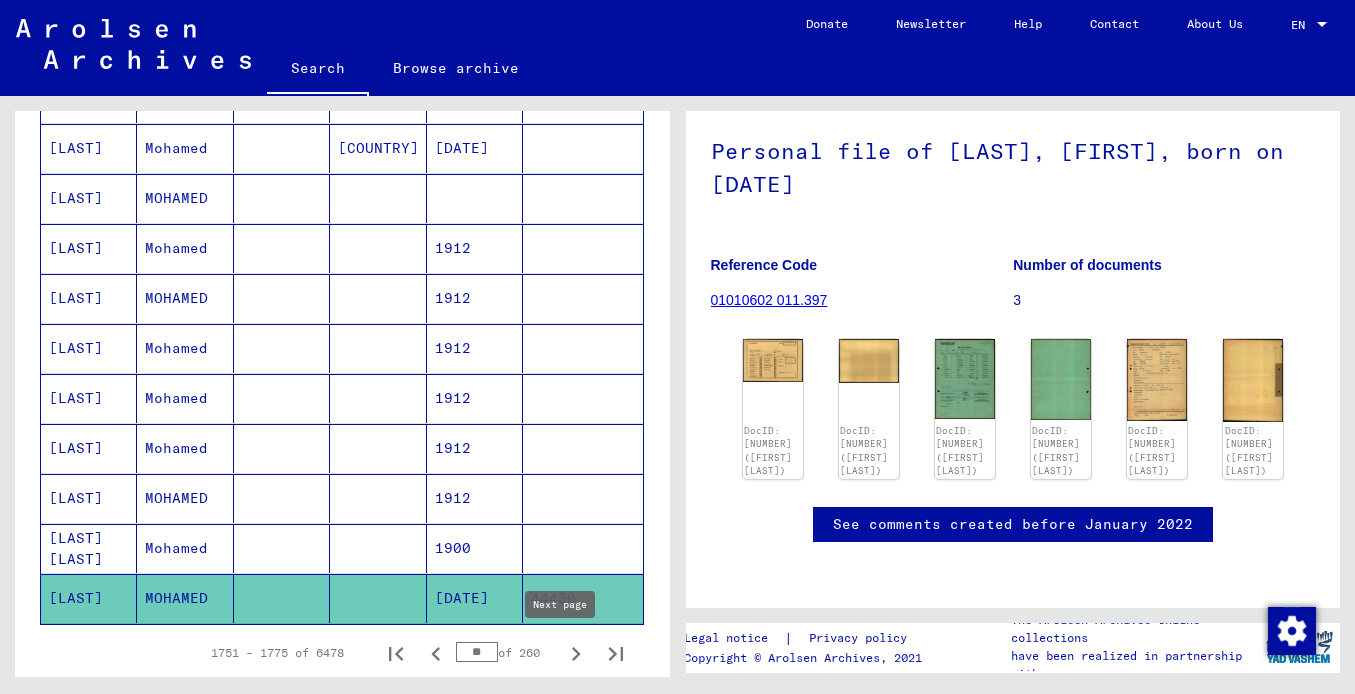 click 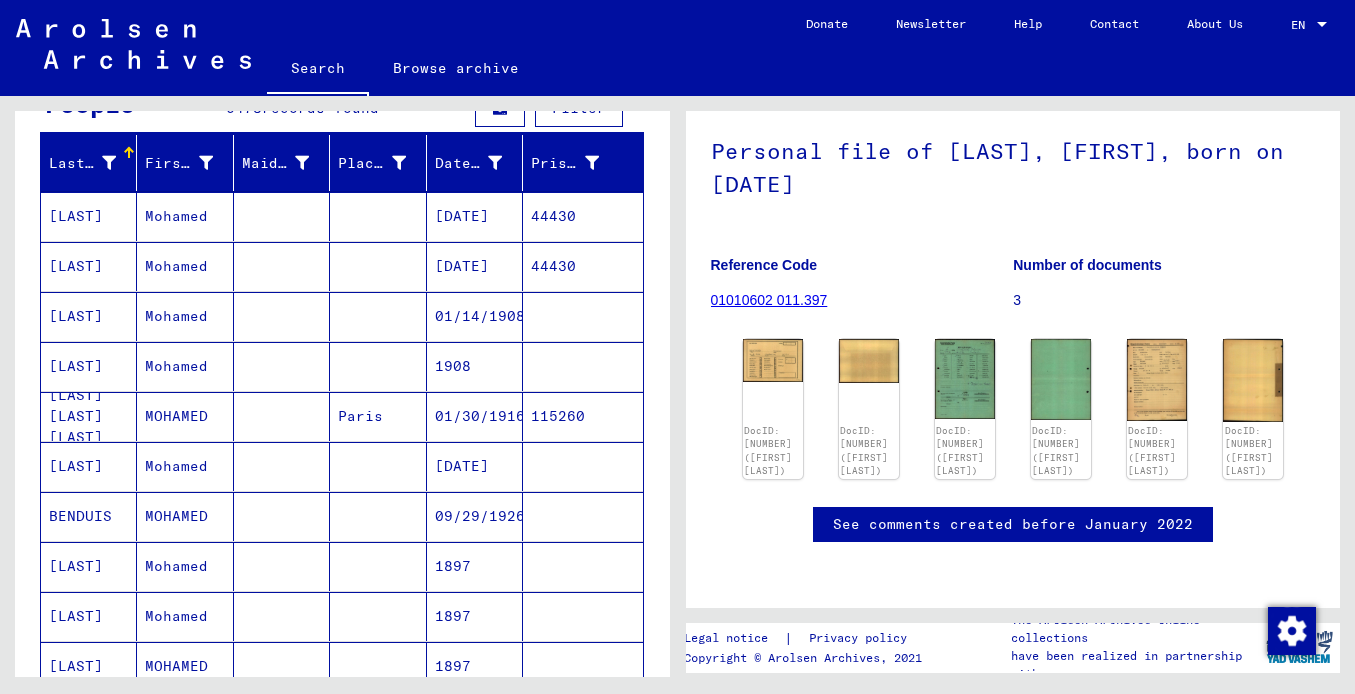 scroll, scrollTop: 159, scrollLeft: 0, axis: vertical 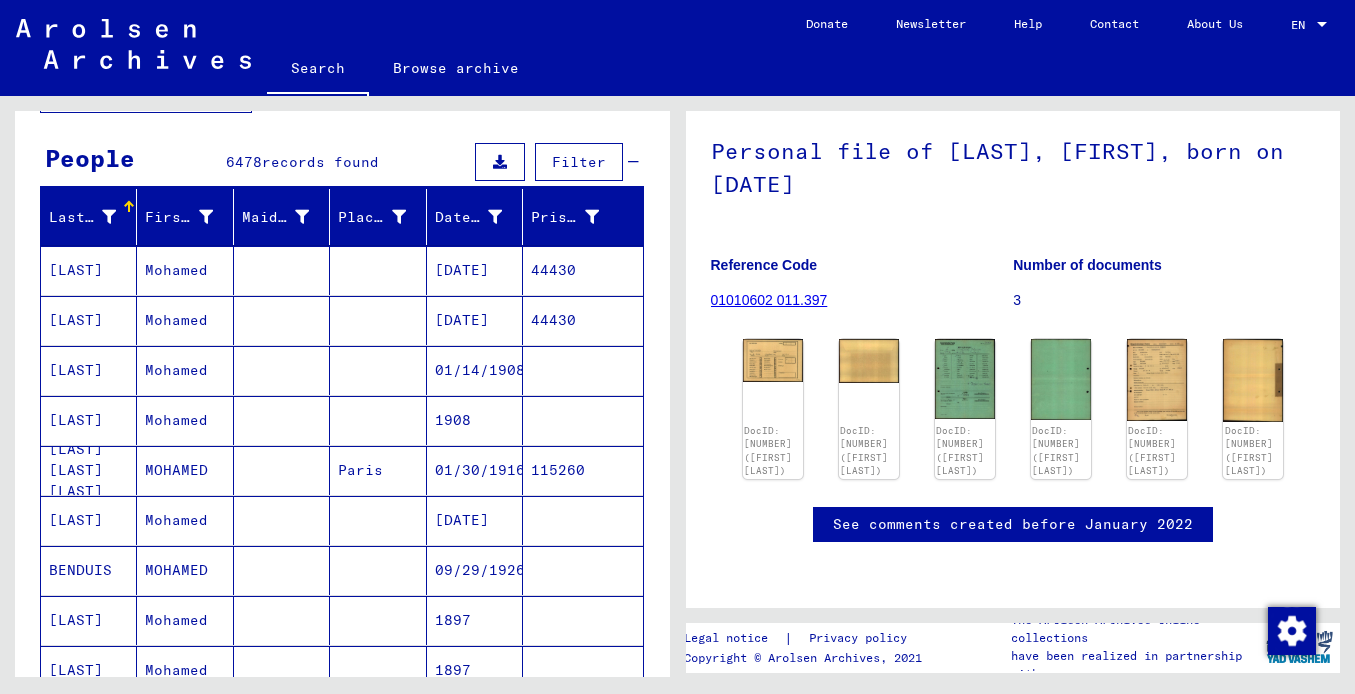 click on "[LAST]" at bounding box center [89, 320] 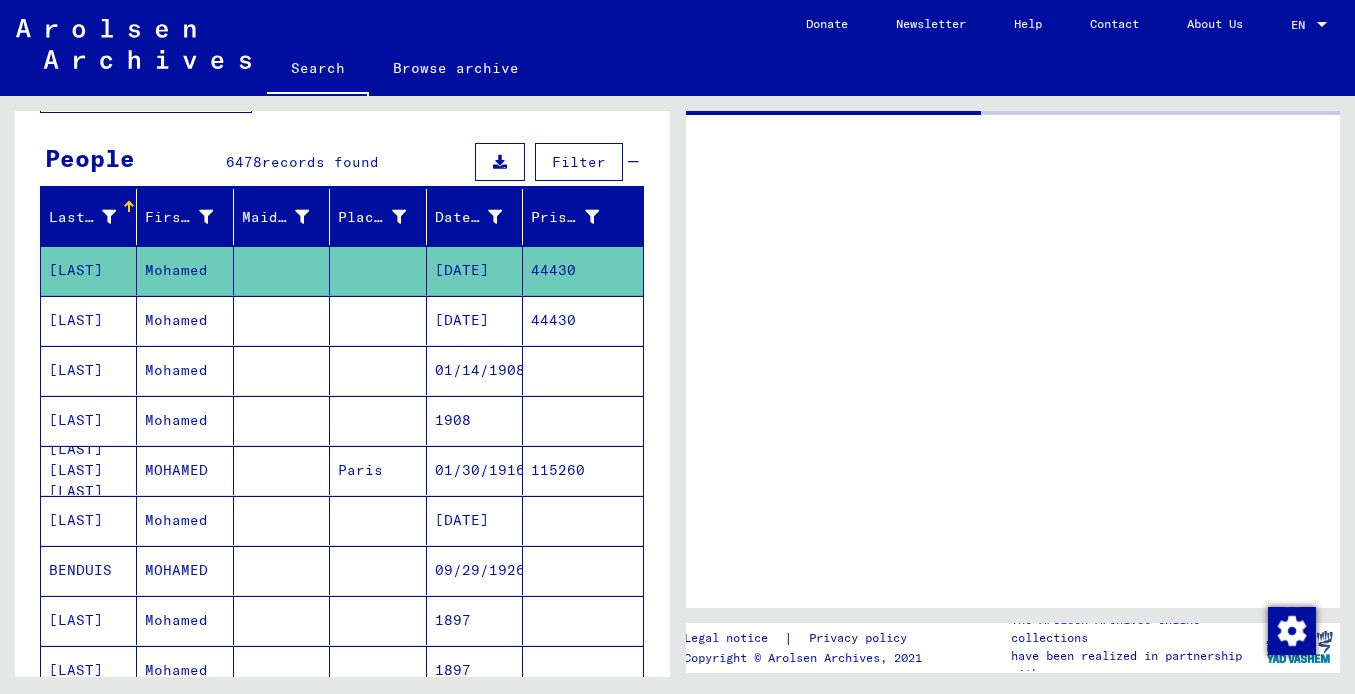 scroll, scrollTop: 0, scrollLeft: 0, axis: both 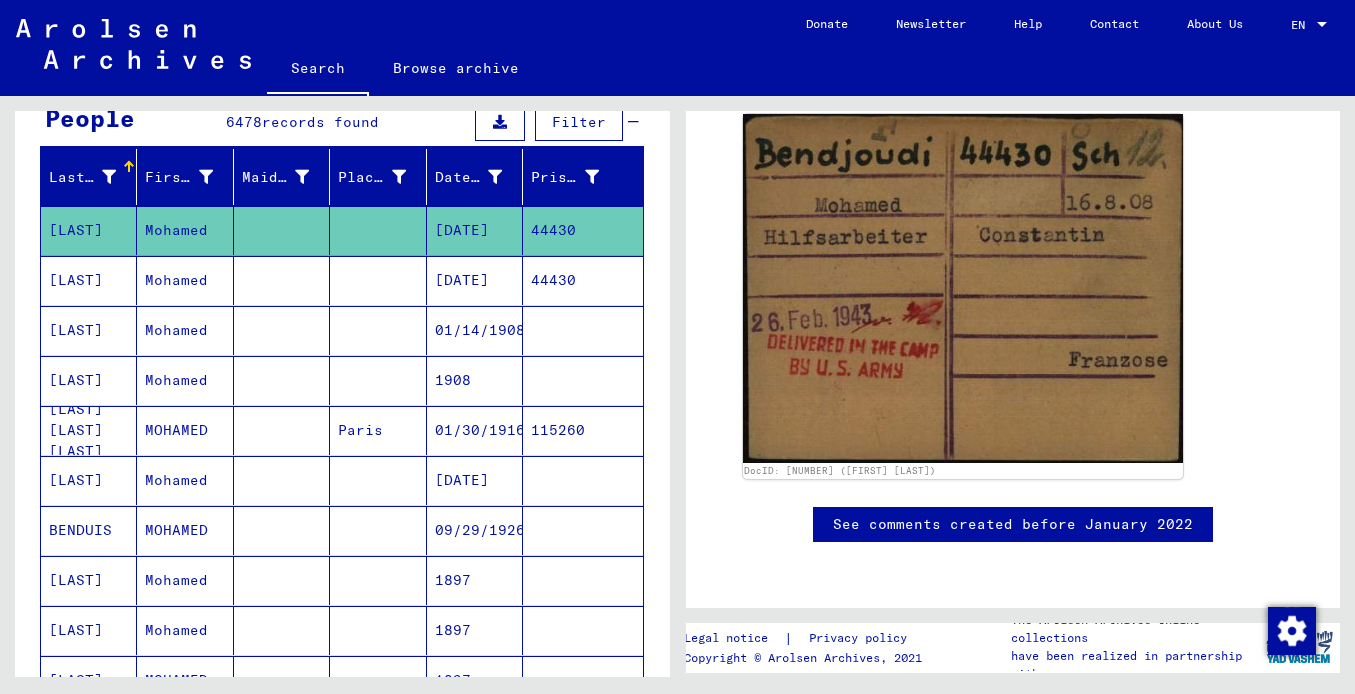 click on "[LAST]" at bounding box center [89, 330] 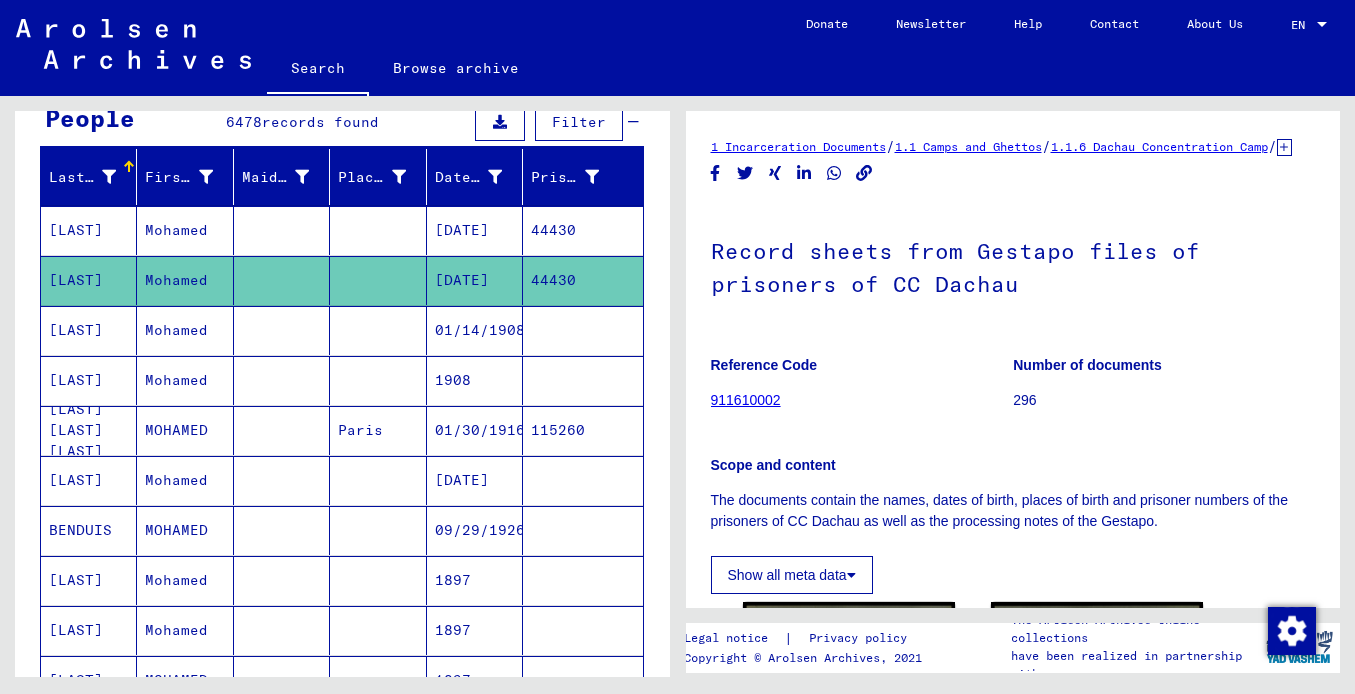 scroll, scrollTop: 0, scrollLeft: 0, axis: both 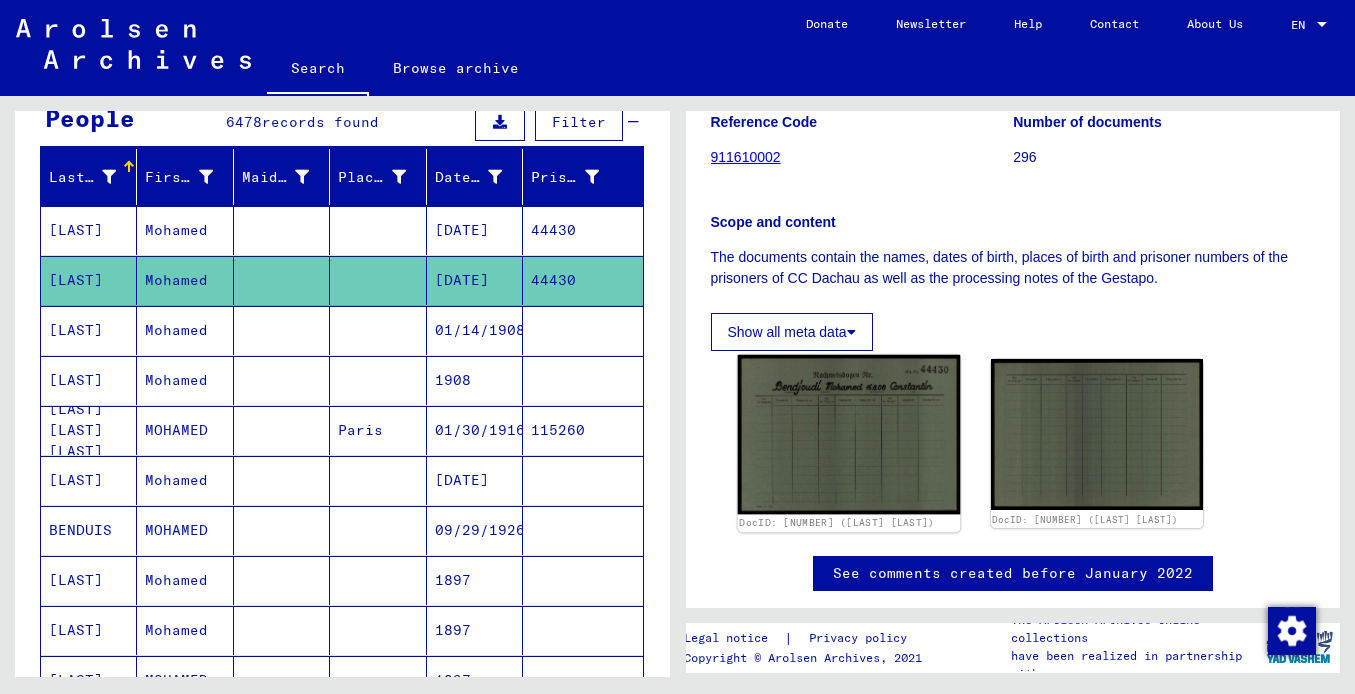 click 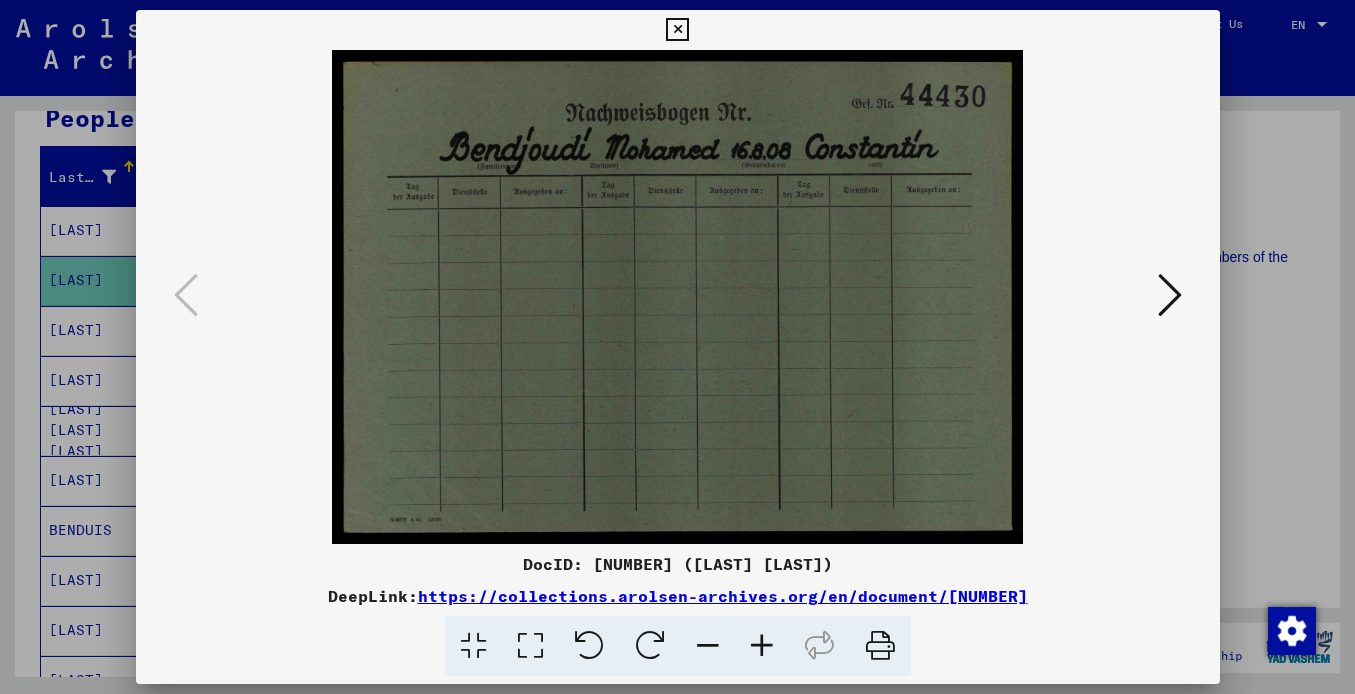 click at bounding box center (1170, 295) 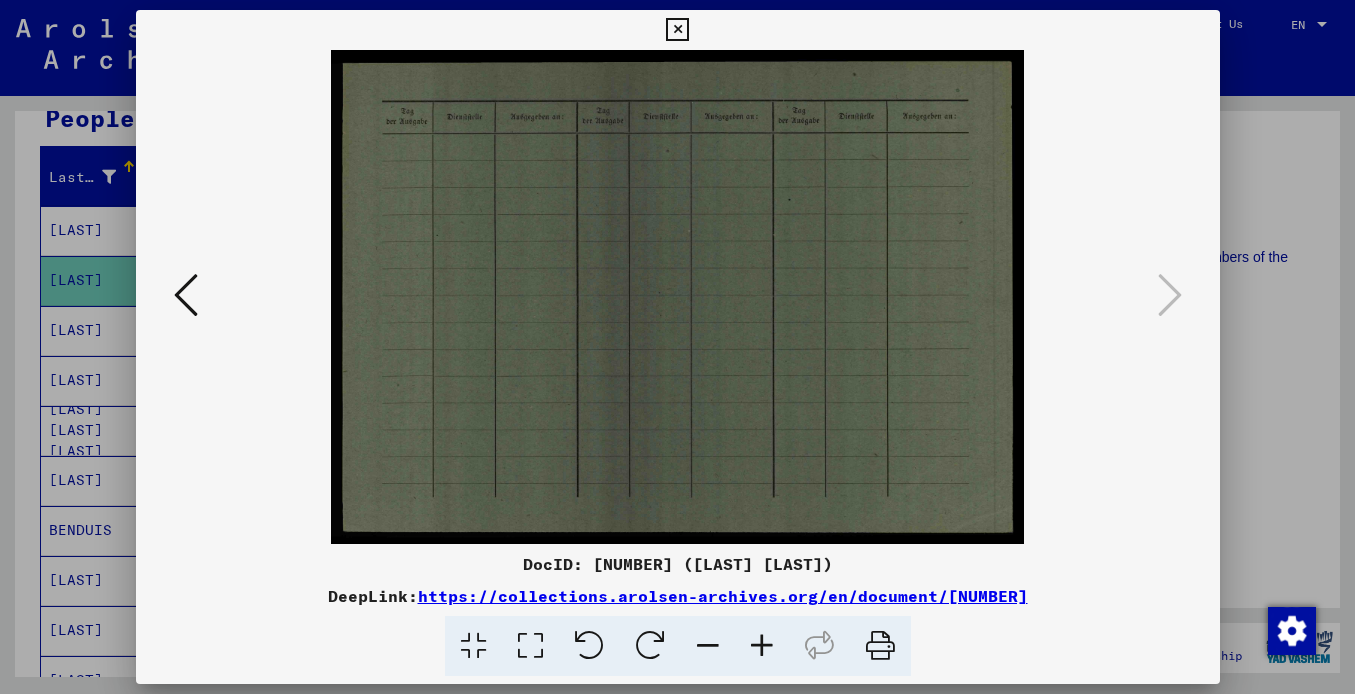 click at bounding box center [677, 30] 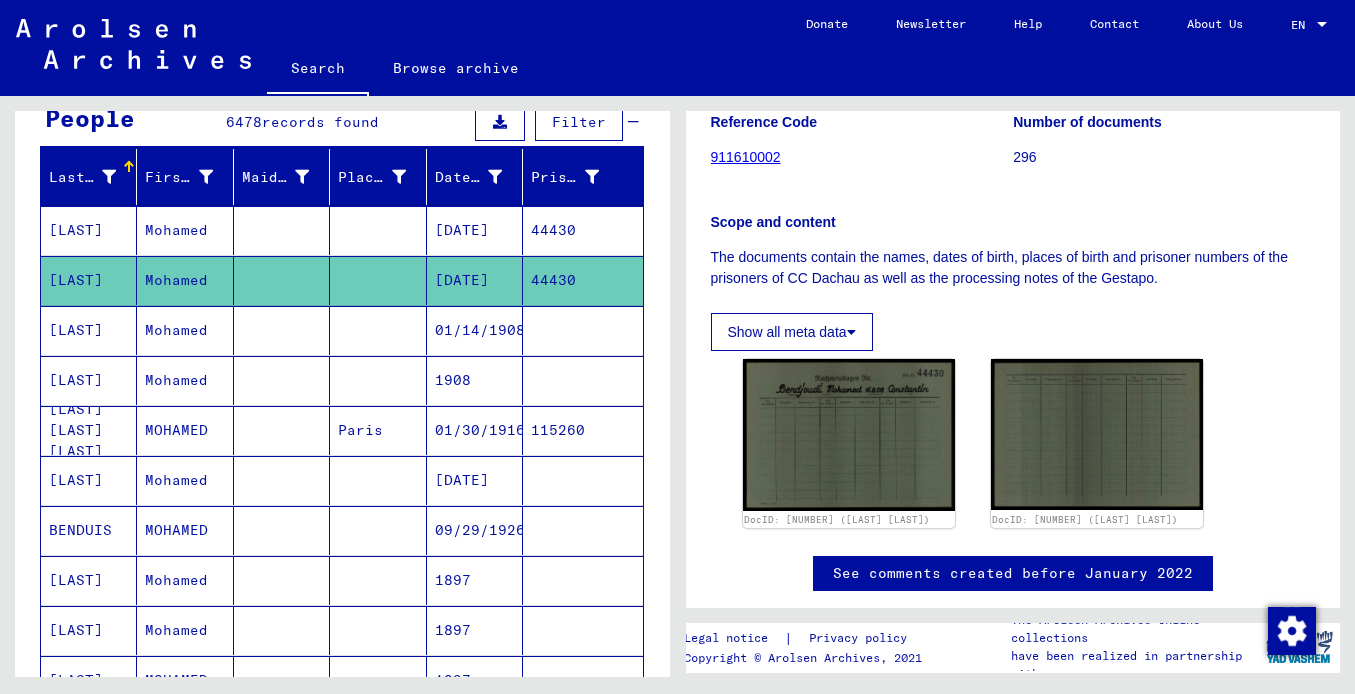 click on "[LAST] [LAST] [LAST]" at bounding box center (89, 480) 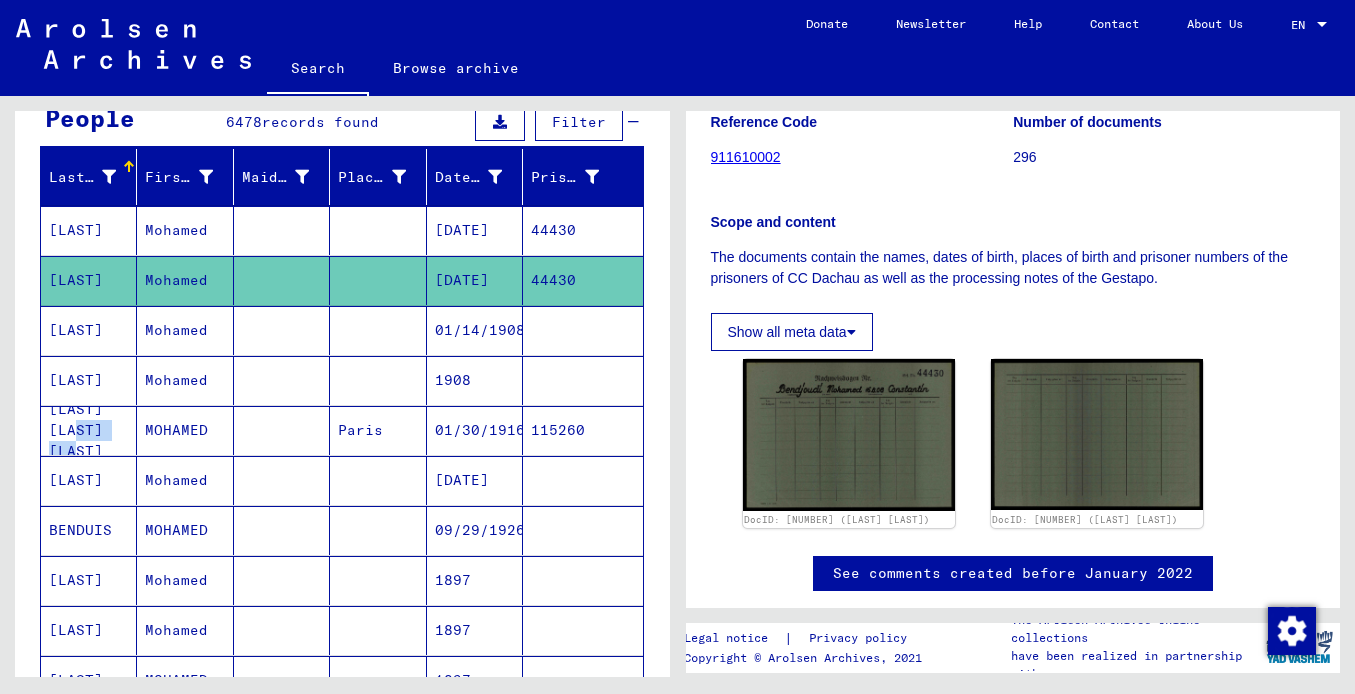 scroll, scrollTop: 0, scrollLeft: 0, axis: both 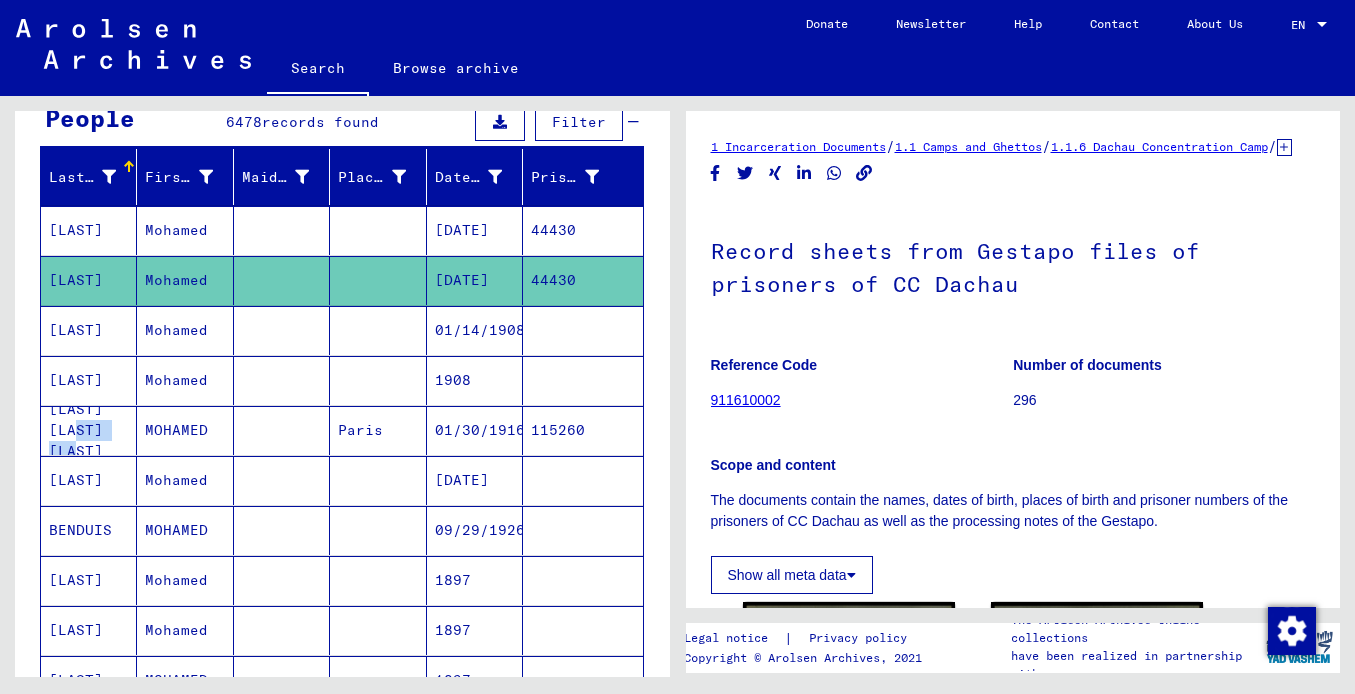 click on "[LAST] [LAST] [LAST]" at bounding box center (89, 480) 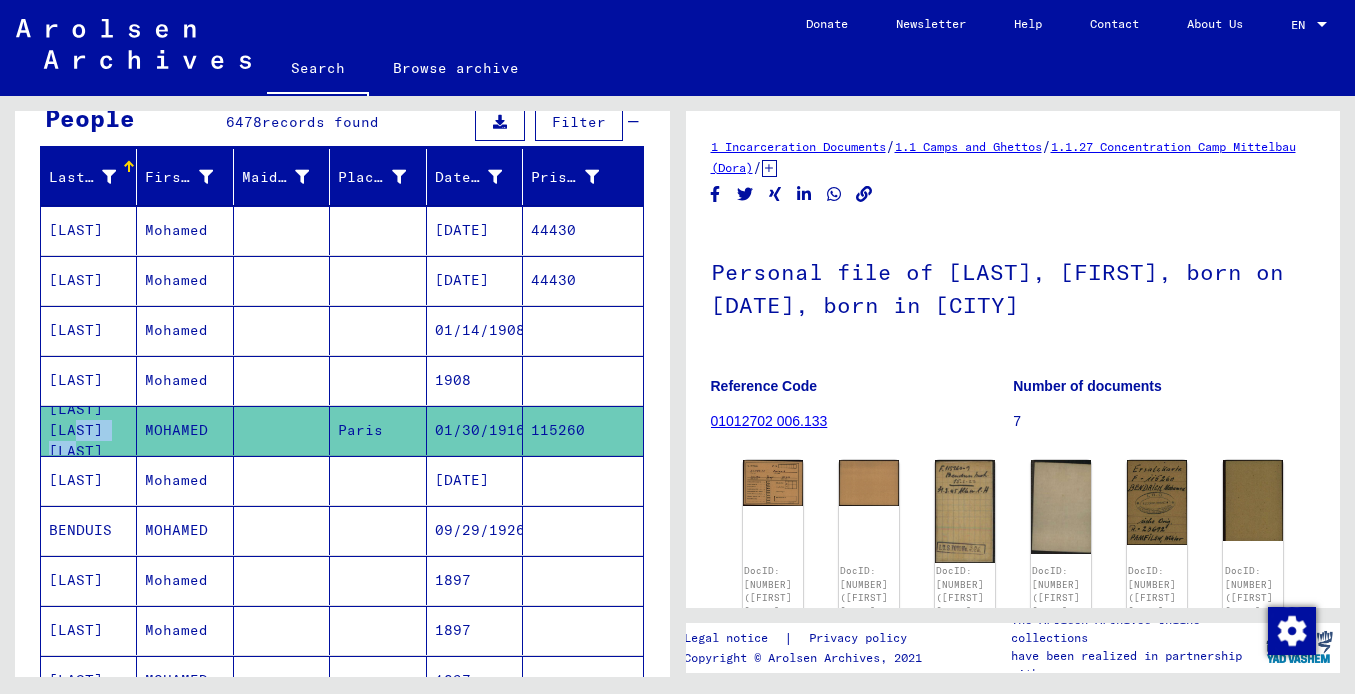 scroll, scrollTop: 0, scrollLeft: 0, axis: both 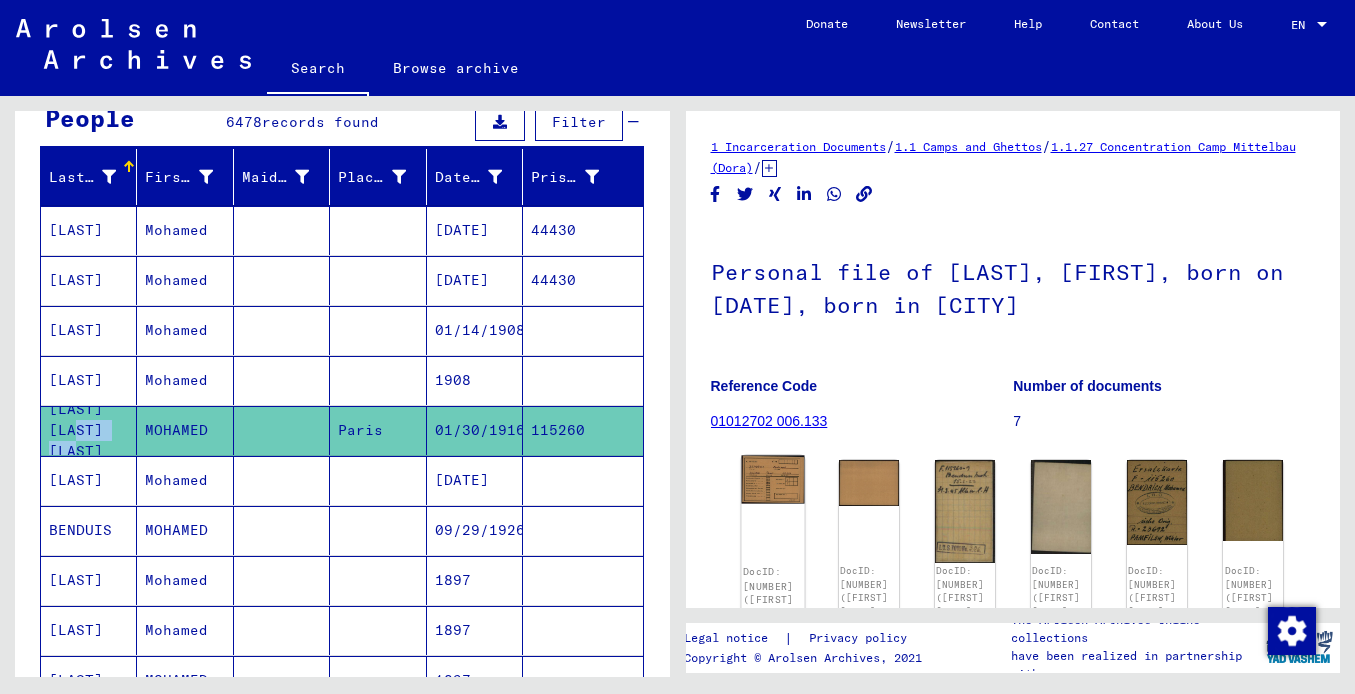 click 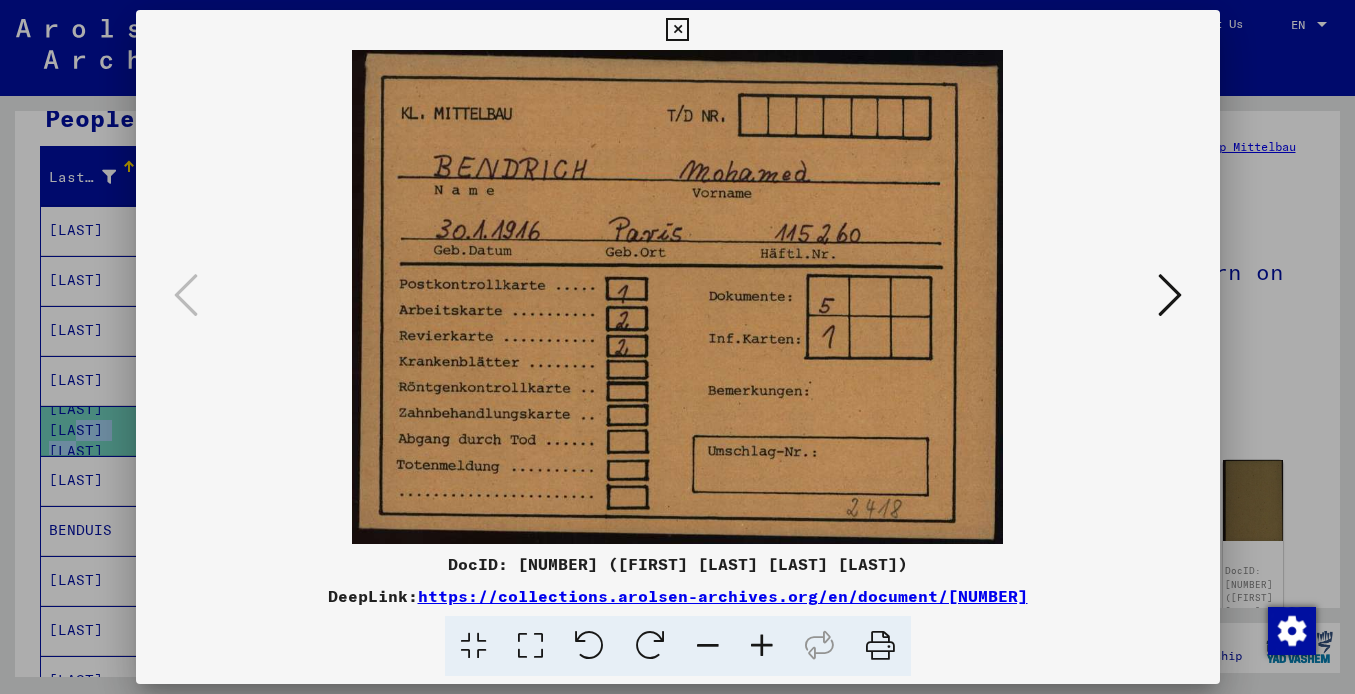 click at bounding box center (1170, 295) 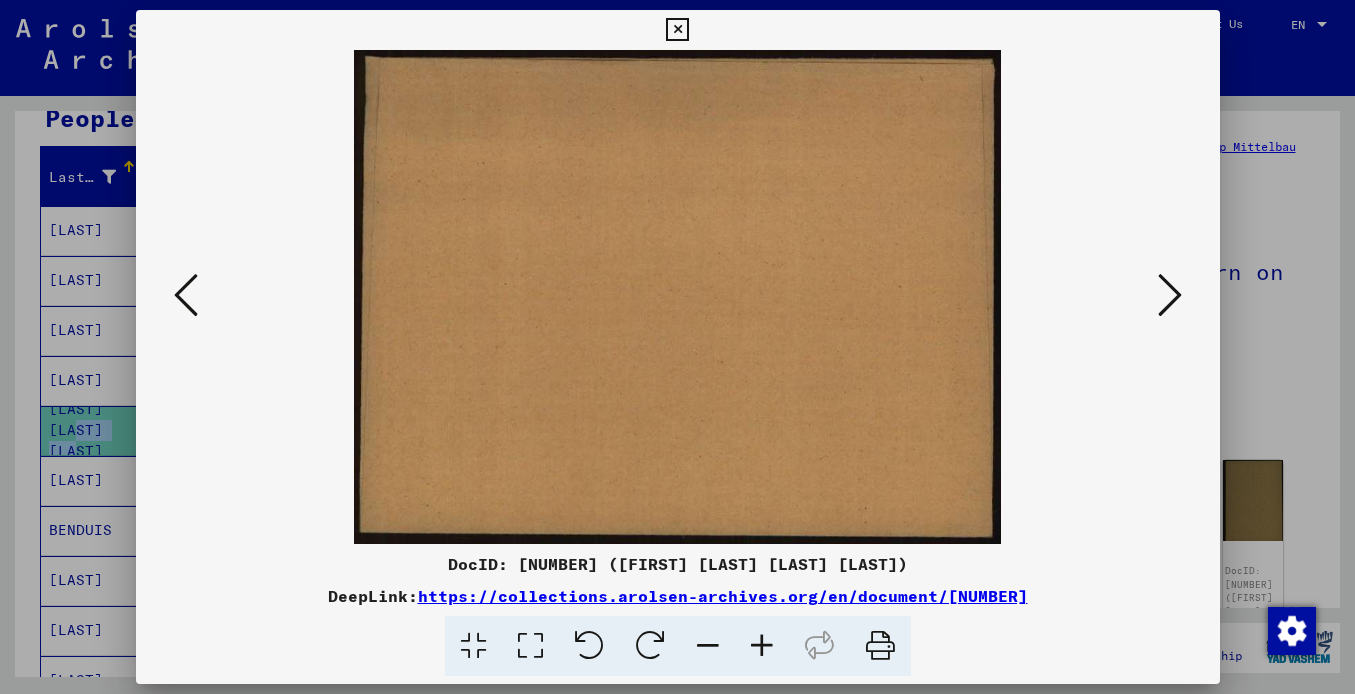 click at bounding box center [1170, 295] 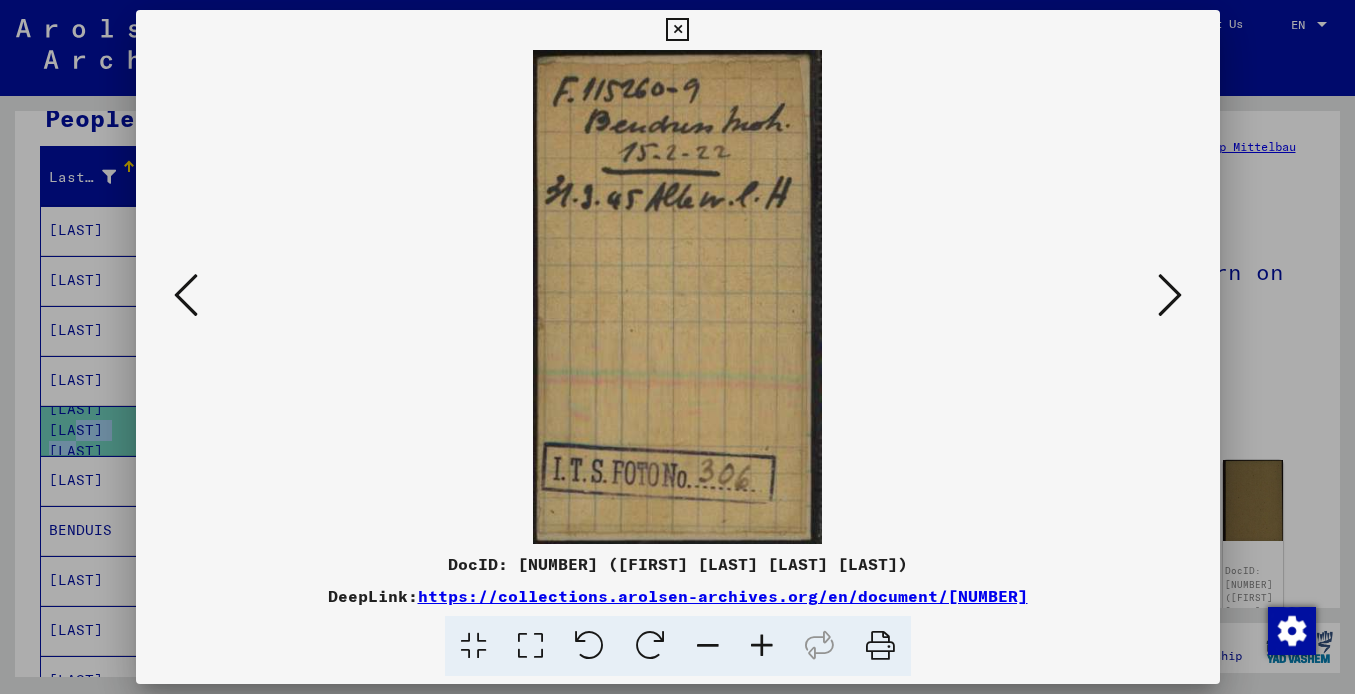 click at bounding box center [1170, 295] 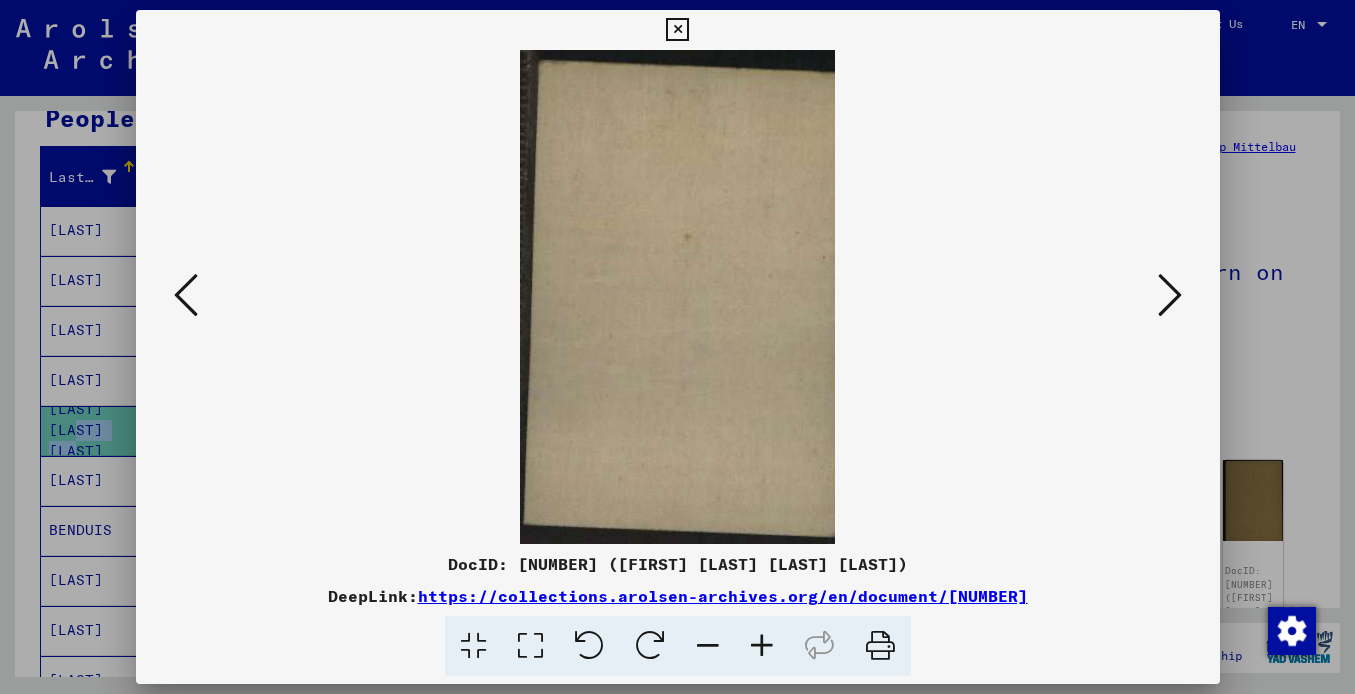 click at bounding box center (1170, 295) 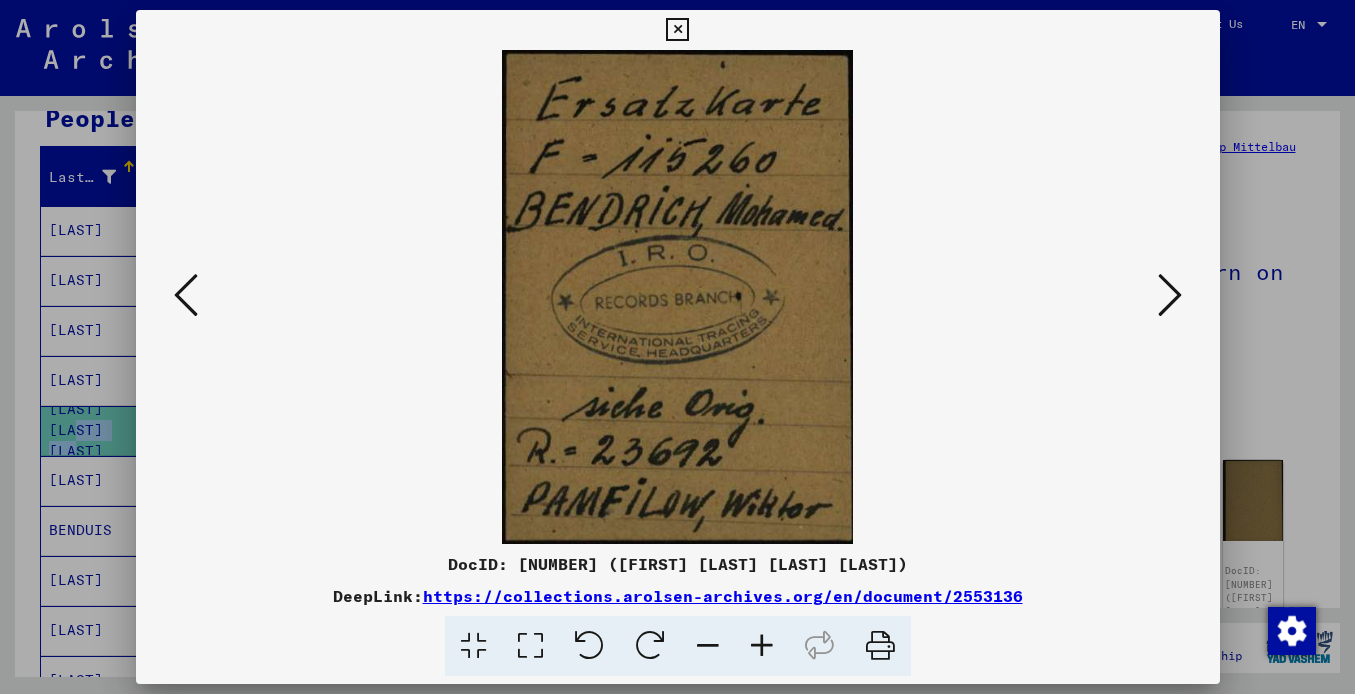 click at bounding box center [1170, 295] 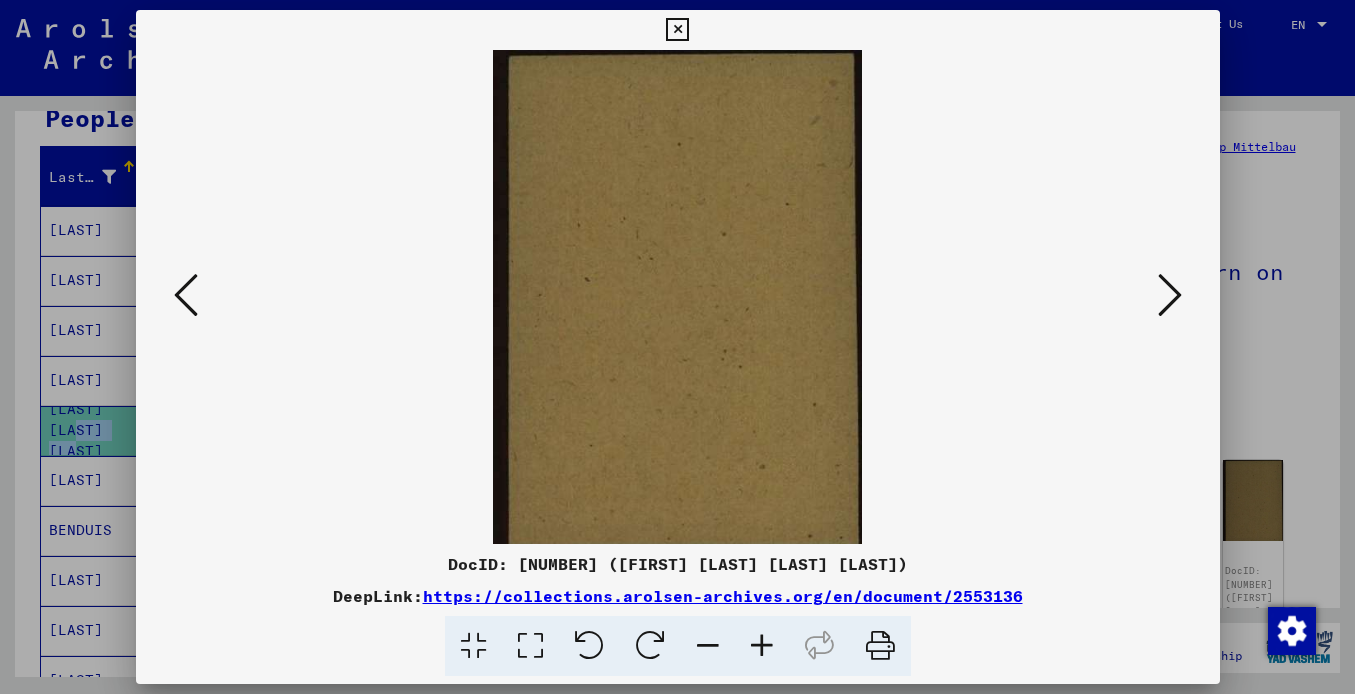 click at bounding box center (1170, 295) 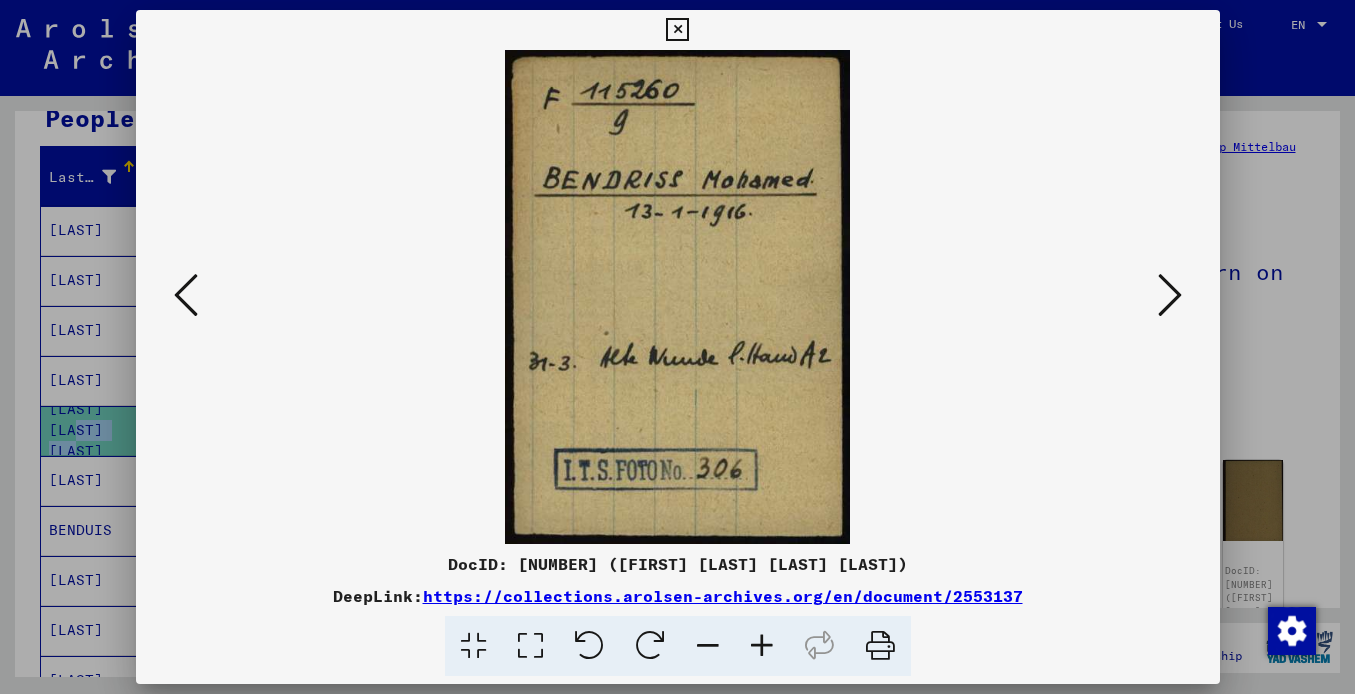 click at bounding box center (1170, 295) 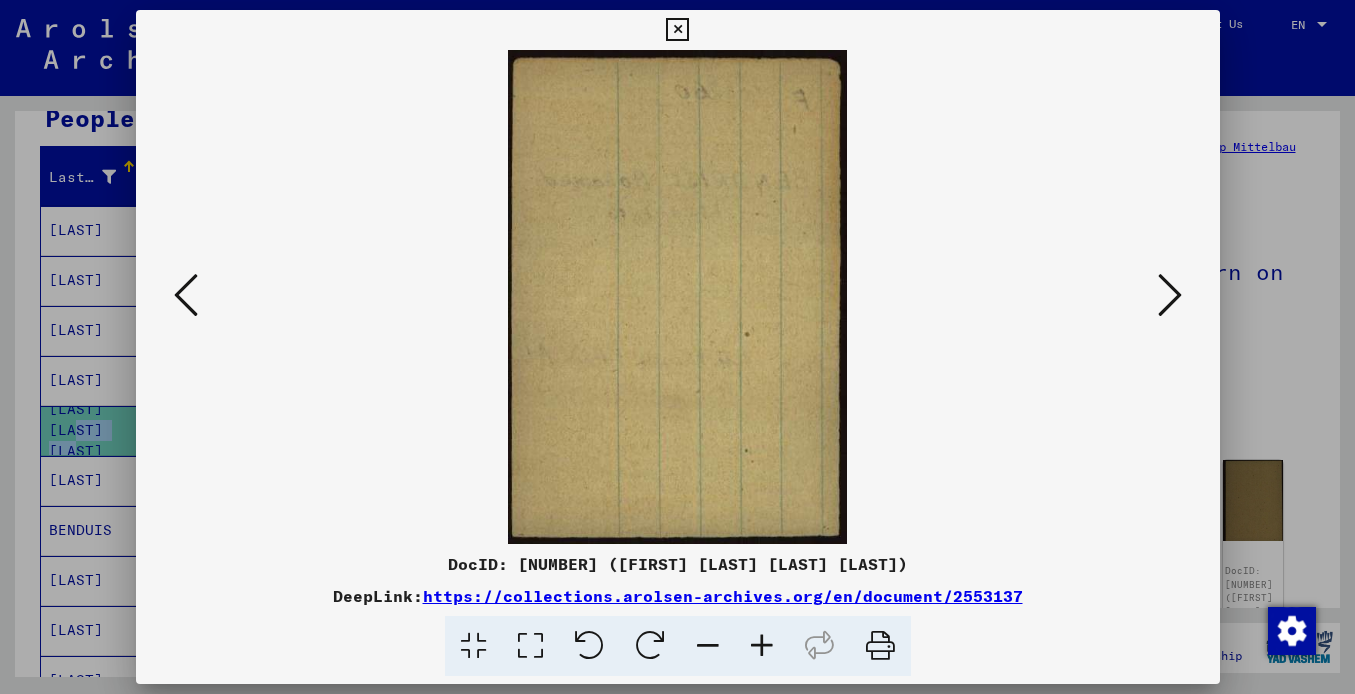 click at bounding box center [1170, 295] 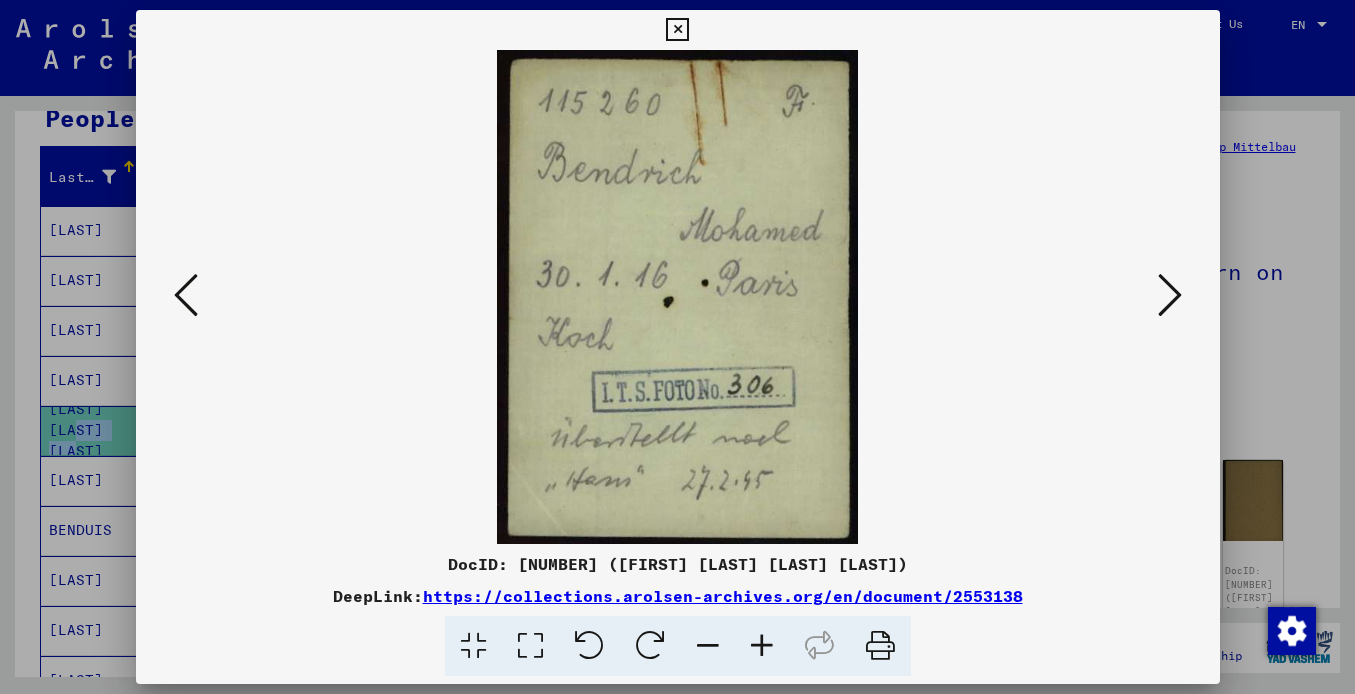 click at bounding box center (1170, 295) 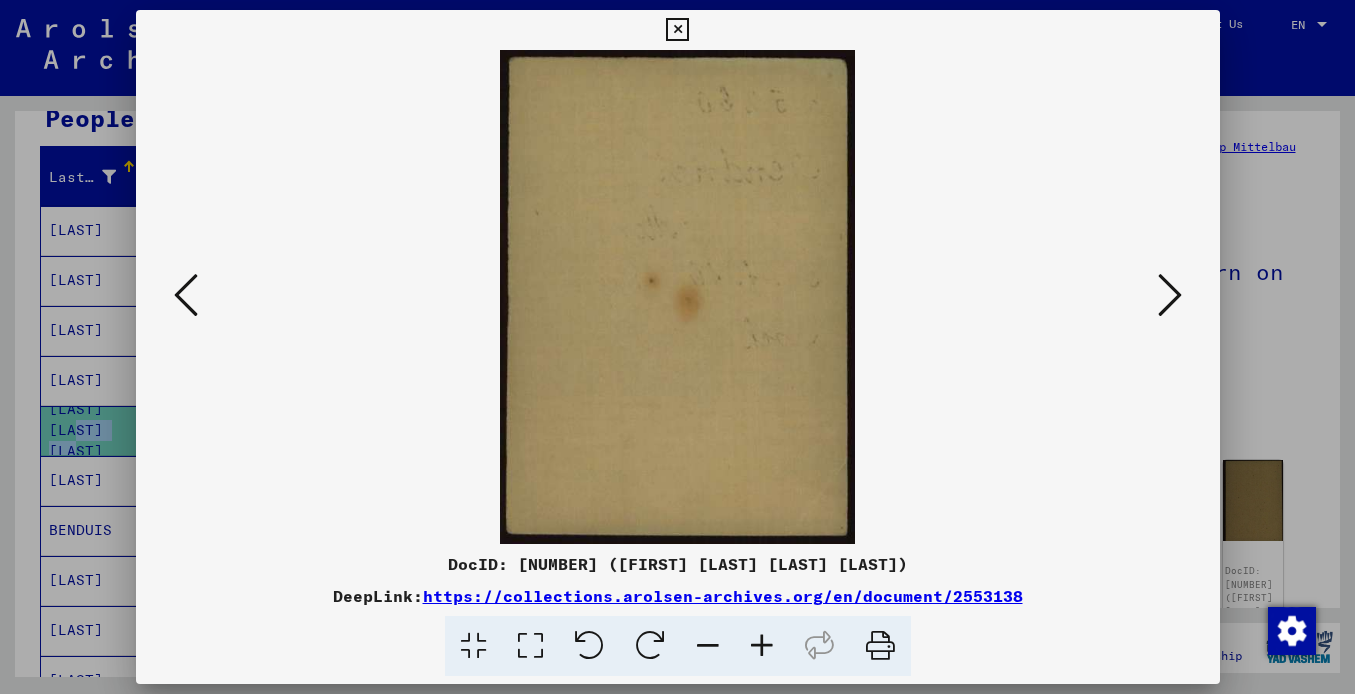 click at bounding box center (1170, 295) 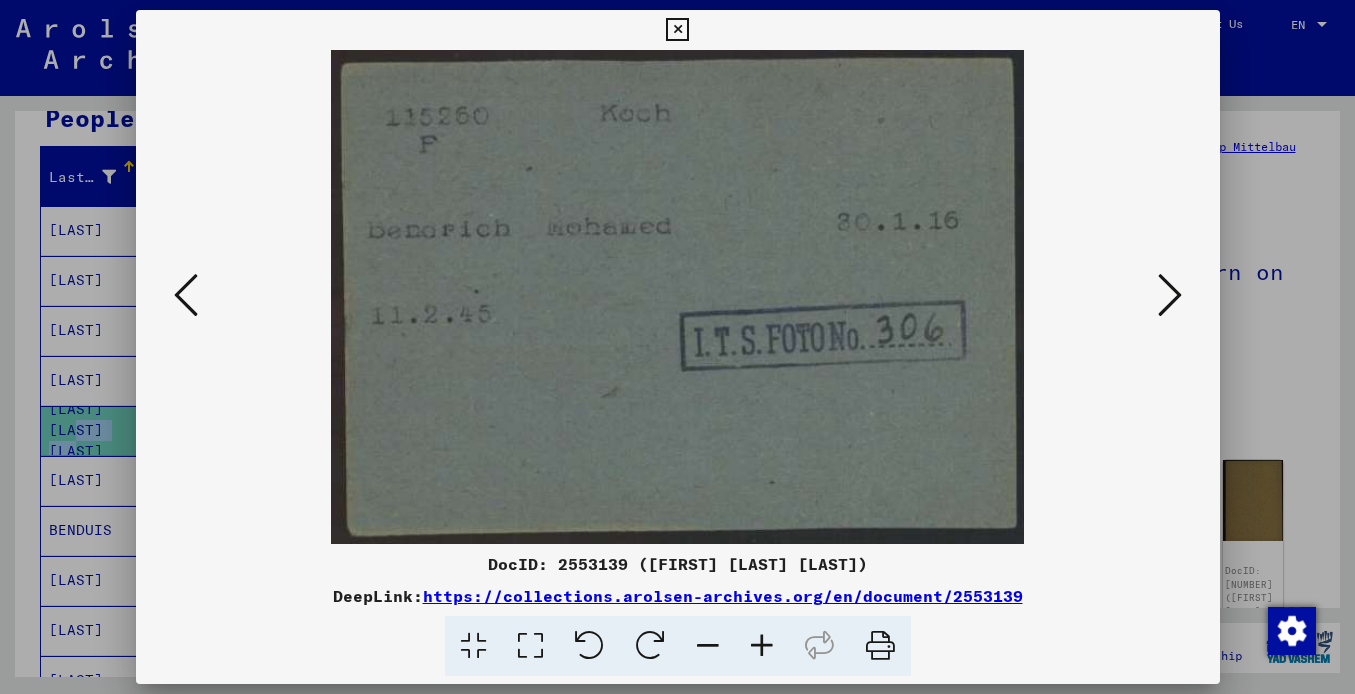 click at bounding box center (1170, 295) 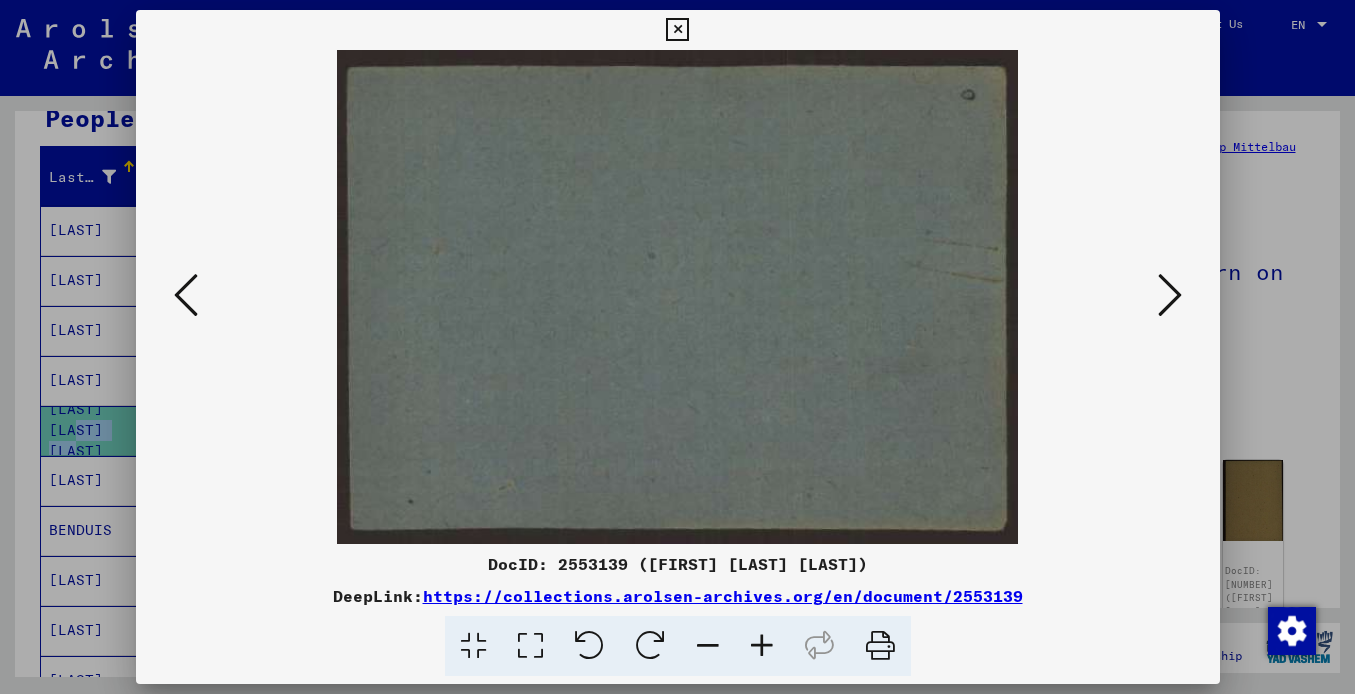 click at bounding box center (1170, 295) 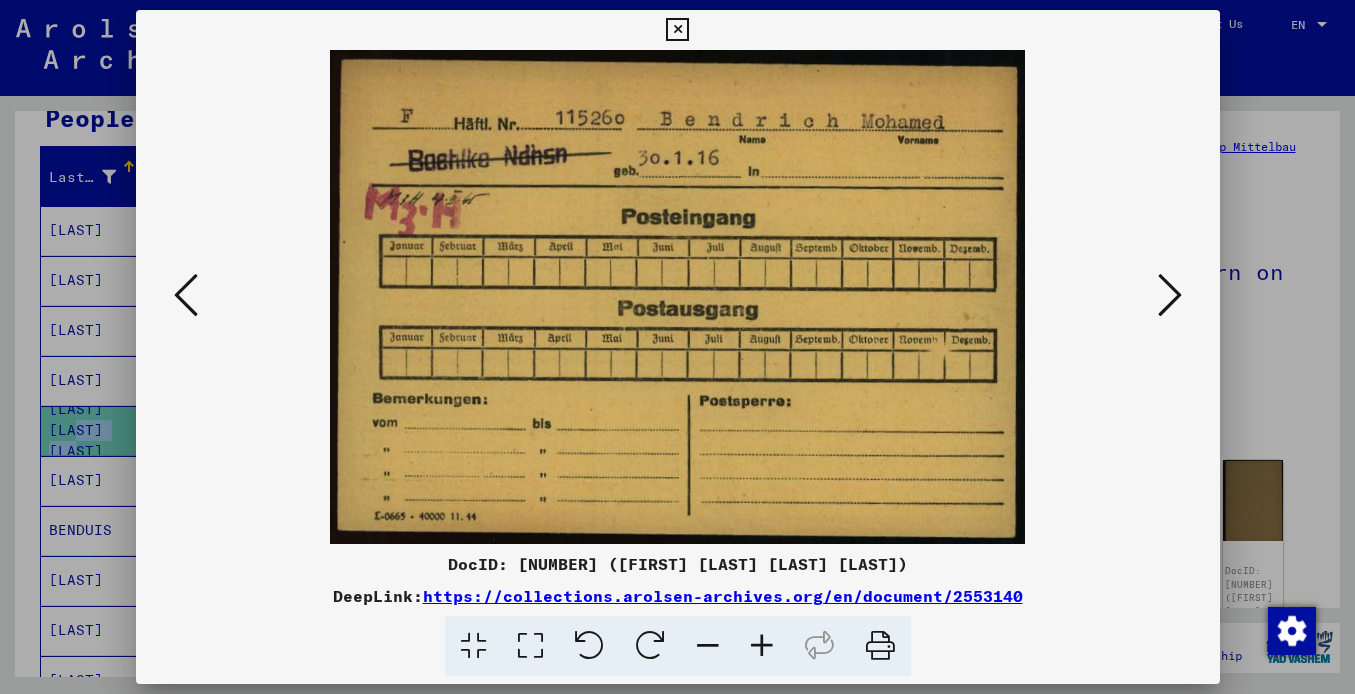 click at bounding box center (1170, 295) 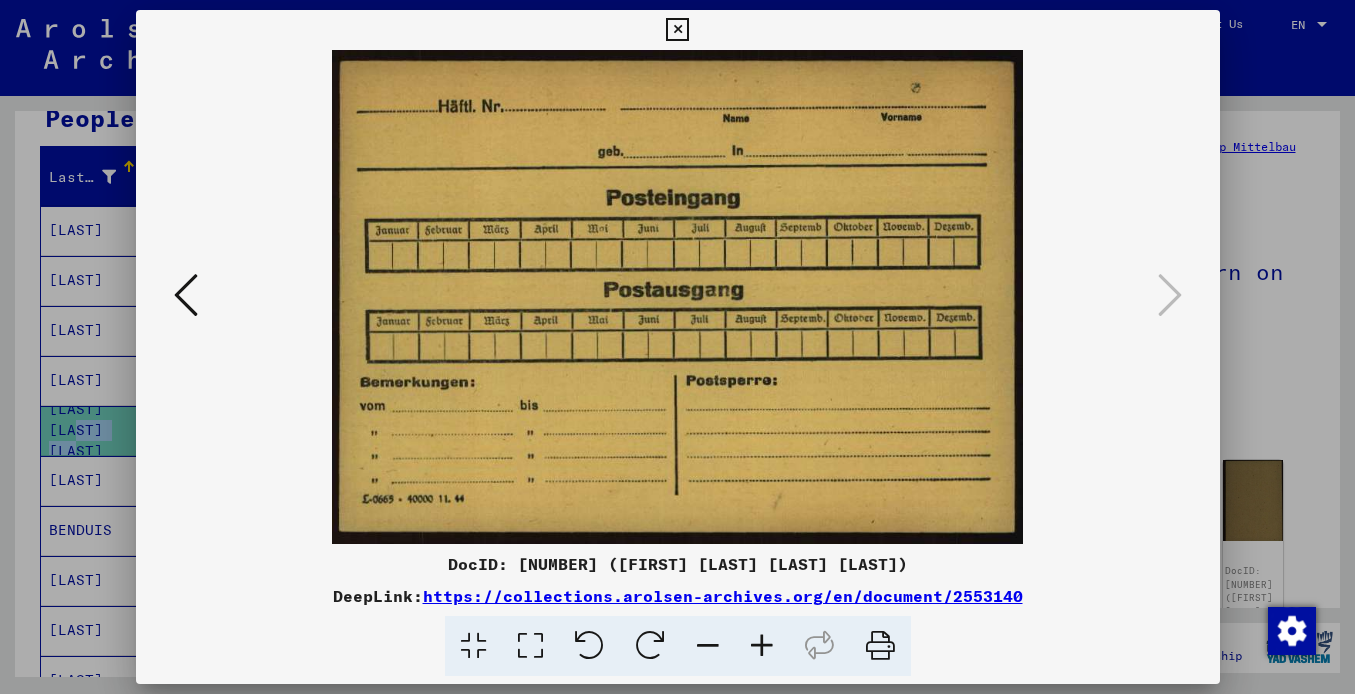 click at bounding box center [677, 30] 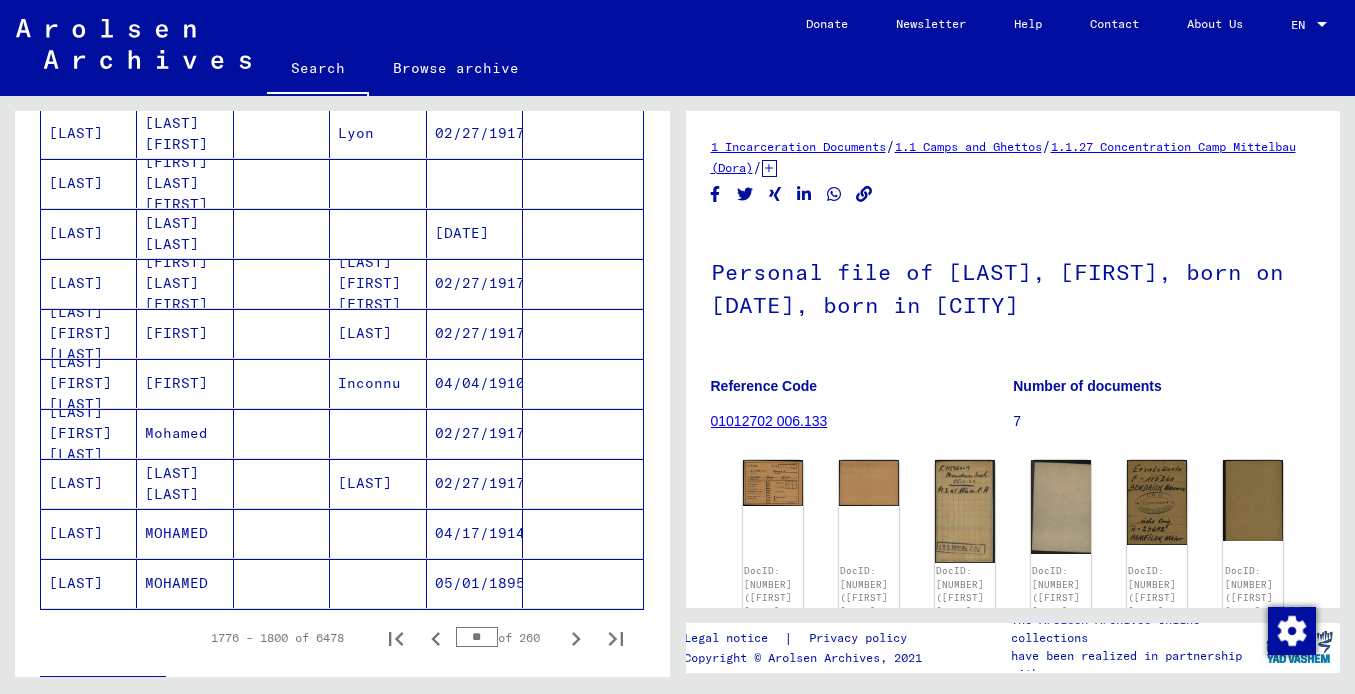 scroll, scrollTop: 1112, scrollLeft: 0, axis: vertical 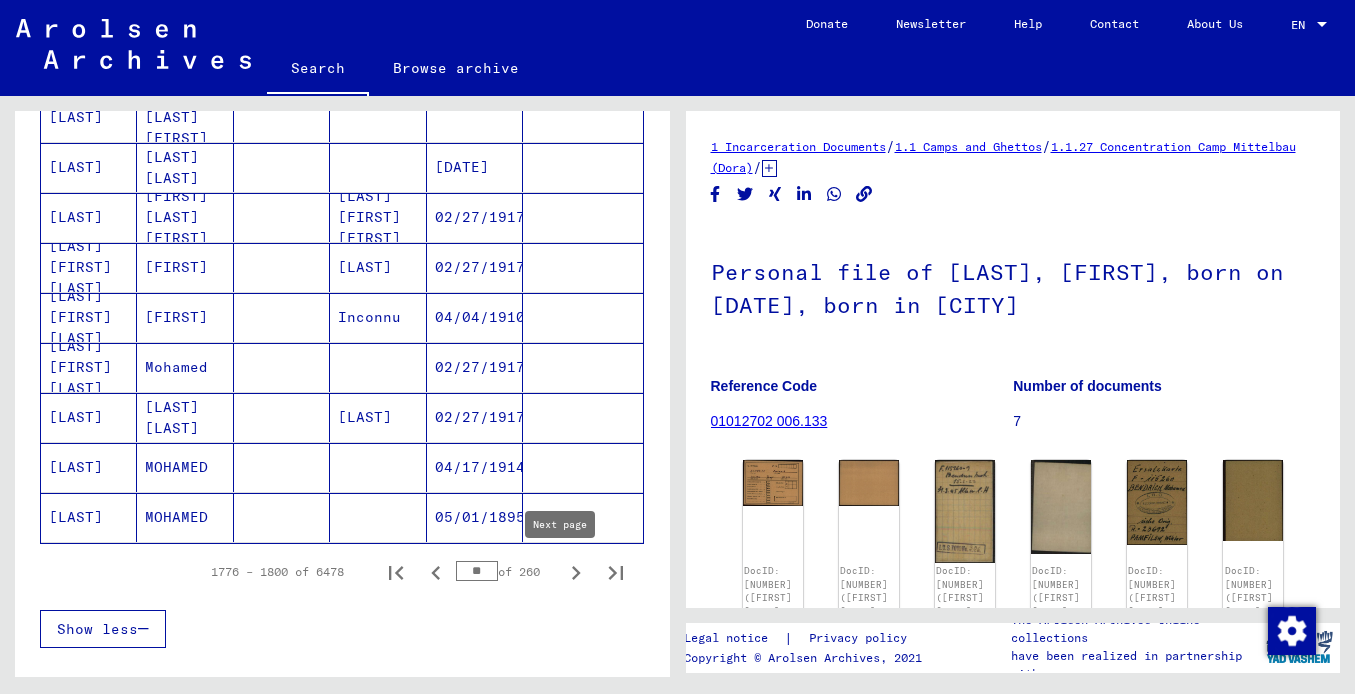 click 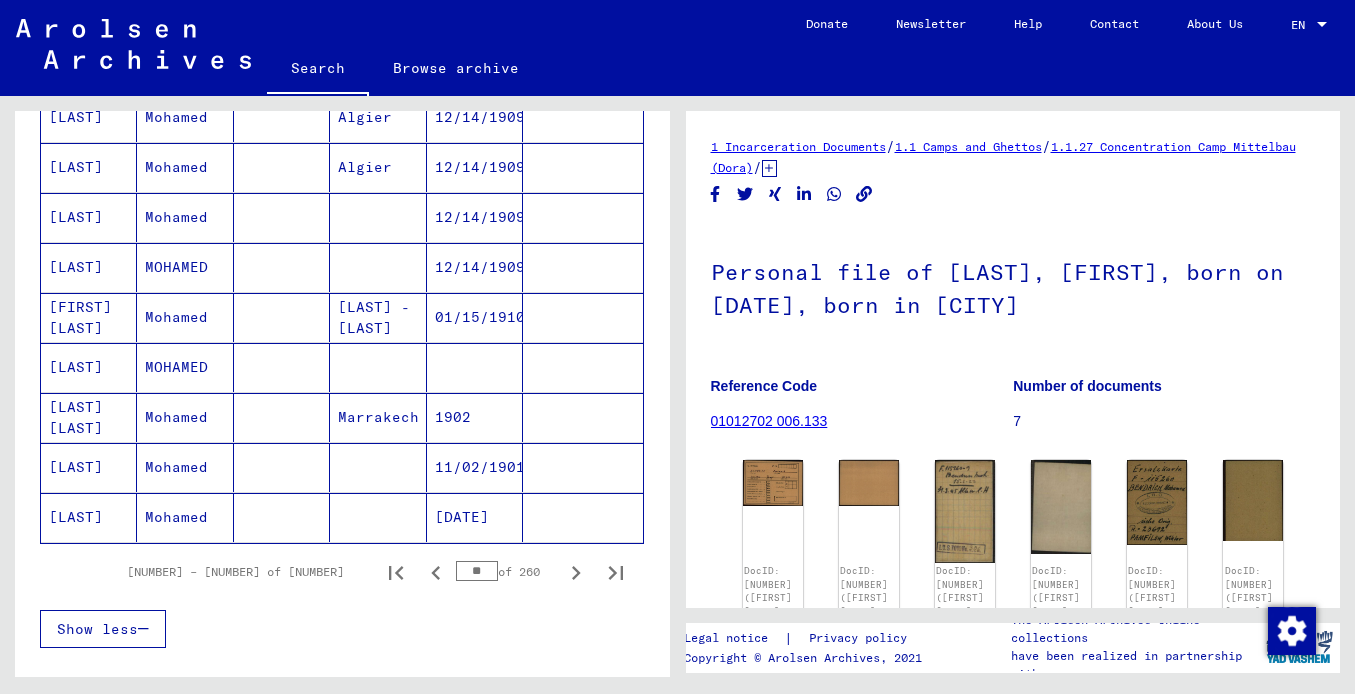 click on "[LAST]" at bounding box center [89, 267] 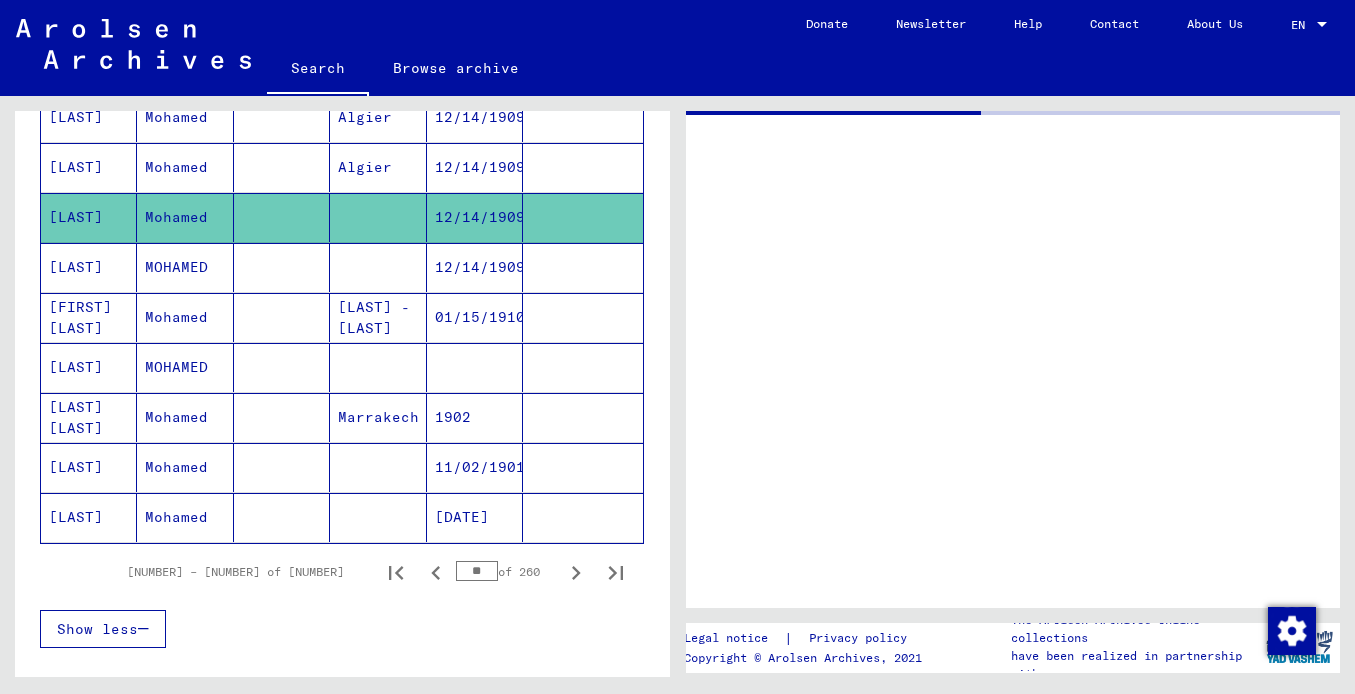 click on "[LAST]" 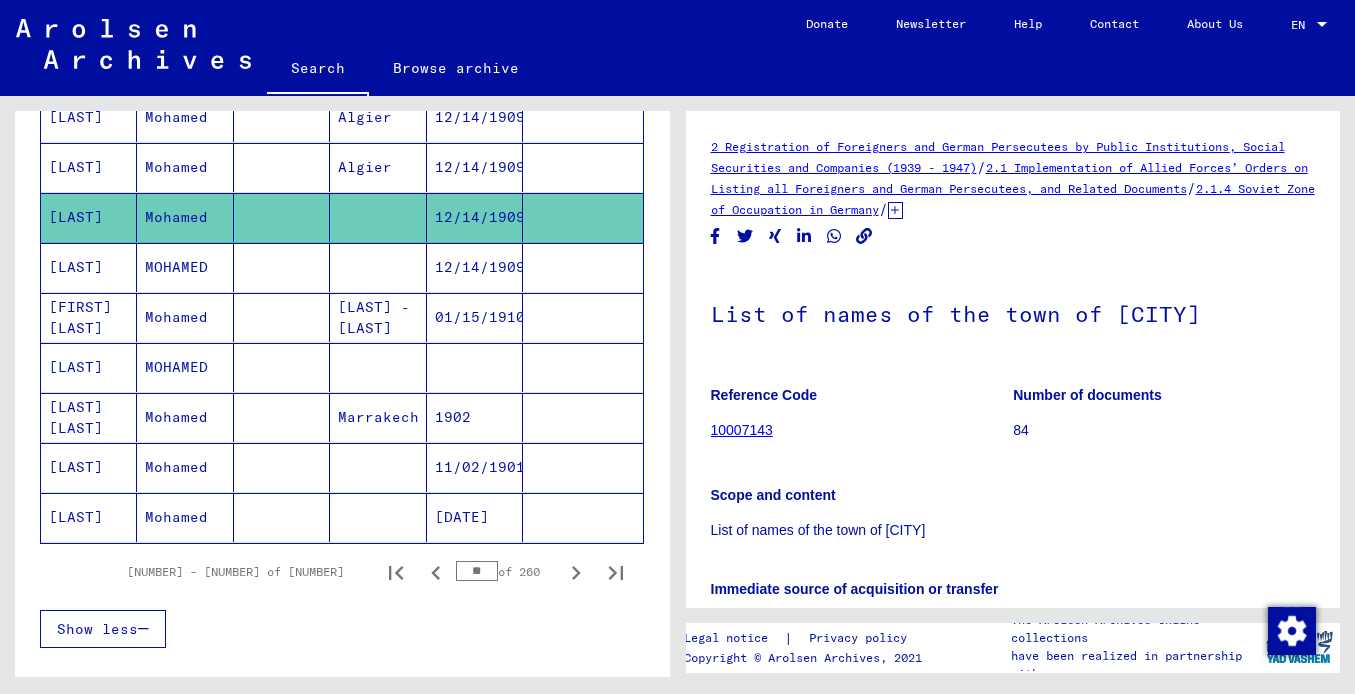 scroll, scrollTop: 0, scrollLeft: 0, axis: both 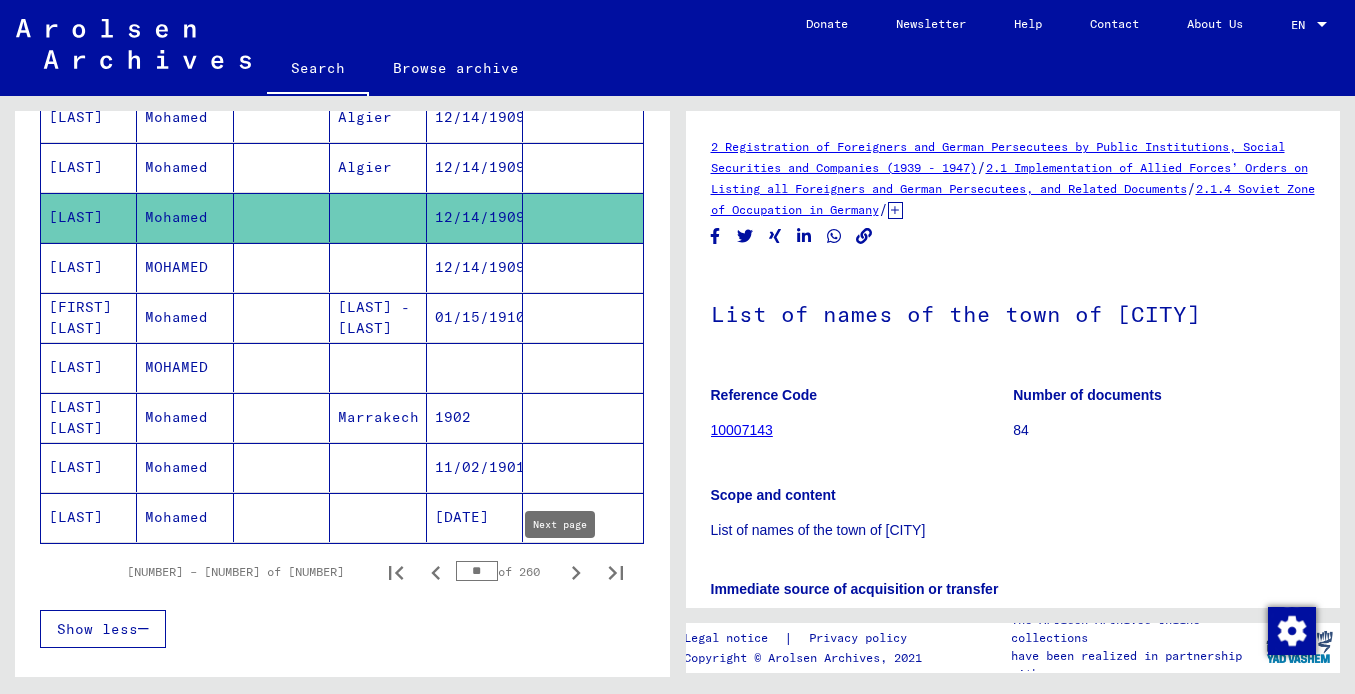 click 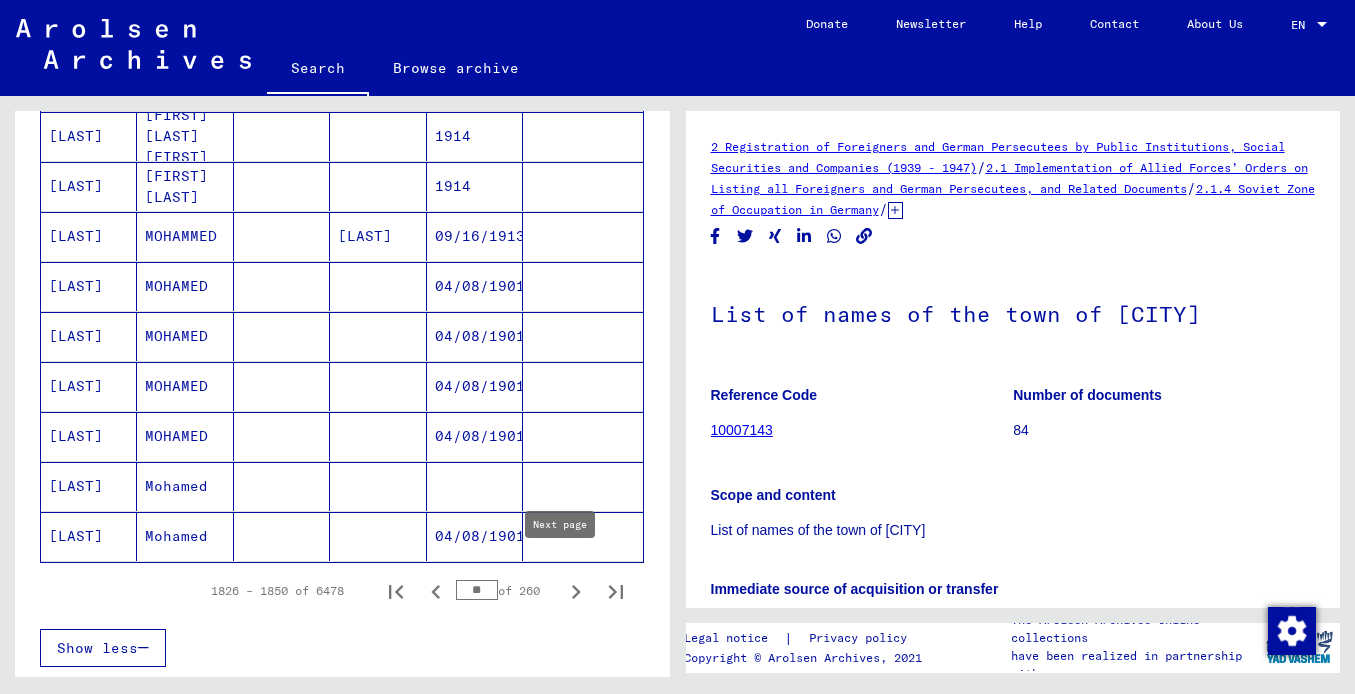 scroll, scrollTop: 1112, scrollLeft: 0, axis: vertical 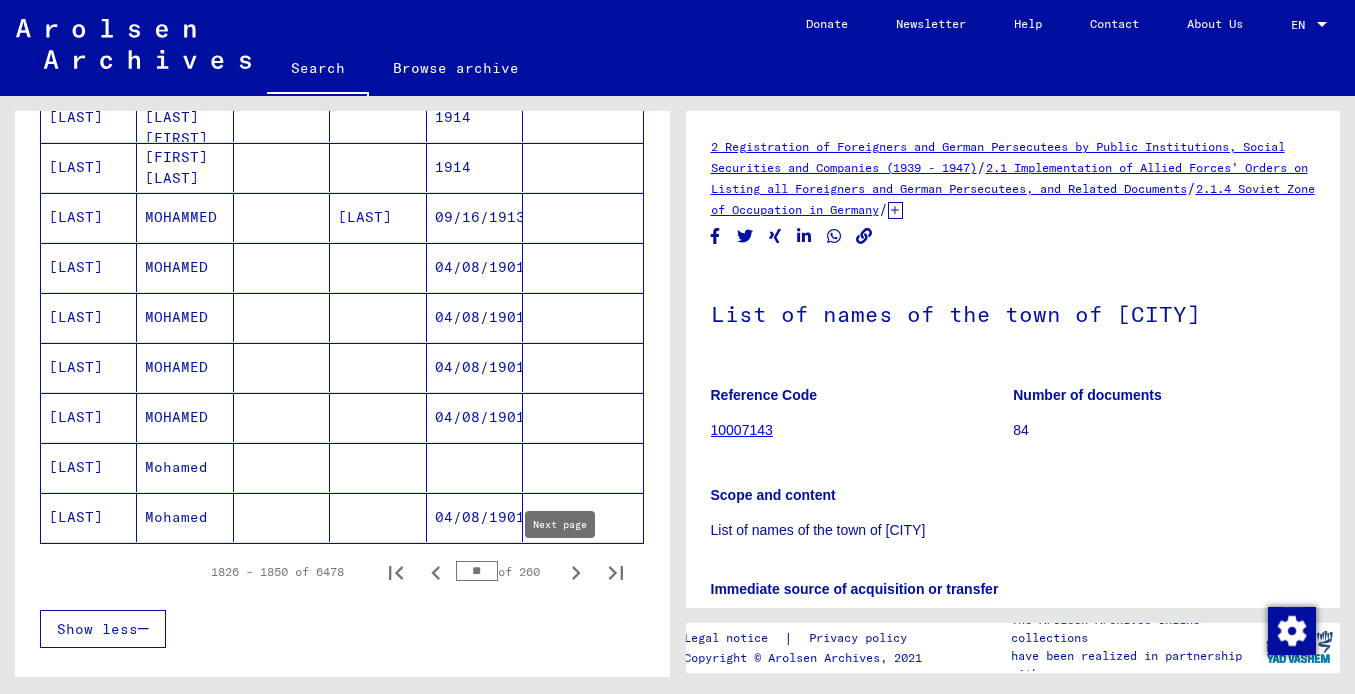 click 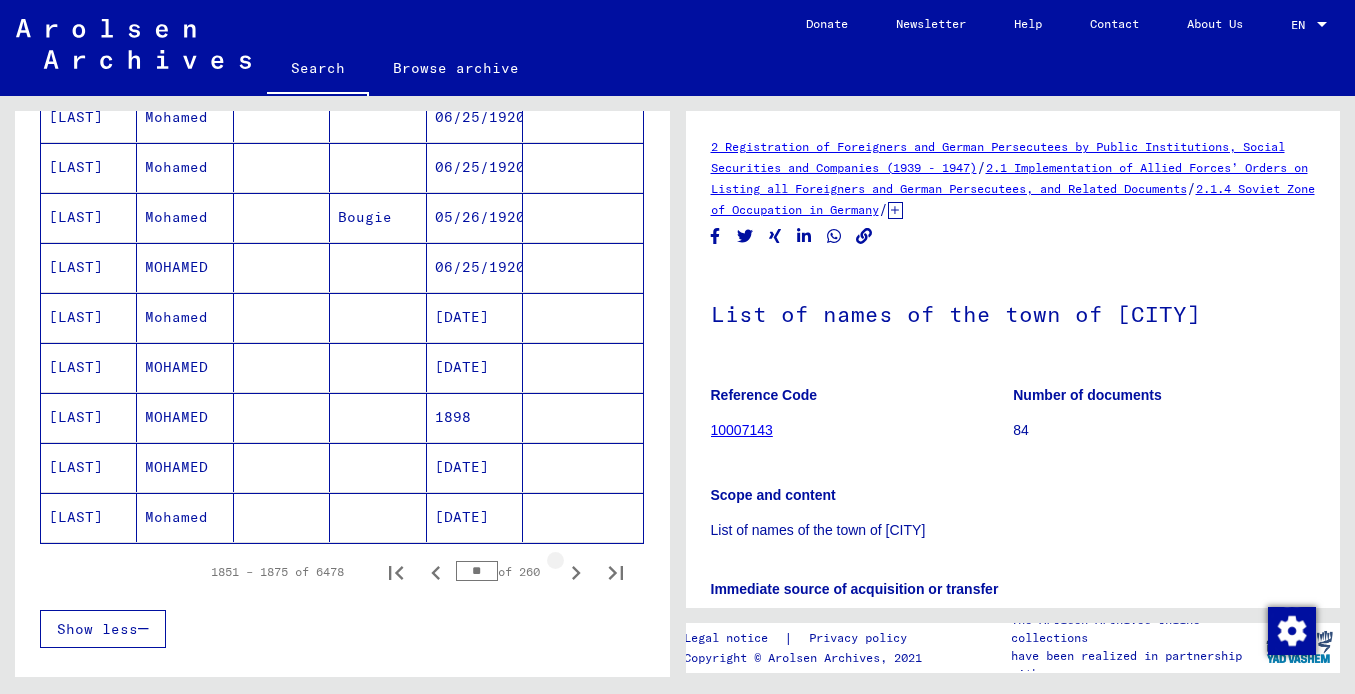 click 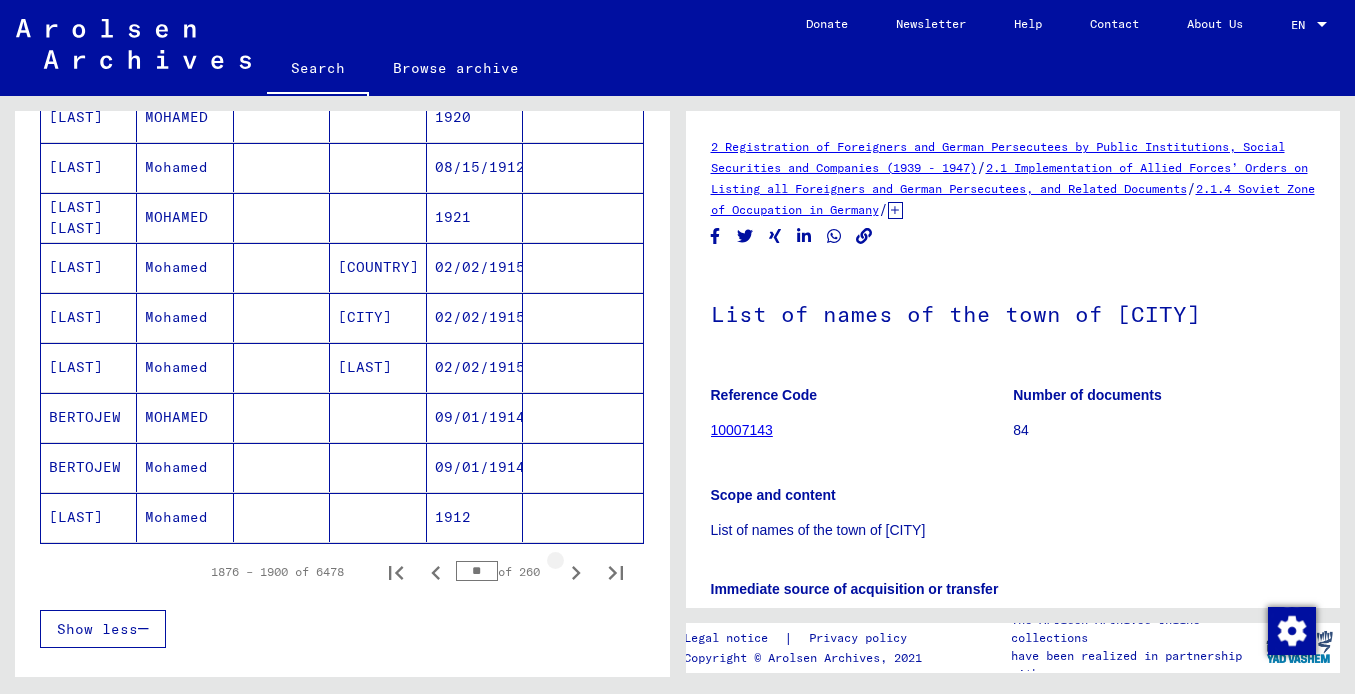 click 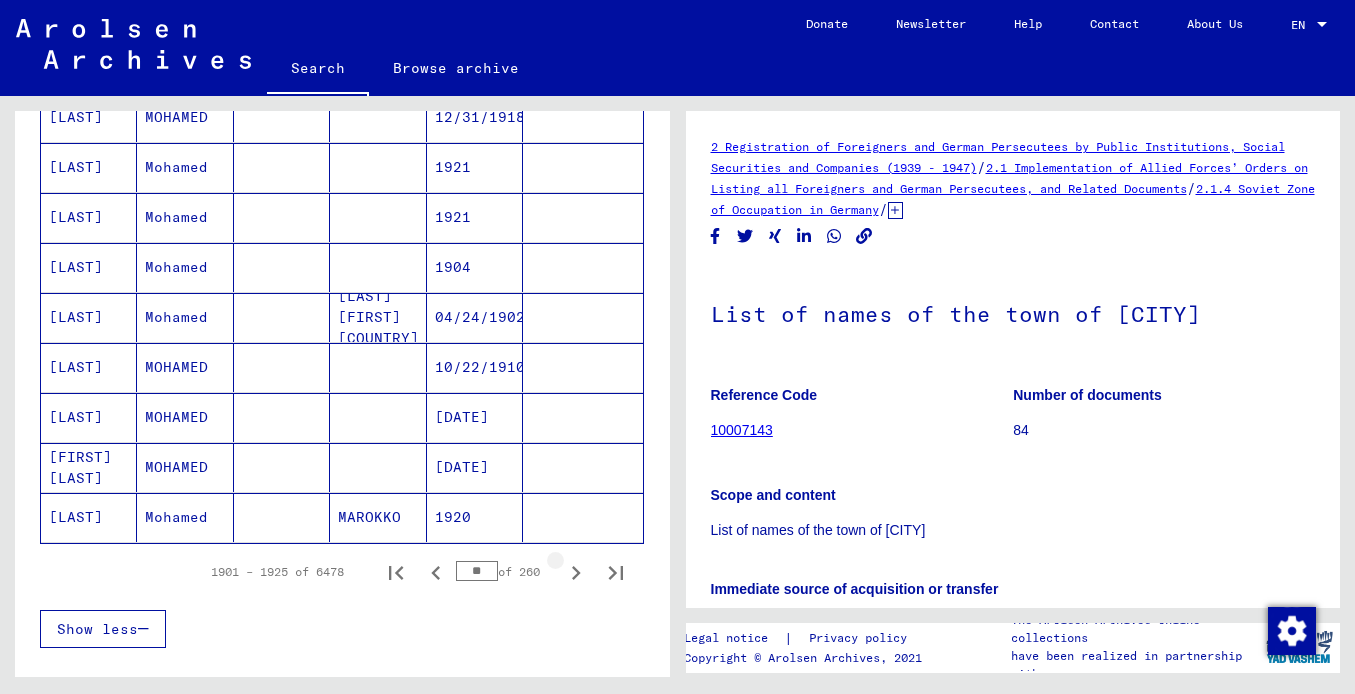 click 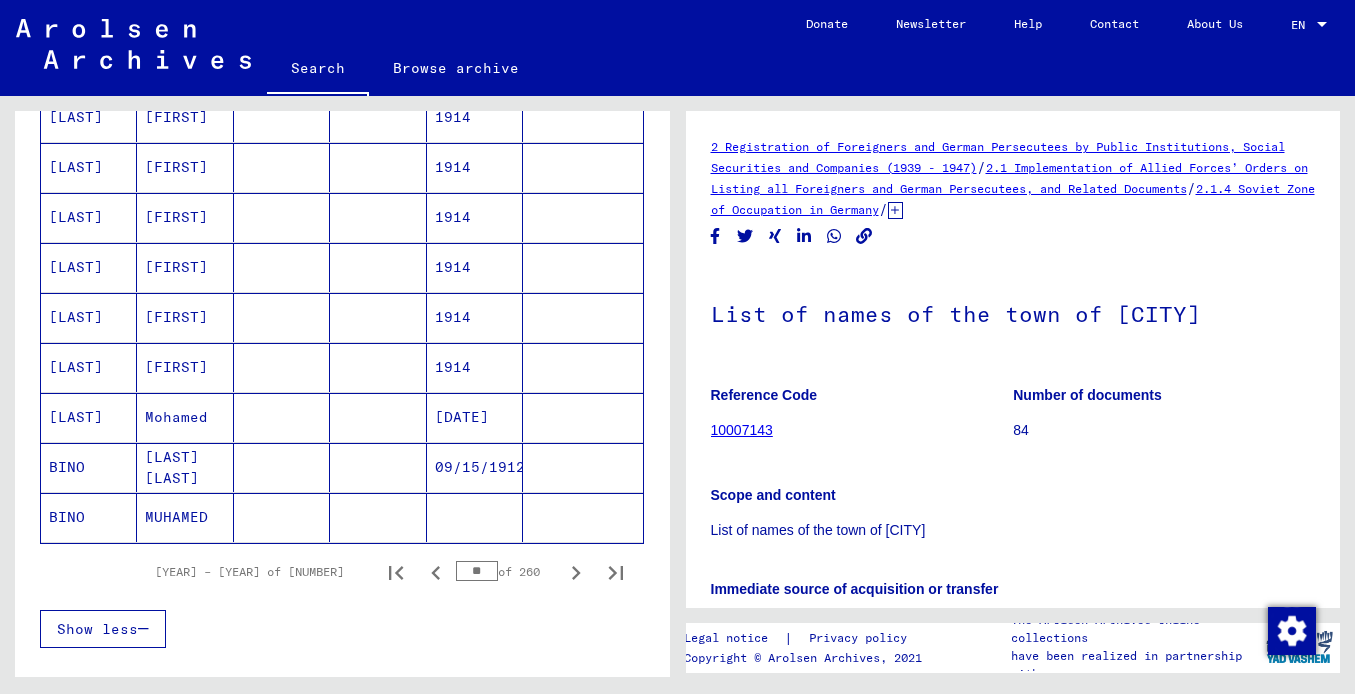 click 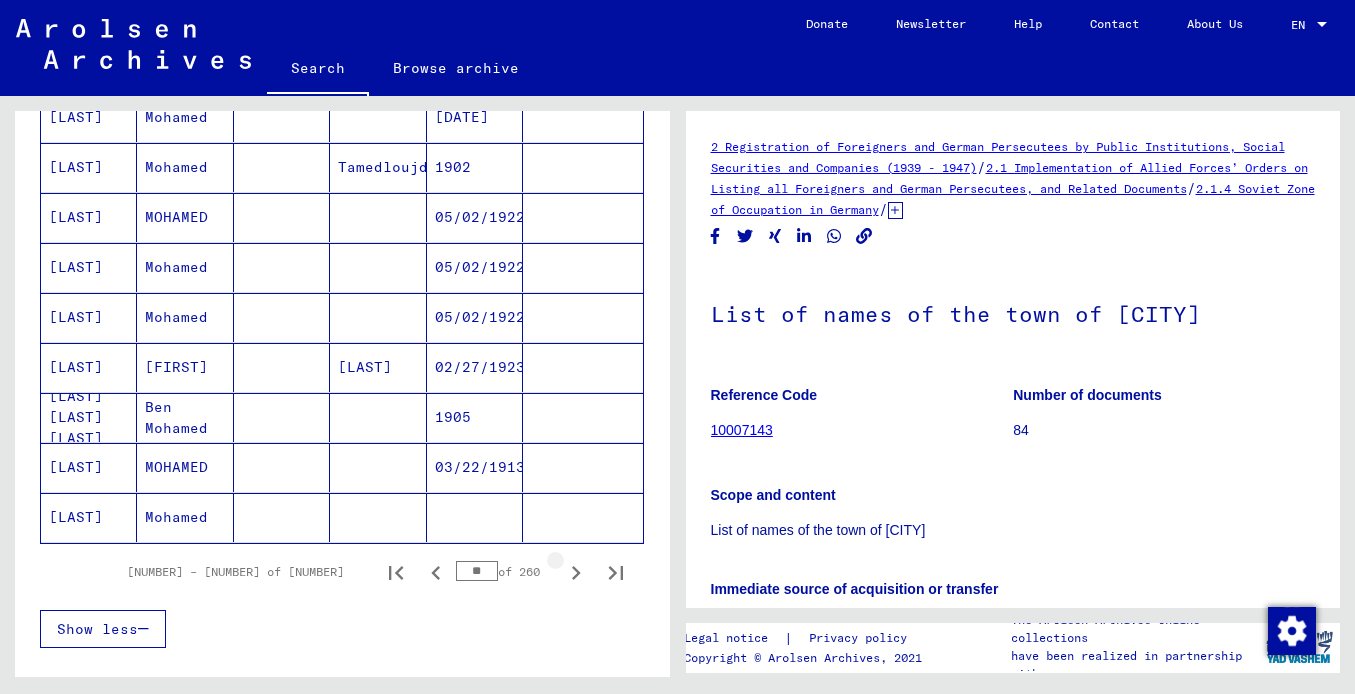 click 